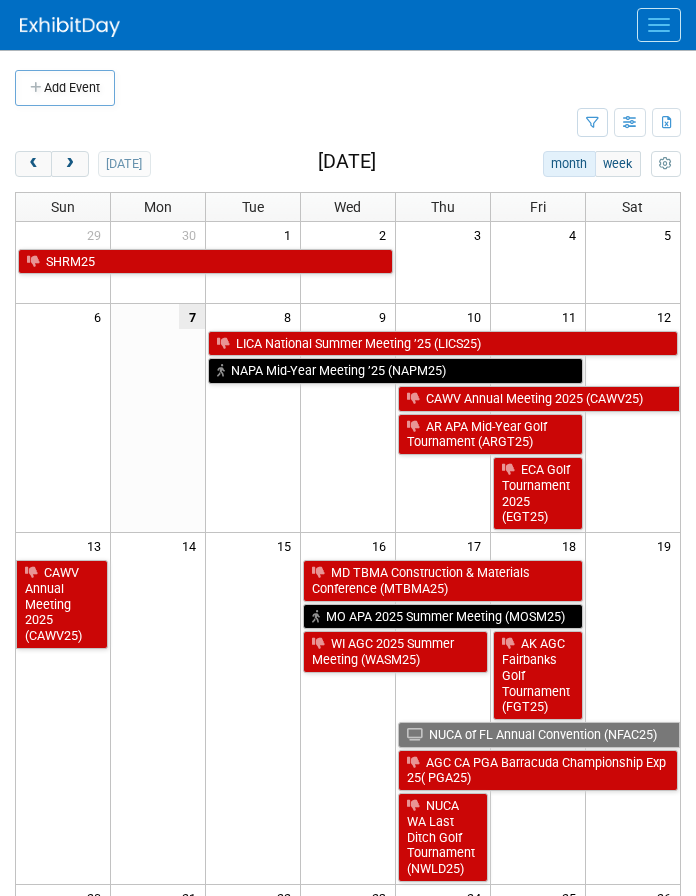 scroll, scrollTop: 0, scrollLeft: 0, axis: both 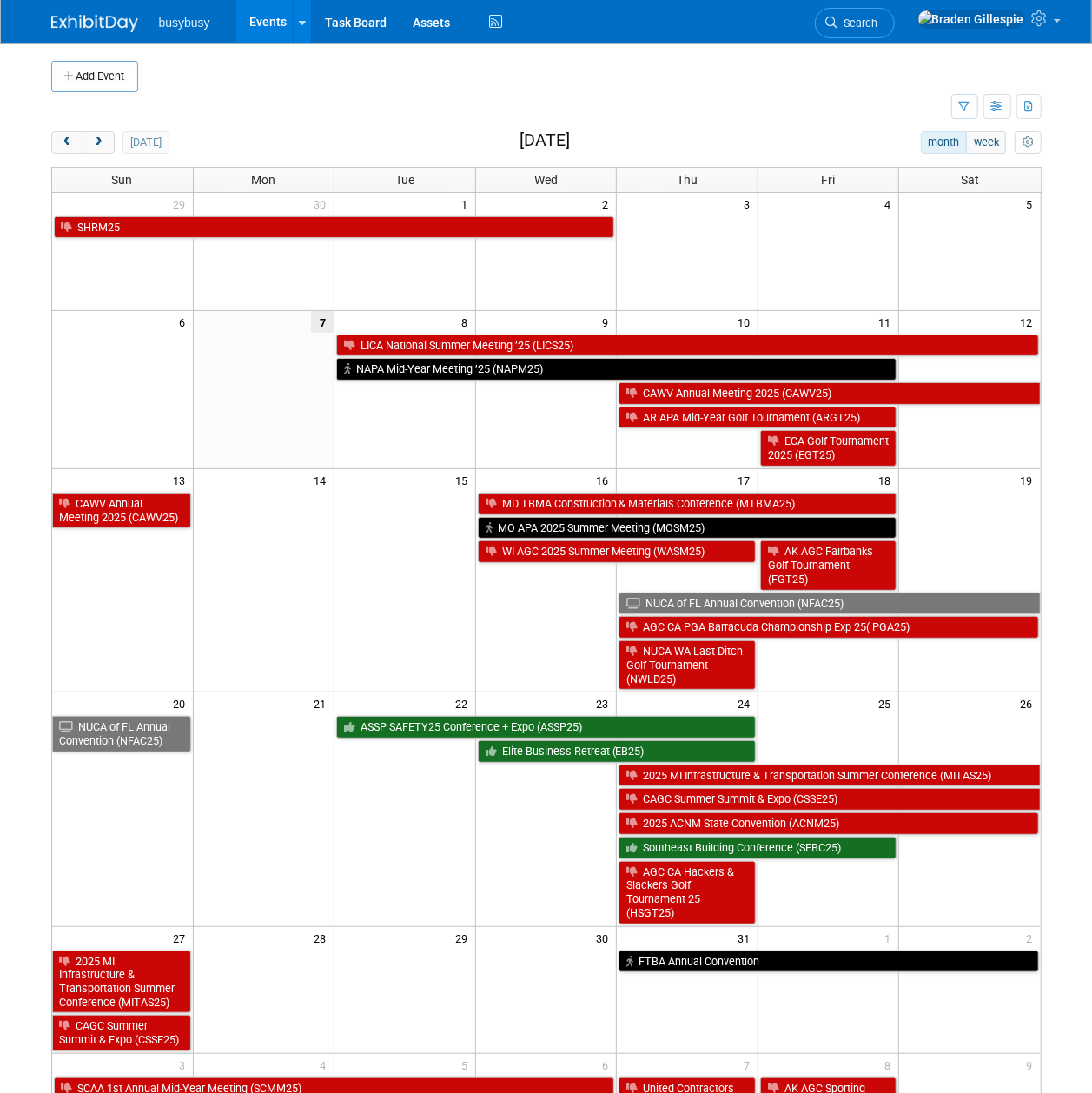 drag, startPoint x: 890, startPoint y: 236, endPoint x: 922, endPoint y: 240, distance: 32.249031 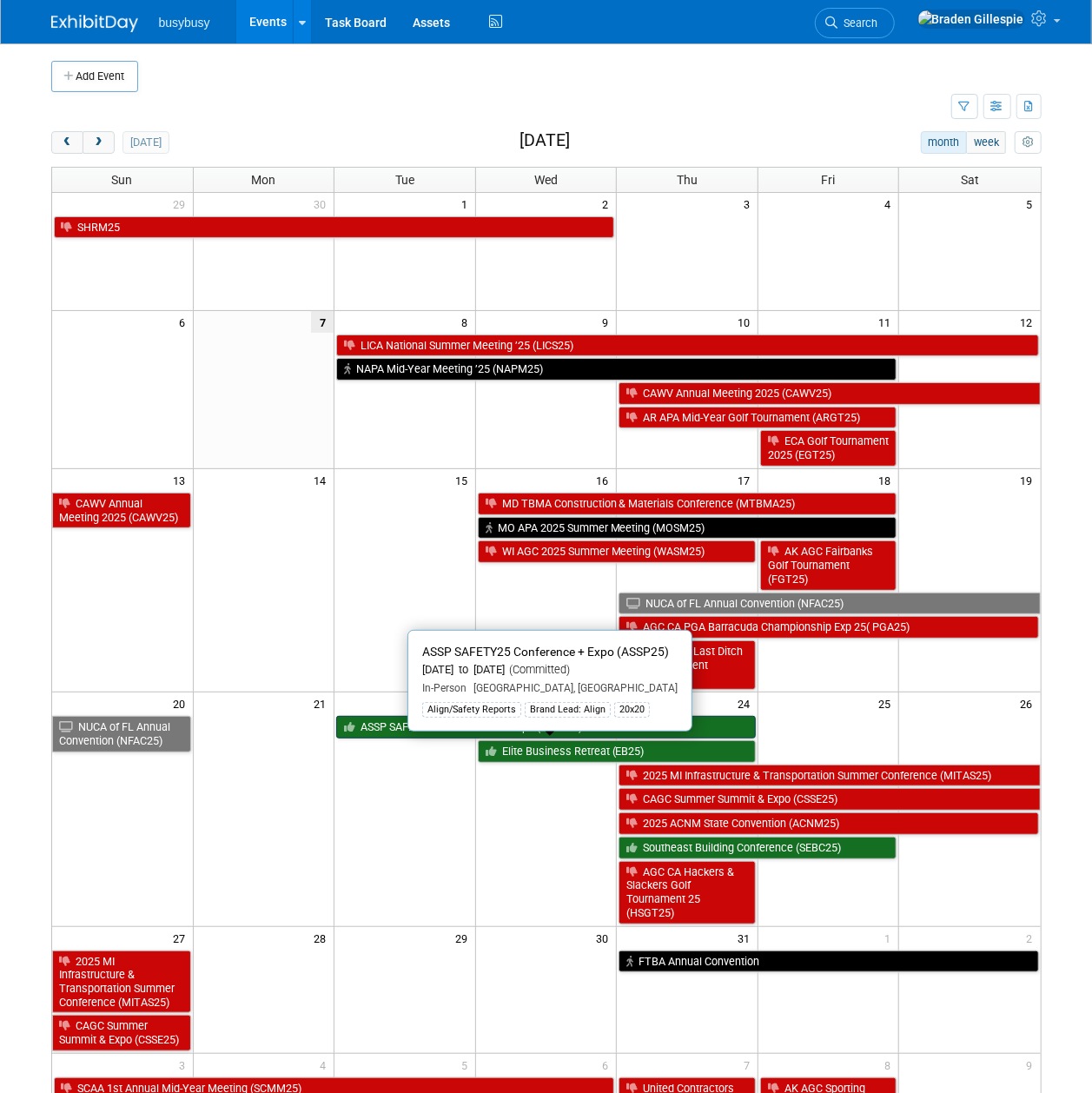 click on "ASSP SAFETY25 Conference + Expo (ASSP25)" at bounding box center (546, 727) 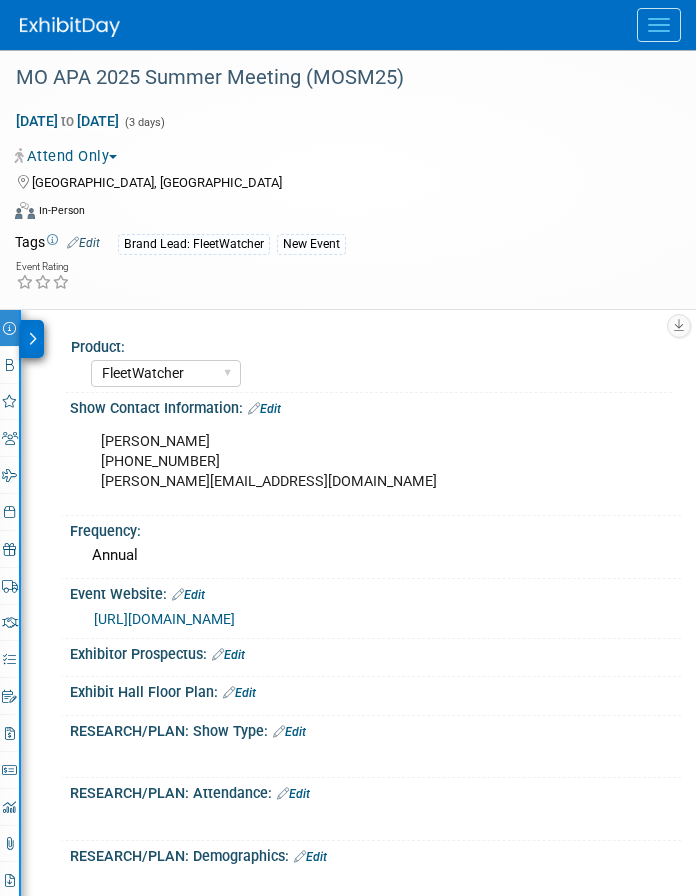 select on "FleetWatcher" 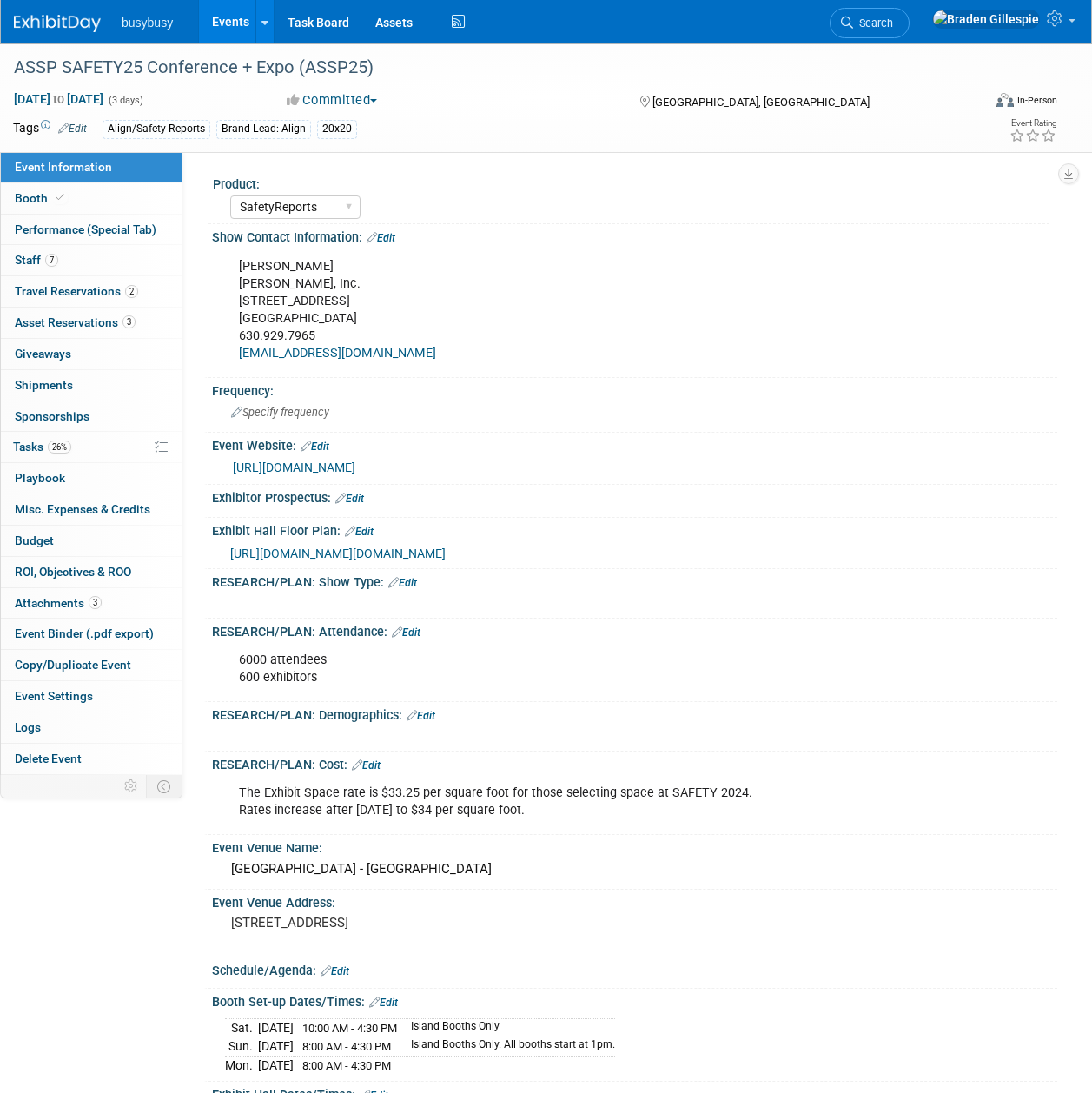 select on "SafetyReports" 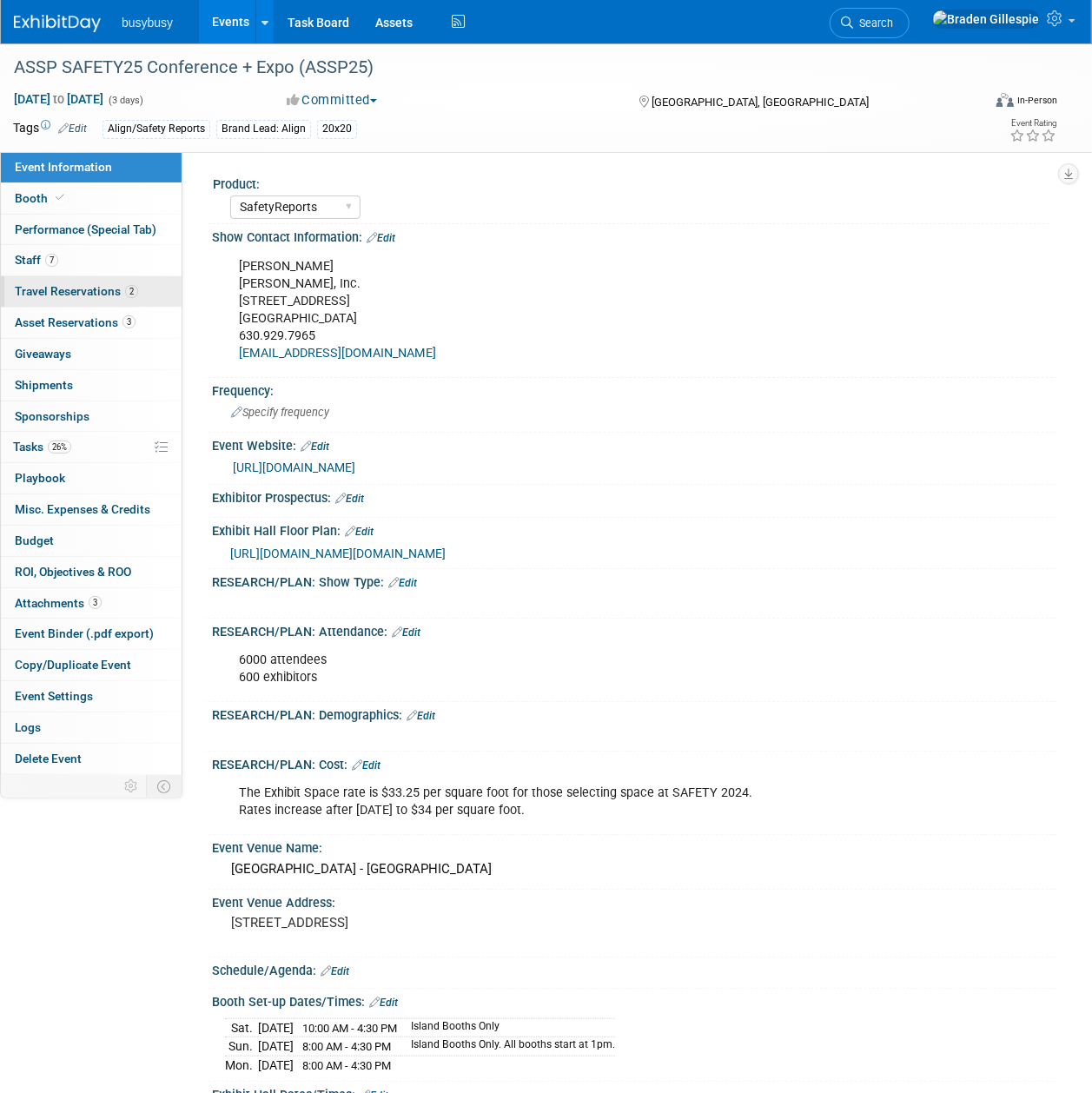 scroll, scrollTop: 0, scrollLeft: 0, axis: both 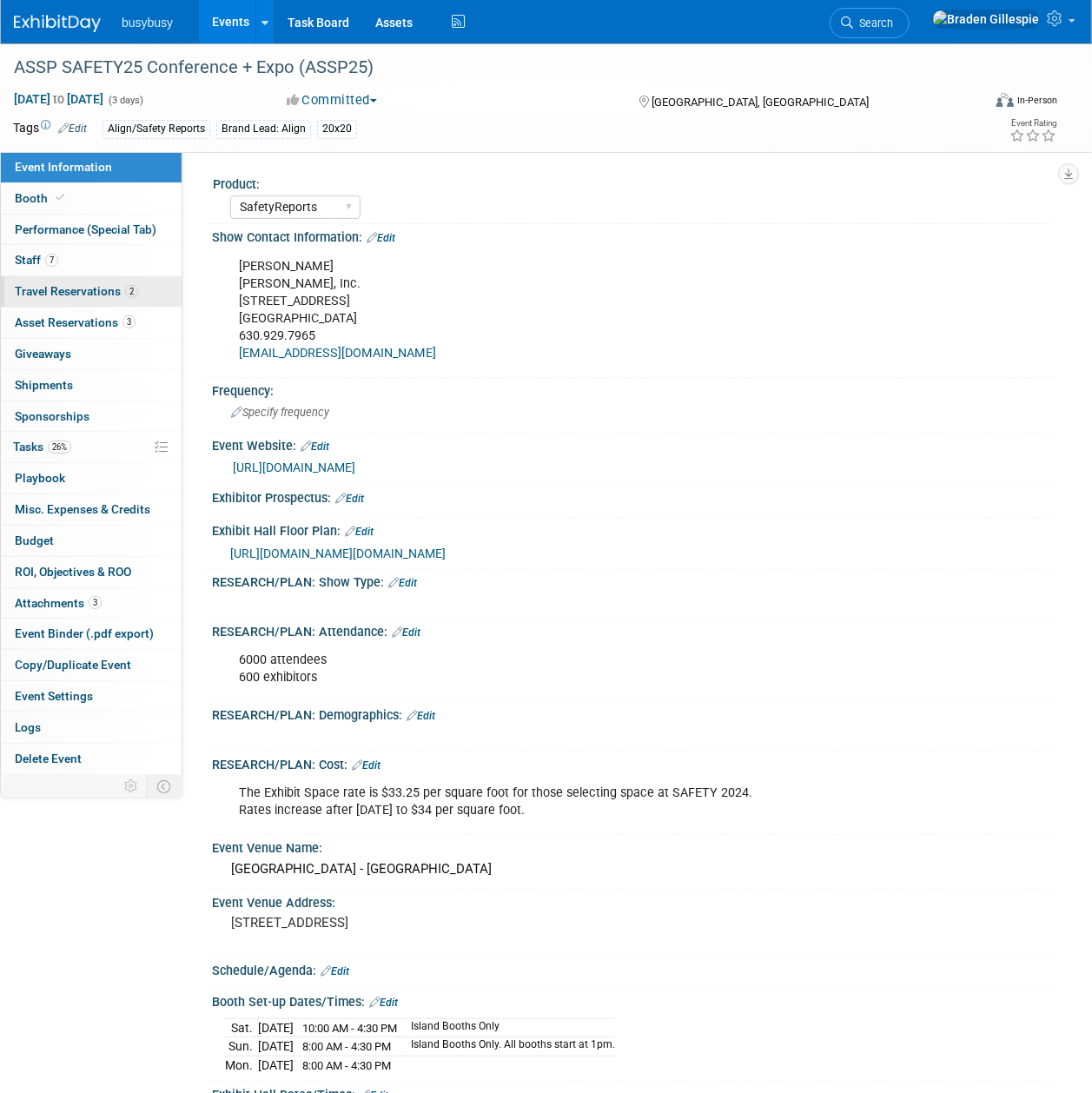 click on "Travel Reservations 2" at bounding box center (76, 291) 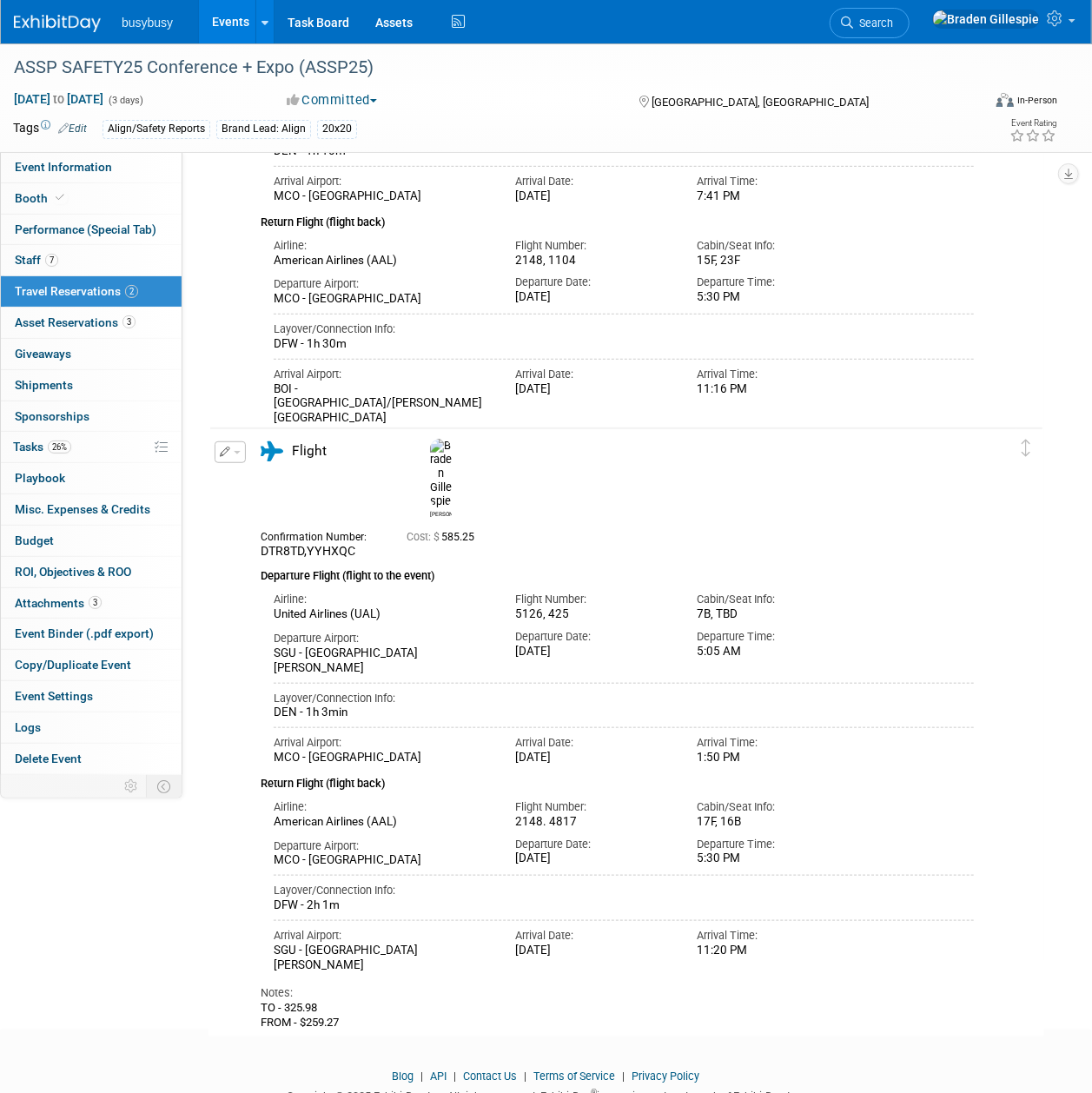scroll, scrollTop: 434, scrollLeft: 0, axis: vertical 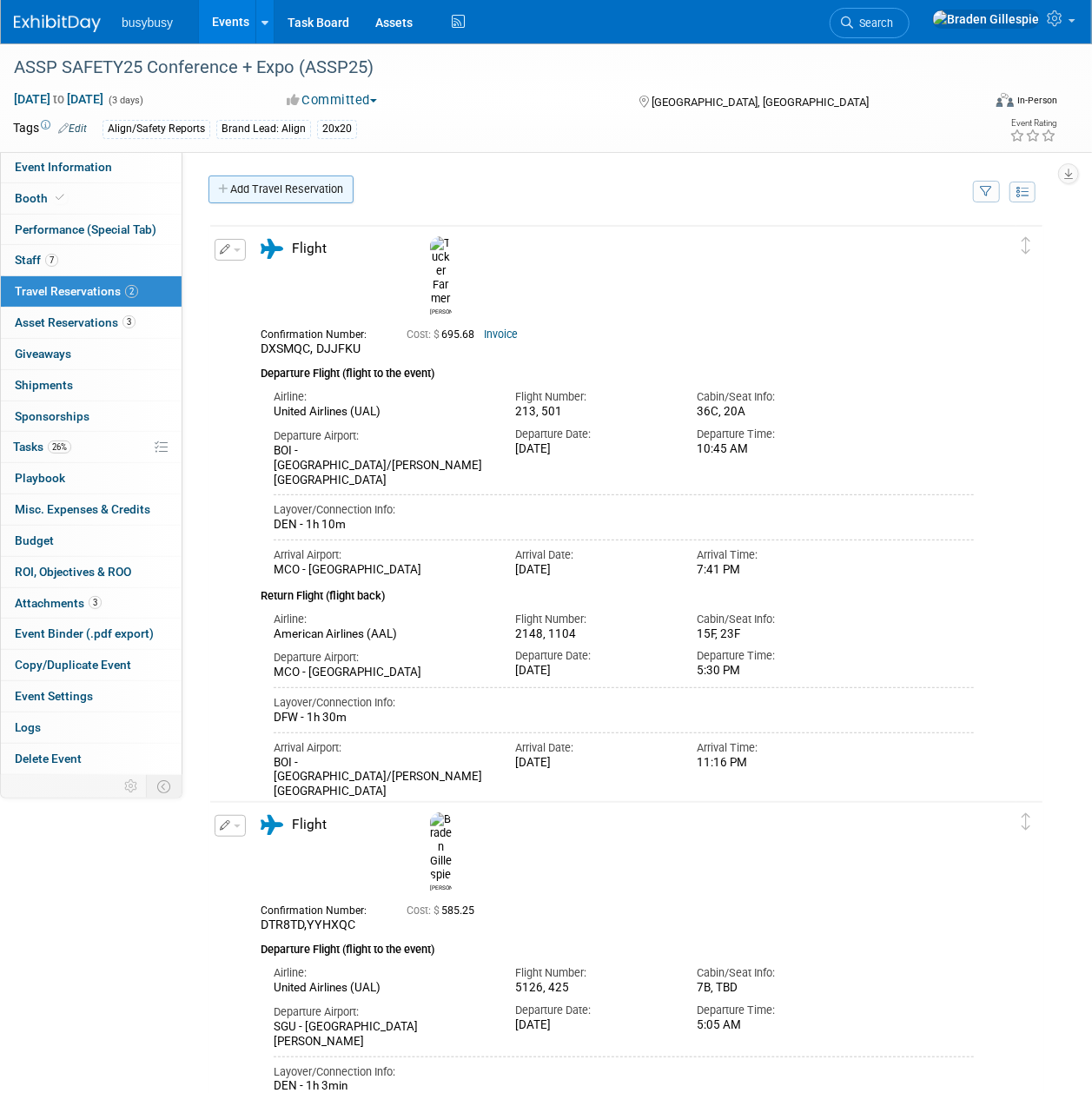 click on "Add Travel Reservation" at bounding box center (281, 189) 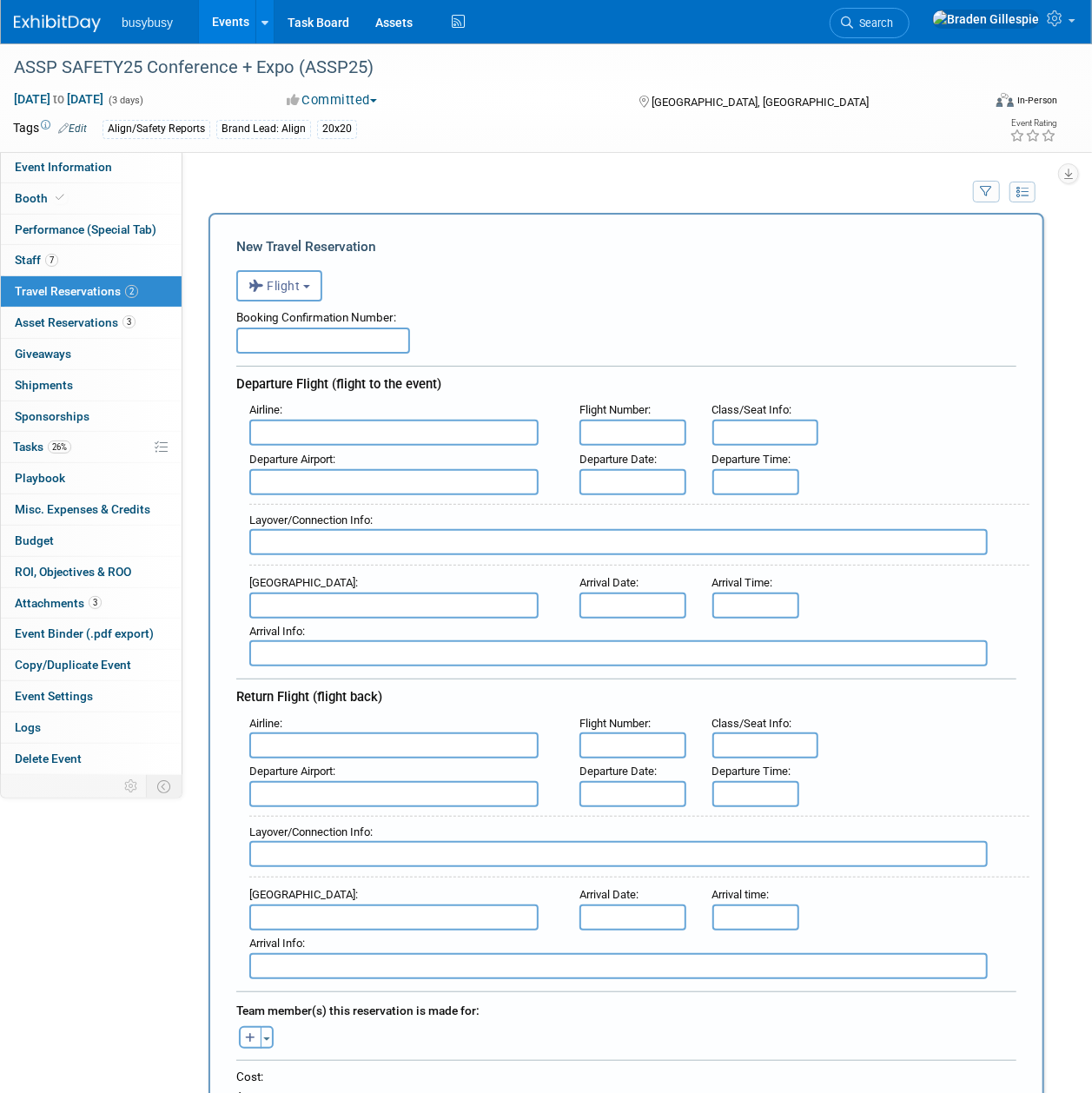 scroll, scrollTop: 0, scrollLeft: 0, axis: both 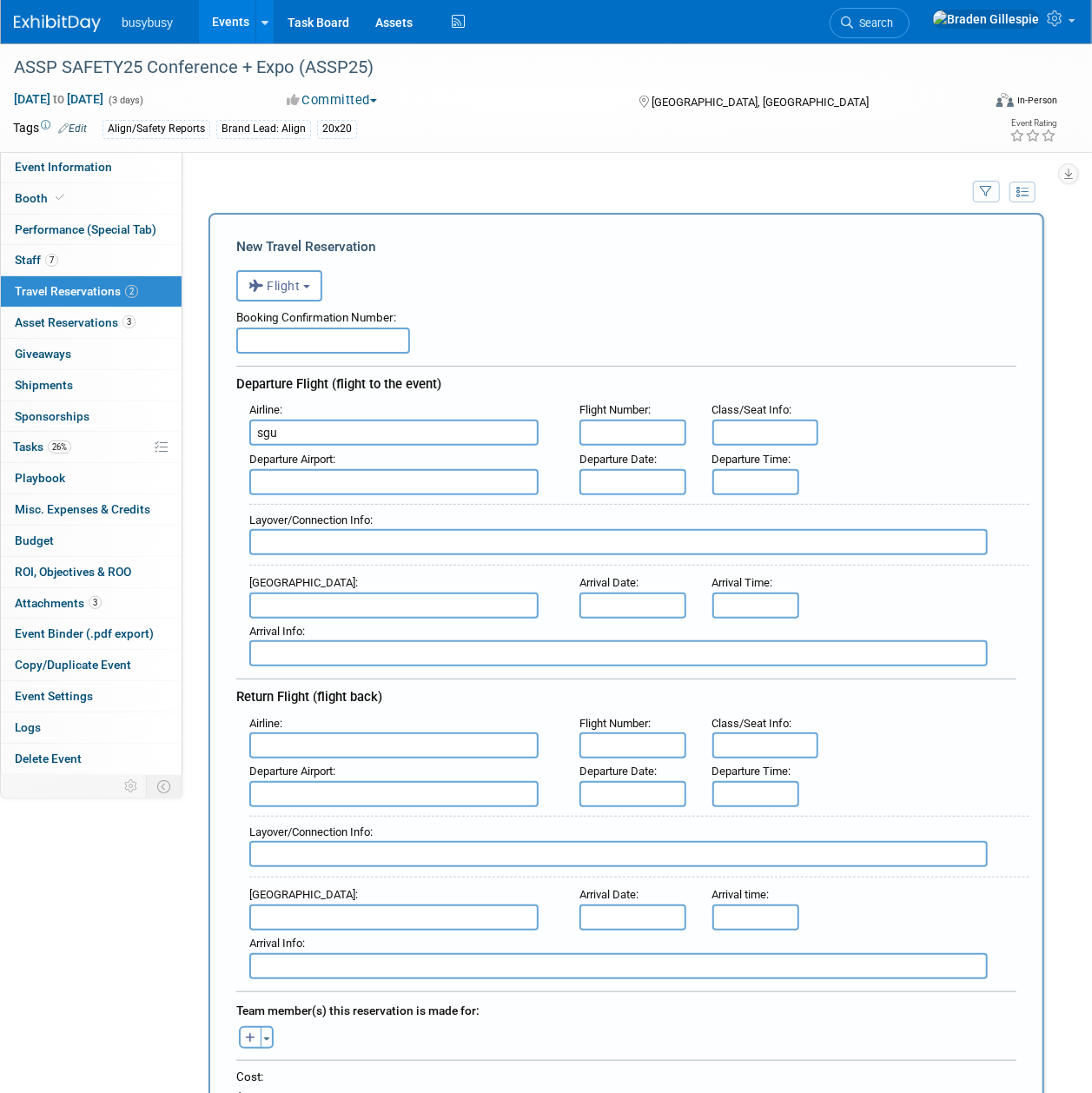 drag, startPoint x: 307, startPoint y: 440, endPoint x: 226, endPoint y: 438, distance: 81.0247 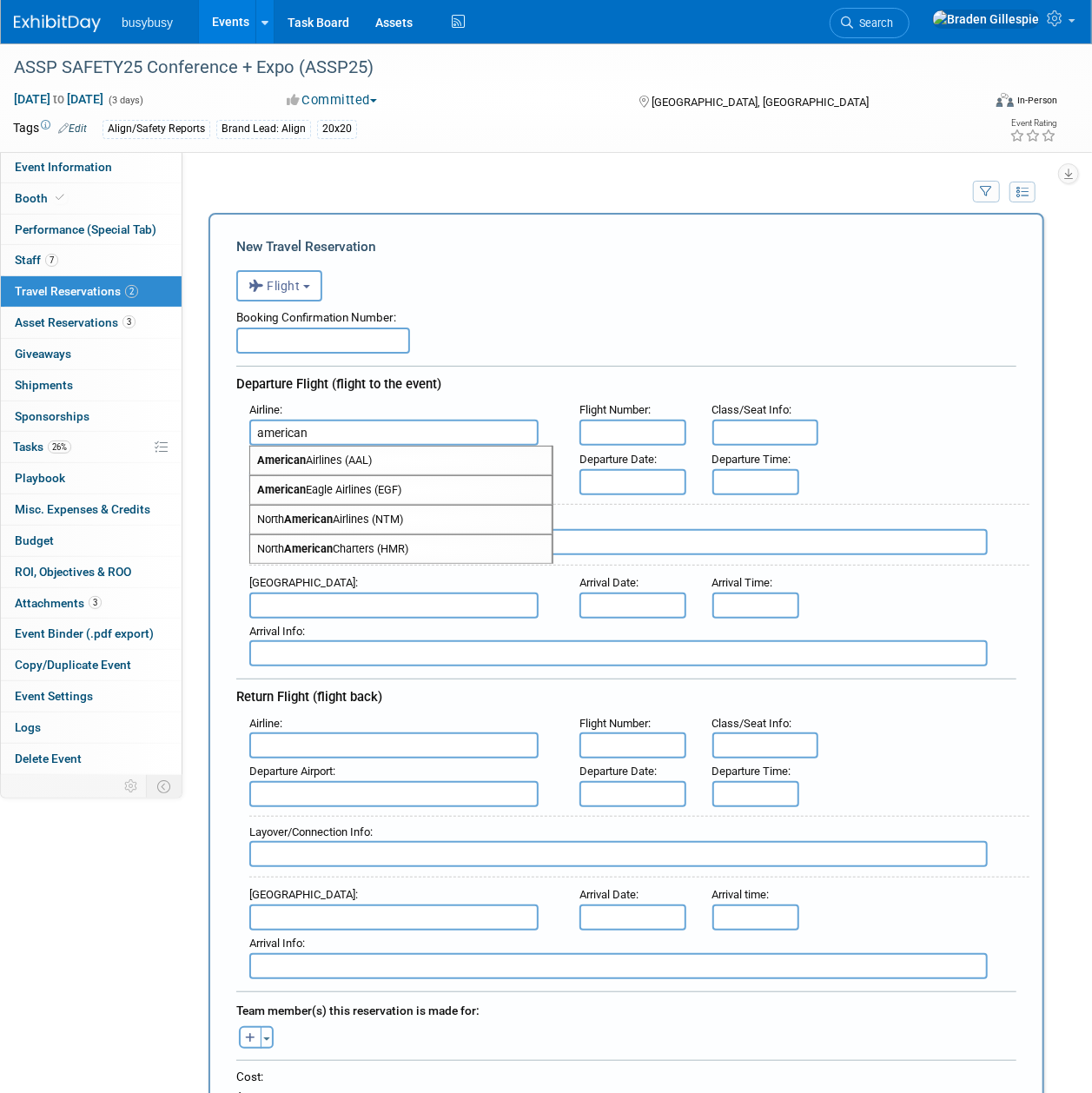 click on "american" at bounding box center [394, 433] 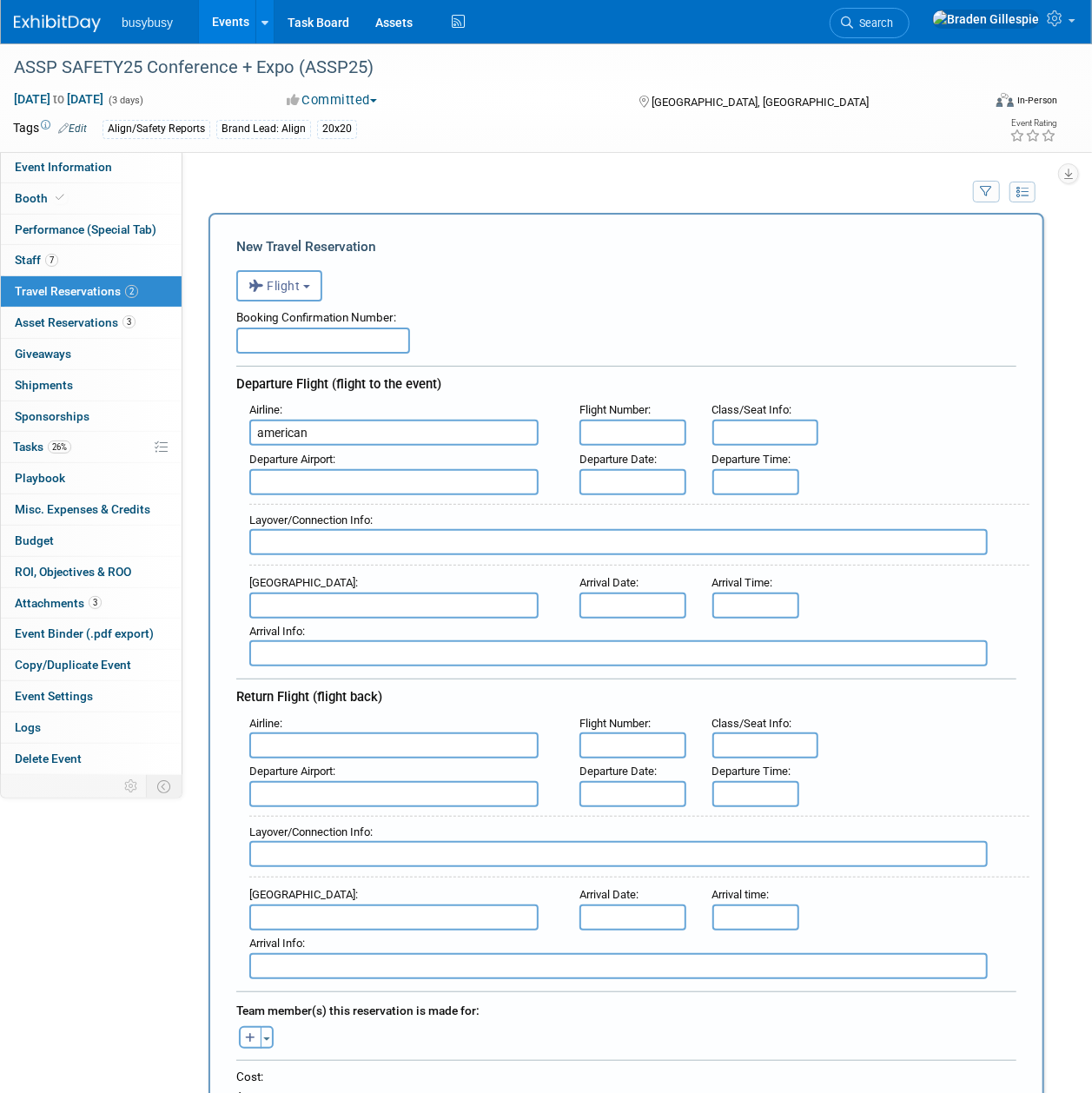 click on "american" at bounding box center (394, 433) 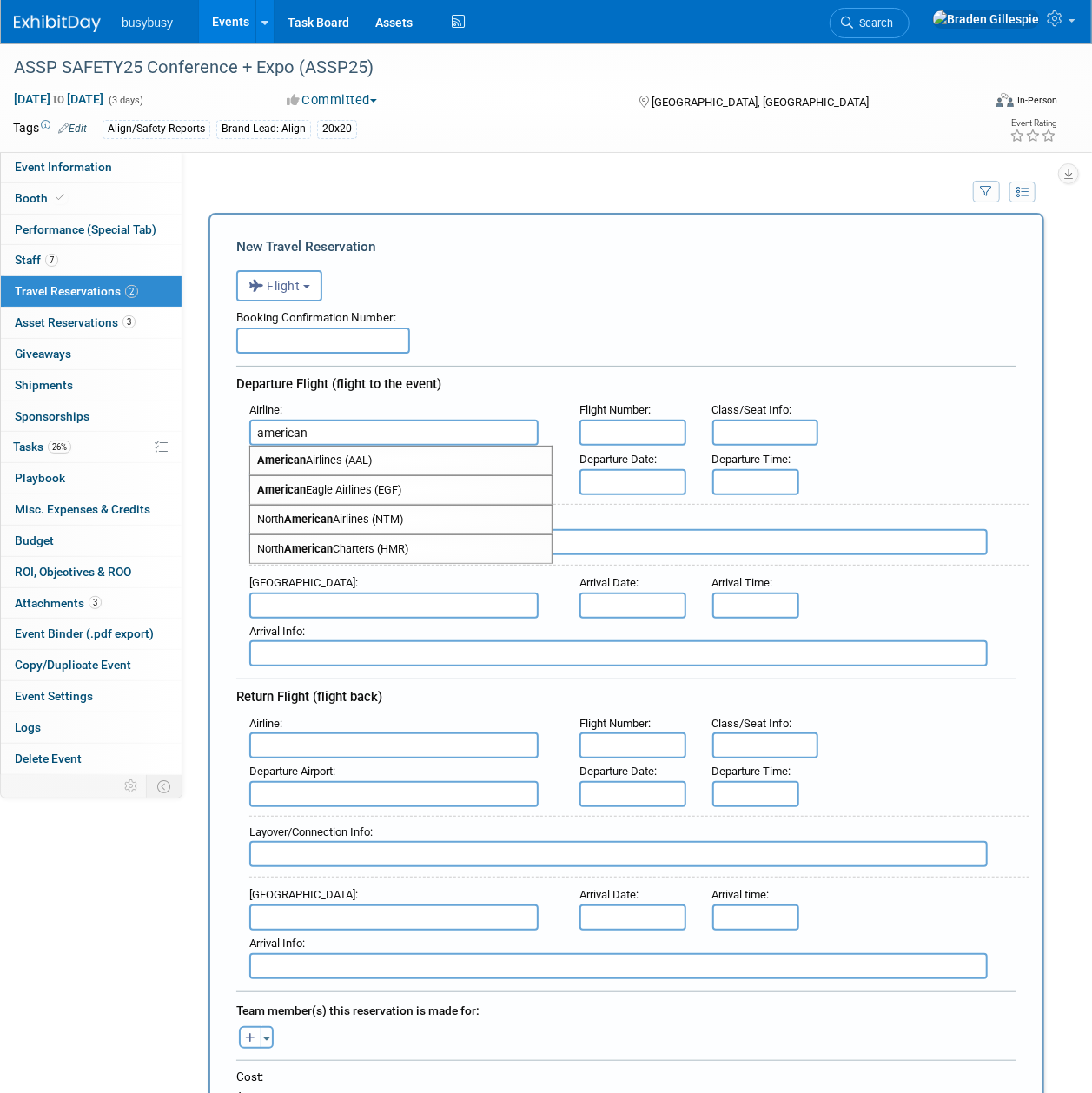 click on "American  Airlines (AAL)" at bounding box center [400, 460] 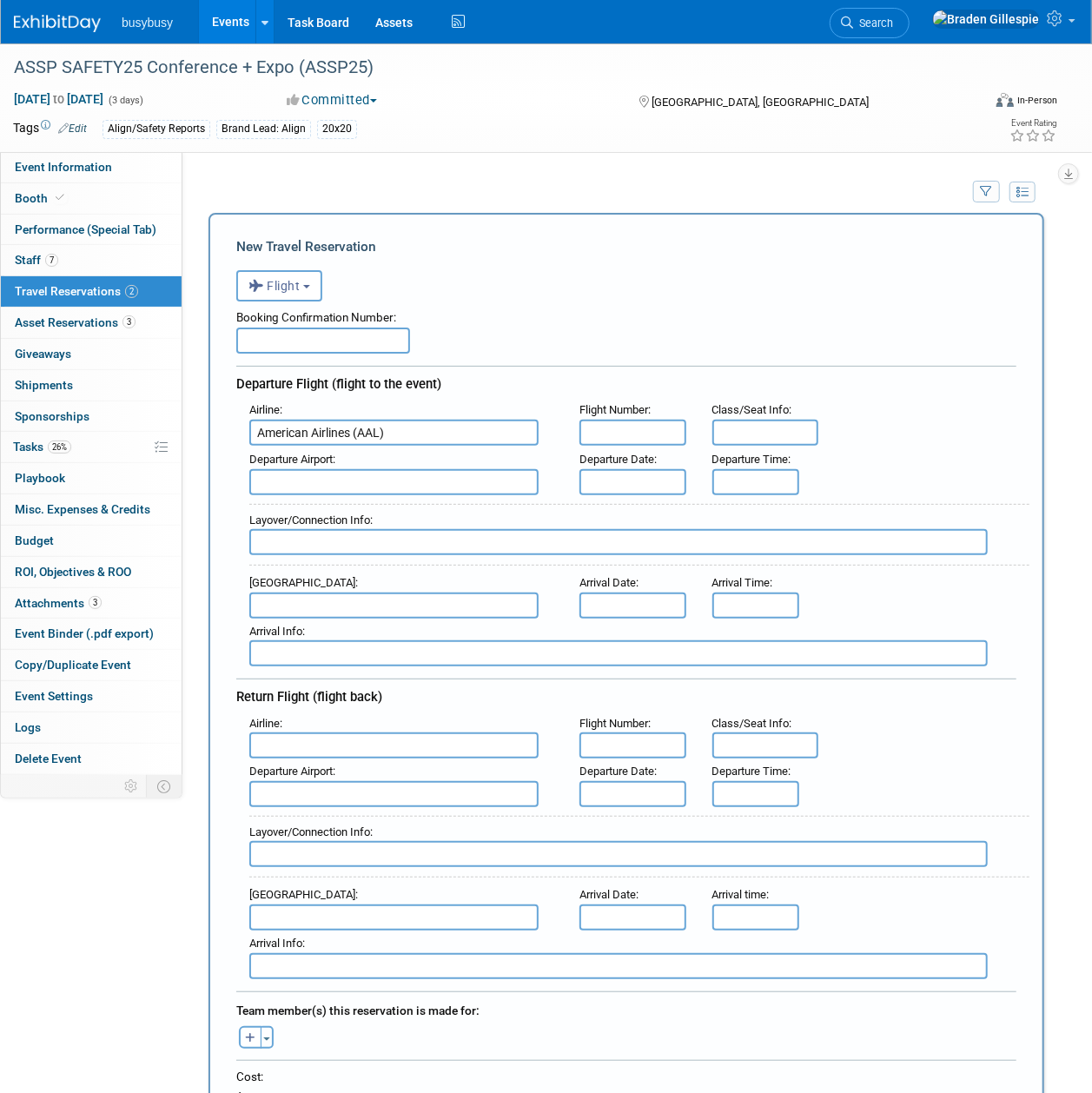 click at bounding box center [394, 745] 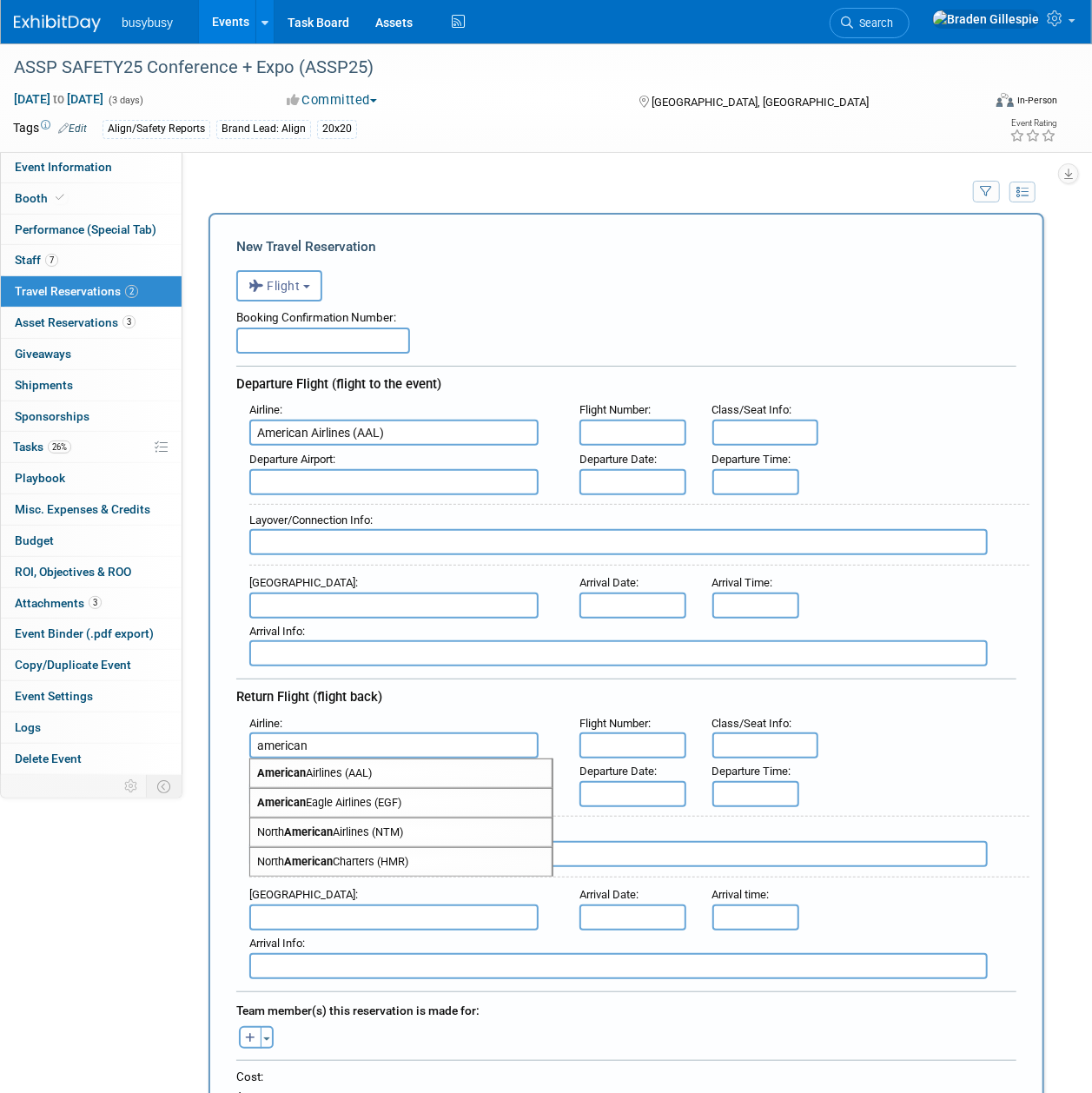 click on "American  Airlines (AAL)" at bounding box center (400, 773) 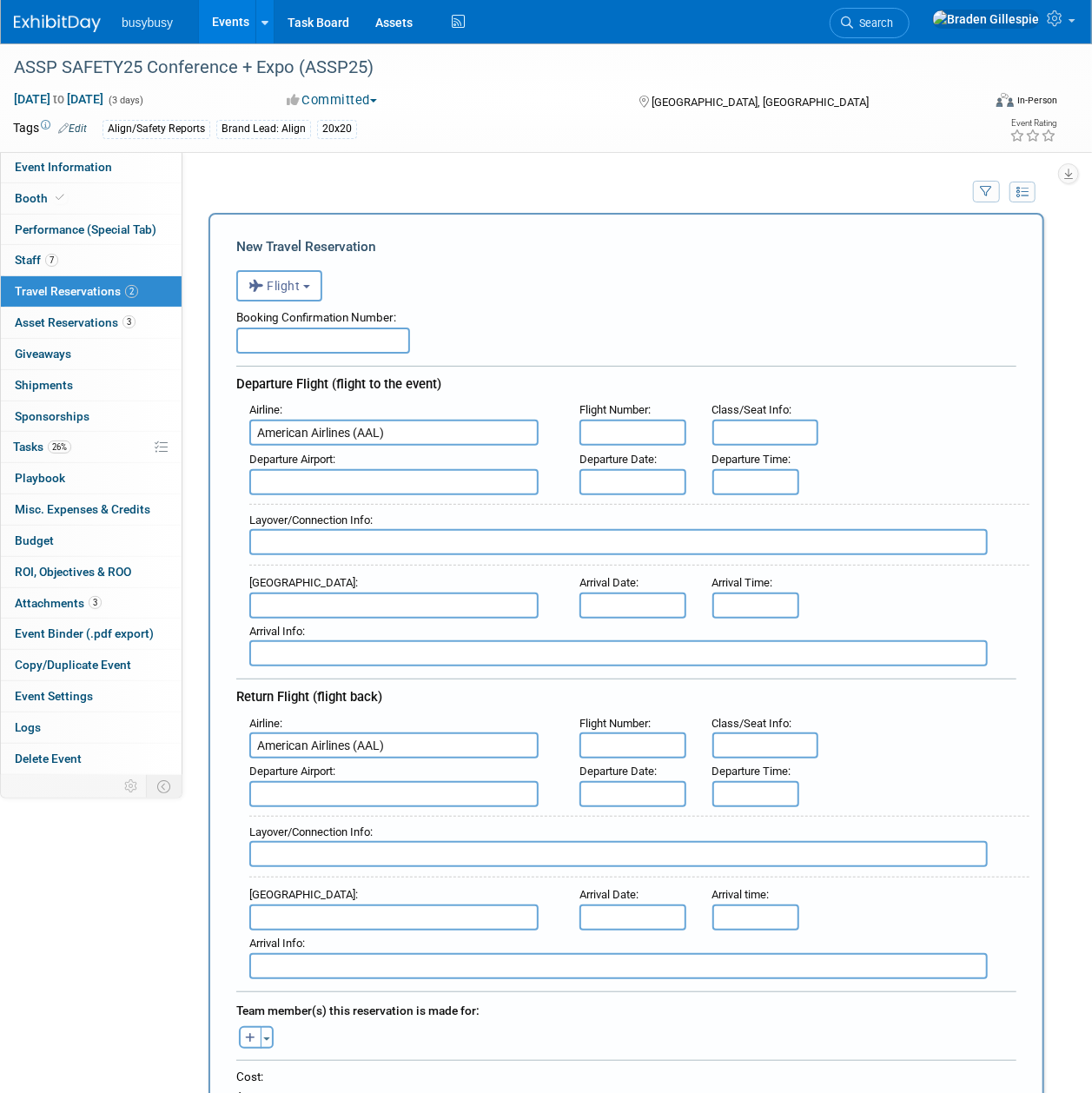 click at bounding box center (394, 482) 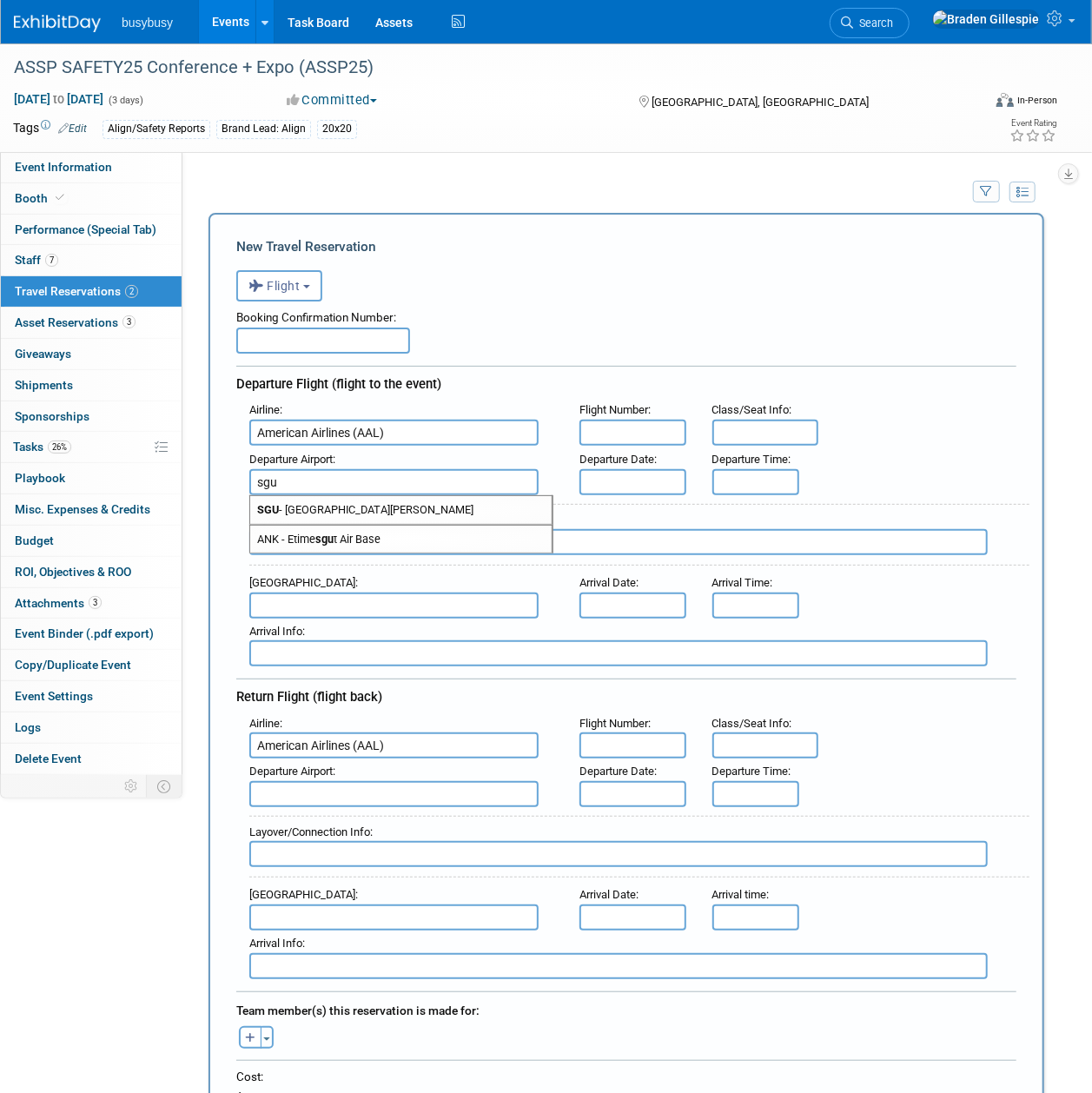 click on "SGU  - St George Municipal Airport" at bounding box center (400, 510) 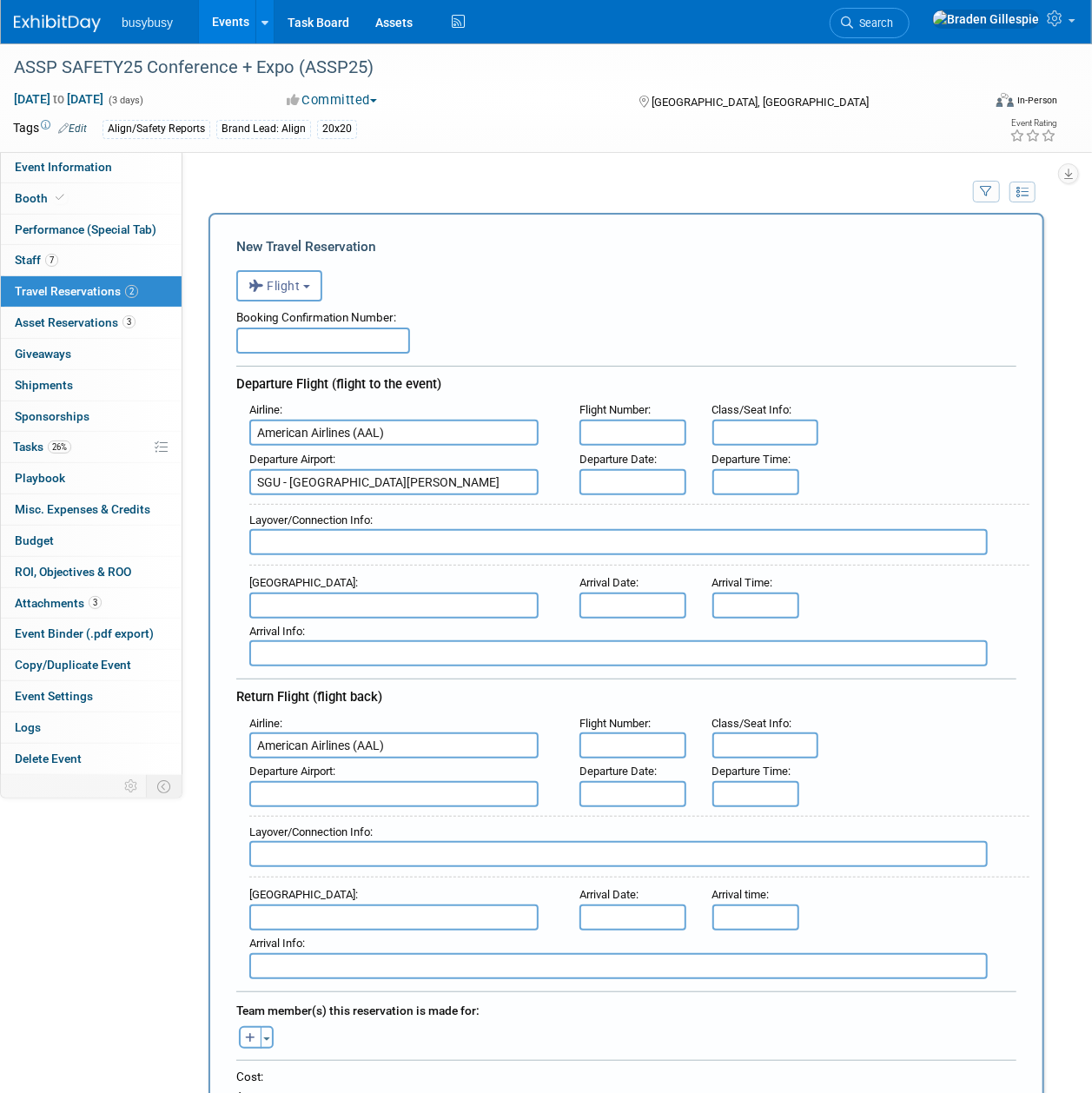 click at bounding box center [394, 606] 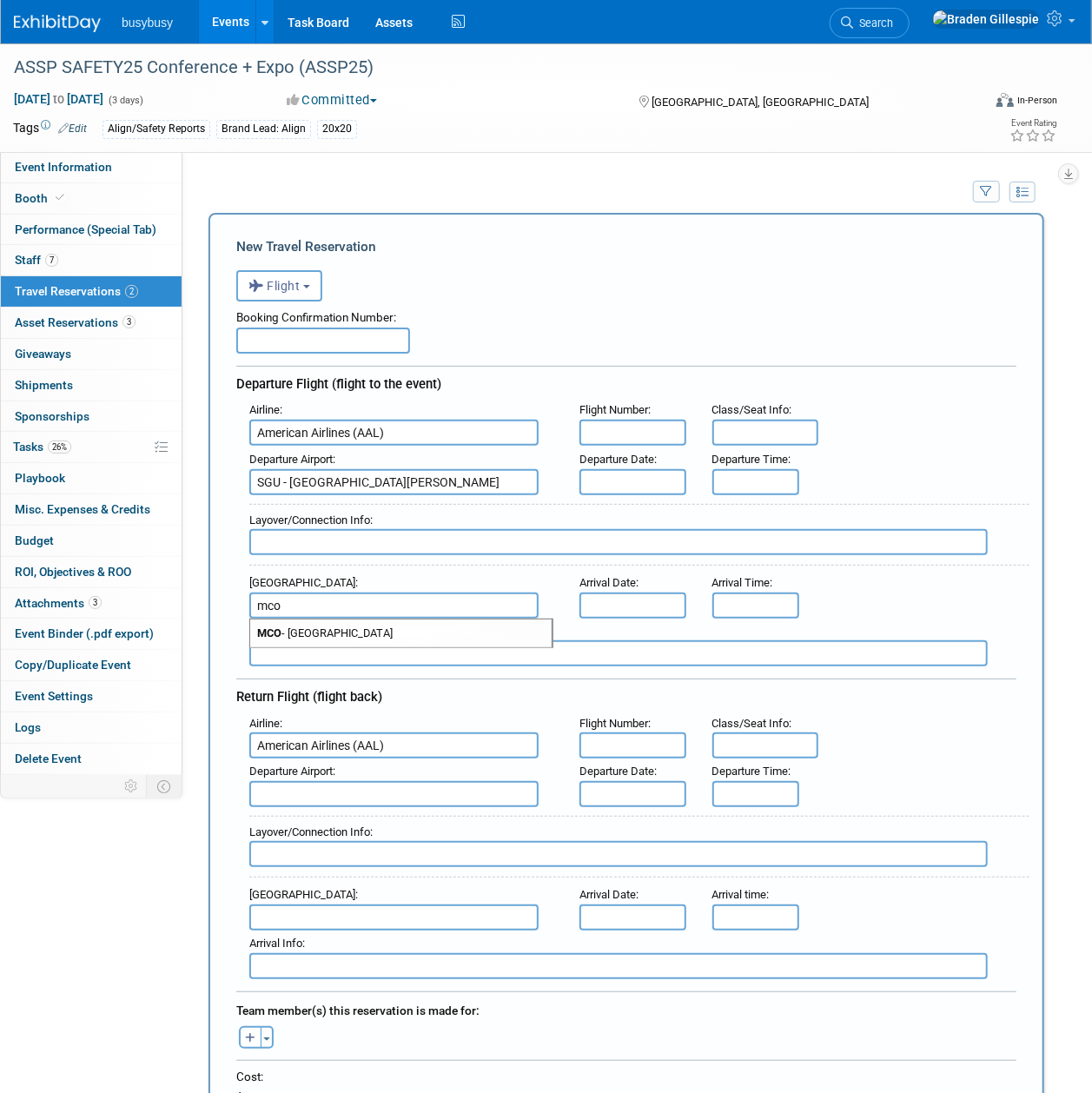 click on "MCO  - Orlando International Airport" at bounding box center [400, 633] 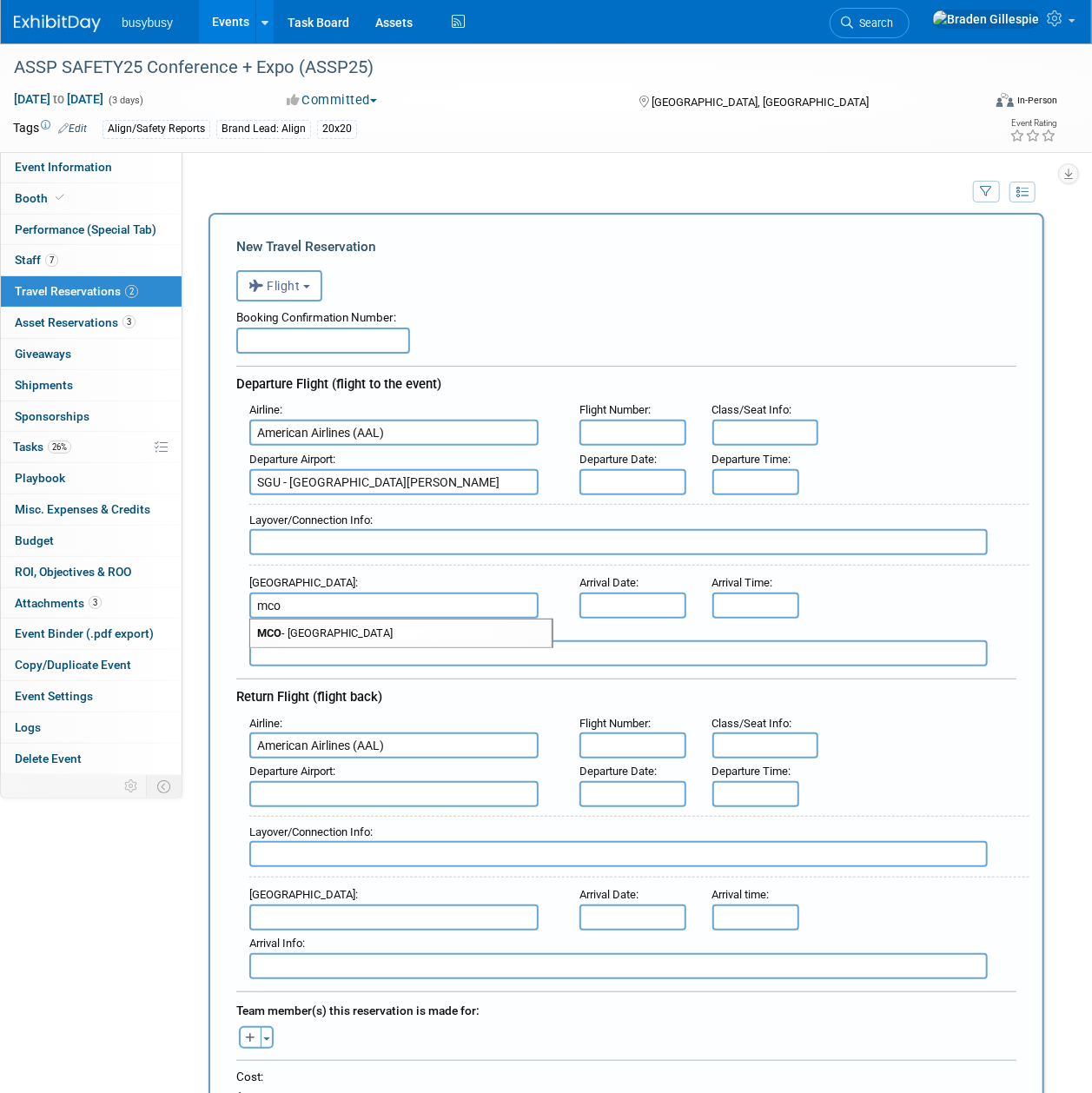 type on "MCO - Orlando International Airport" 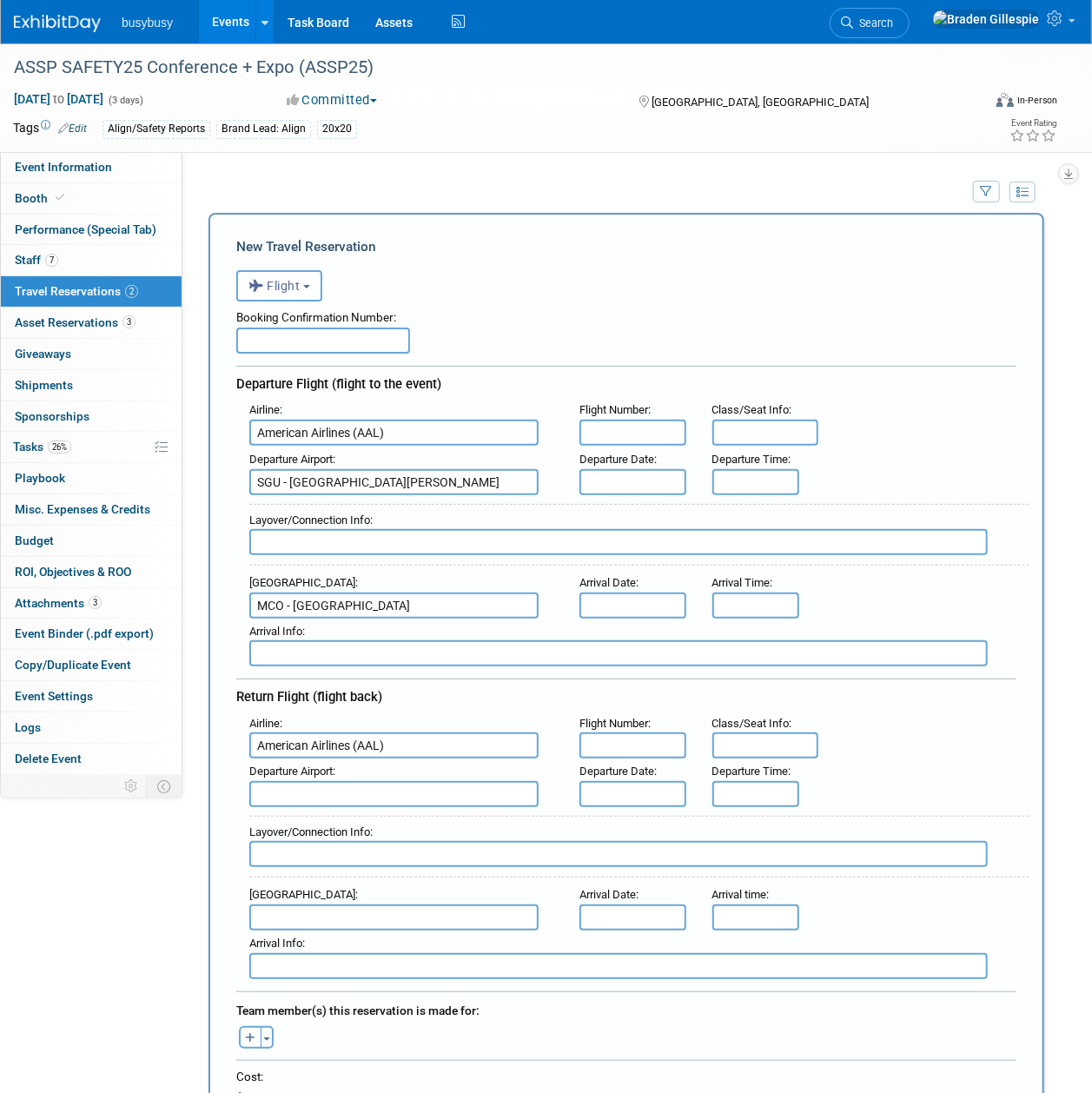 click at bounding box center [394, 794] 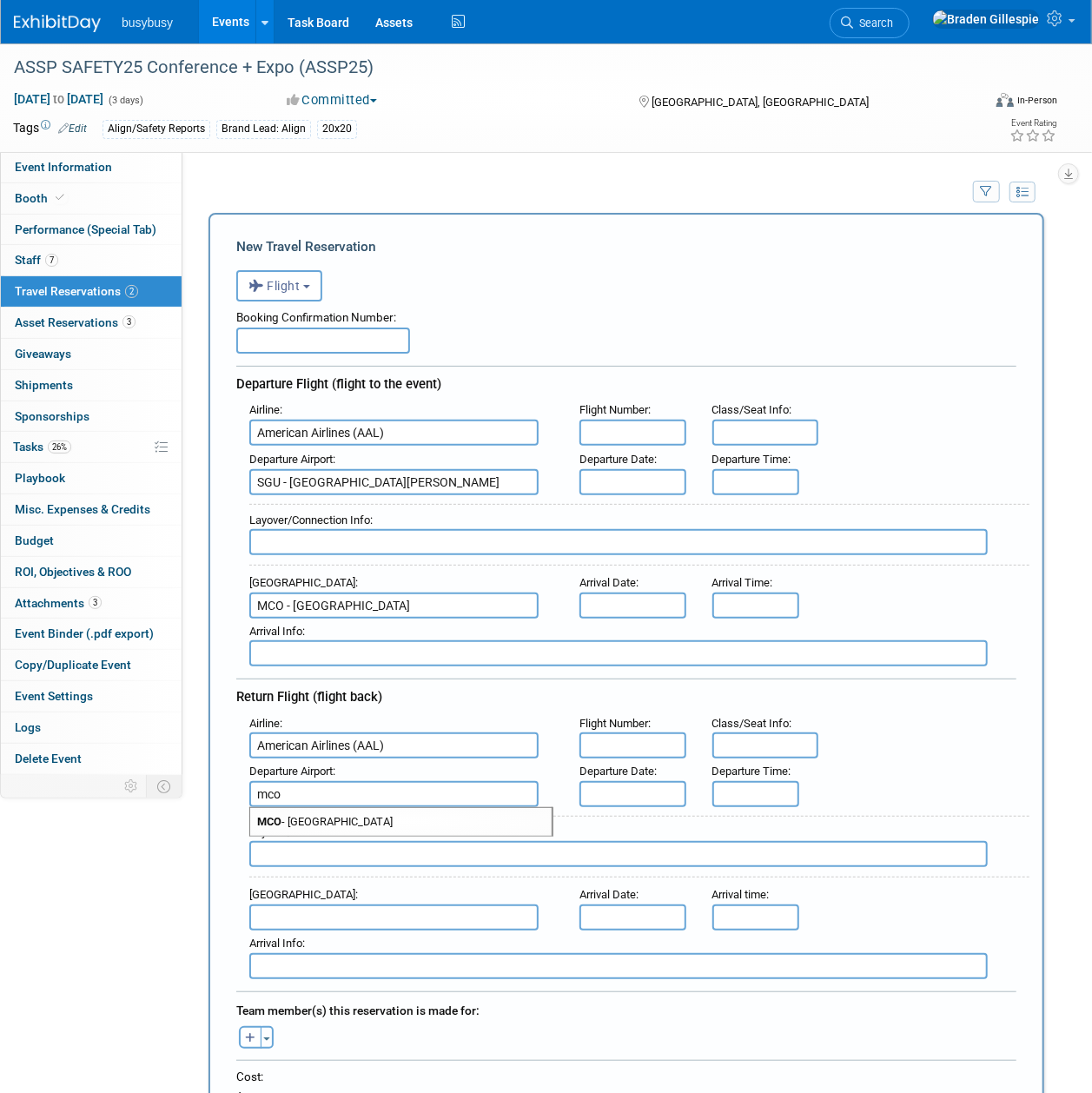click on "MCO  - Orlando International Airport" at bounding box center (400, 822) 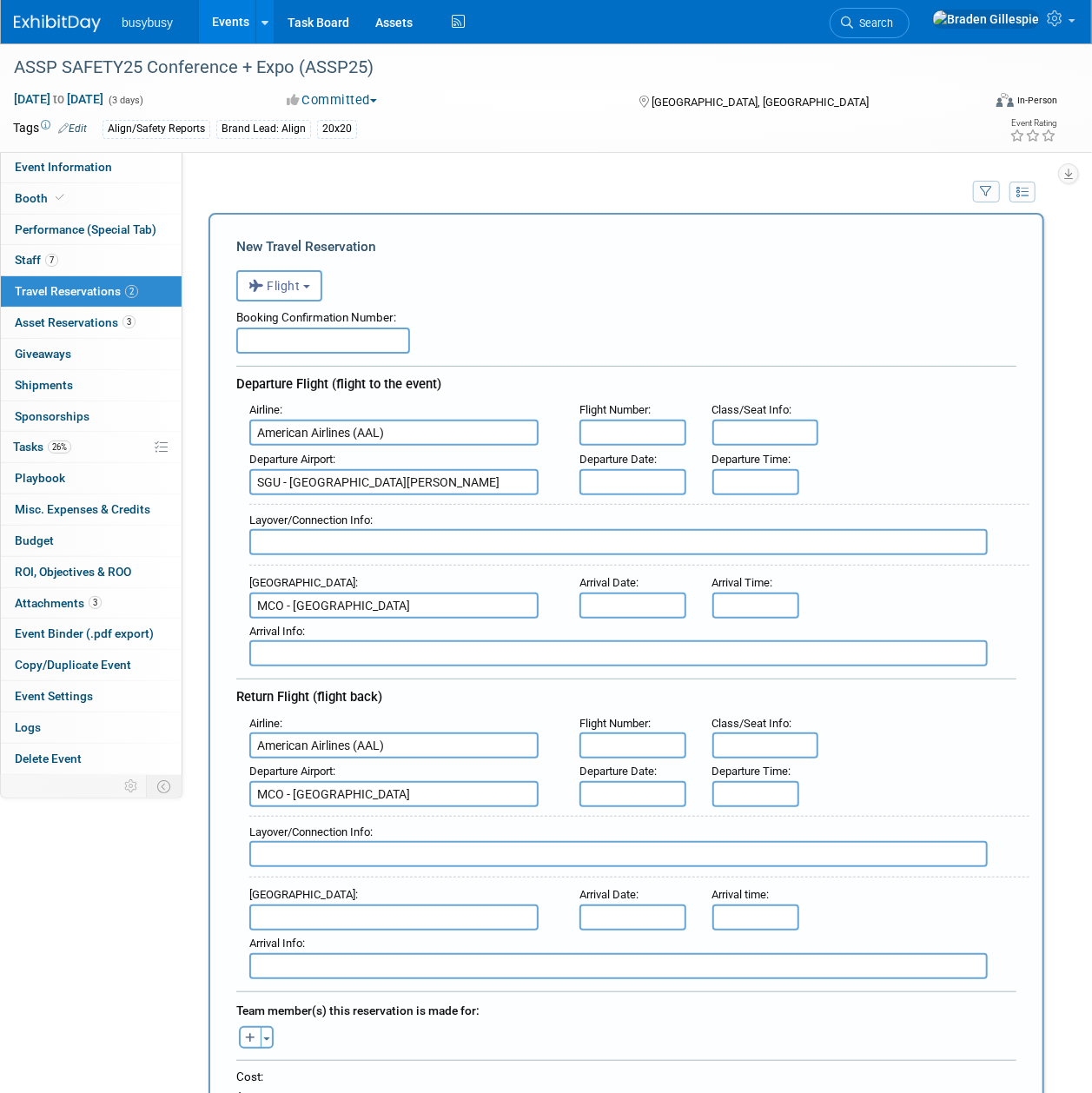 click at bounding box center (394, 917) 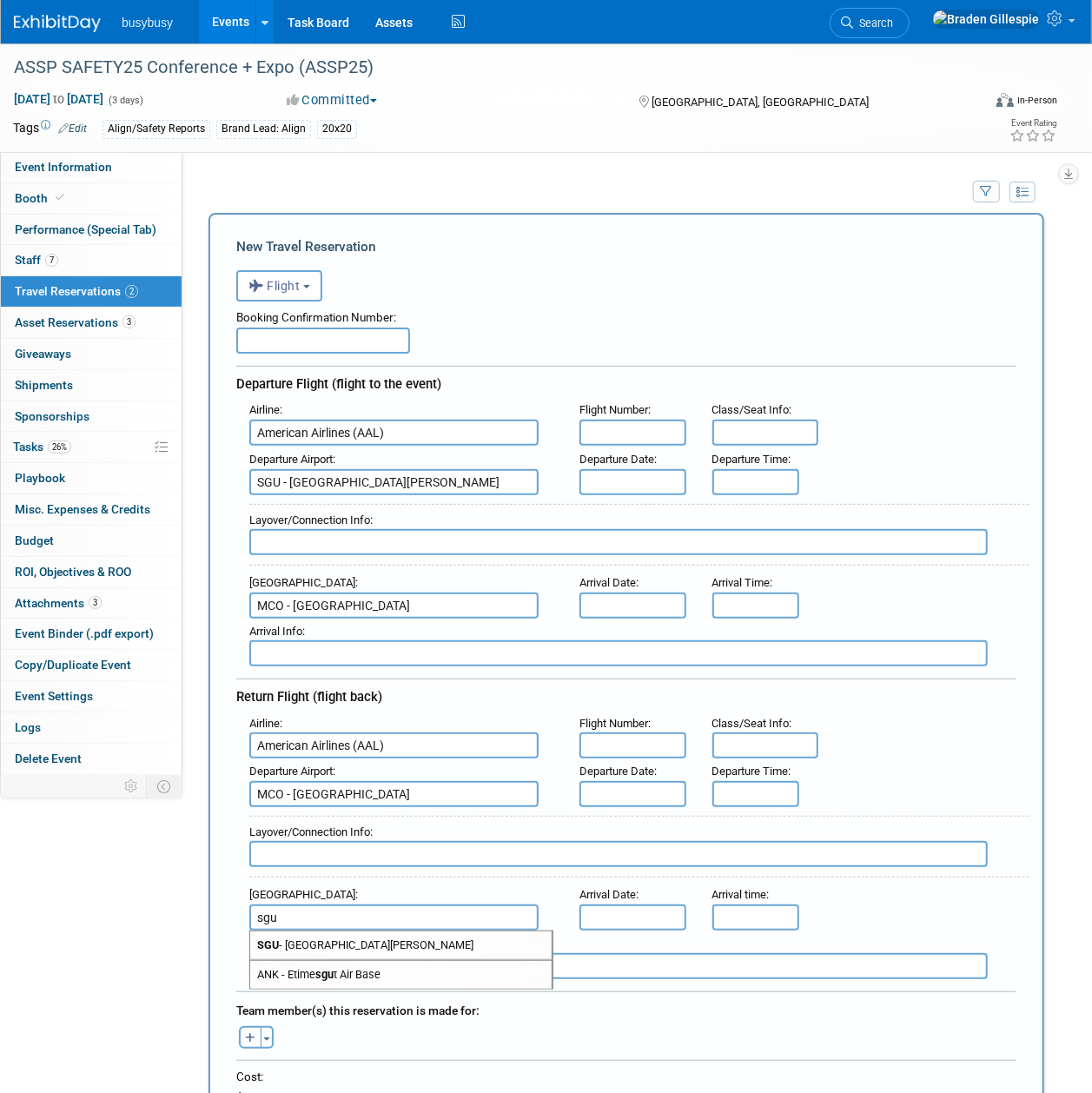 click on "SGU  - St George Municipal Airport" at bounding box center [400, 945] 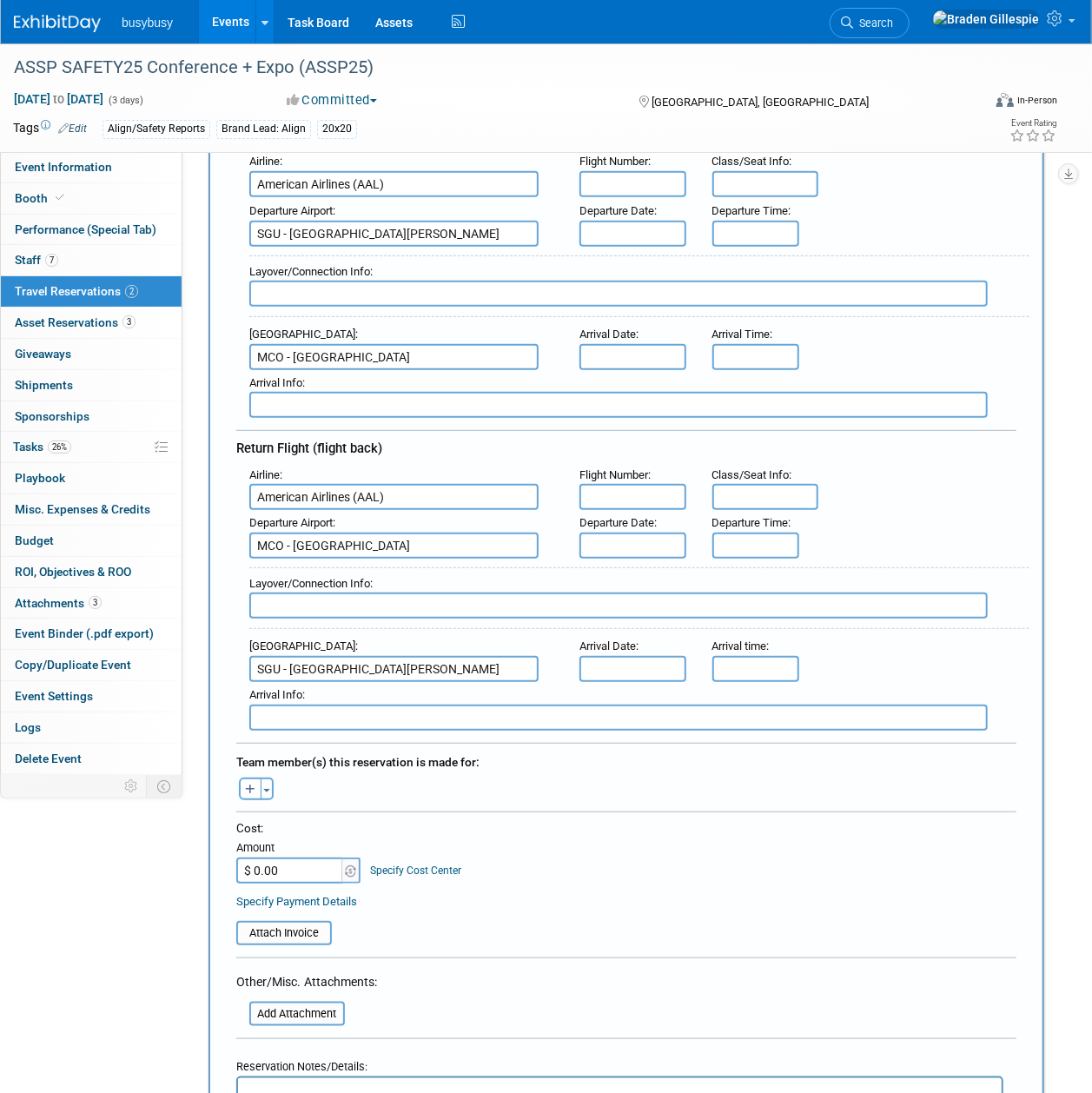 scroll, scrollTop: 348, scrollLeft: 0, axis: vertical 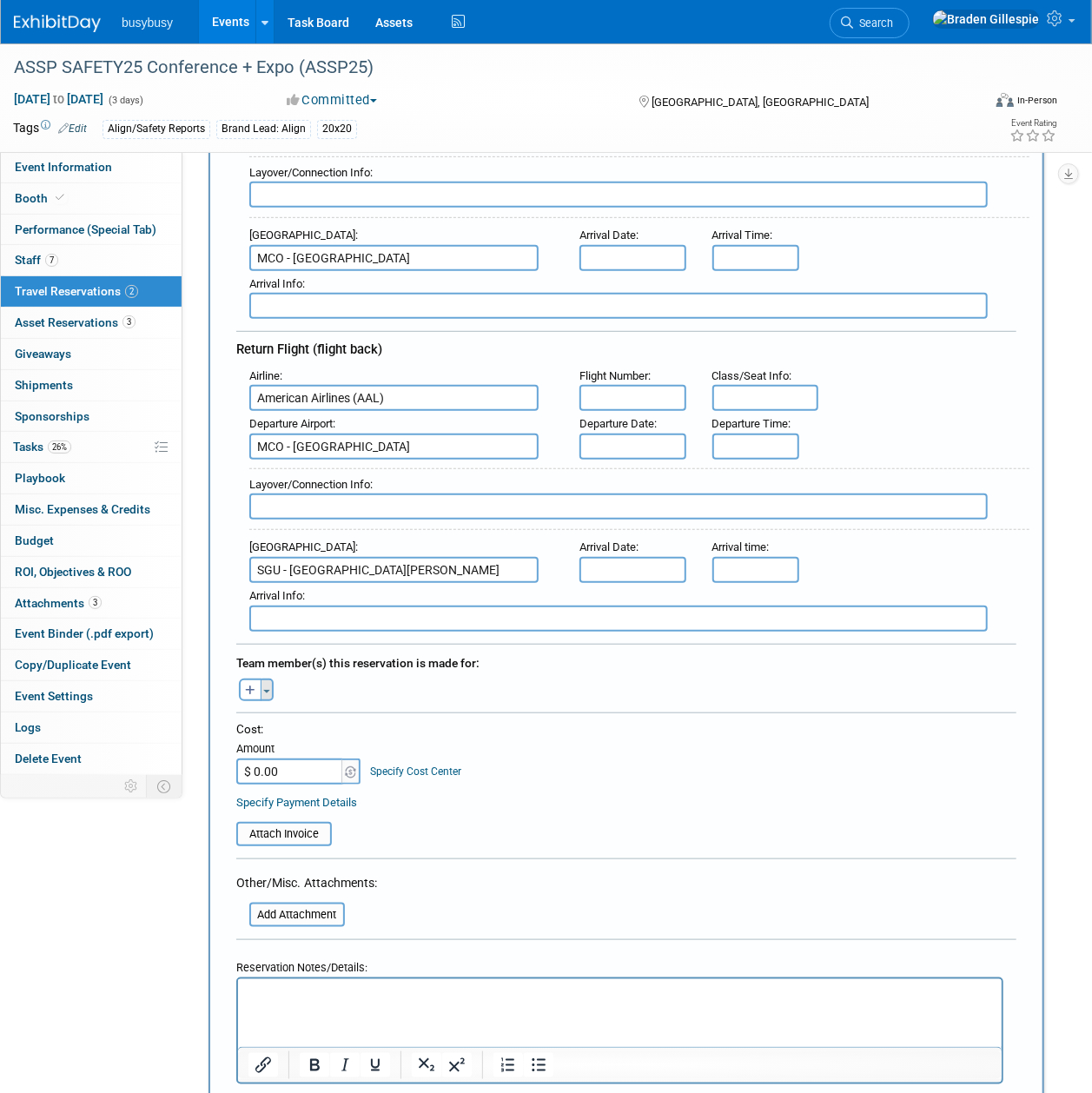 click on "Toggle Dropdown" at bounding box center [267, 690] 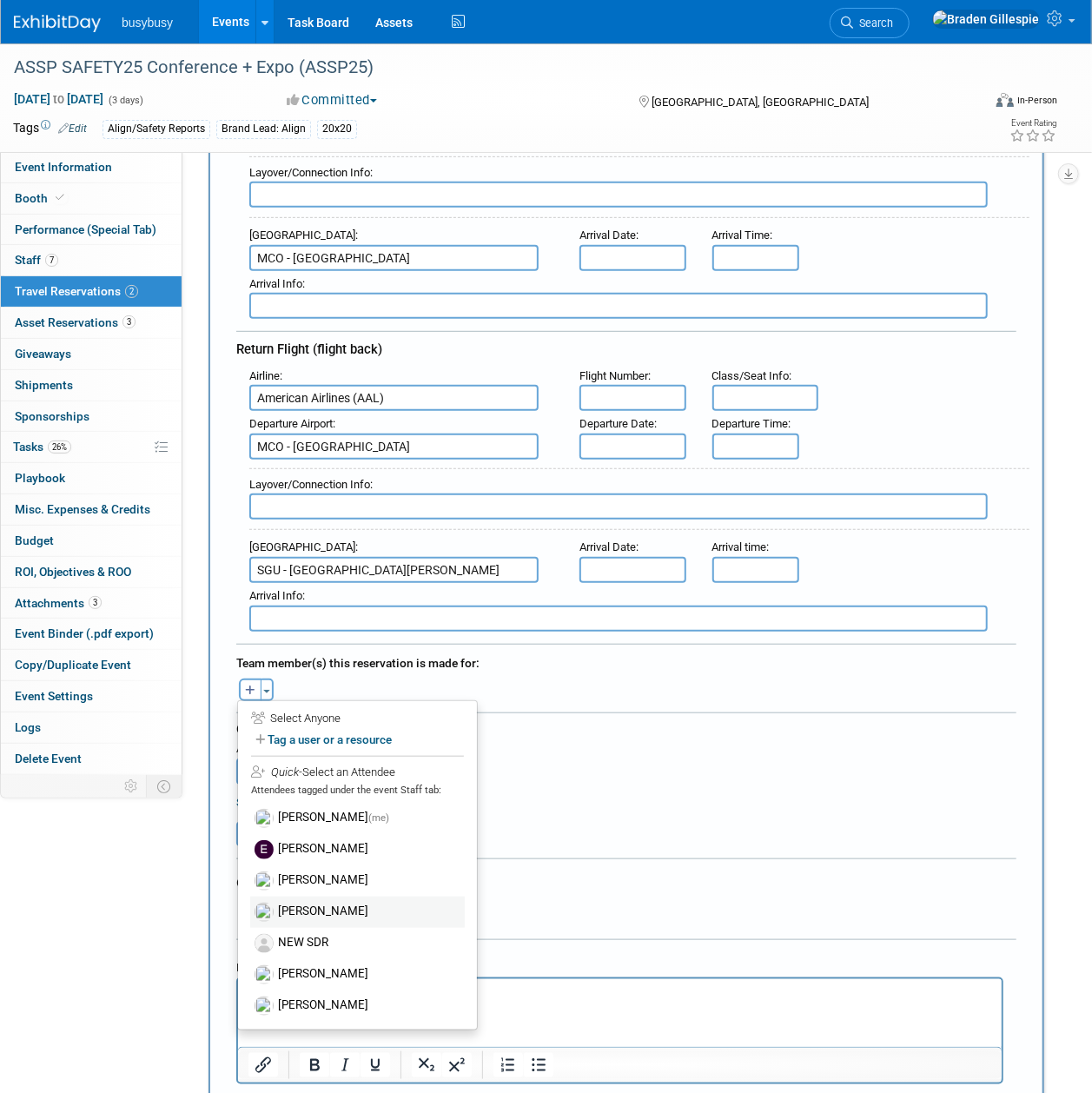click on "[PERSON_NAME]" at bounding box center (357, 912) 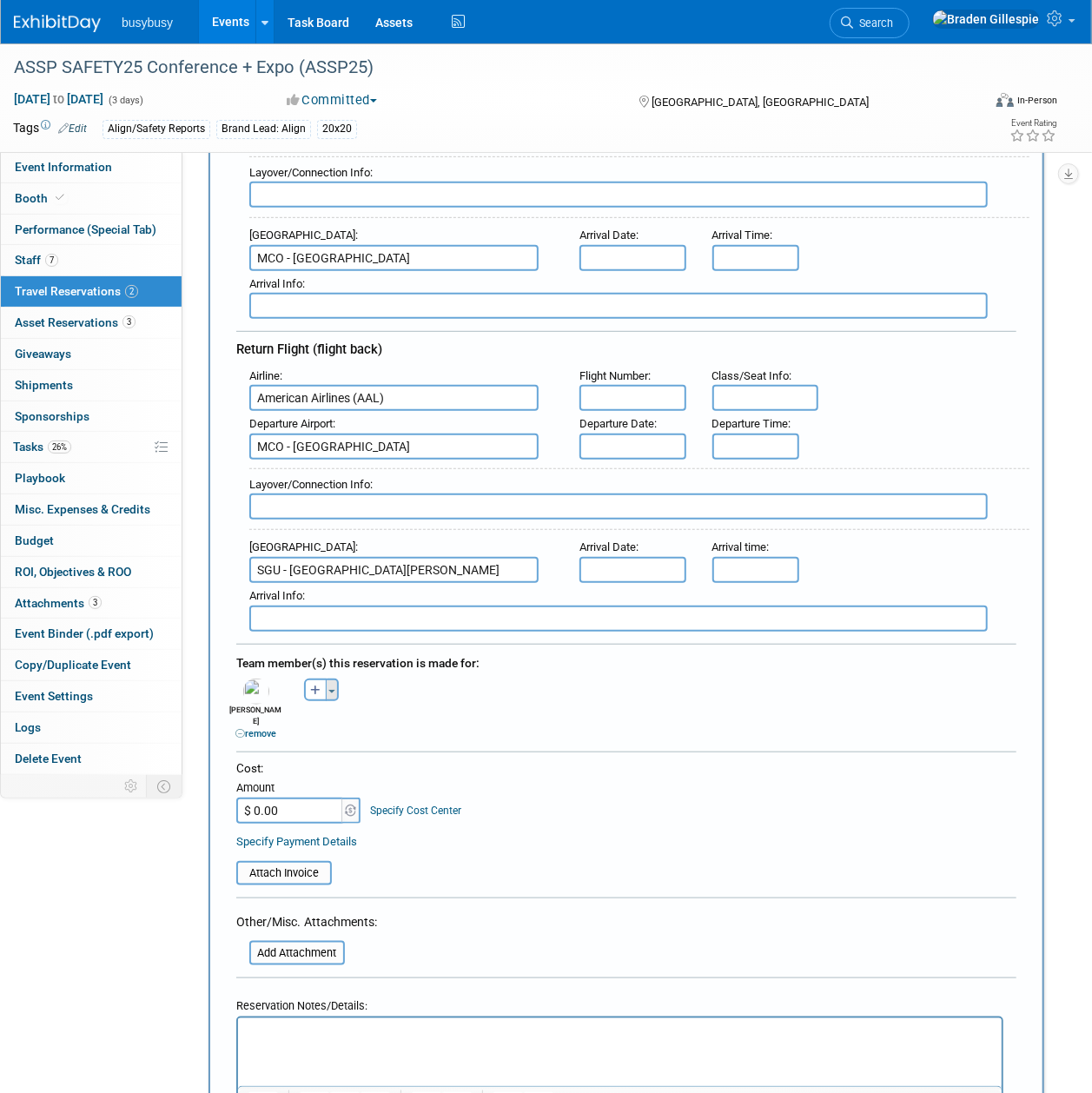 click at bounding box center [332, 692] 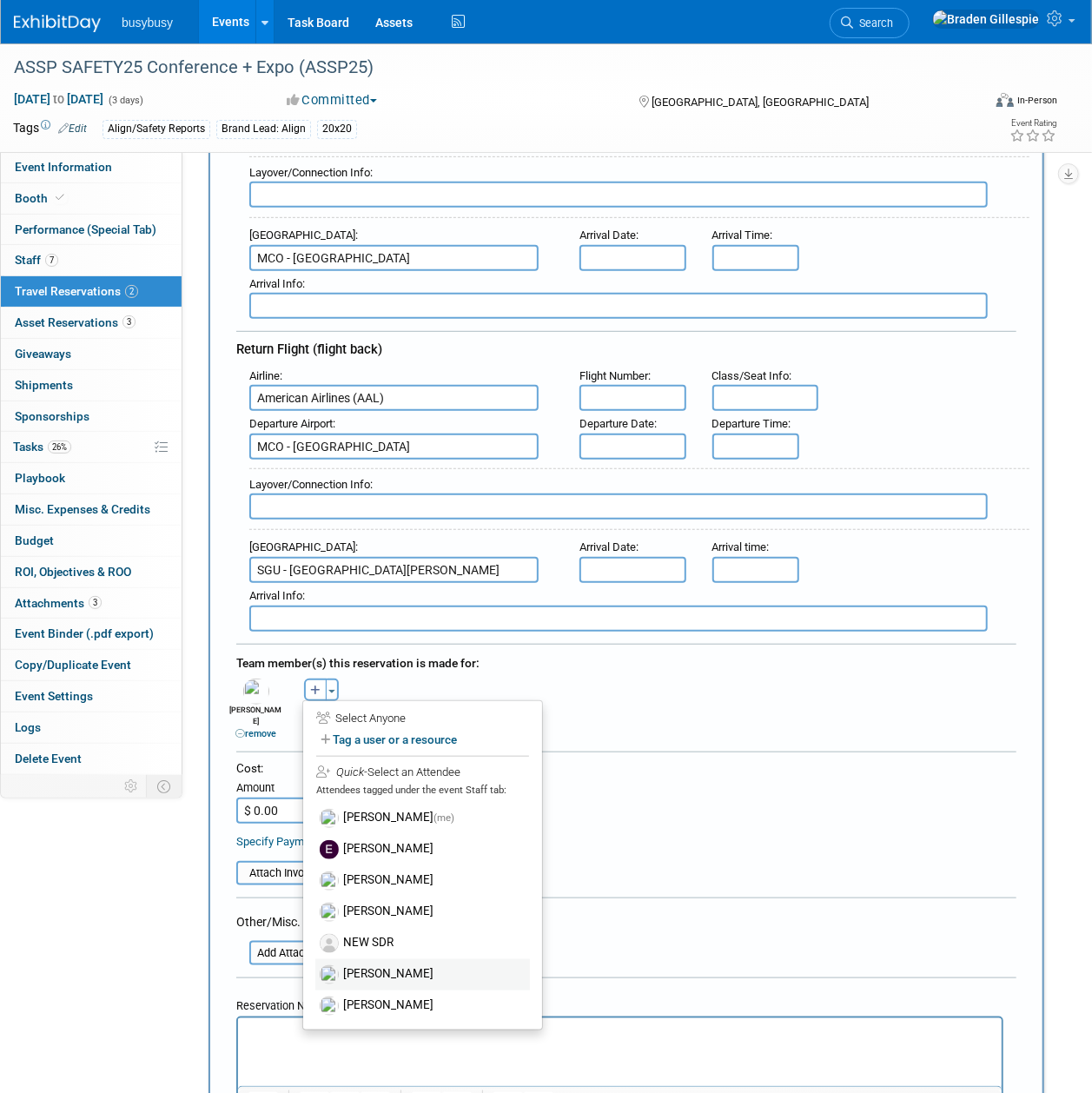 click on "[PERSON_NAME]" at bounding box center (422, 975) 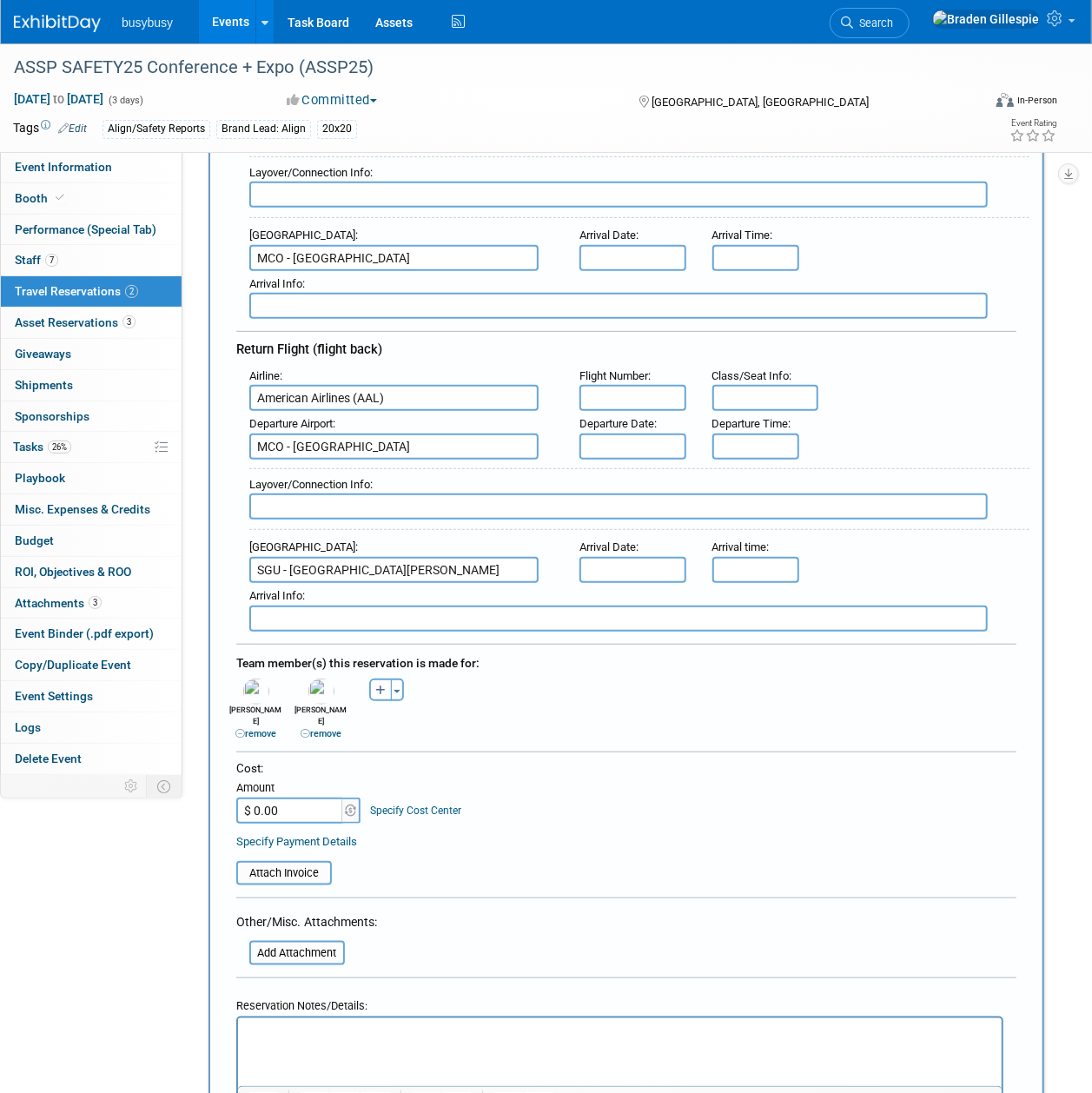 click on "$ 0.00" at bounding box center (290, 811) 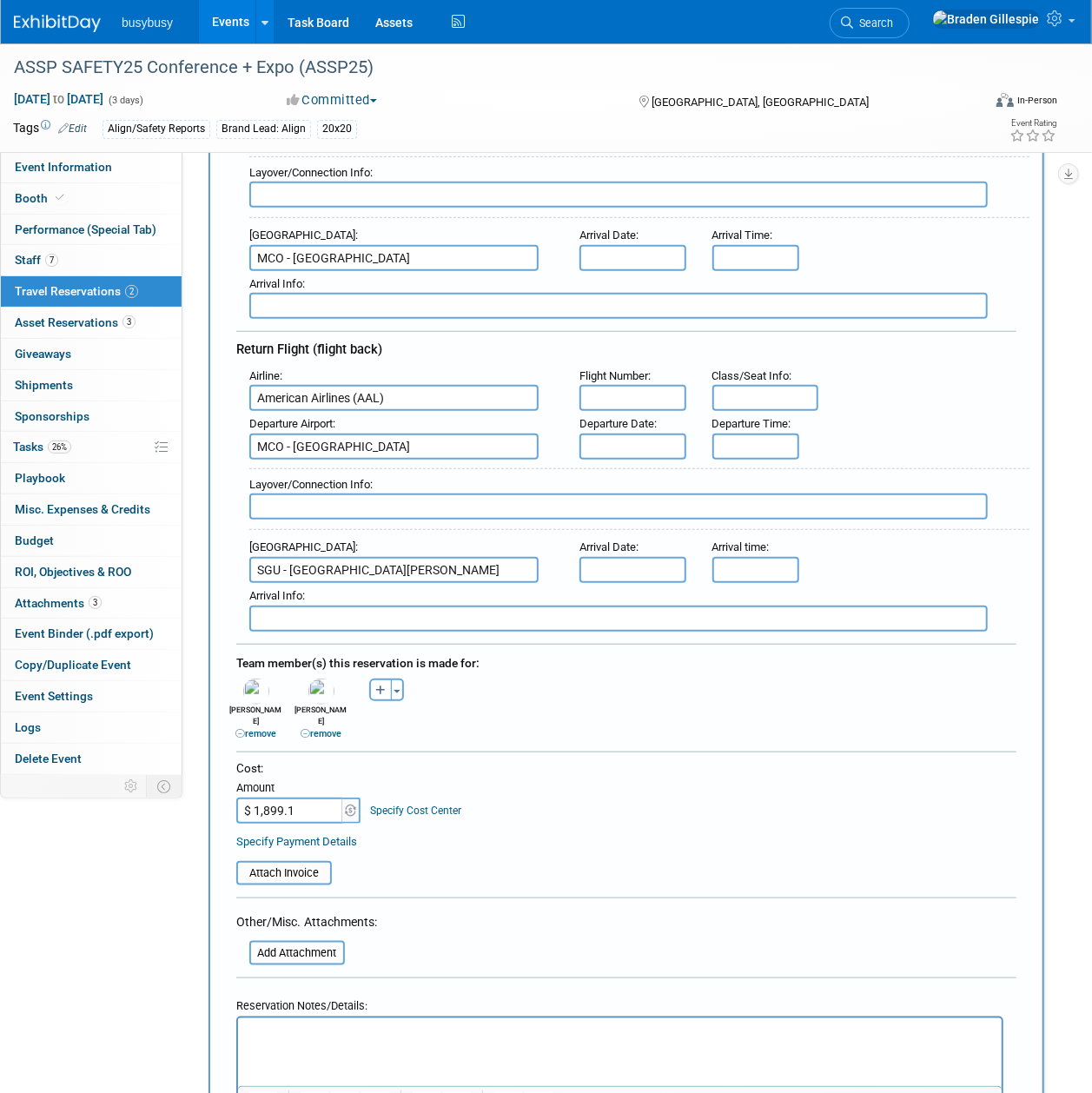 type on "$ 1,899.14" 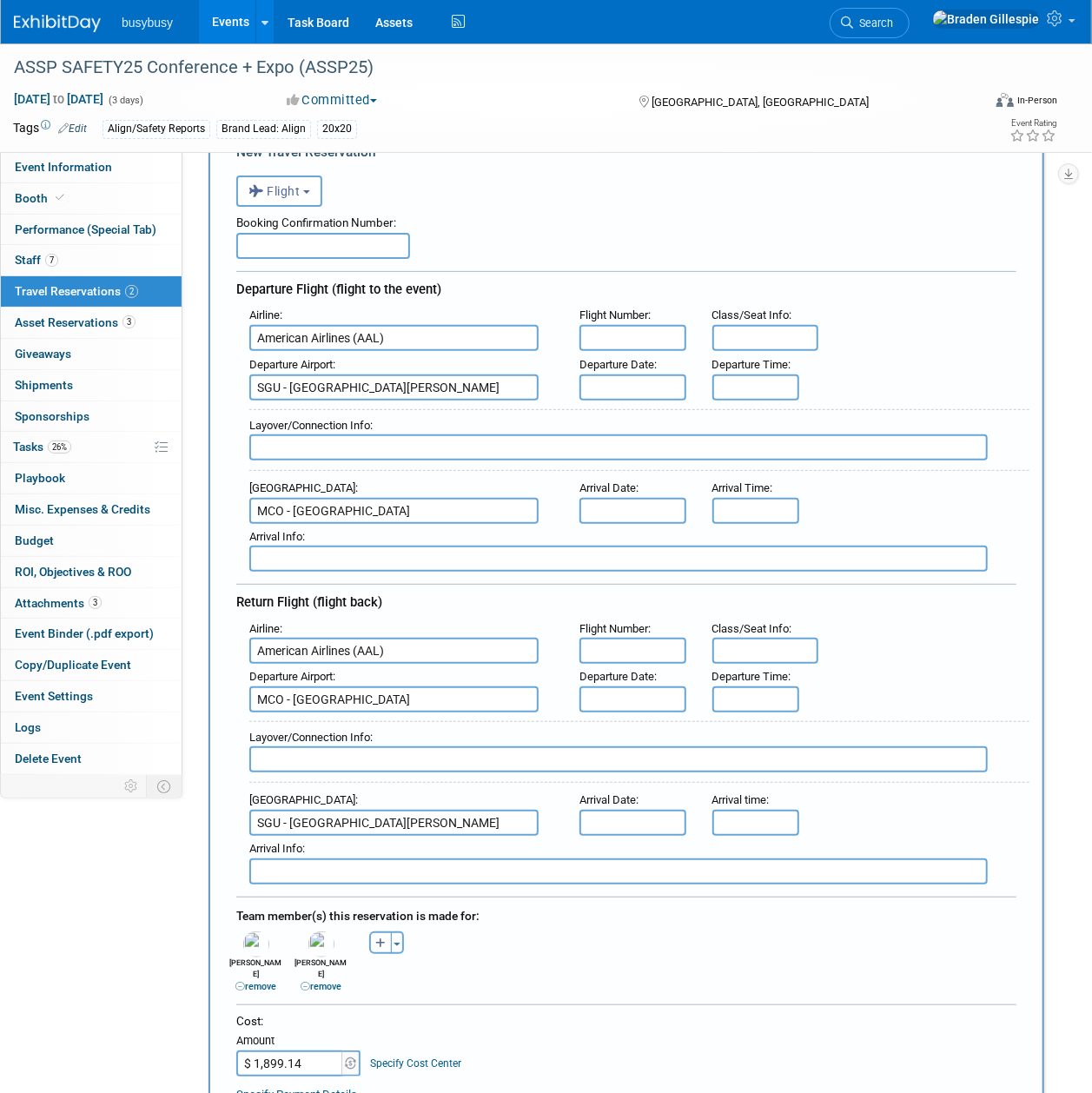 scroll, scrollTop: 0, scrollLeft: 0, axis: both 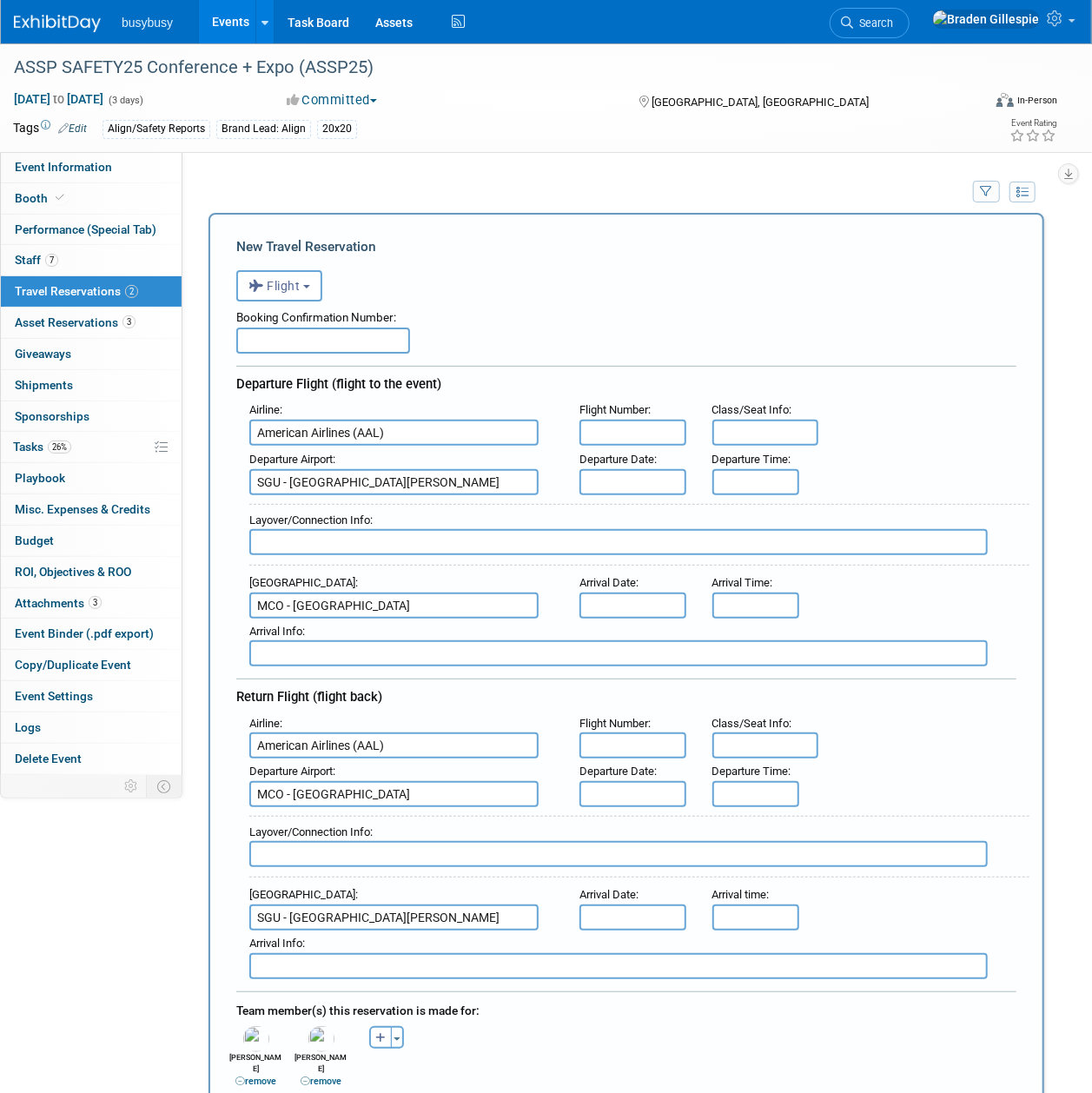 click at bounding box center (323, 341) 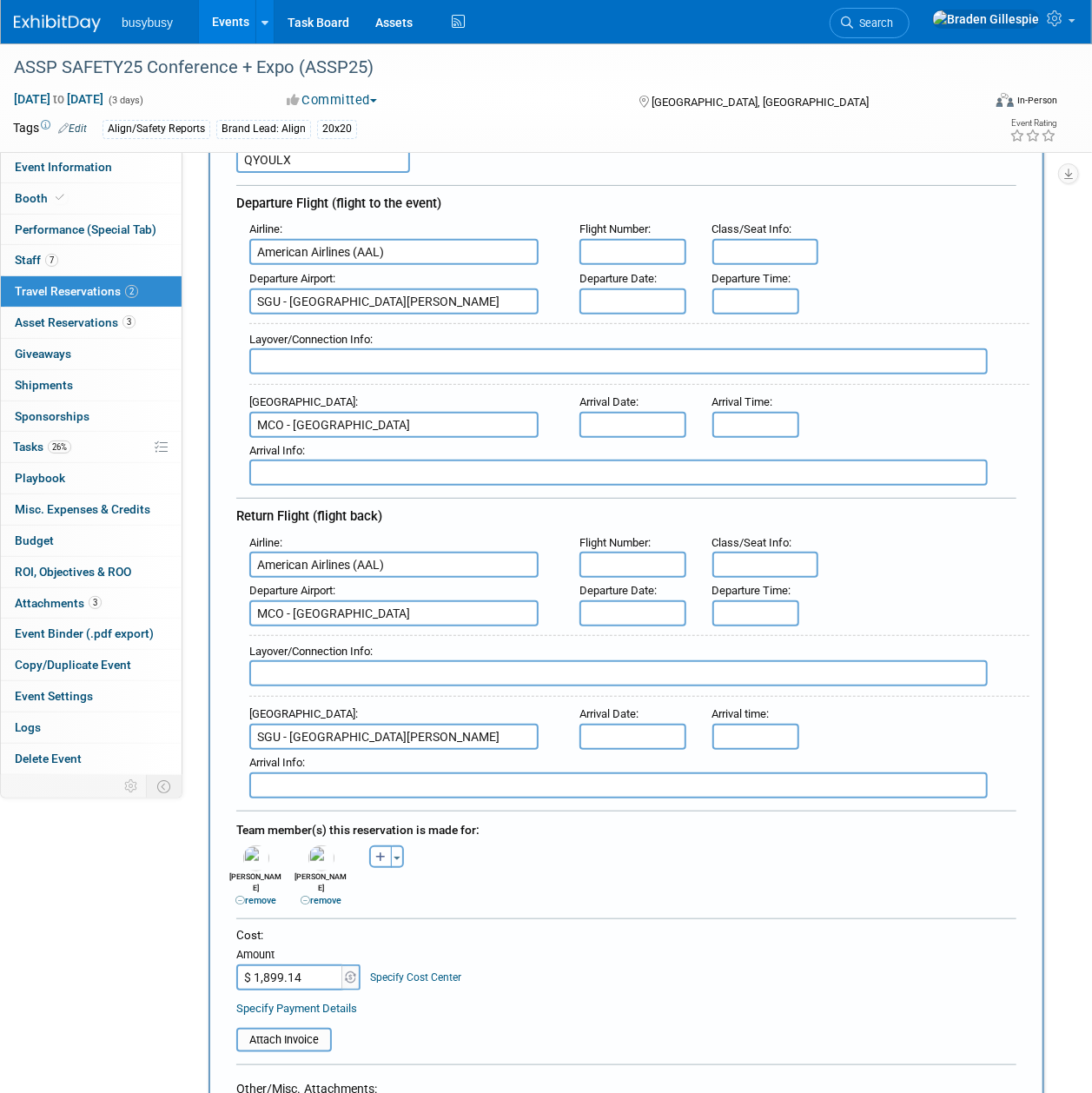 scroll, scrollTop: 463, scrollLeft: 0, axis: vertical 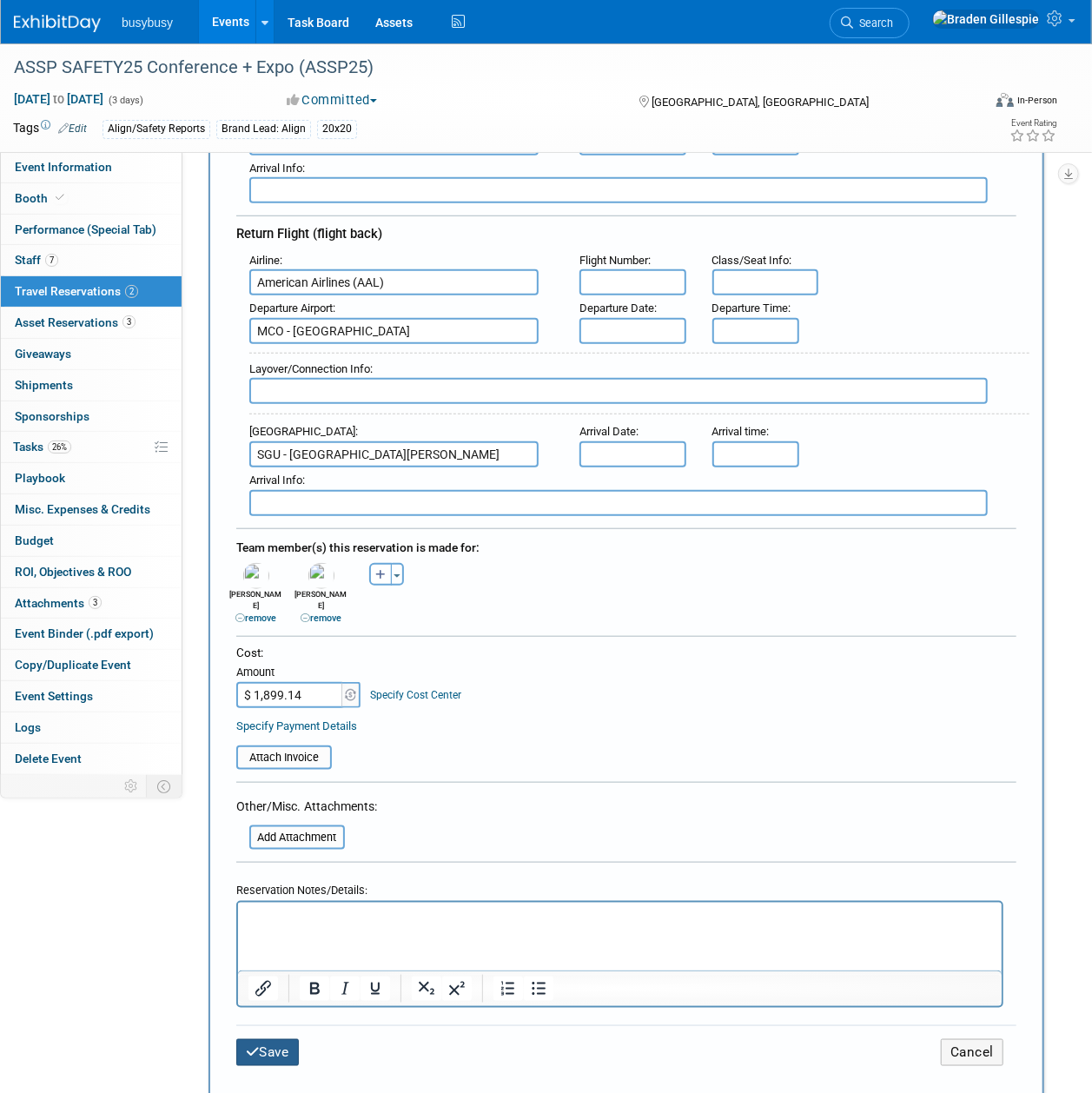 type on "QYOULX" 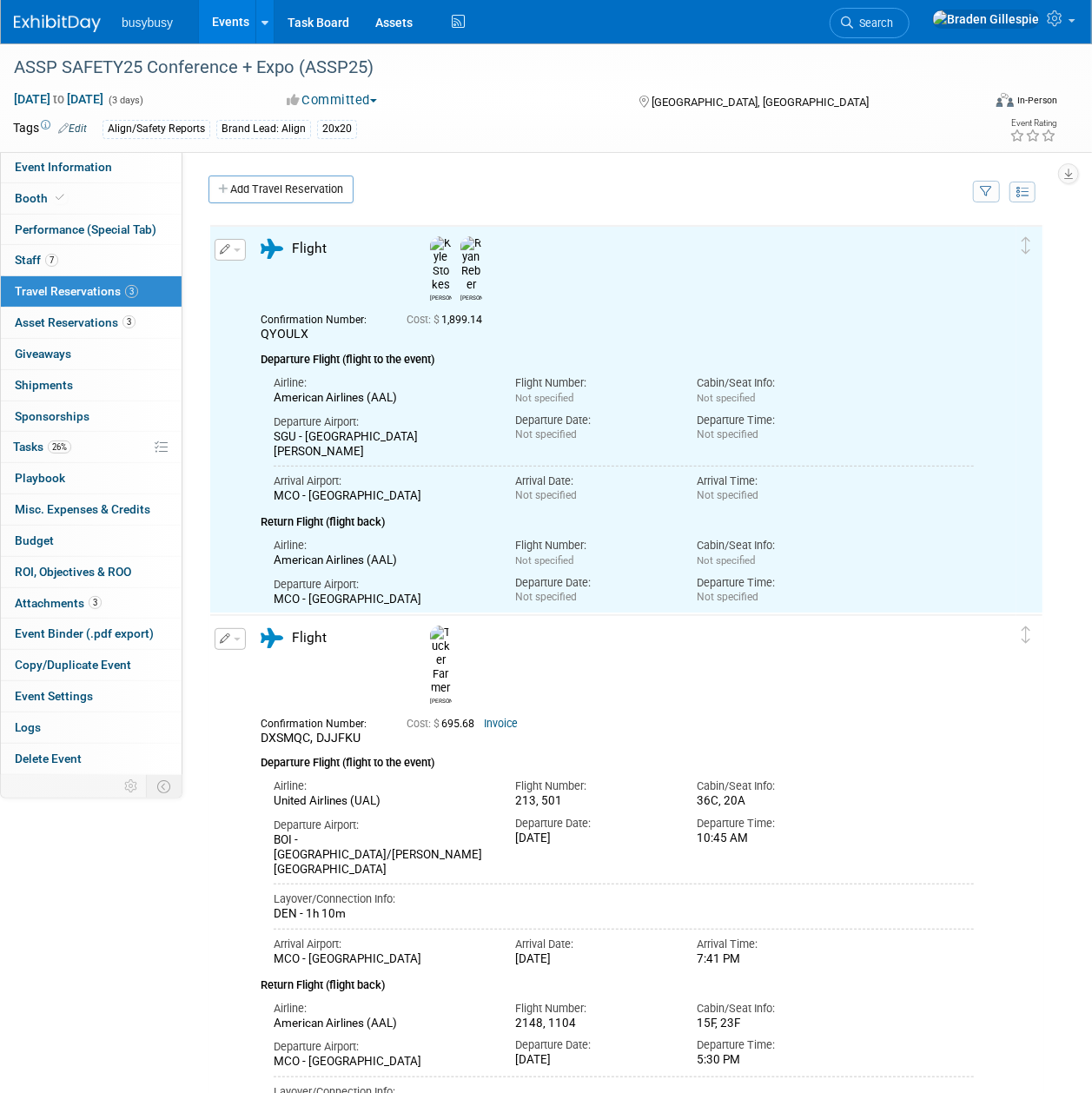 scroll, scrollTop: 0, scrollLeft: 0, axis: both 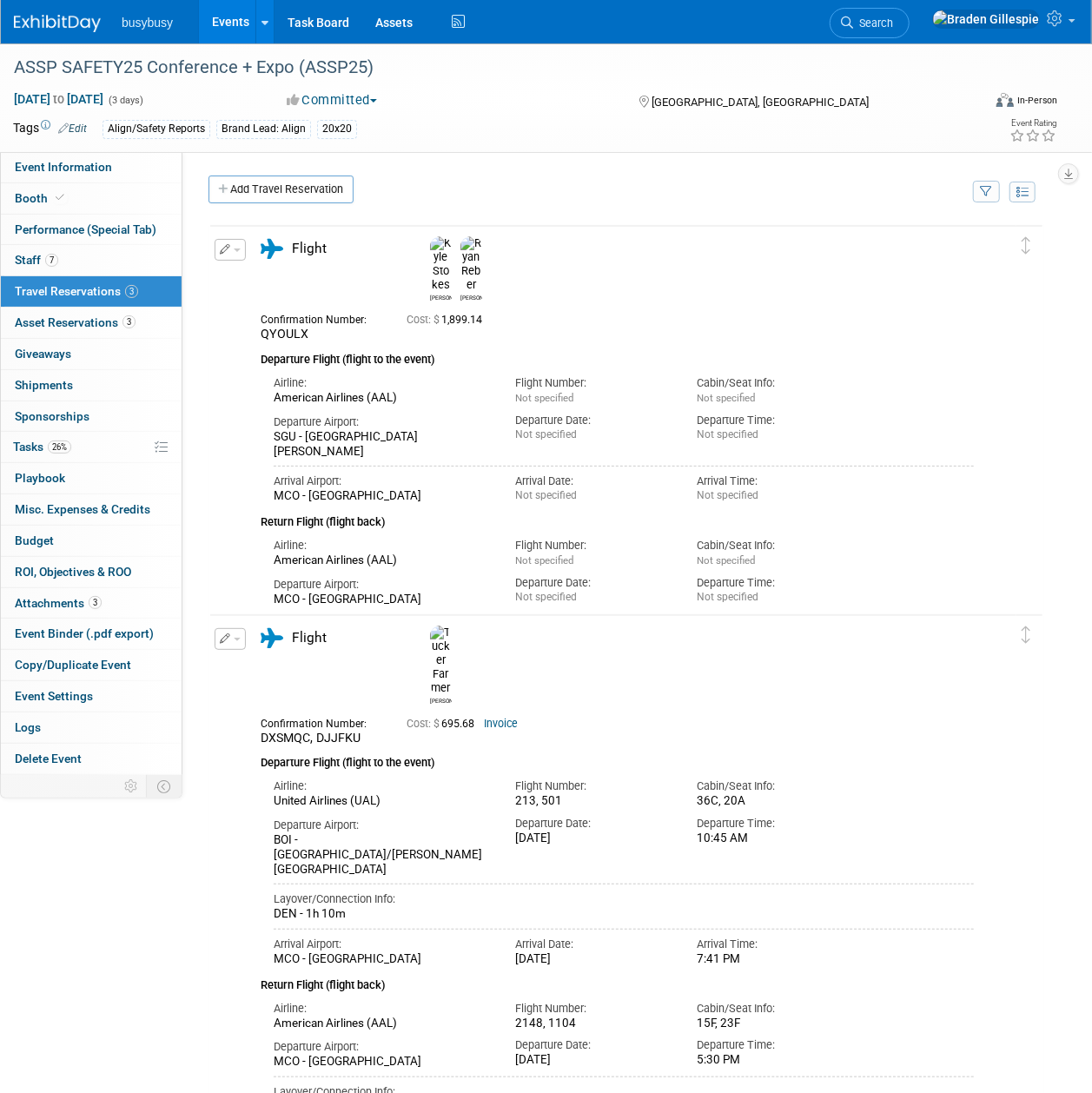 click on "Delete Reservation Kyle Ryan QYOULX
Cost: $  1,899.14" at bounding box center (613, 448) 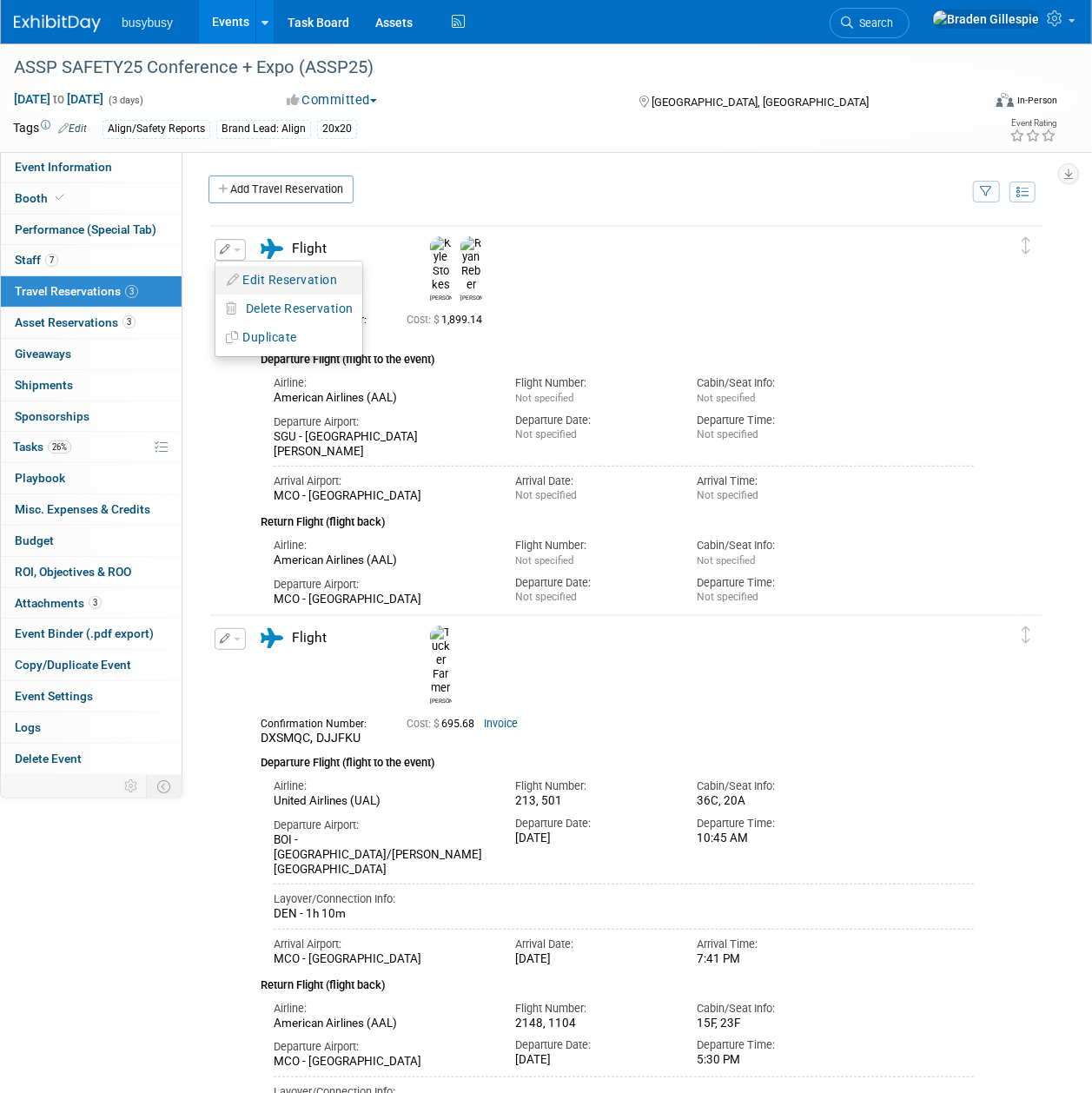 click on "Edit Reservation" at bounding box center [288, 280] 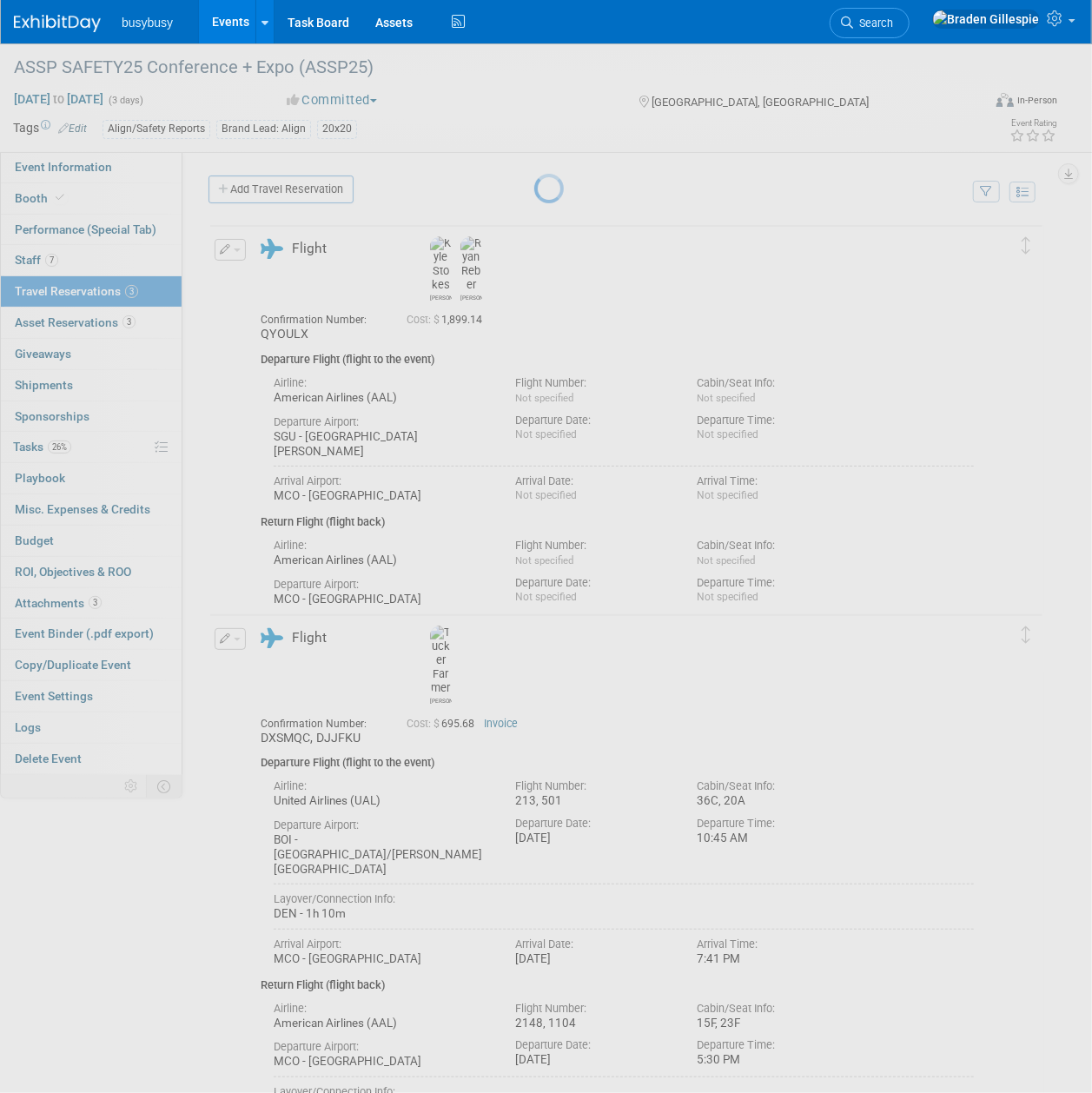 select on "6" 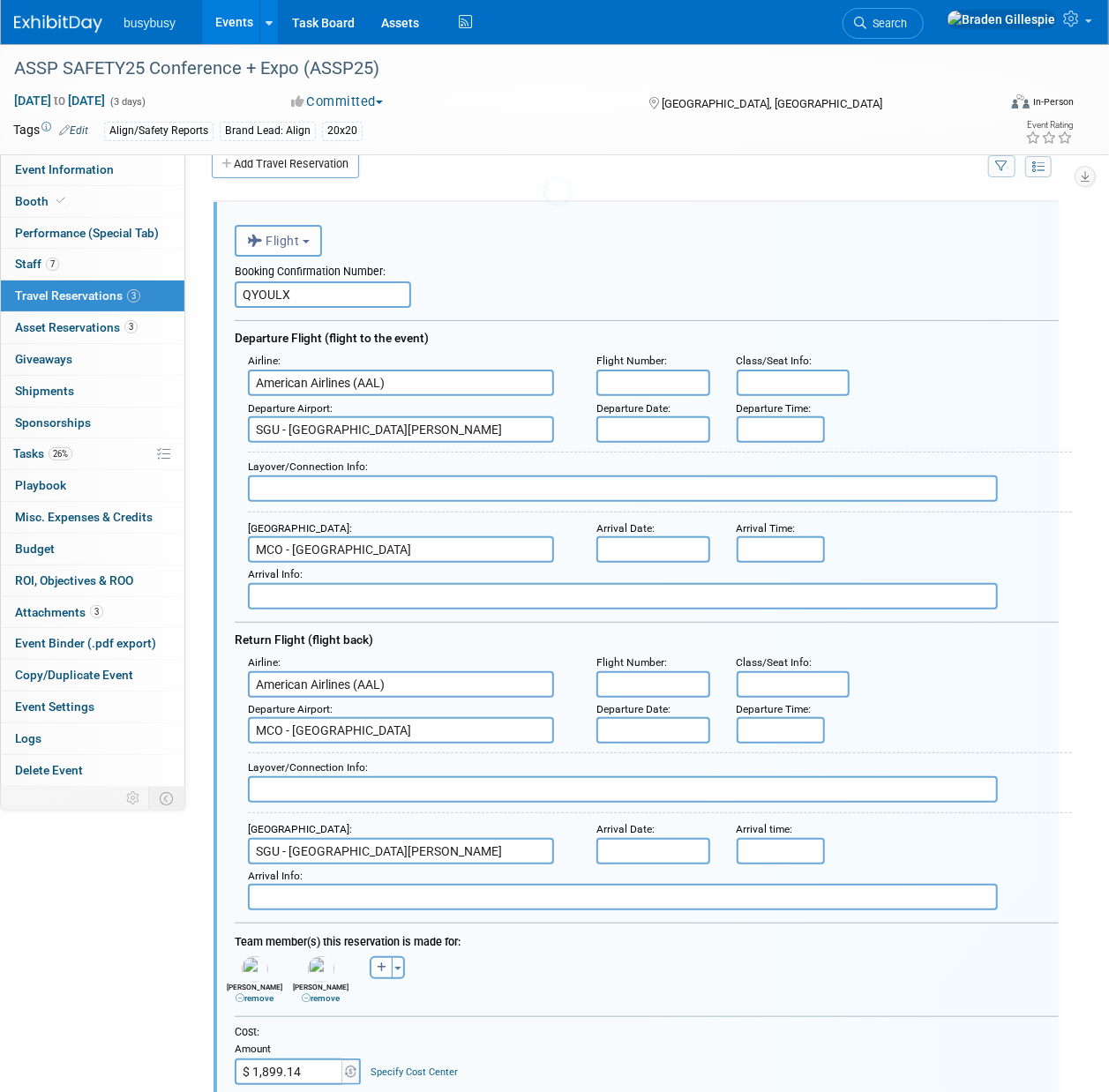 scroll, scrollTop: 30, scrollLeft: 0, axis: vertical 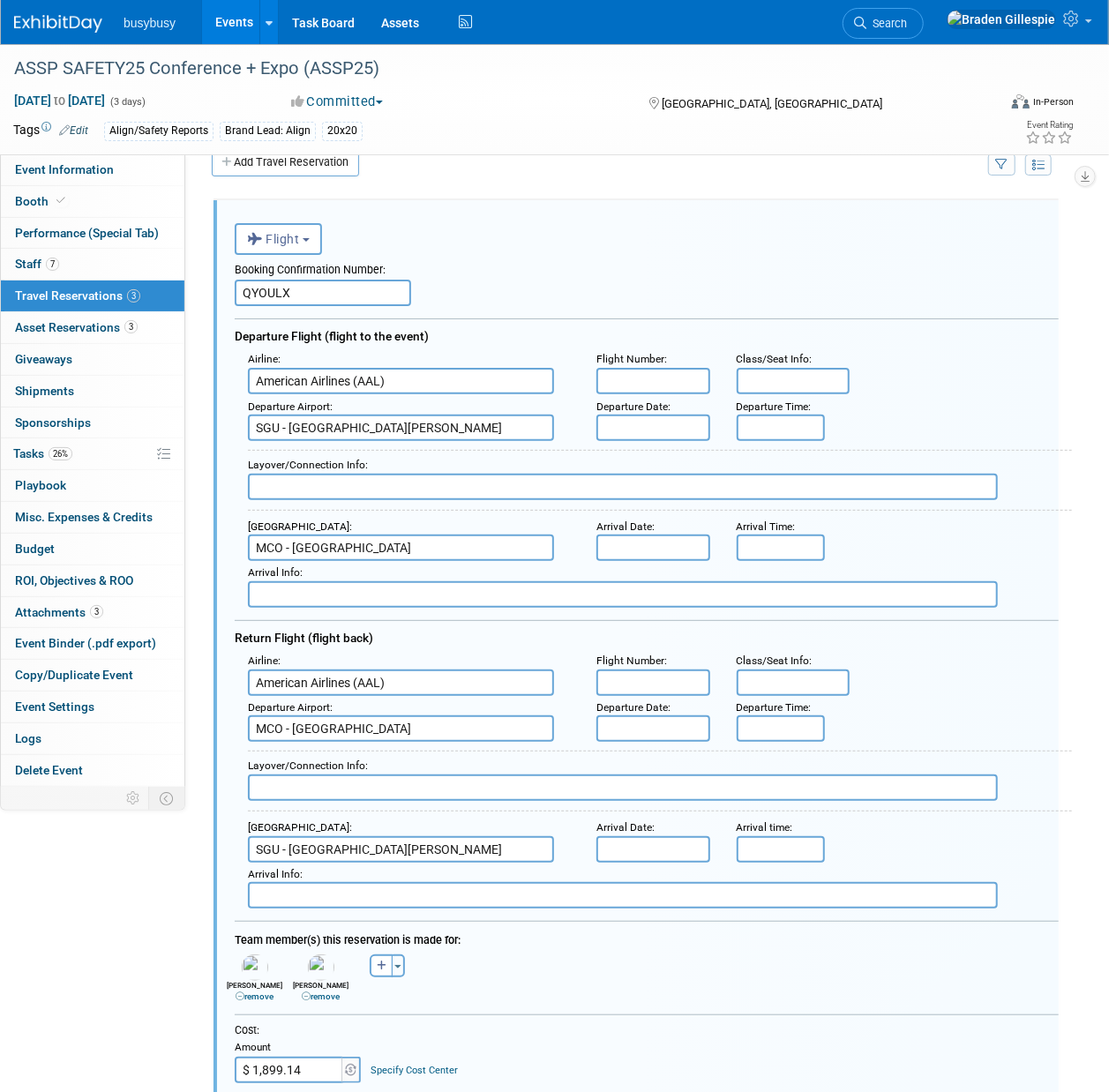 click at bounding box center [653, 428] 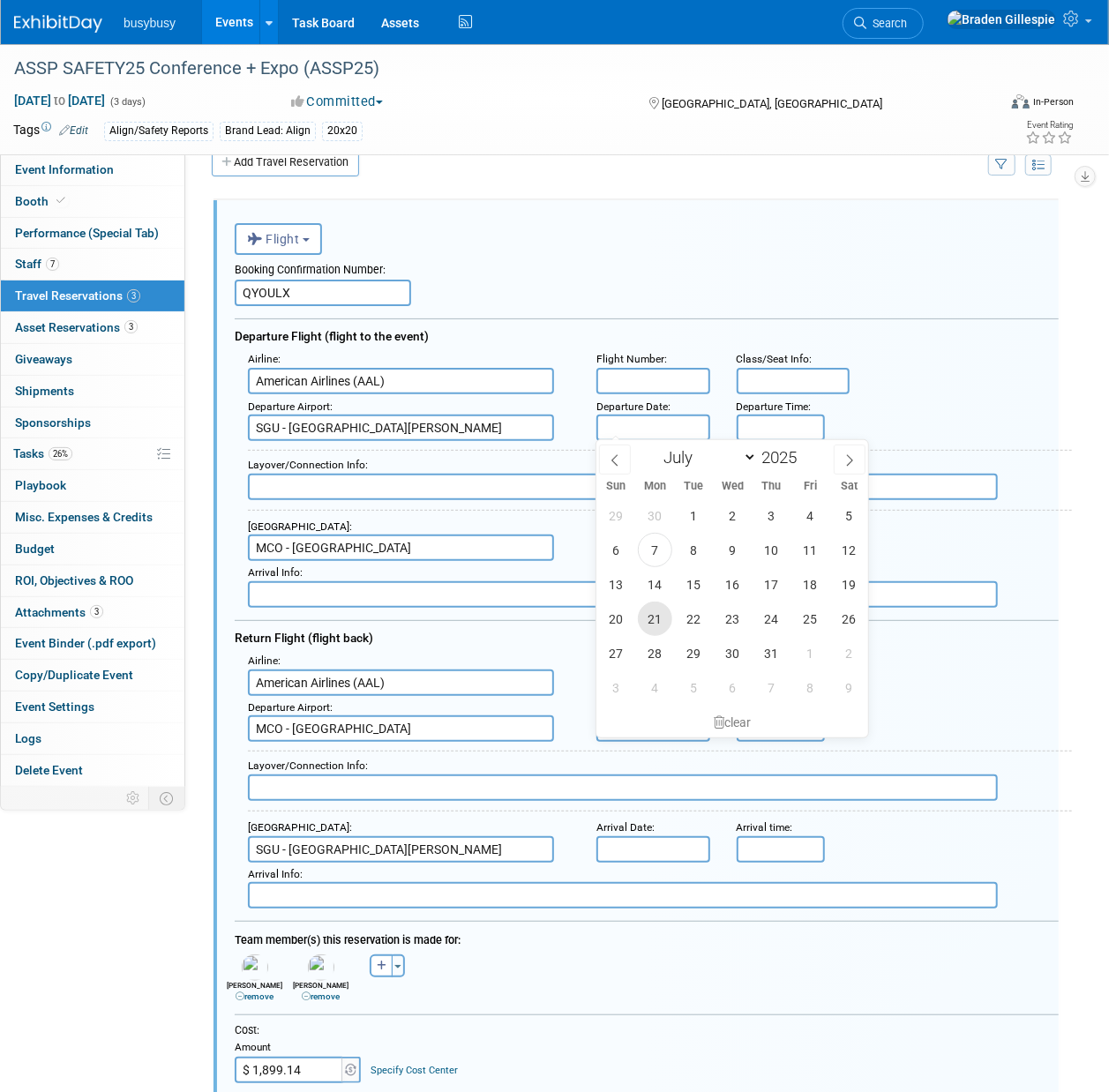 click on "21" at bounding box center [655, 618] 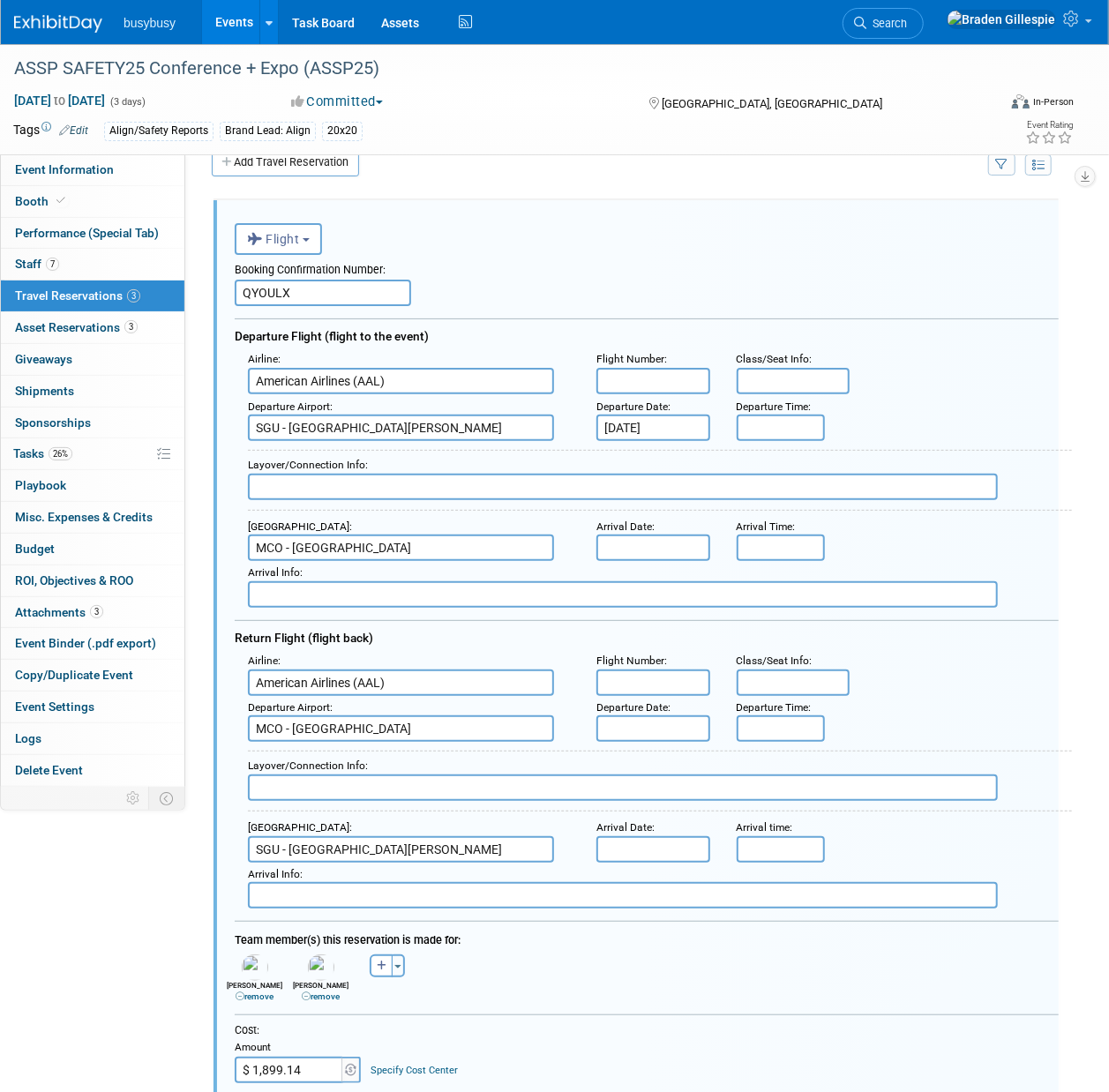 click at bounding box center [653, 548] 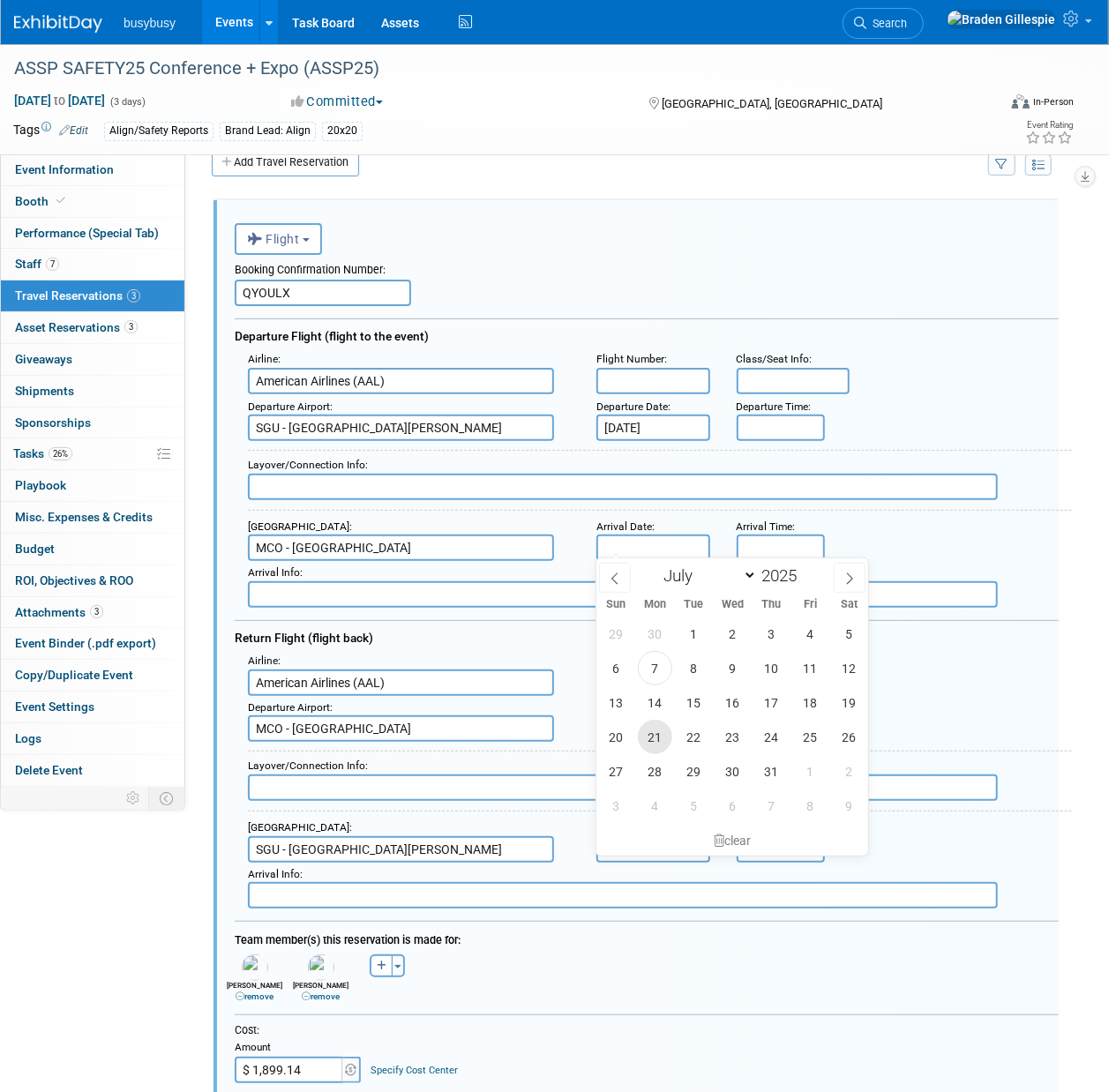 click on "21" at bounding box center (655, 737) 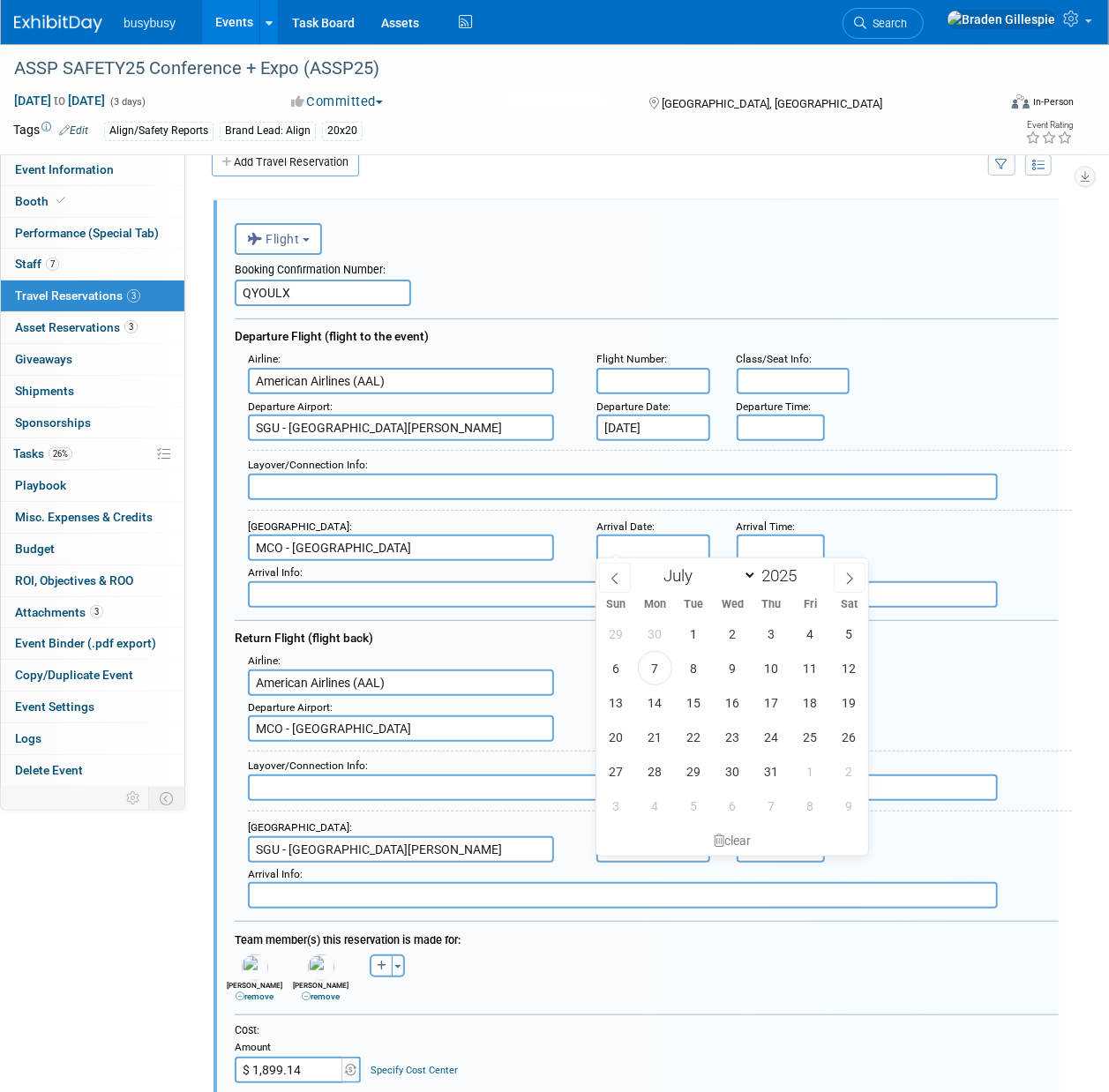 type on "Jul 21, 2025" 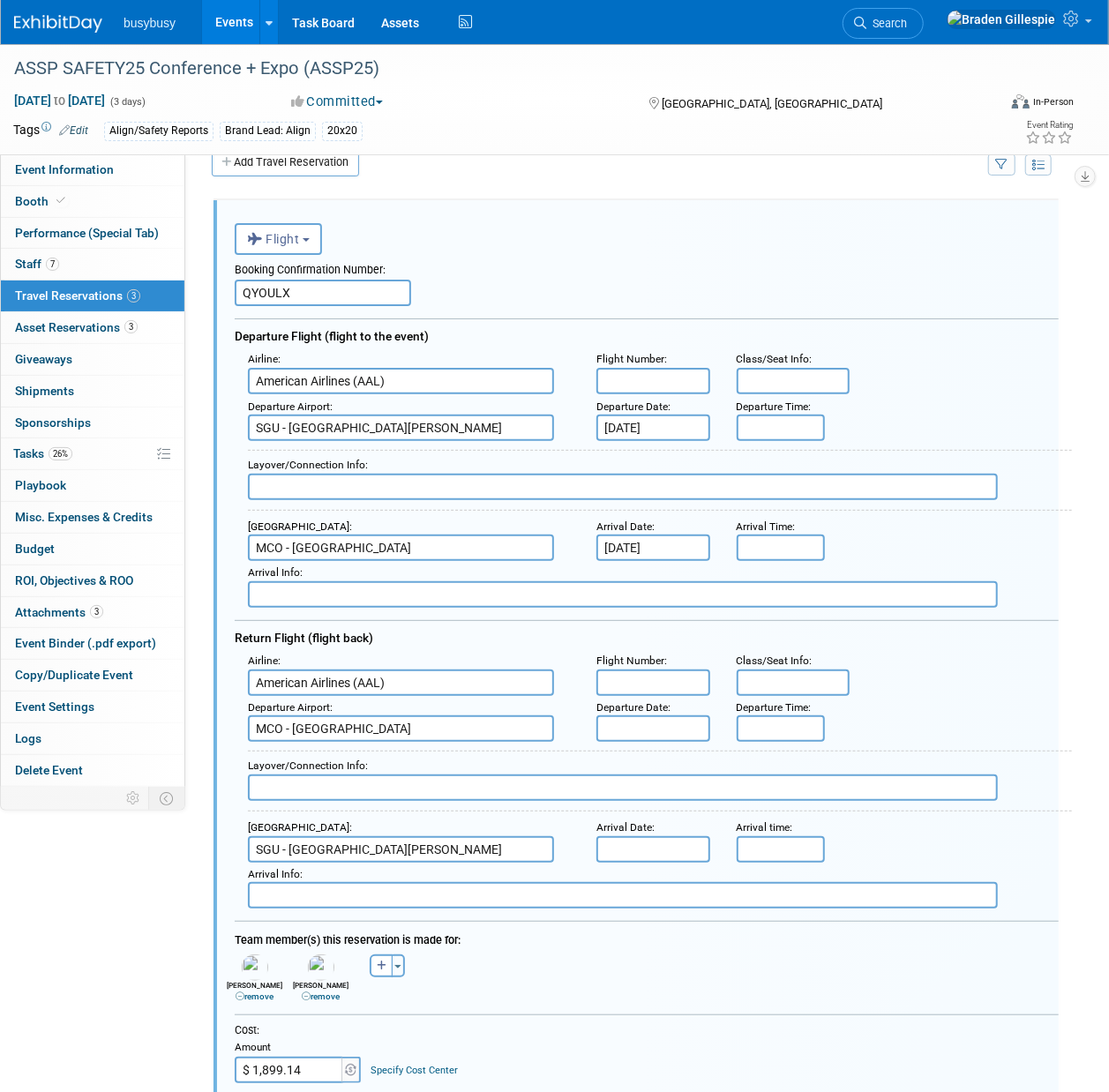 click at bounding box center (653, 729) 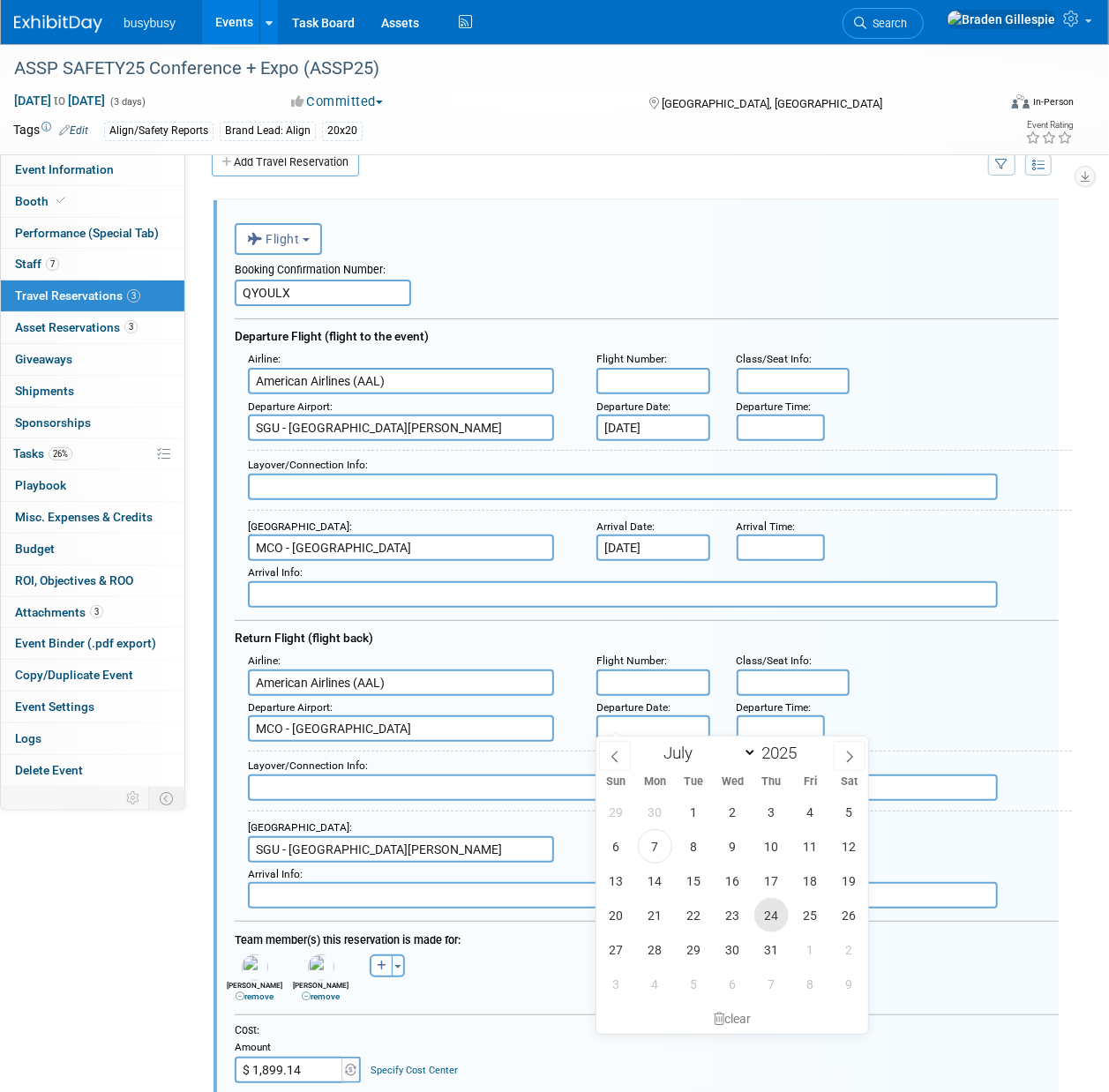 click on "24" at bounding box center (771, 915) 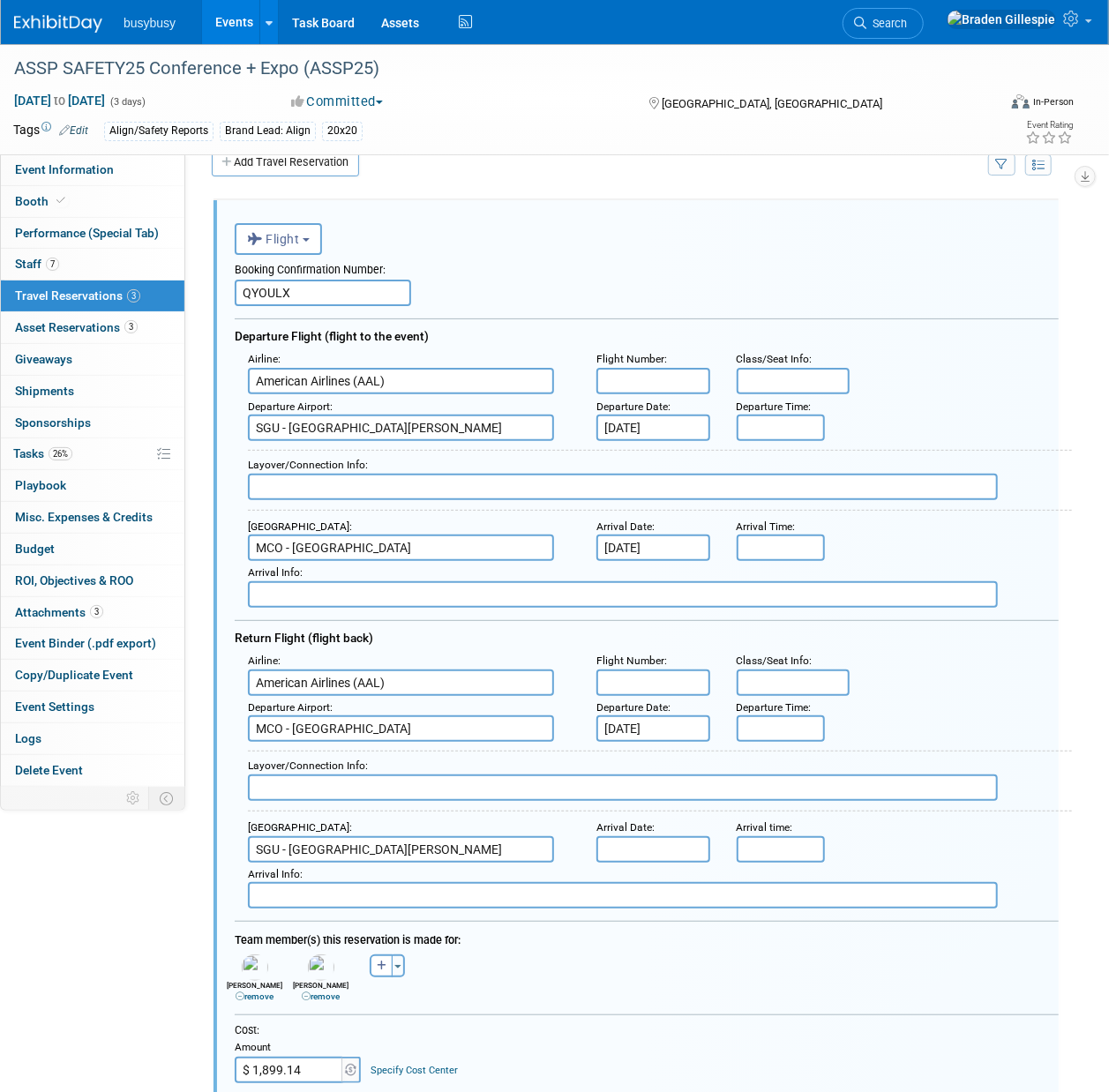 click at bounding box center (653, 849) 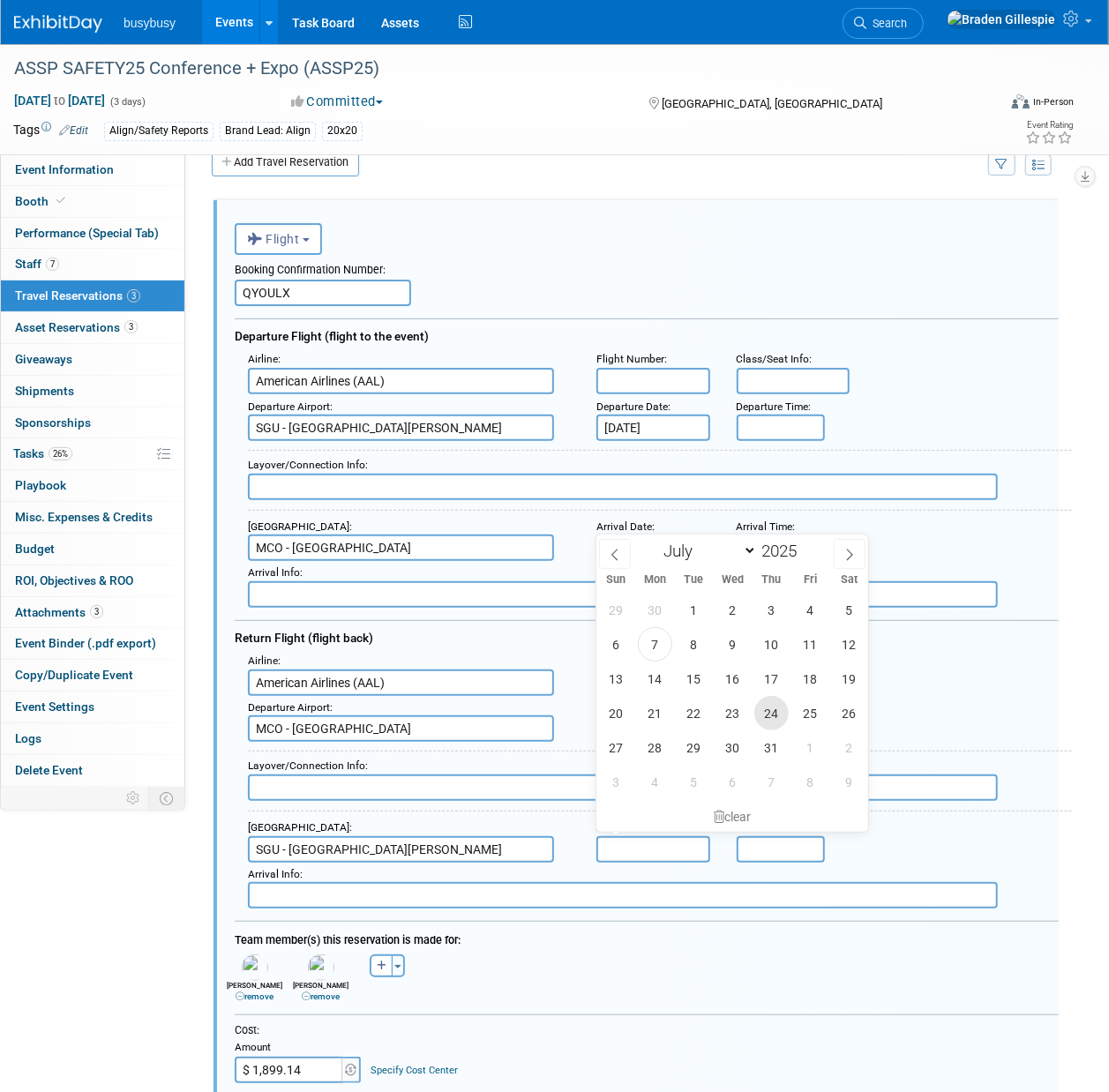 click on "24" at bounding box center (771, 713) 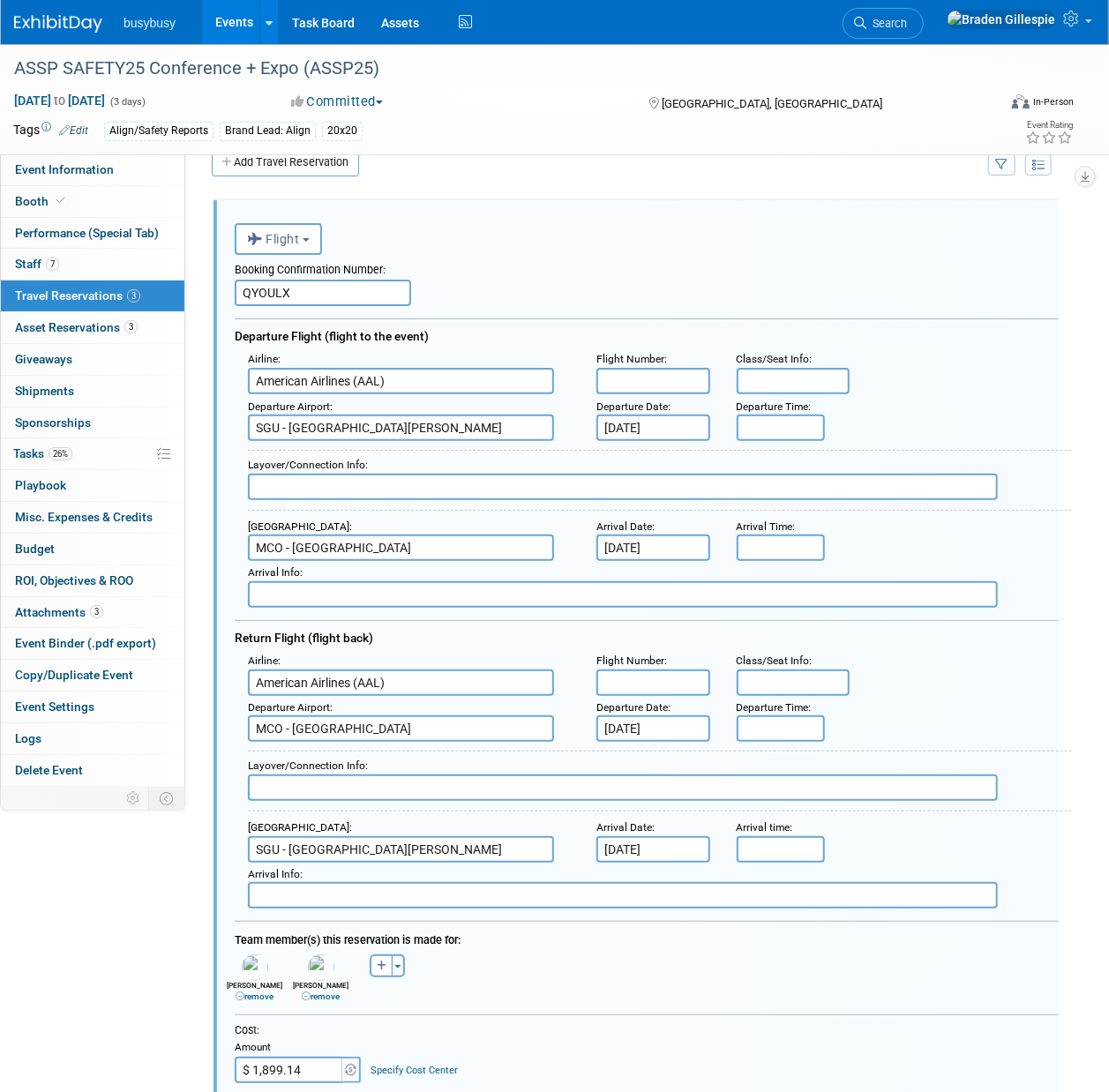 click at bounding box center [653, 381] 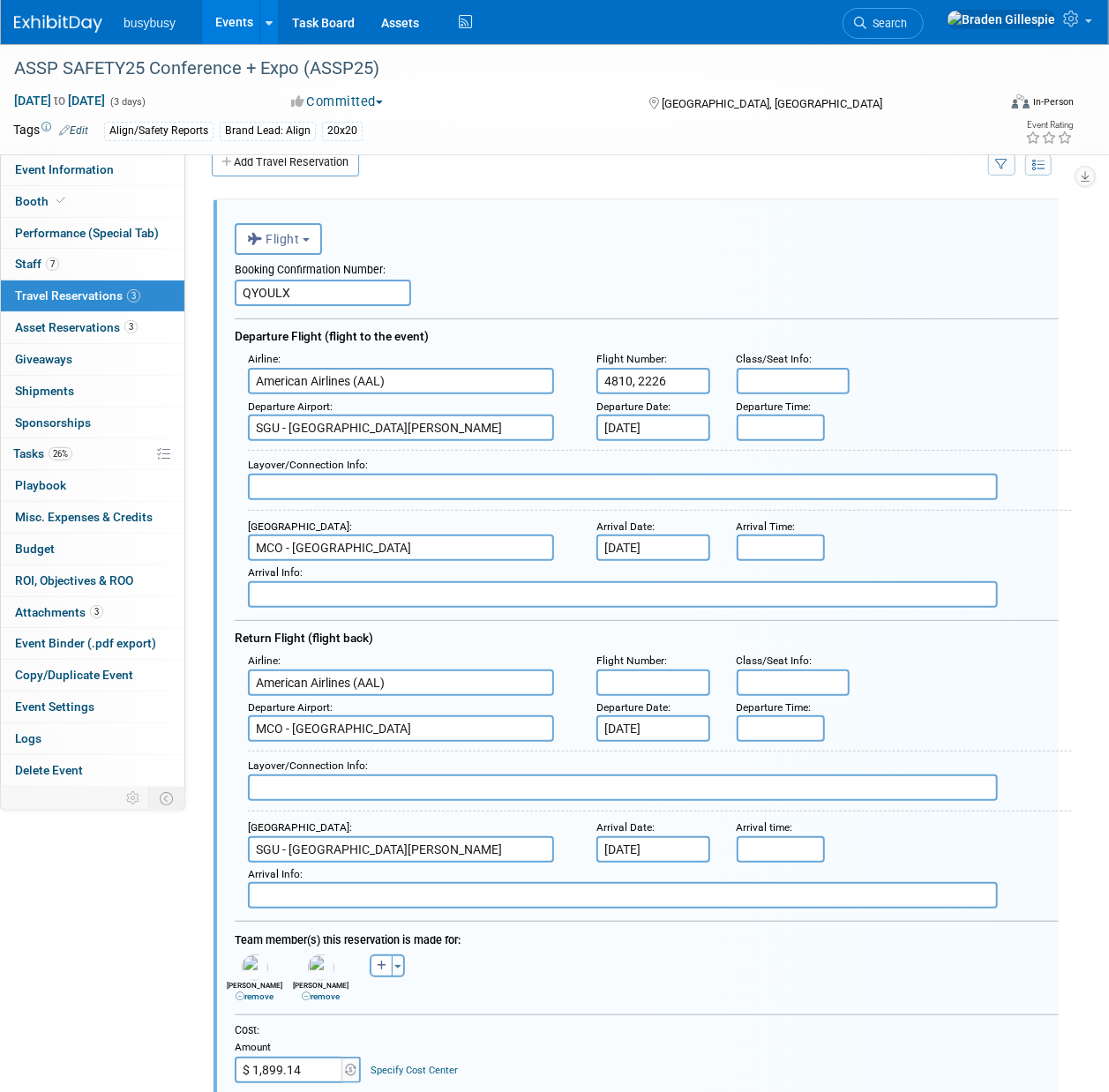 type on "4810, 2226" 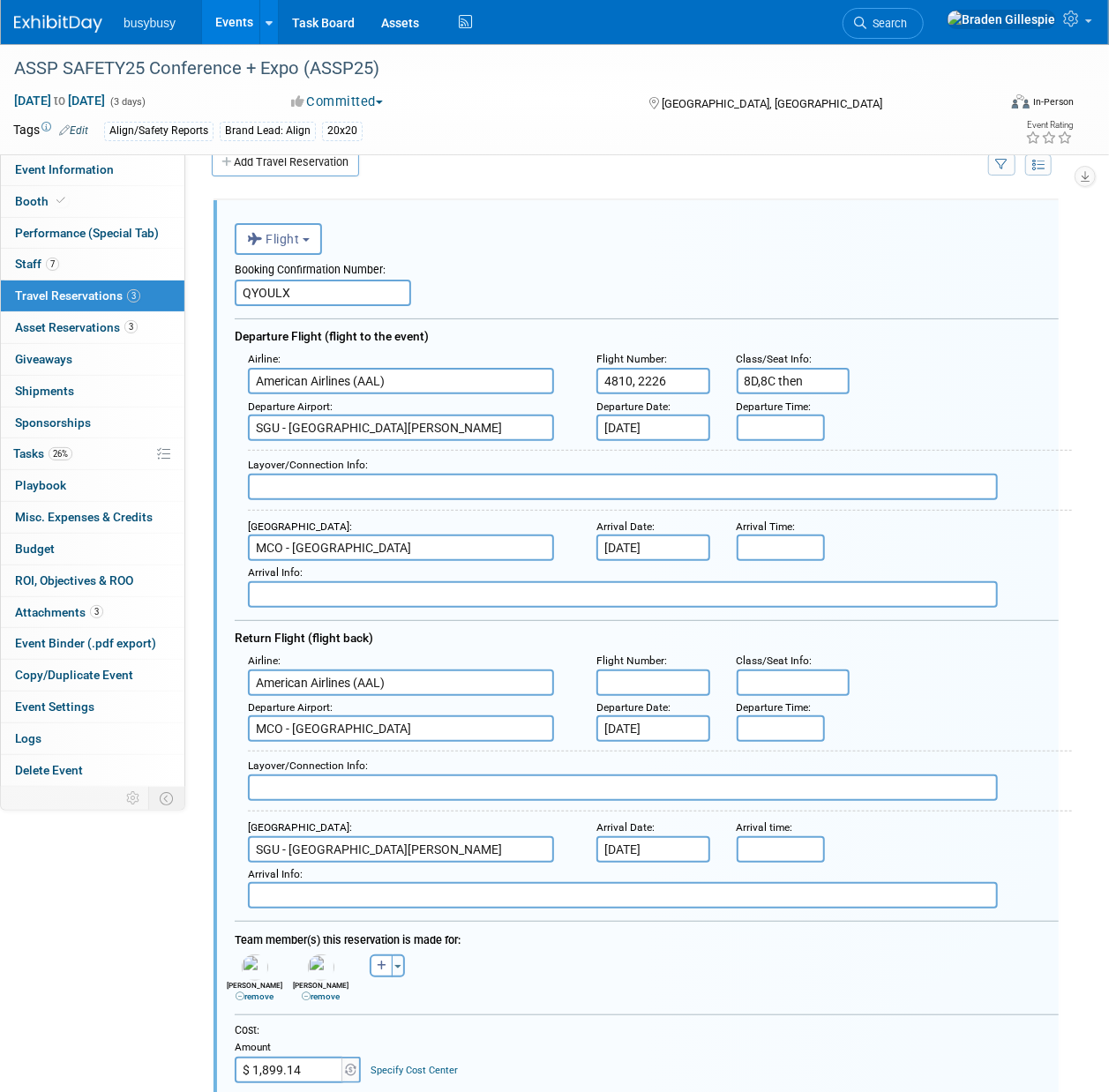 type on "8D,8C then" 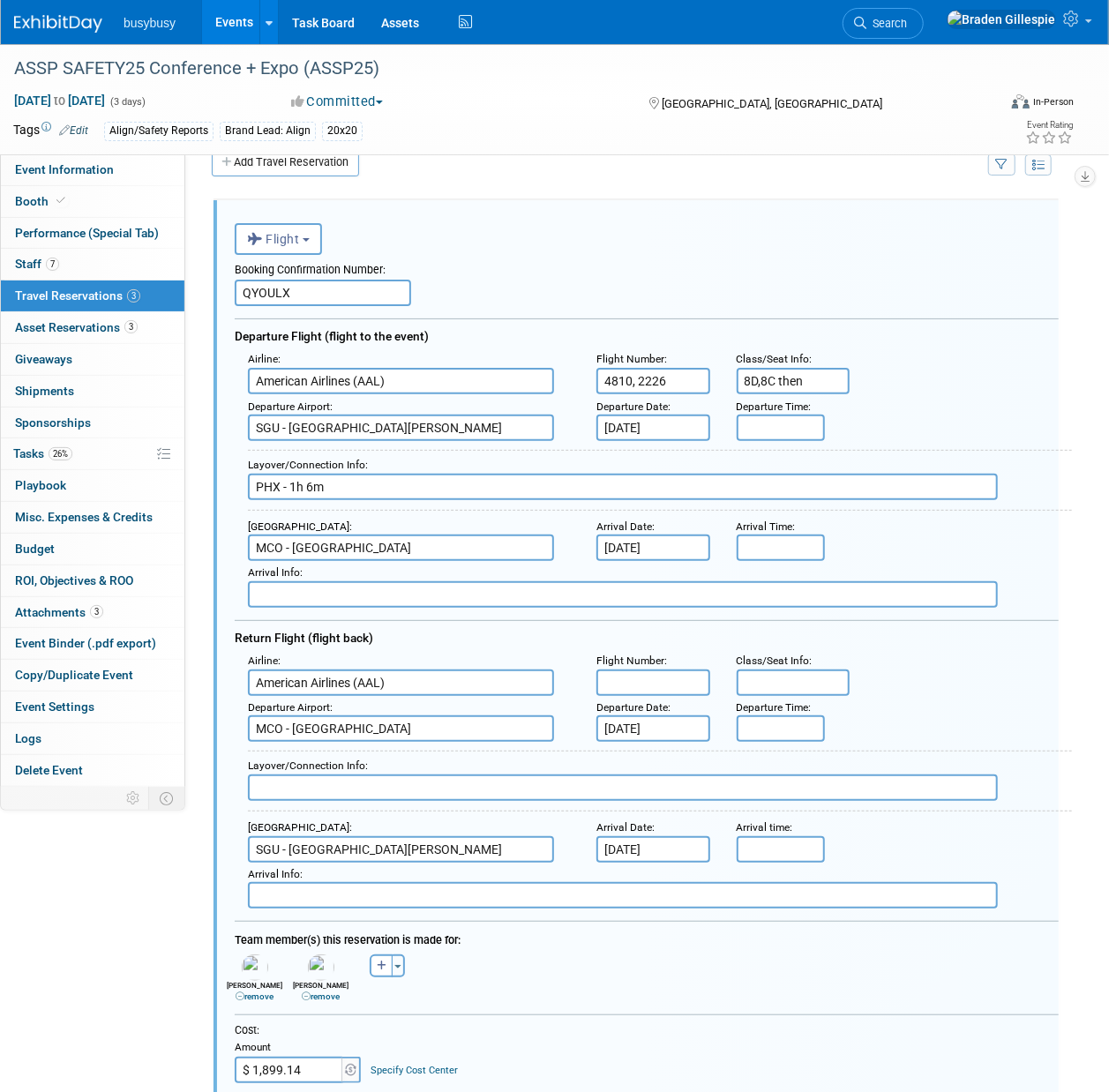 type on "PHX - 1h 6m" 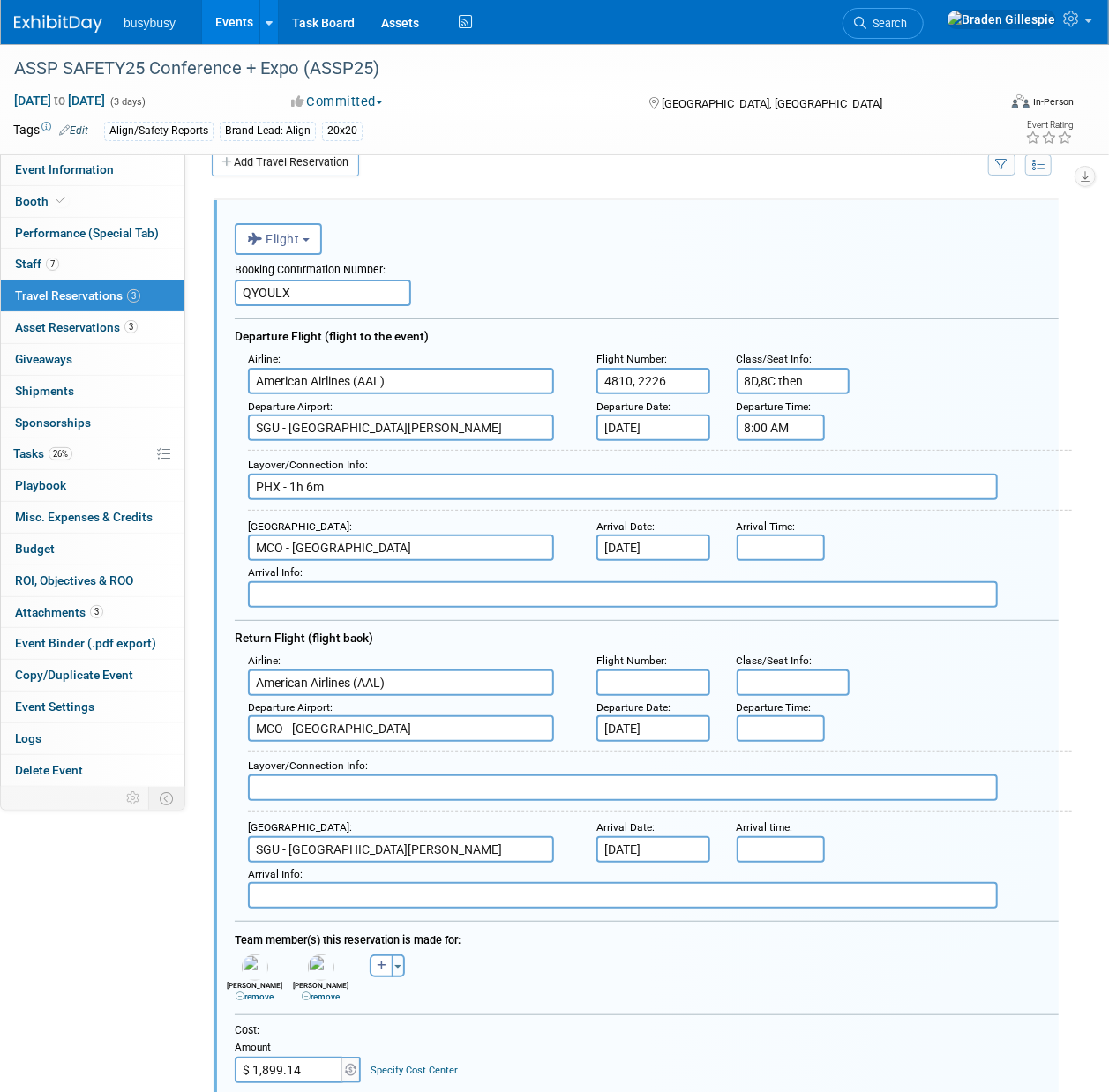 click on "8:00 AM" at bounding box center (781, 428) 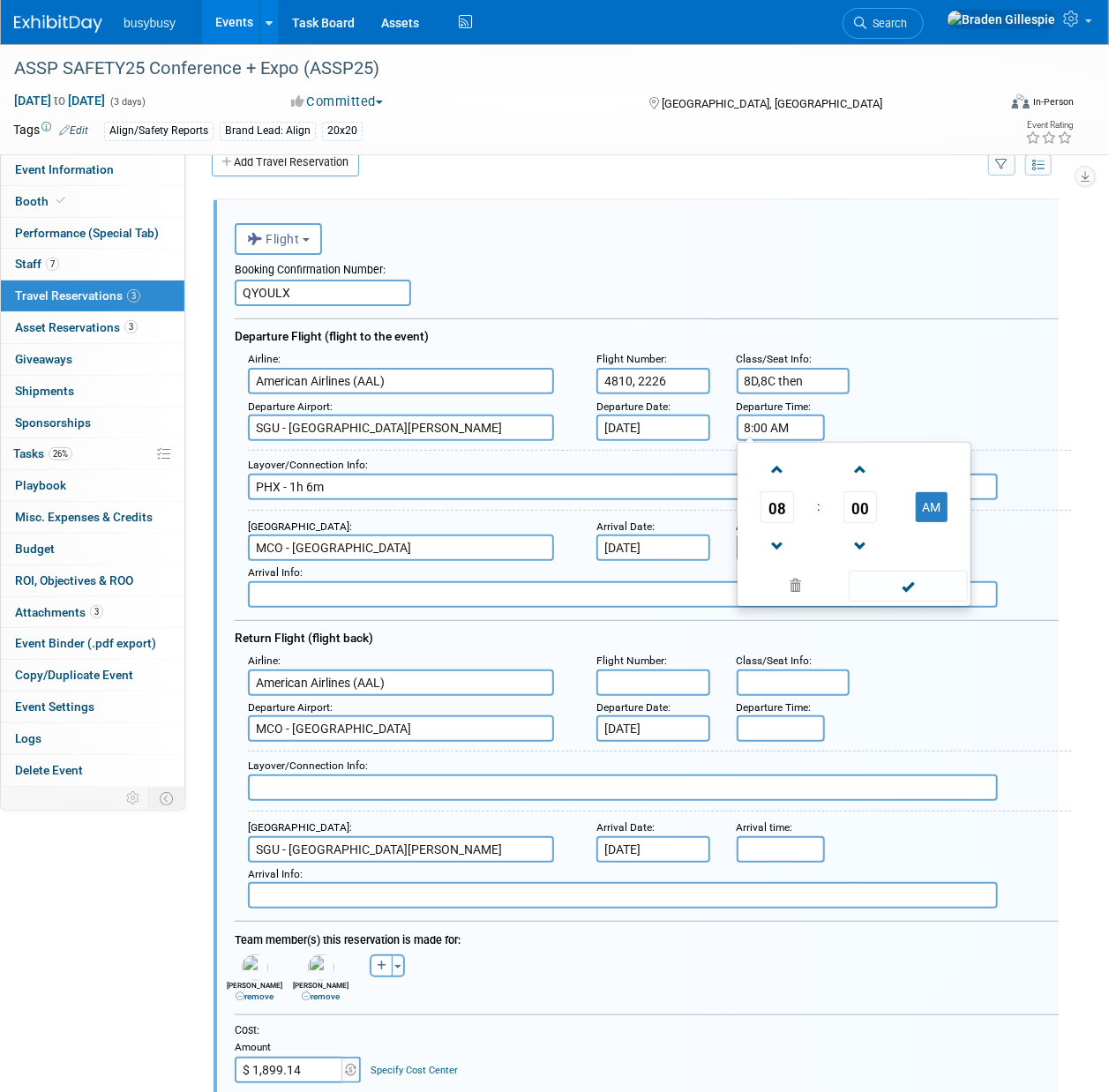 drag, startPoint x: 813, startPoint y: 423, endPoint x: 704, endPoint y: 417, distance: 109.16501 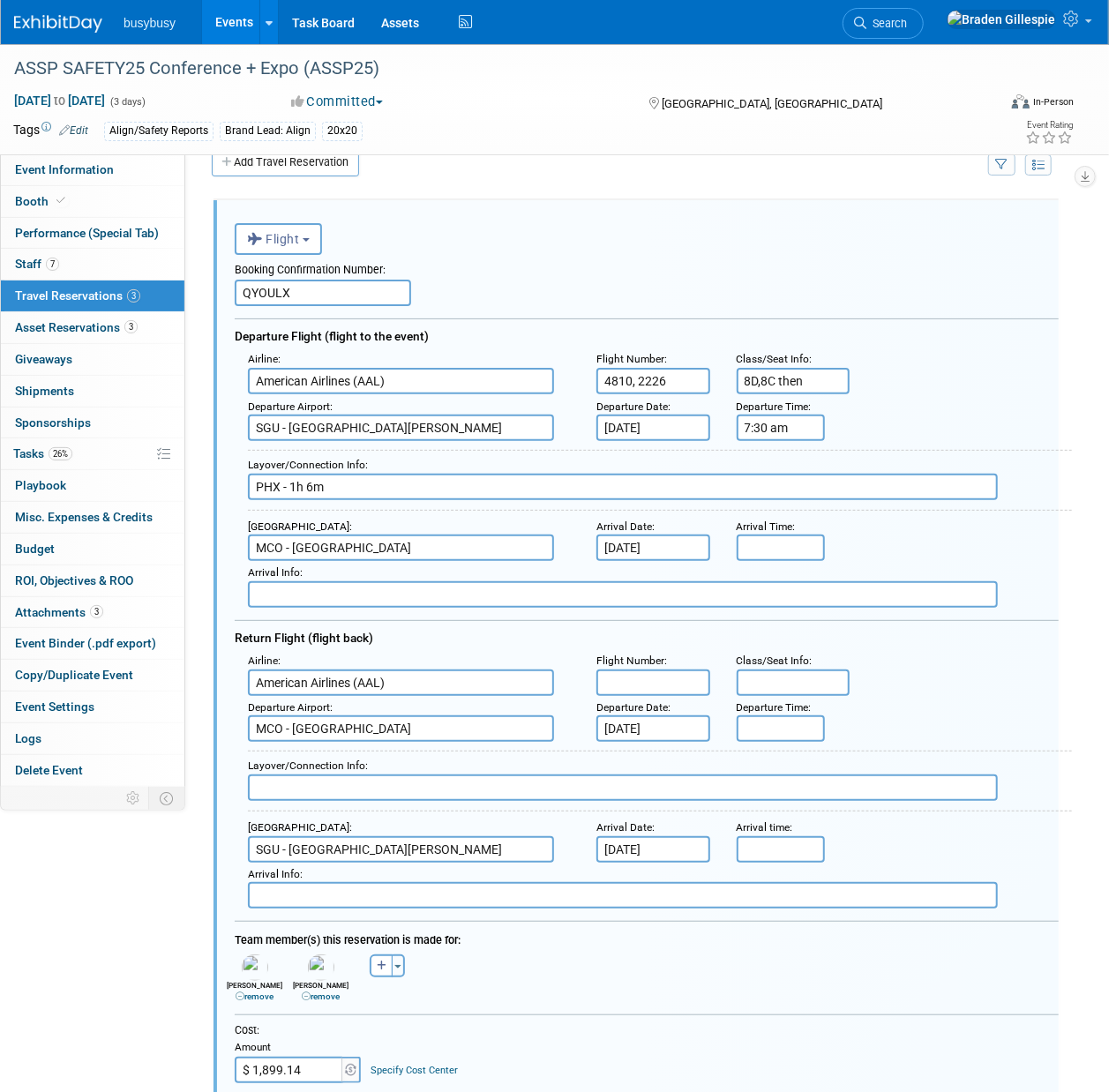 type on "7:30 AM" 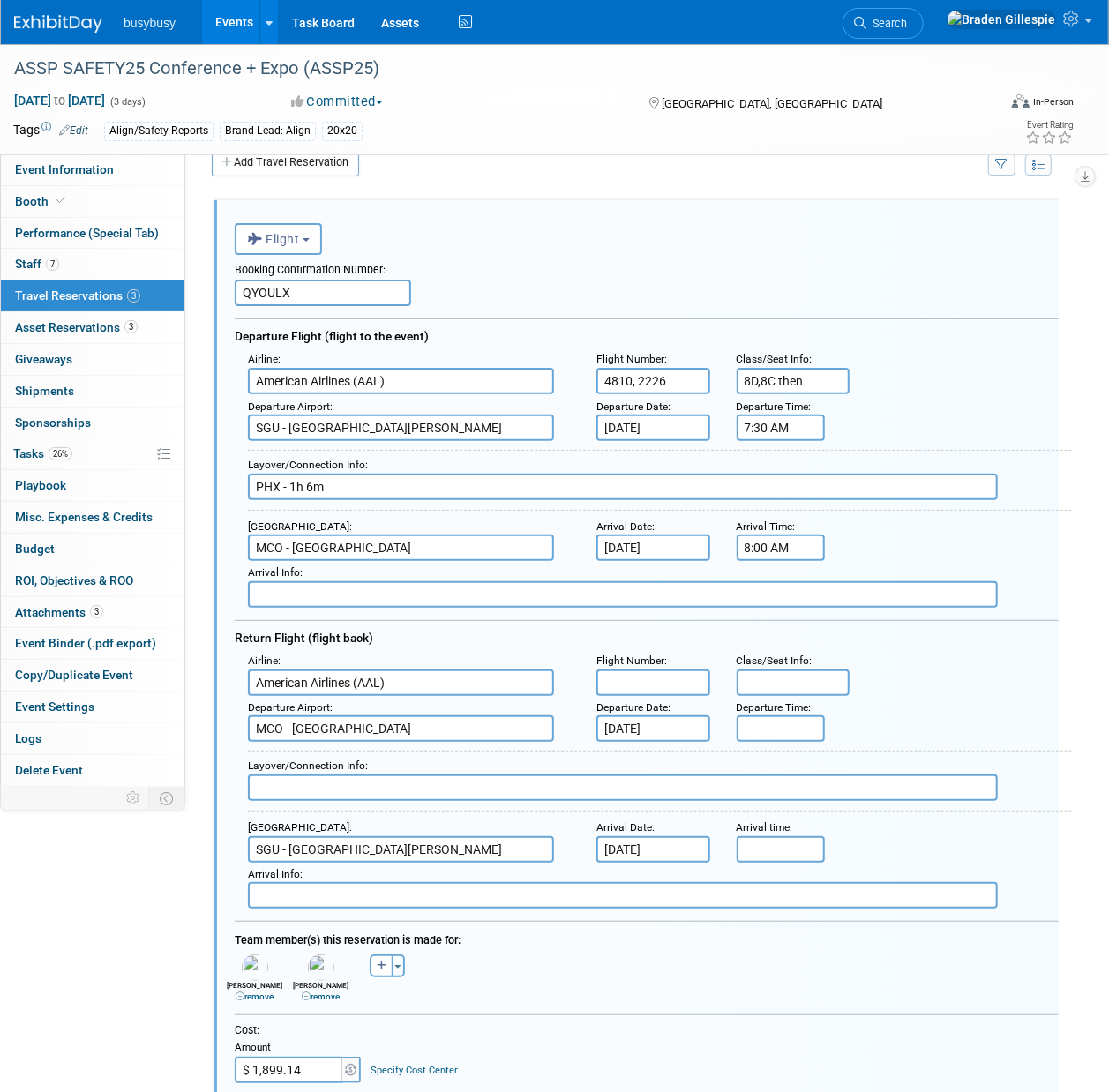 click on "8:00 AM" at bounding box center (781, 548) 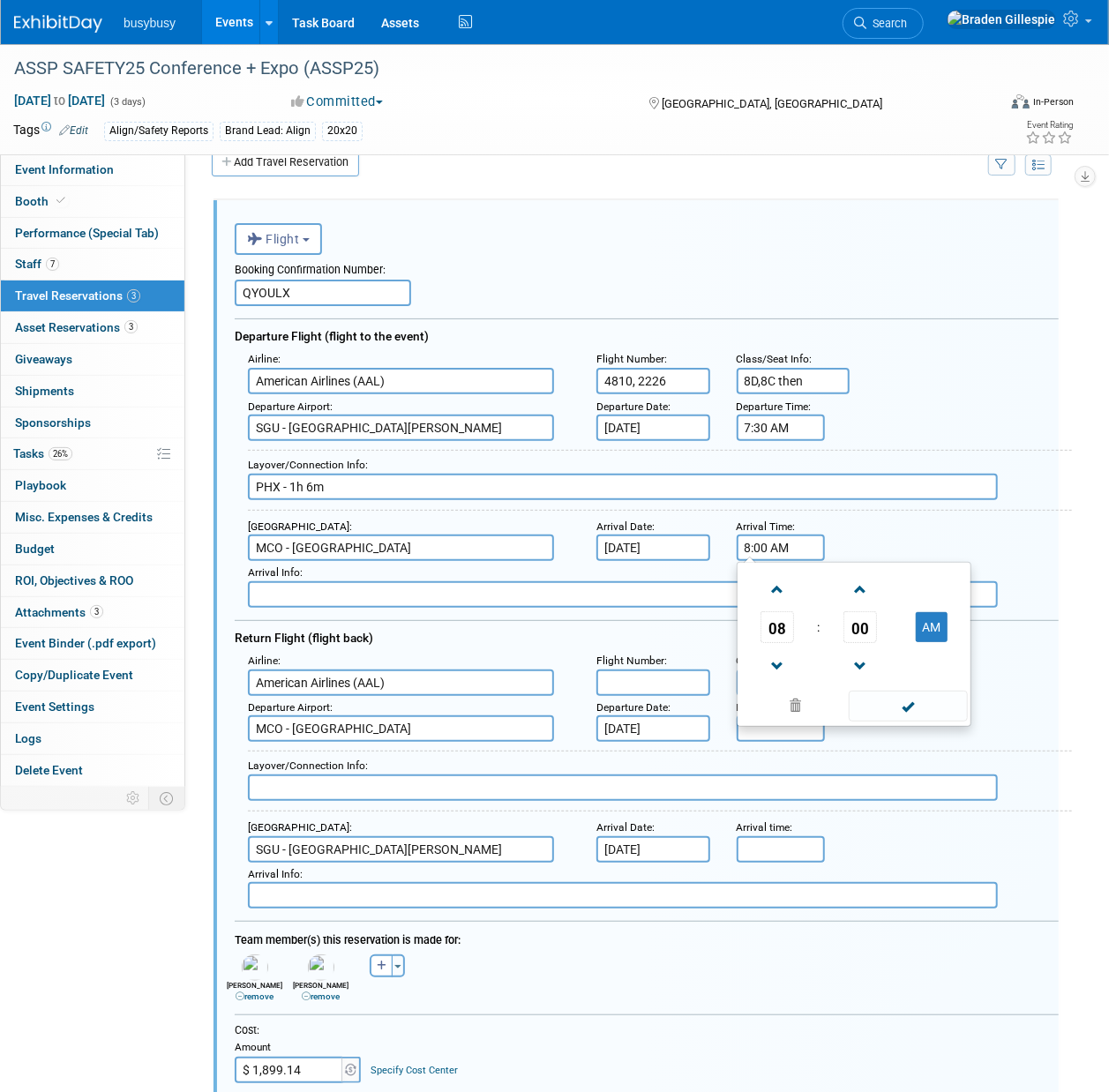 drag, startPoint x: 806, startPoint y: 540, endPoint x: 649, endPoint y: 547, distance: 157.156 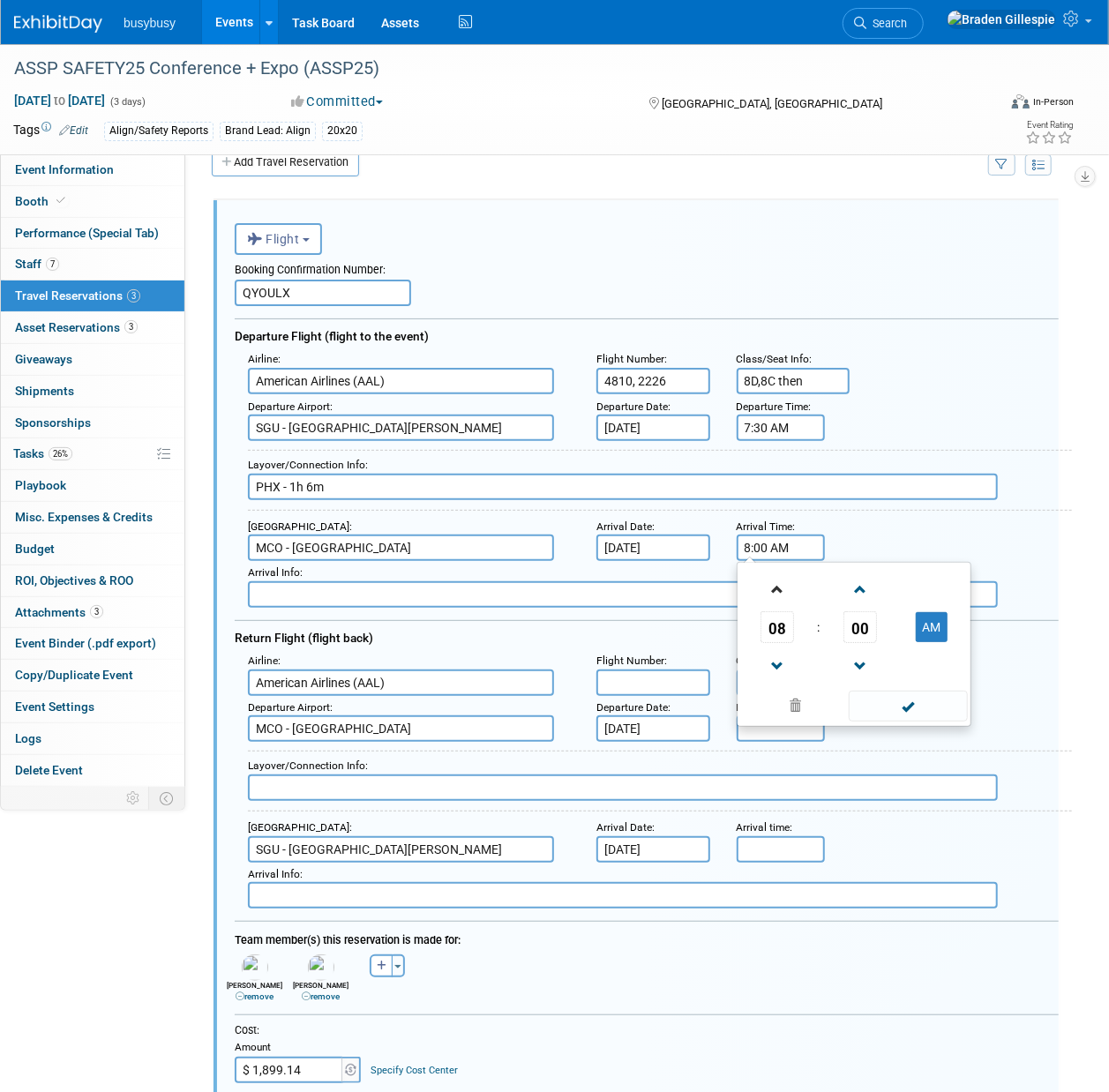 type on "7" 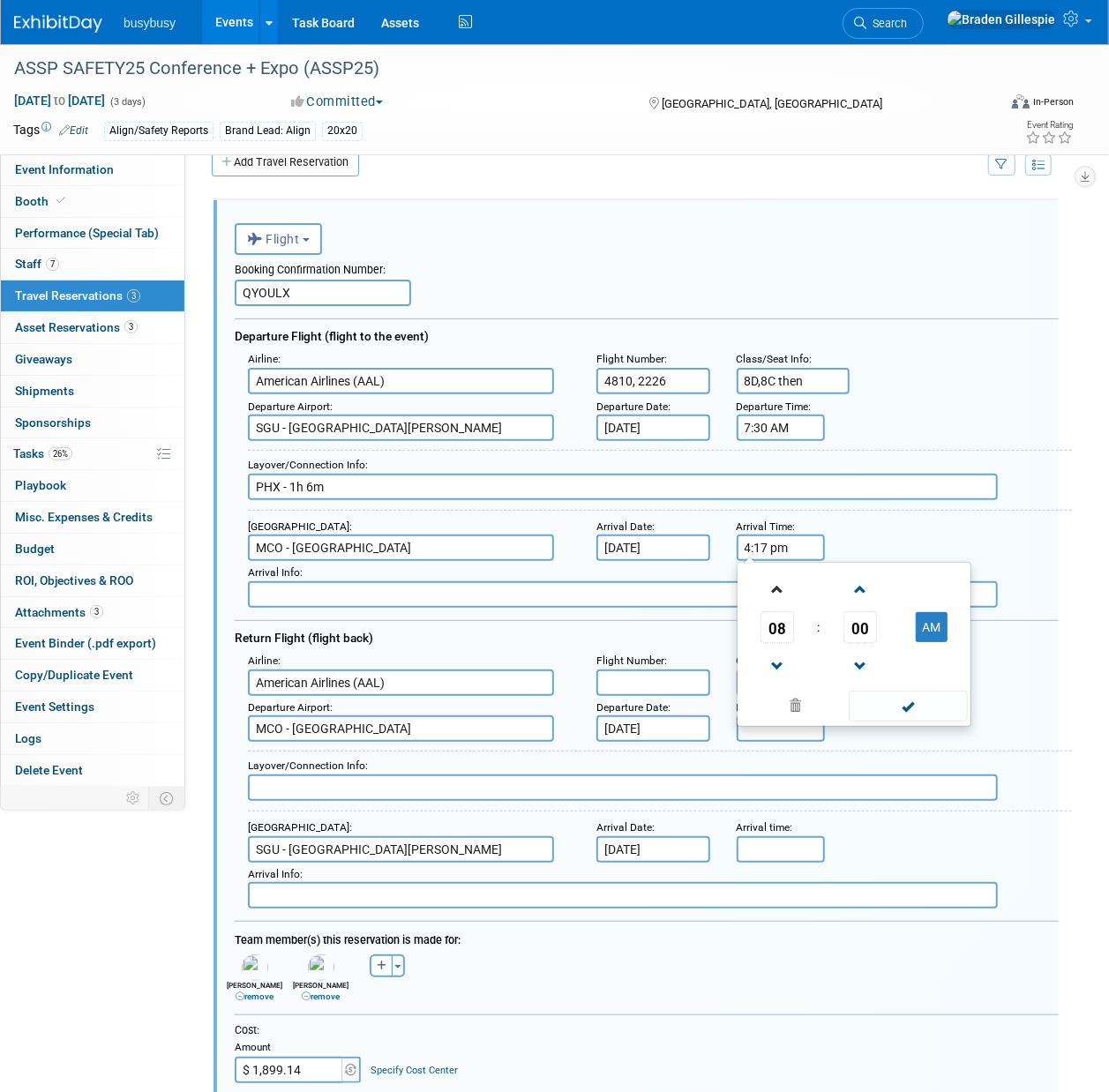 type on "4:17 PM" 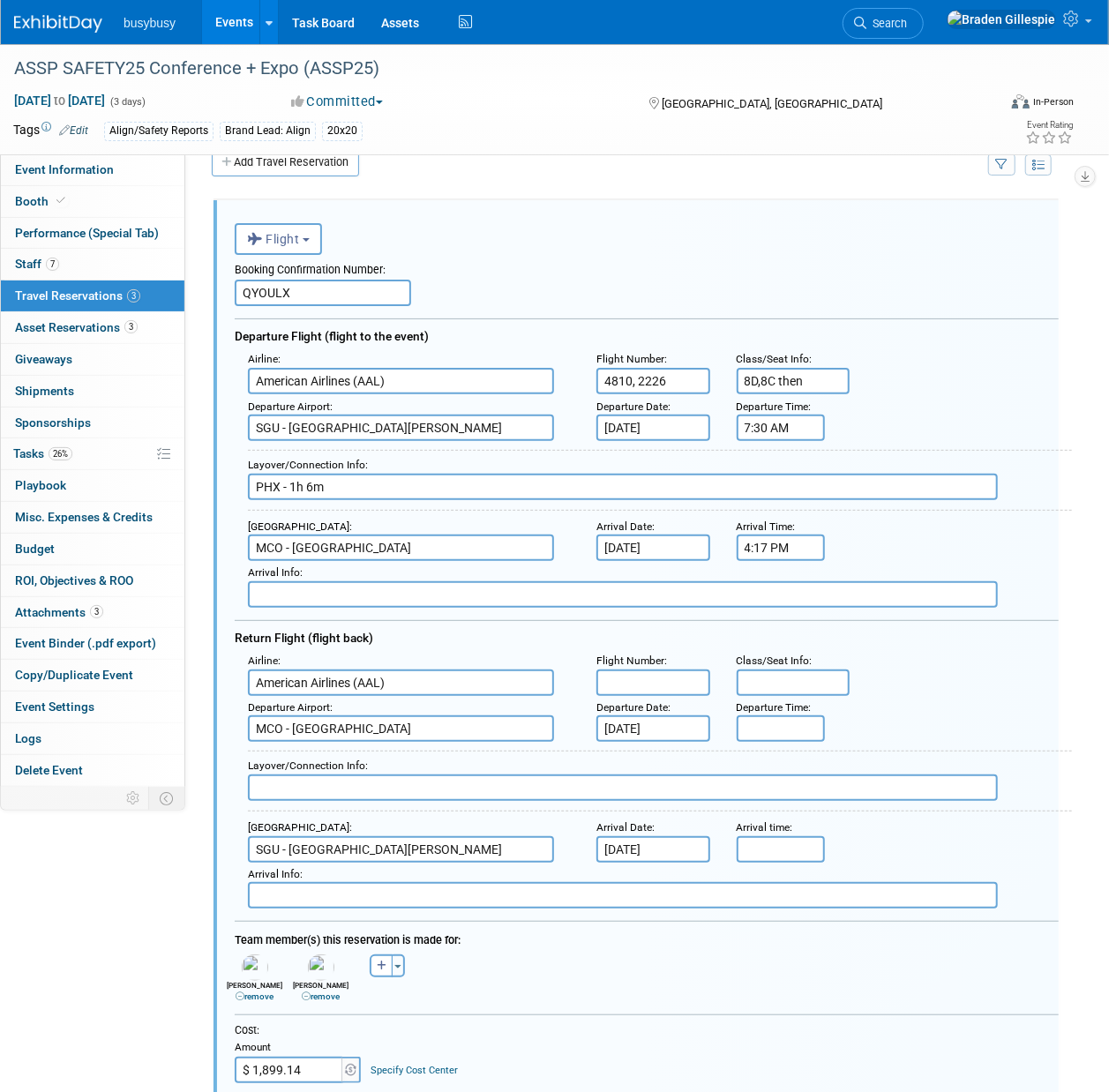click on "Departure Time" at bounding box center (773, 707) 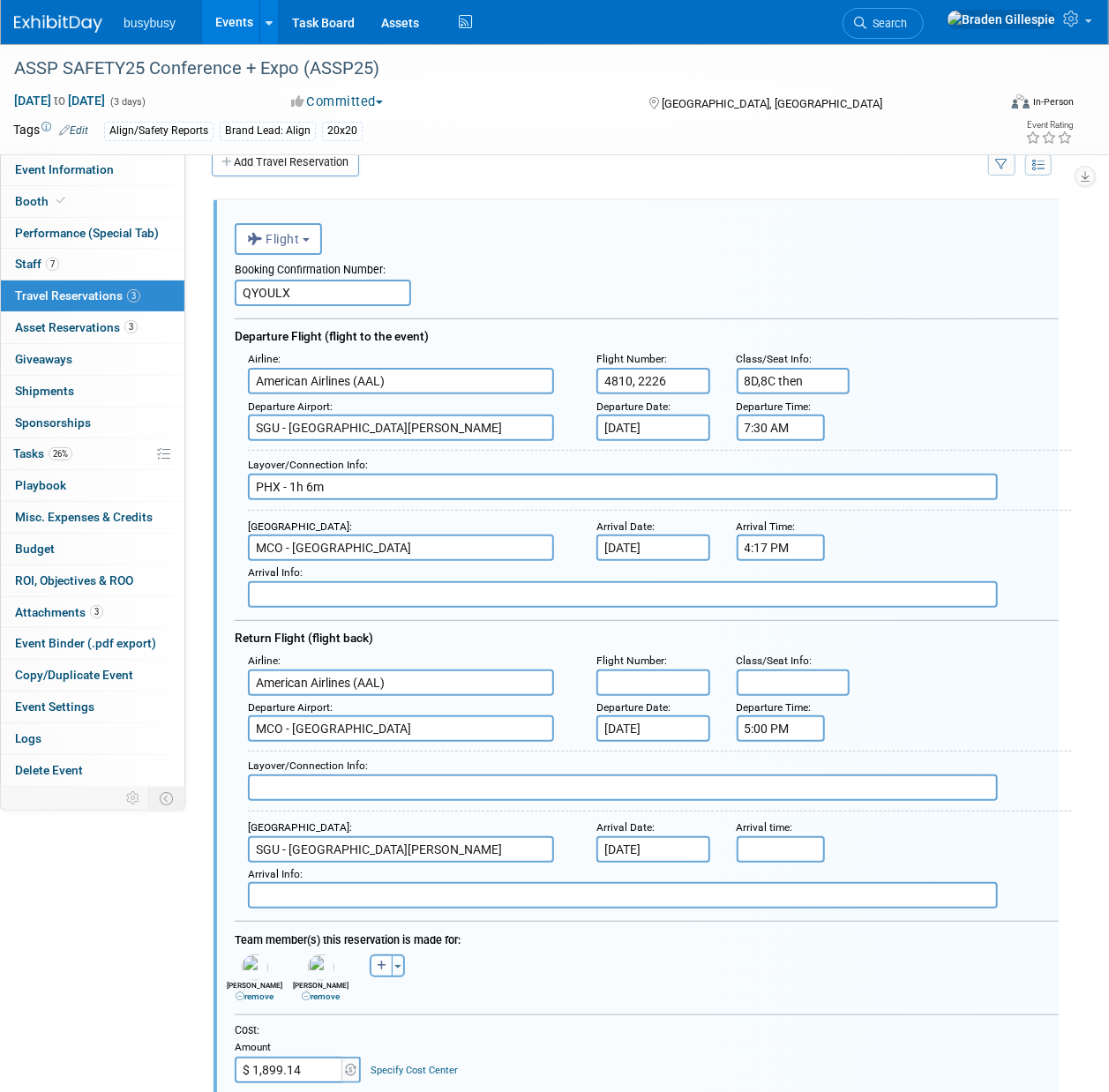 click on "5:00 PM" at bounding box center [781, 729] 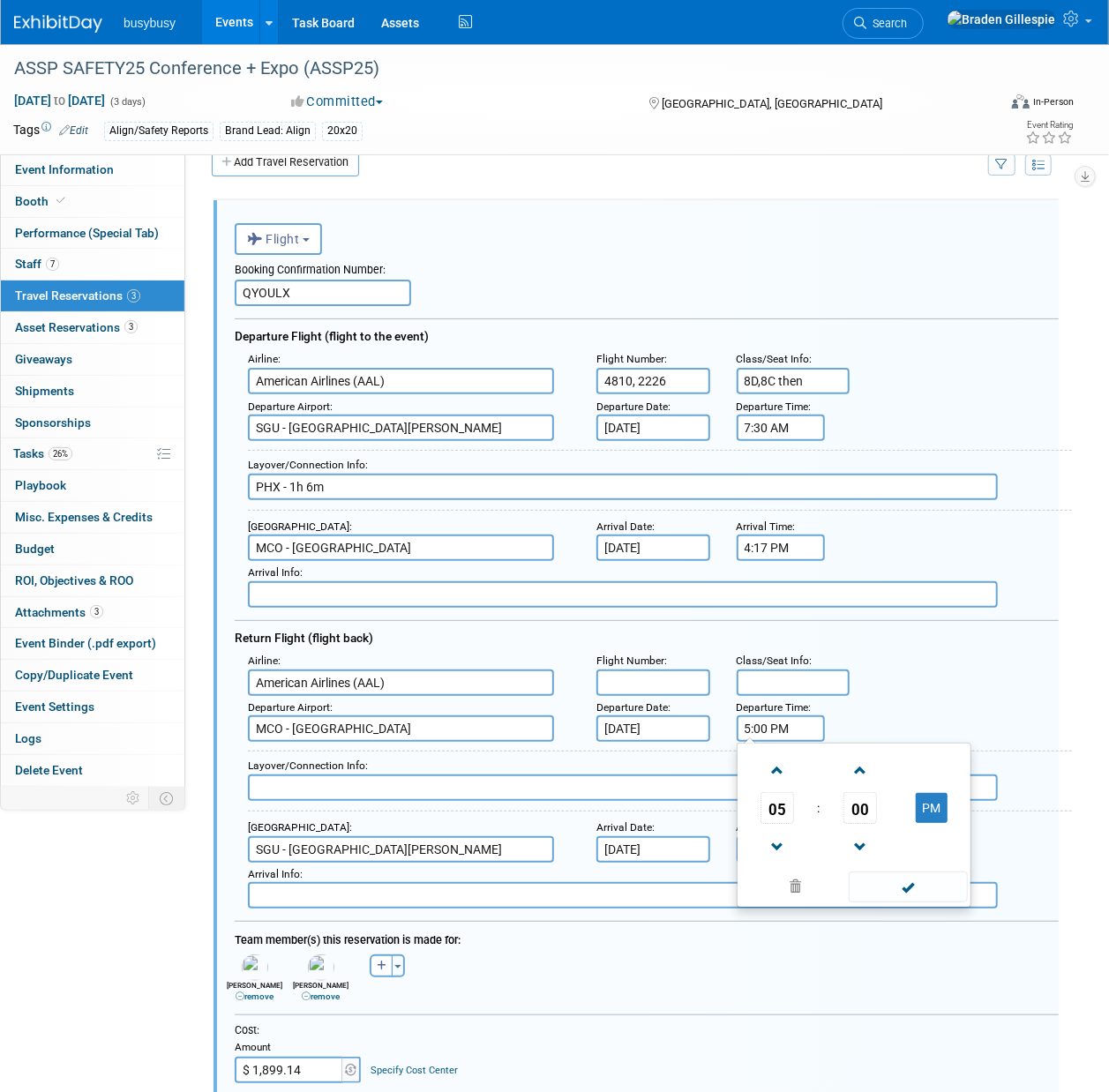 drag, startPoint x: 784, startPoint y: 721, endPoint x: 750, endPoint y: 720, distance: 34.014703 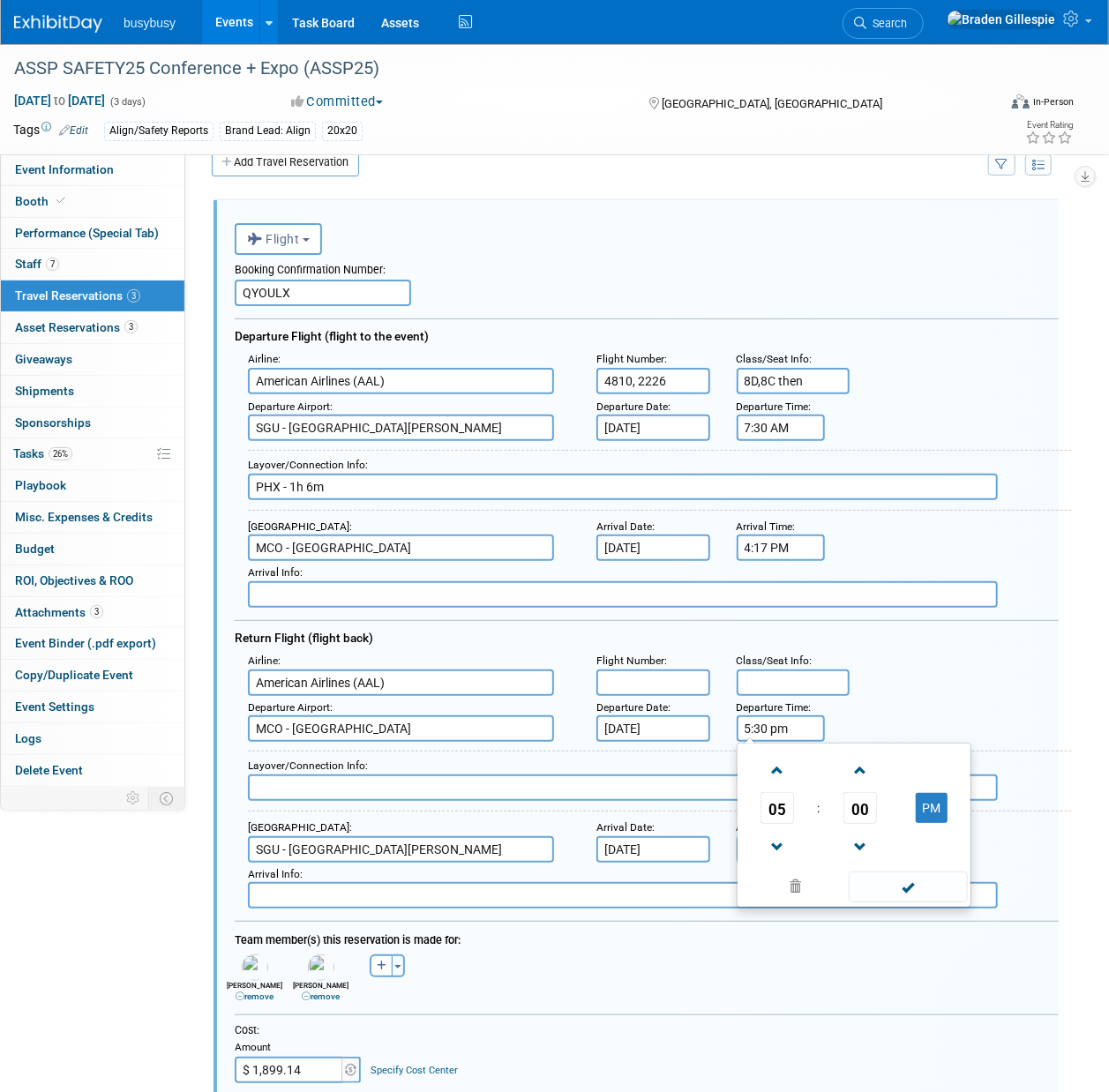 type on "5:30 PM" 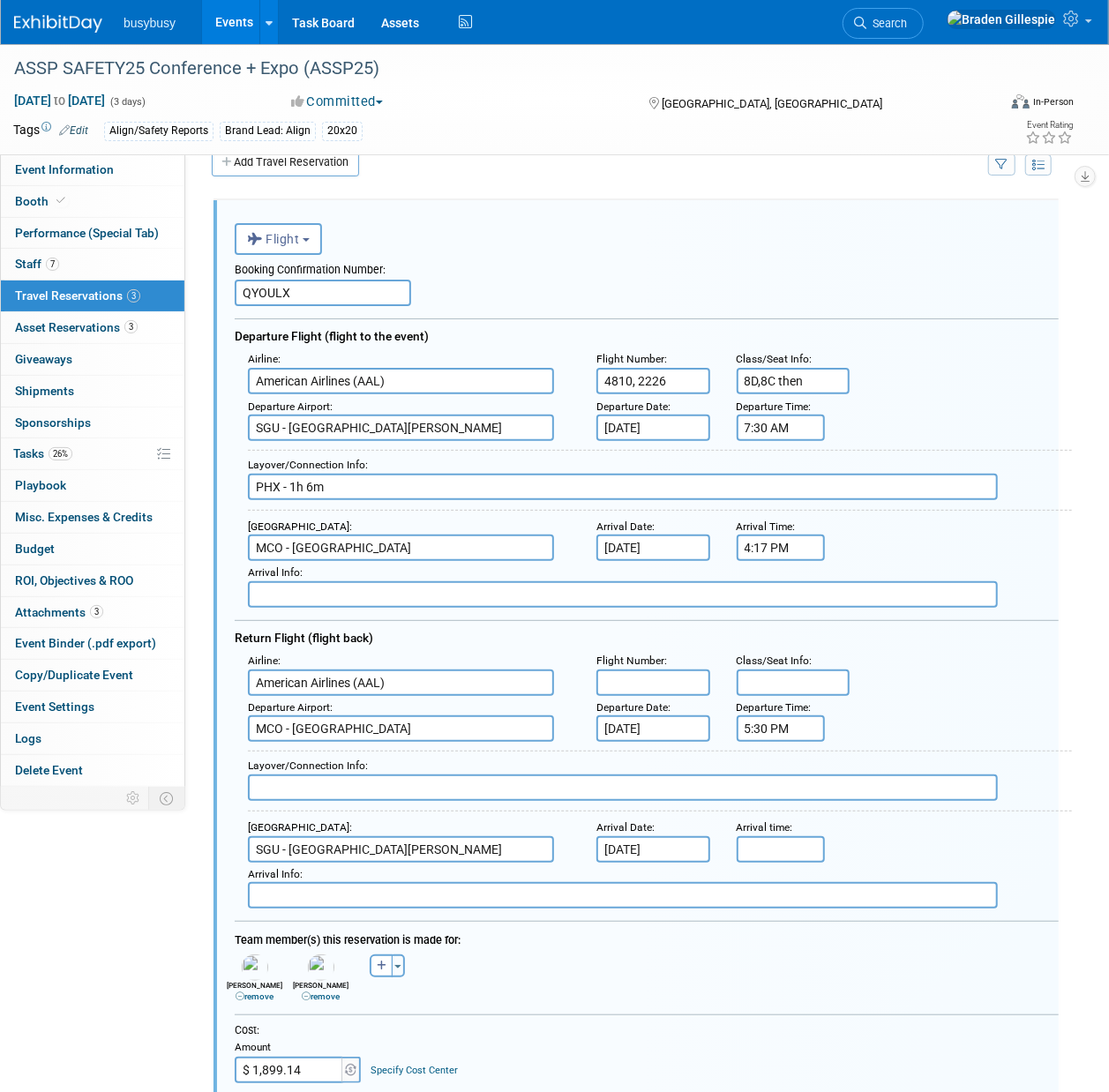 click at bounding box center (653, 683) 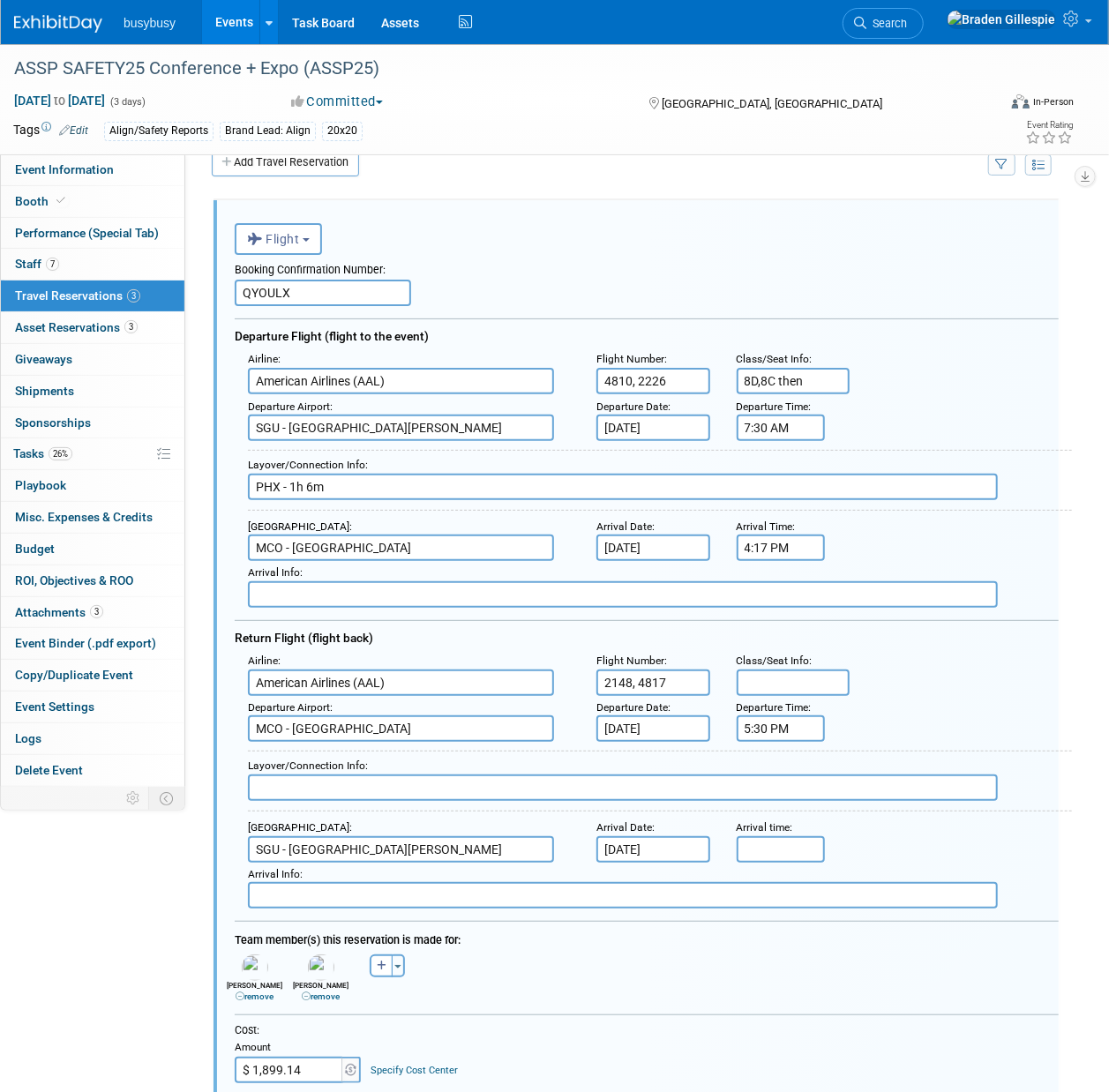 type on "2148, 4817" 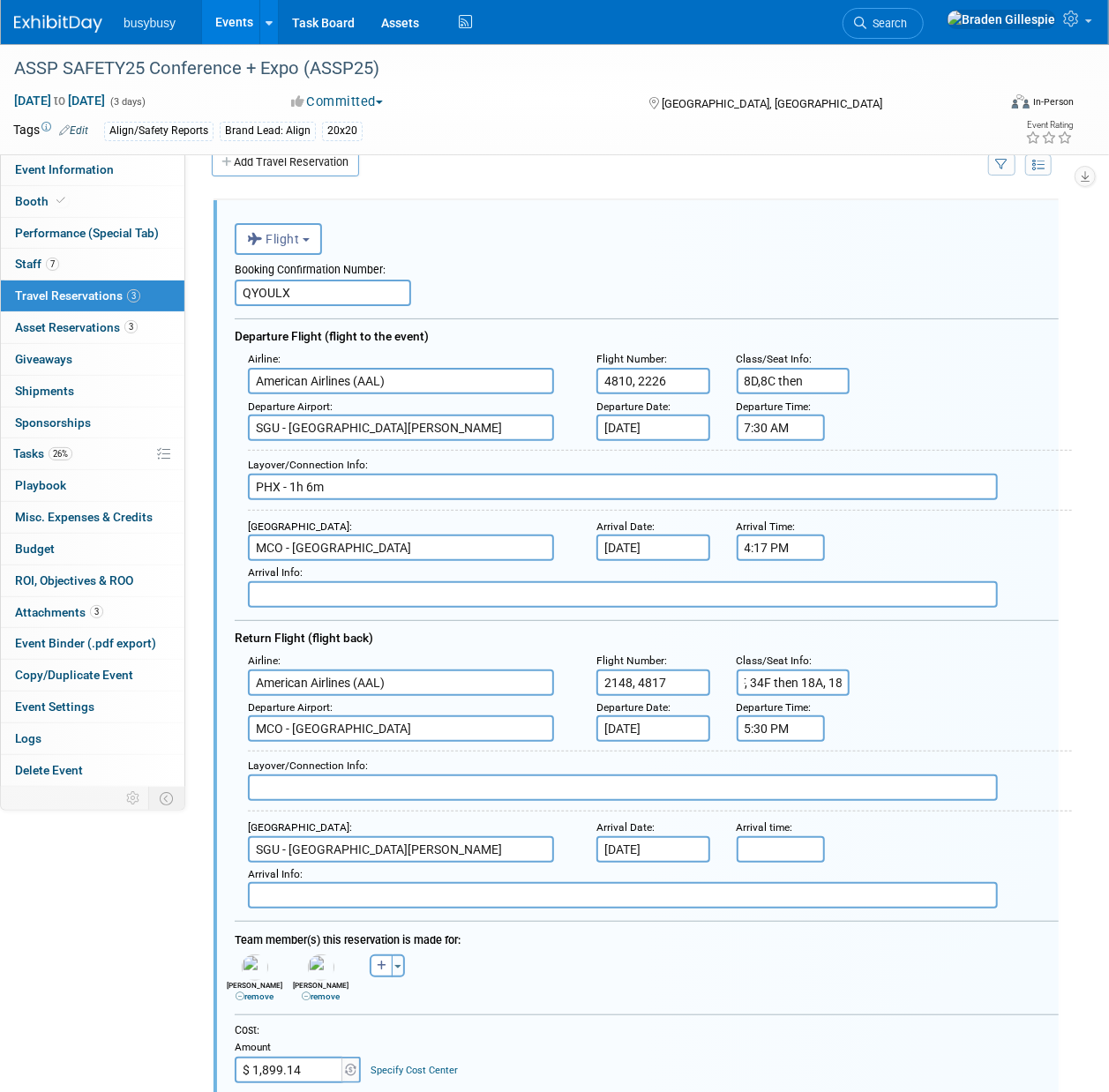 scroll, scrollTop: 0, scrollLeft: 26, axis: horizontal 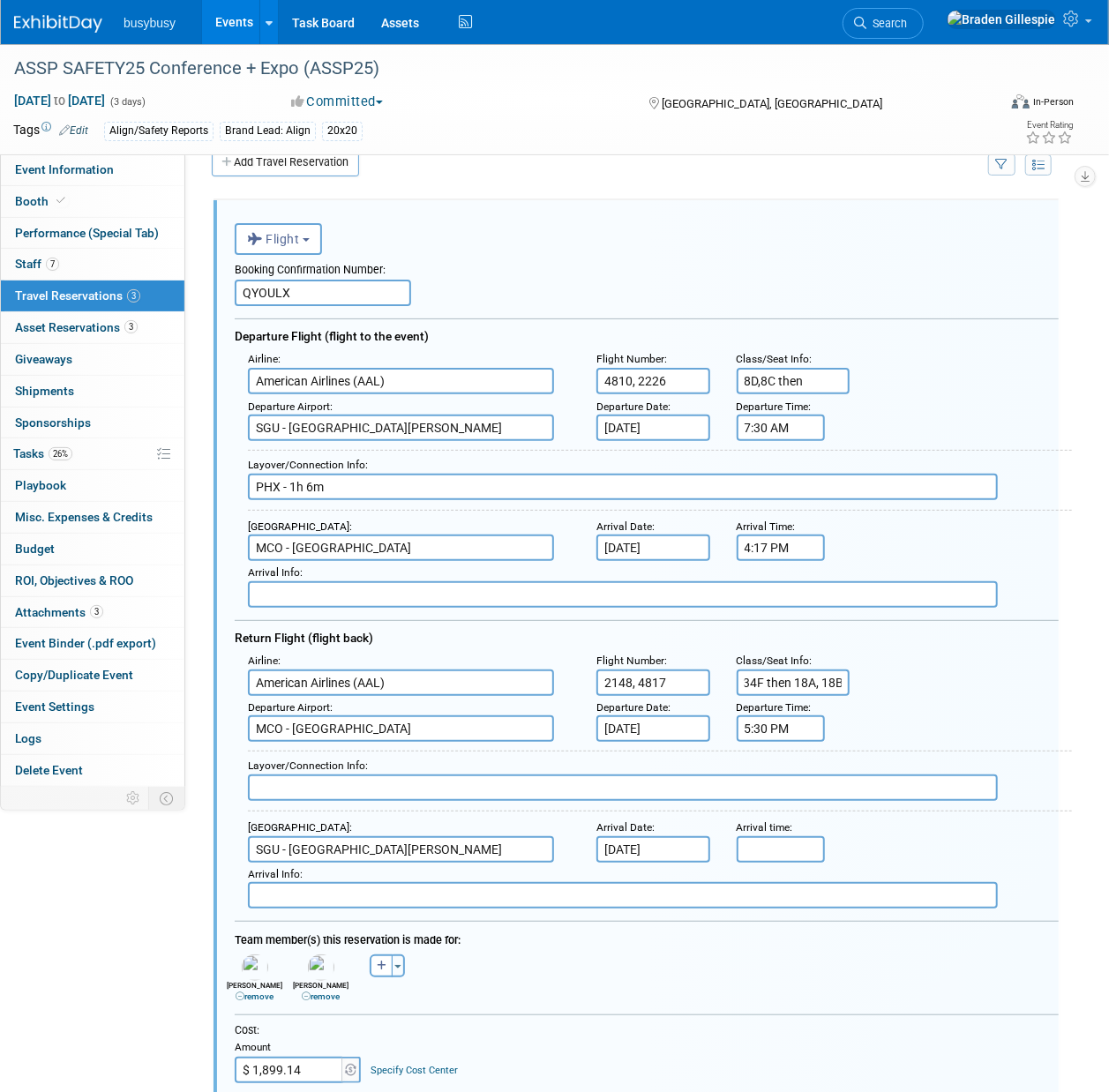 type on "33F, 34F then 18A, 18B" 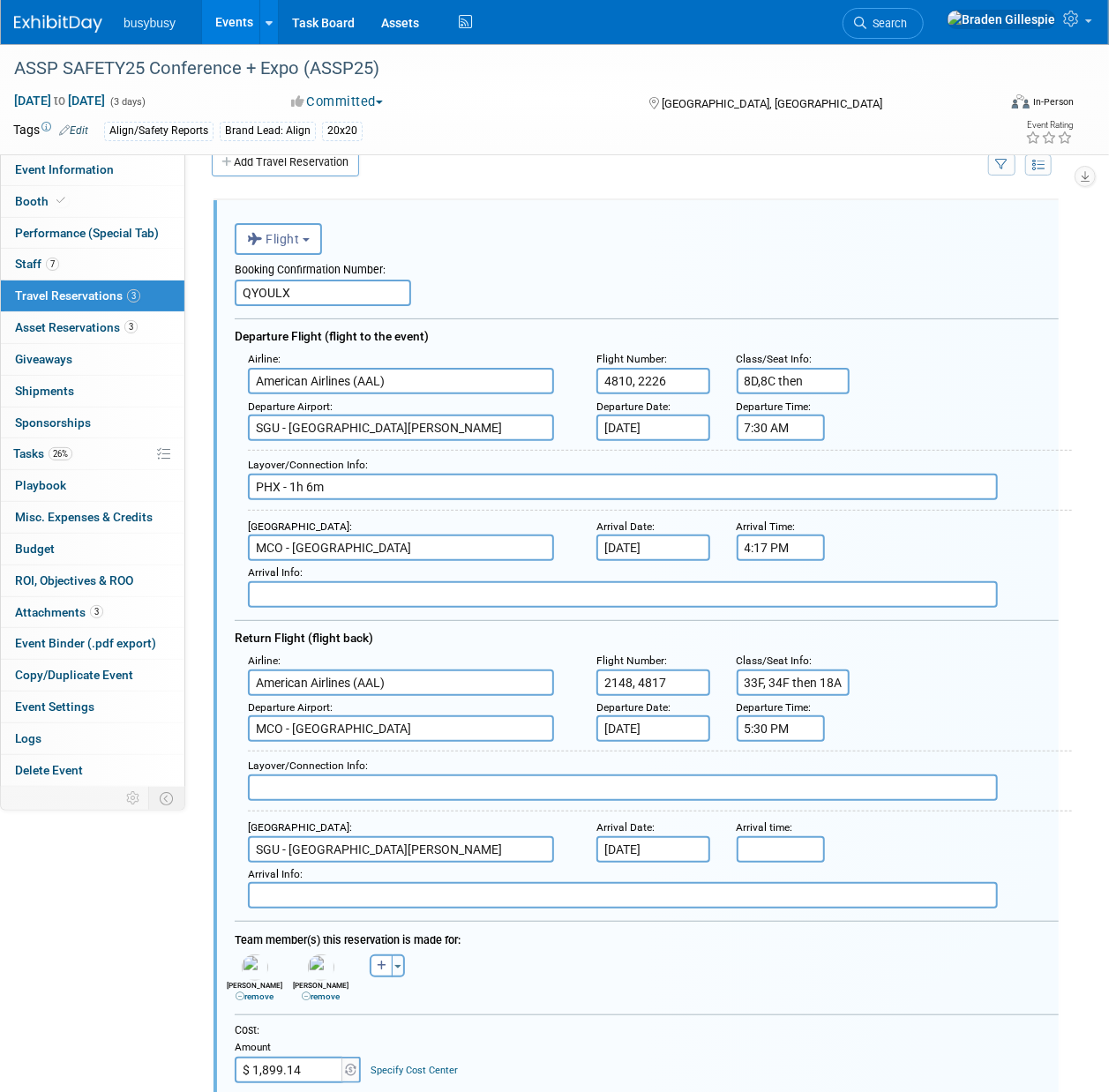 click on "8D,8C then" at bounding box center [793, 381] 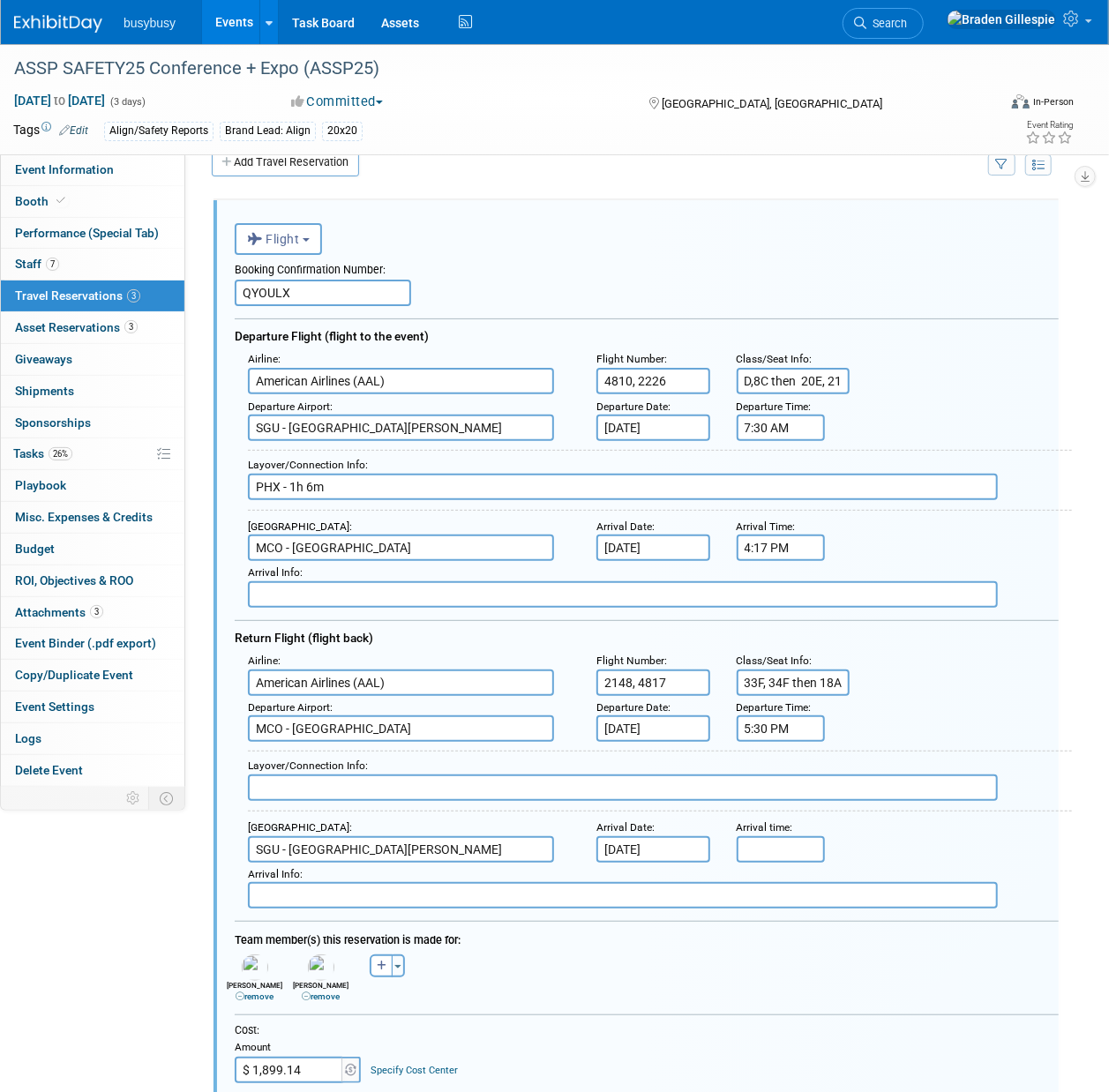 scroll, scrollTop: 0, scrollLeft: 14, axis: horizontal 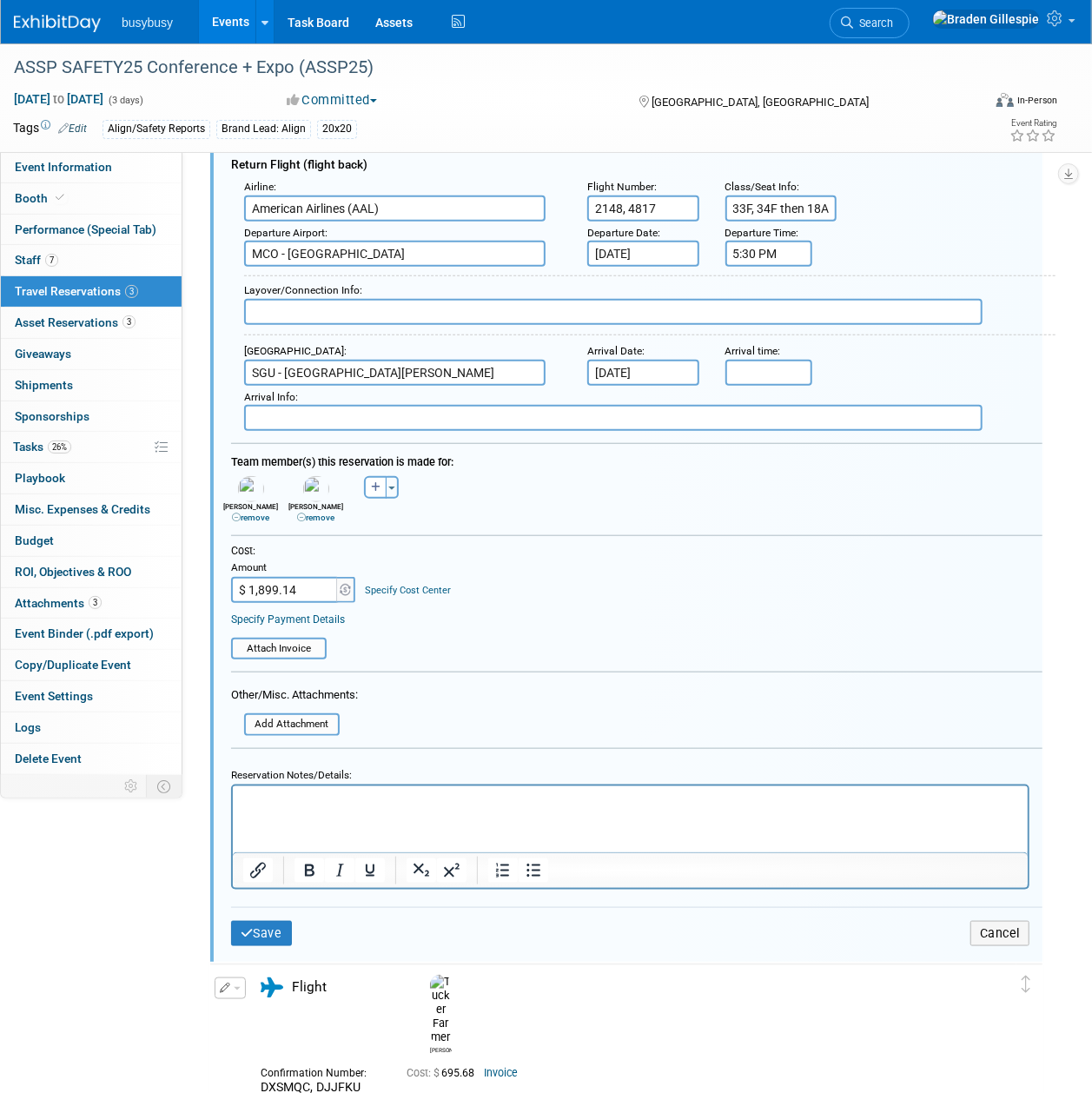 type on "8D,8C then  20E, 21E" 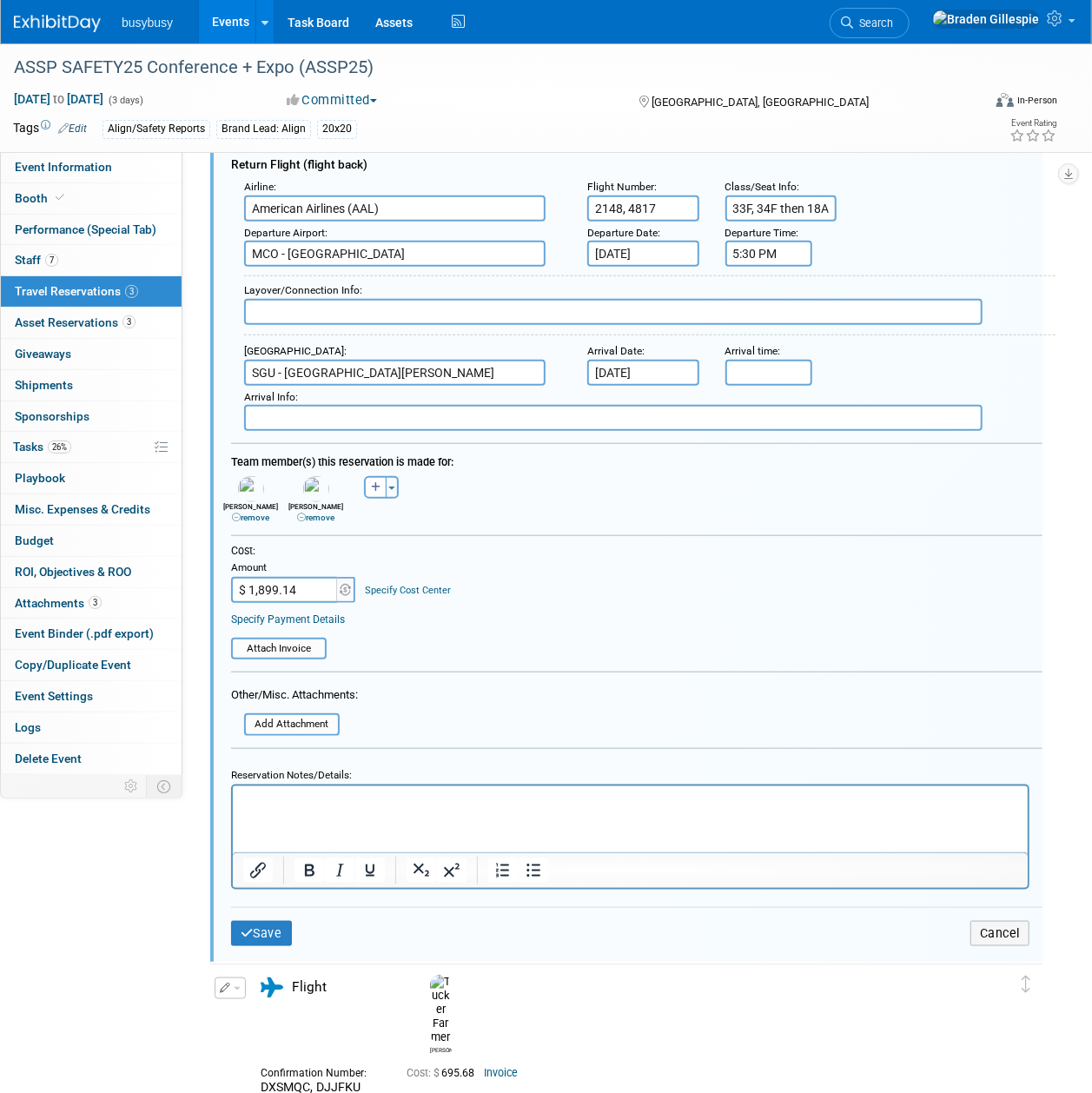 type 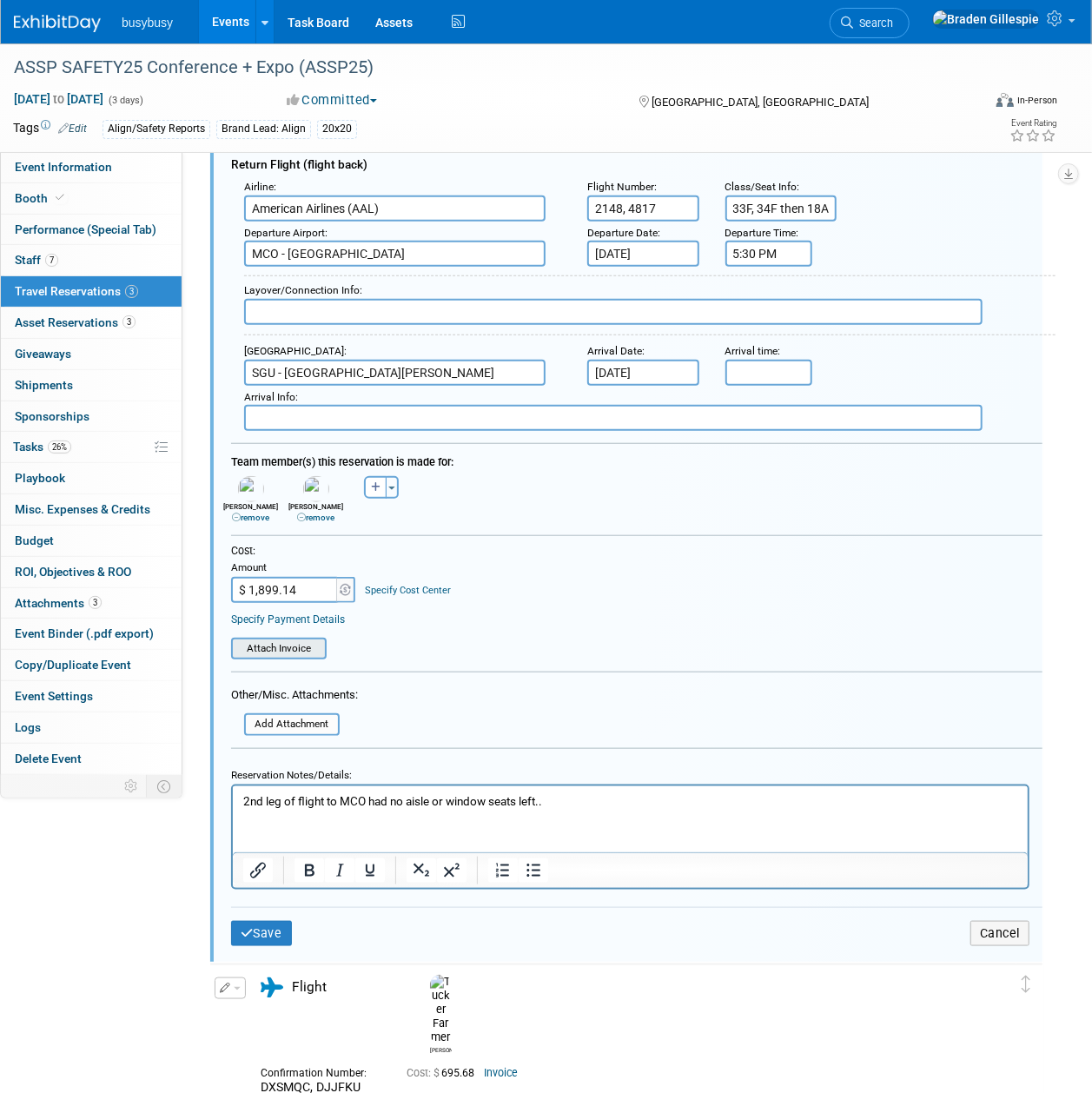 click at bounding box center [222, 649] 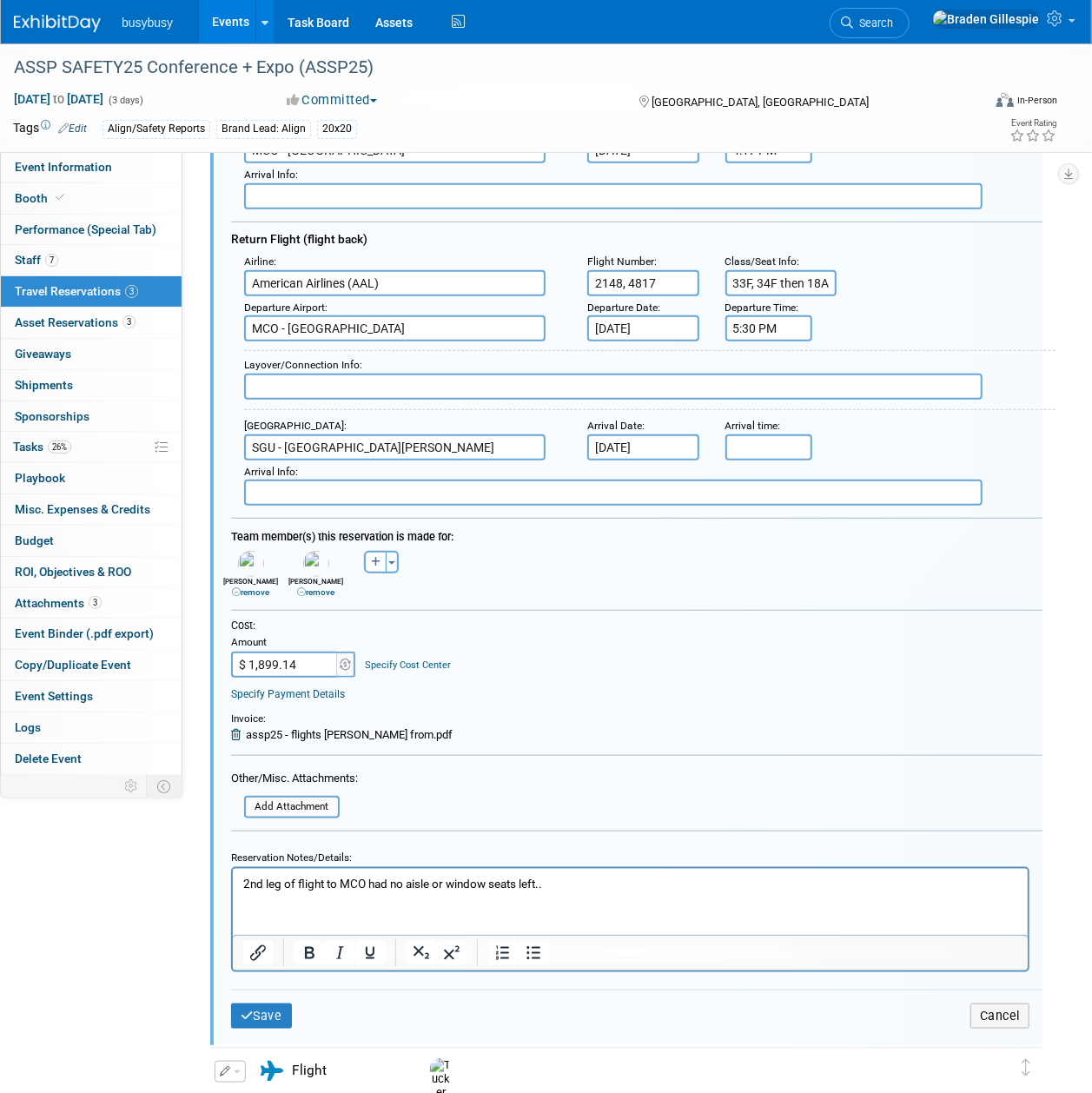 scroll, scrollTop: 377, scrollLeft: 0, axis: vertical 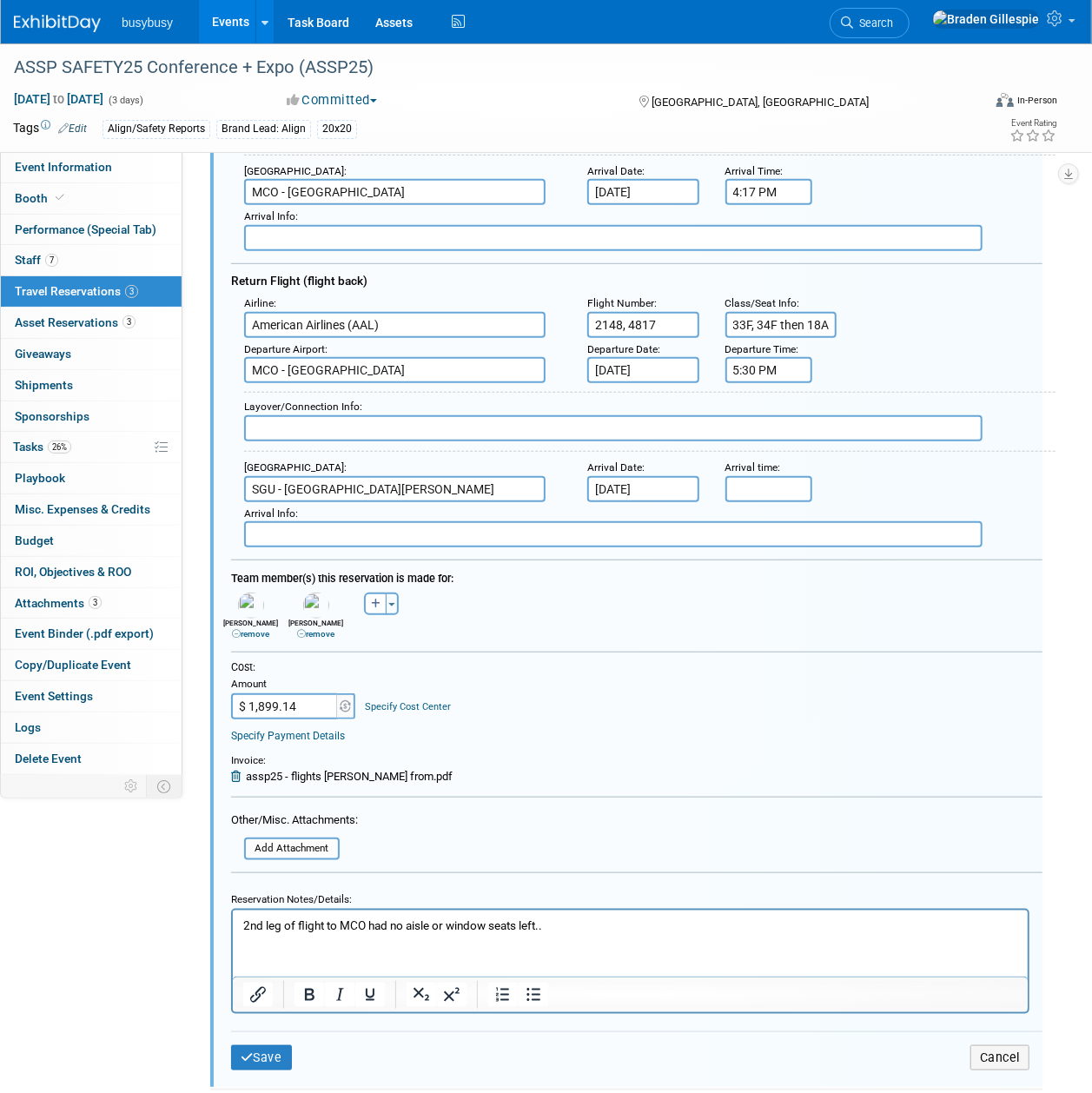 click at bounding box center (613, 428) 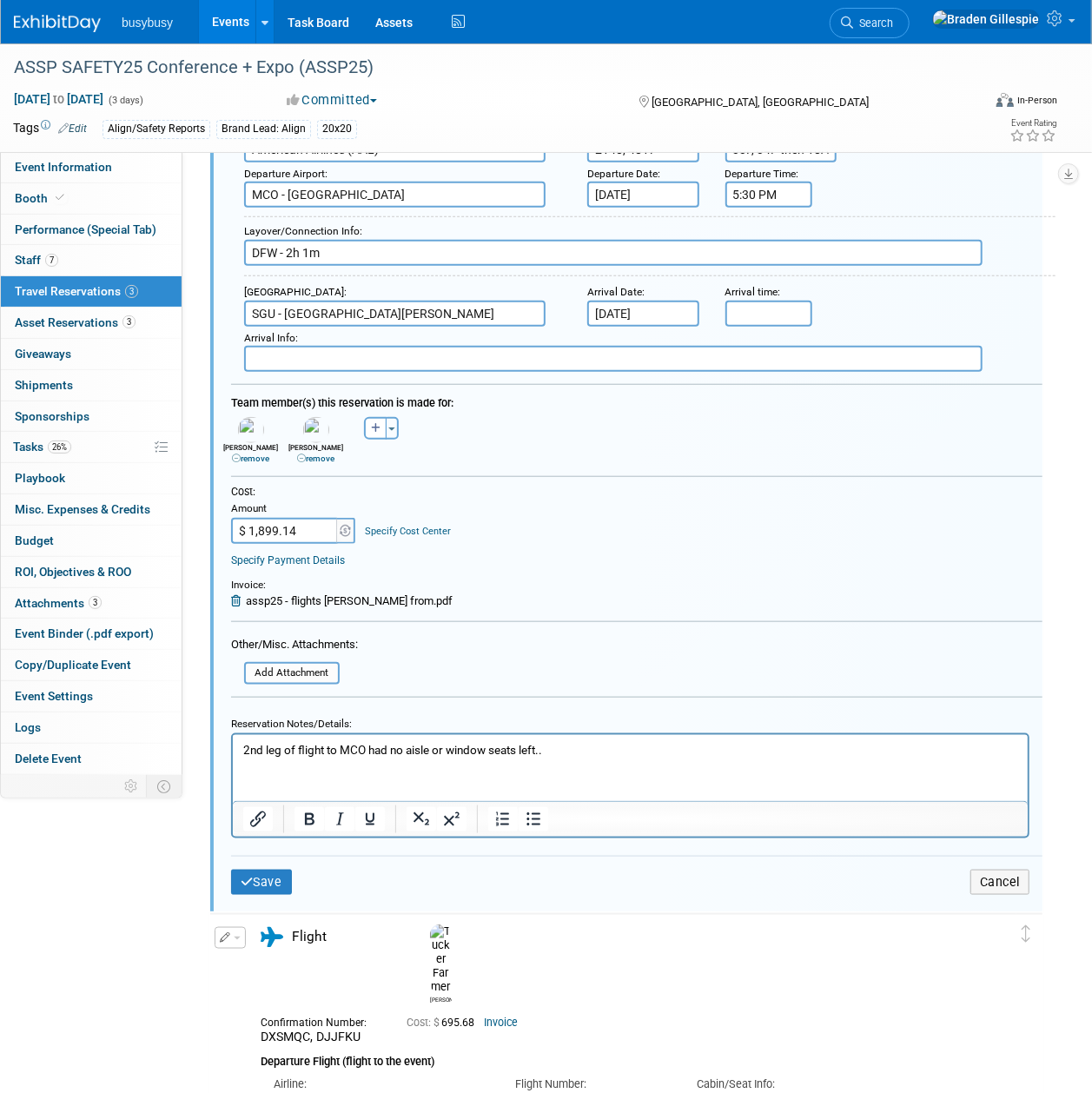 scroll, scrollTop: 725, scrollLeft: 0, axis: vertical 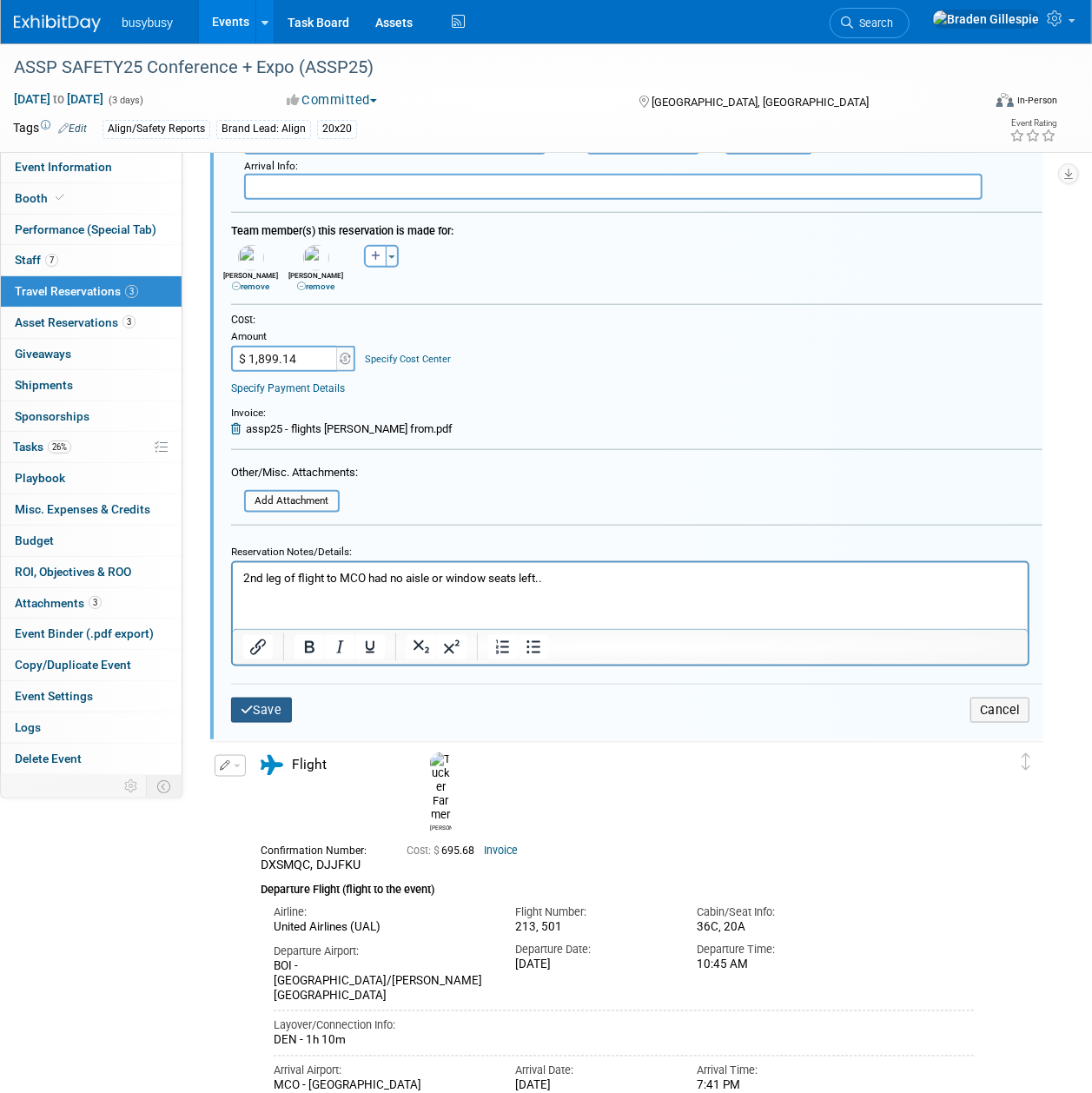 type on "DFW - 2h 1m" 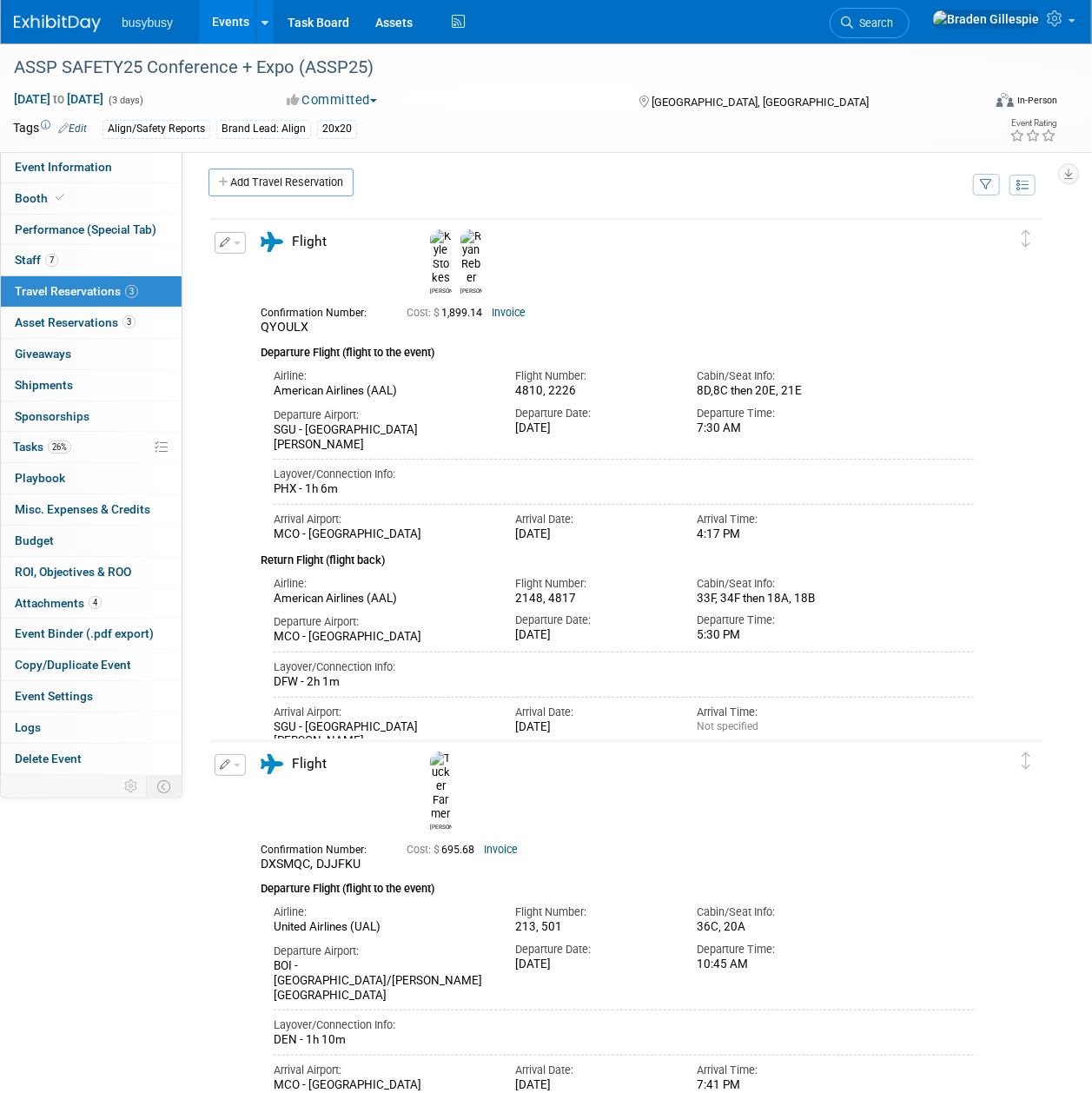 scroll, scrollTop: 0, scrollLeft: 0, axis: both 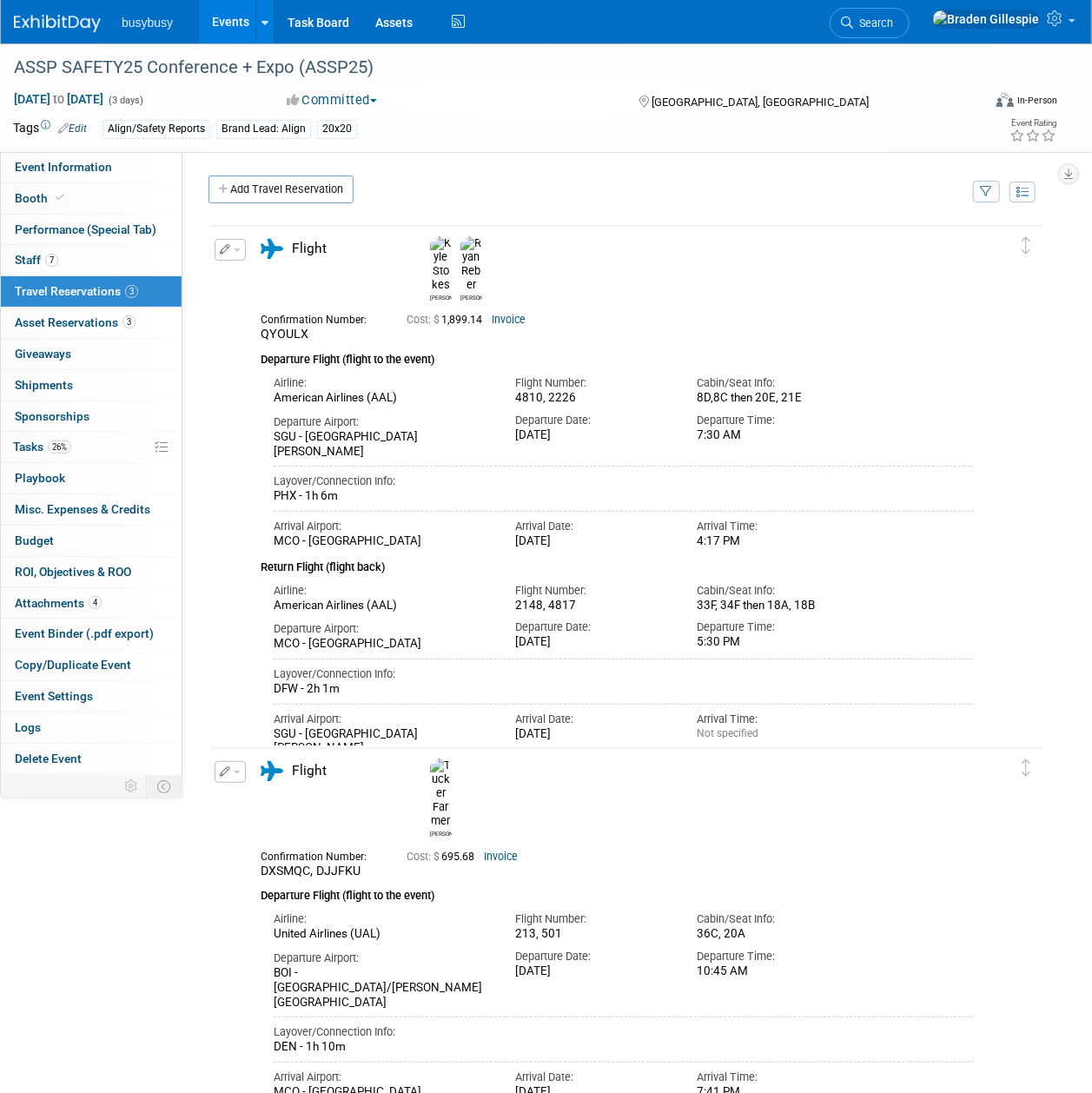 click at bounding box center (57, 23) 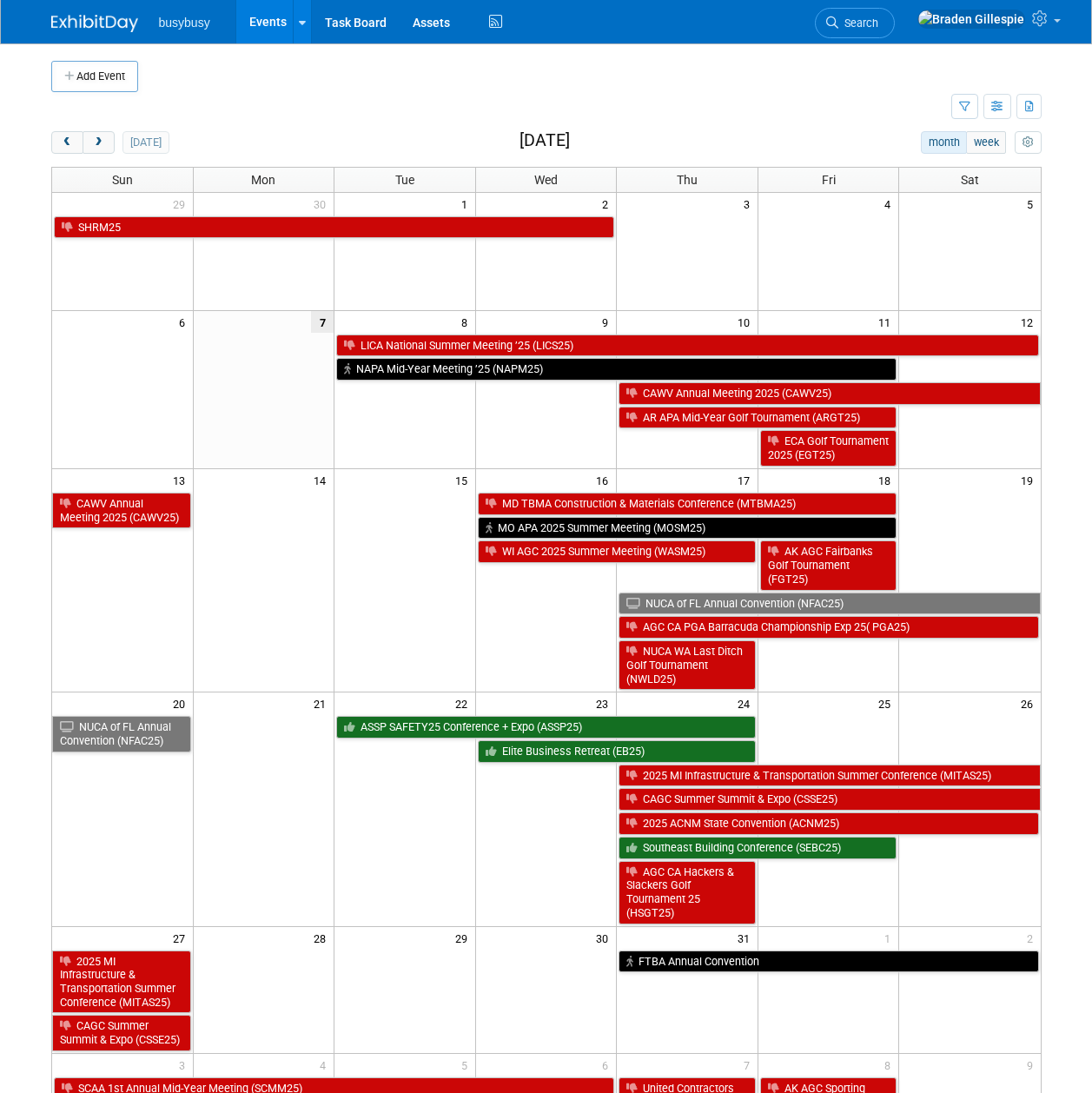 scroll, scrollTop: 0, scrollLeft: 0, axis: both 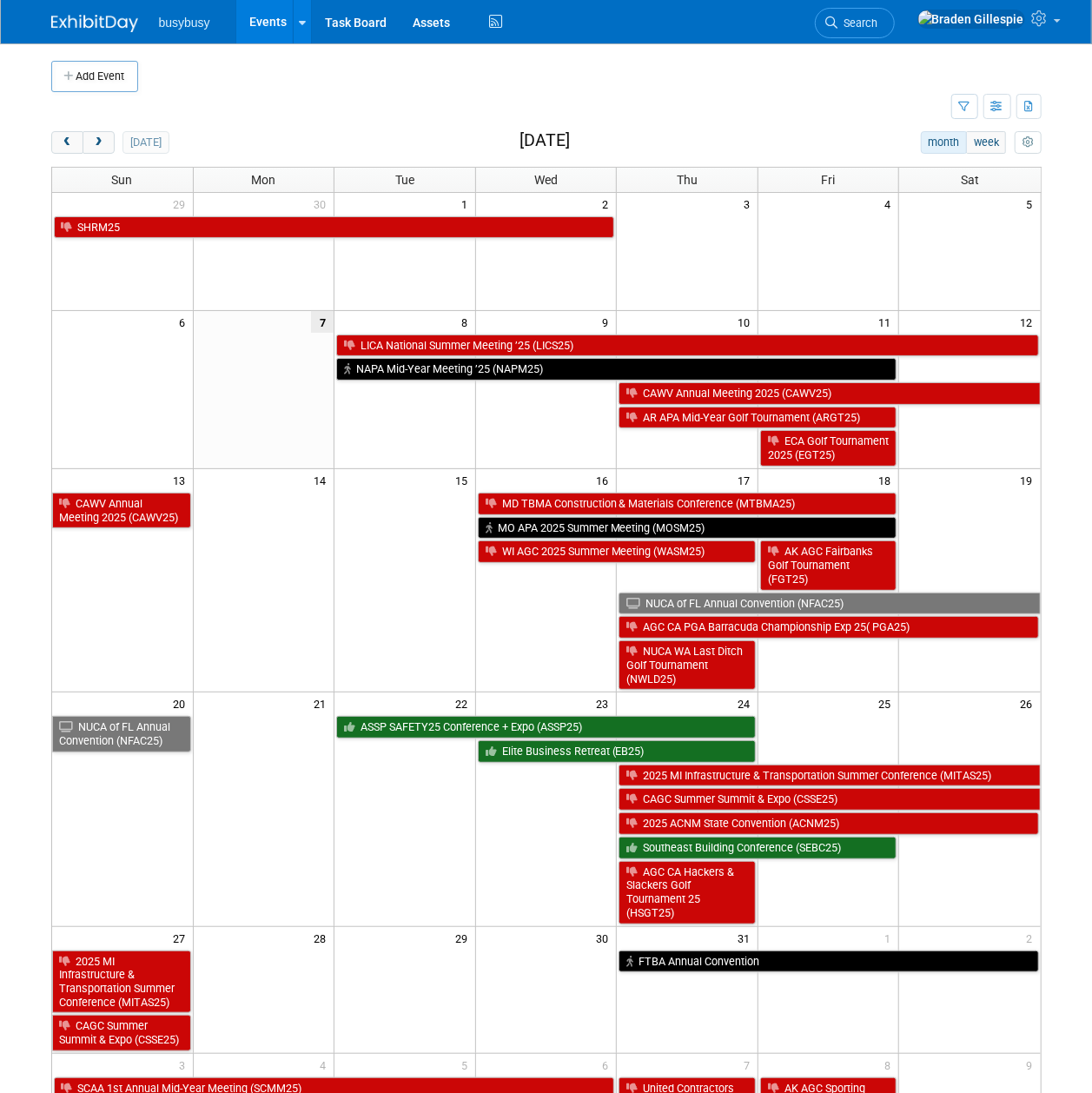 click on "[DATE]" at bounding box center [110, 142] 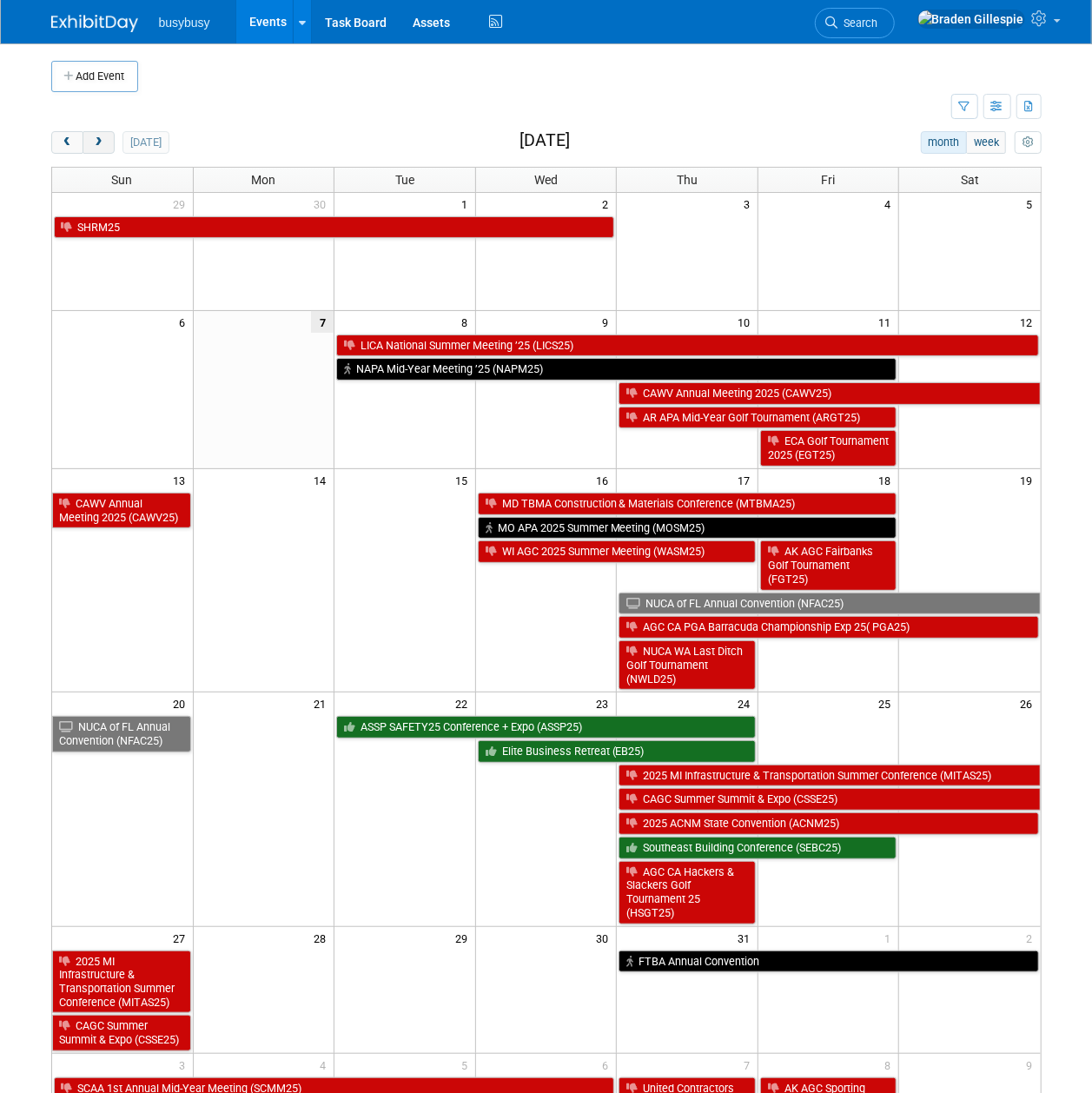 click at bounding box center [98, 142] 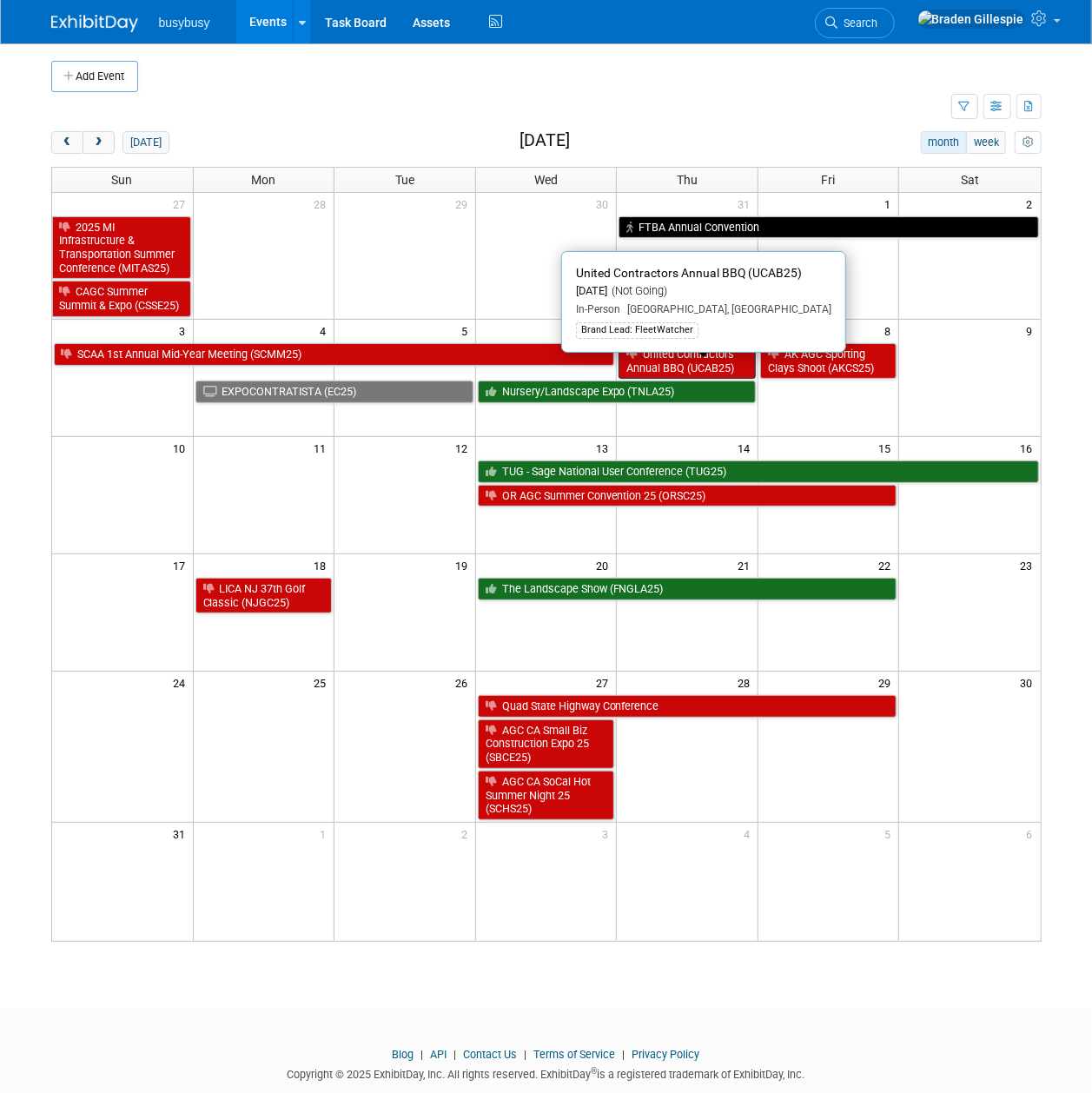 click on "United Contractors Annual BBQ (UCAB25)" at bounding box center (687, 361) 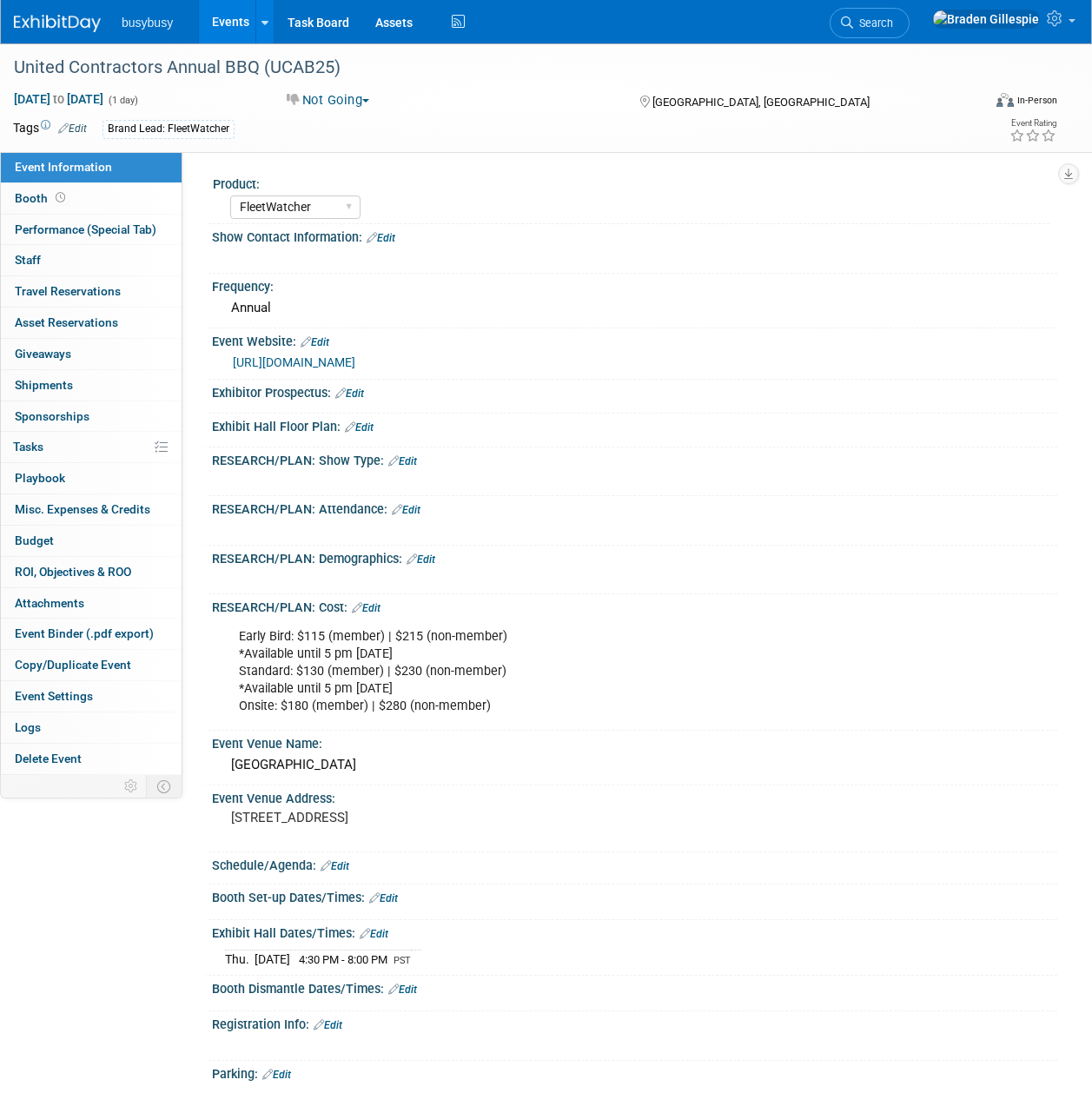 select on "FleetWatcher" 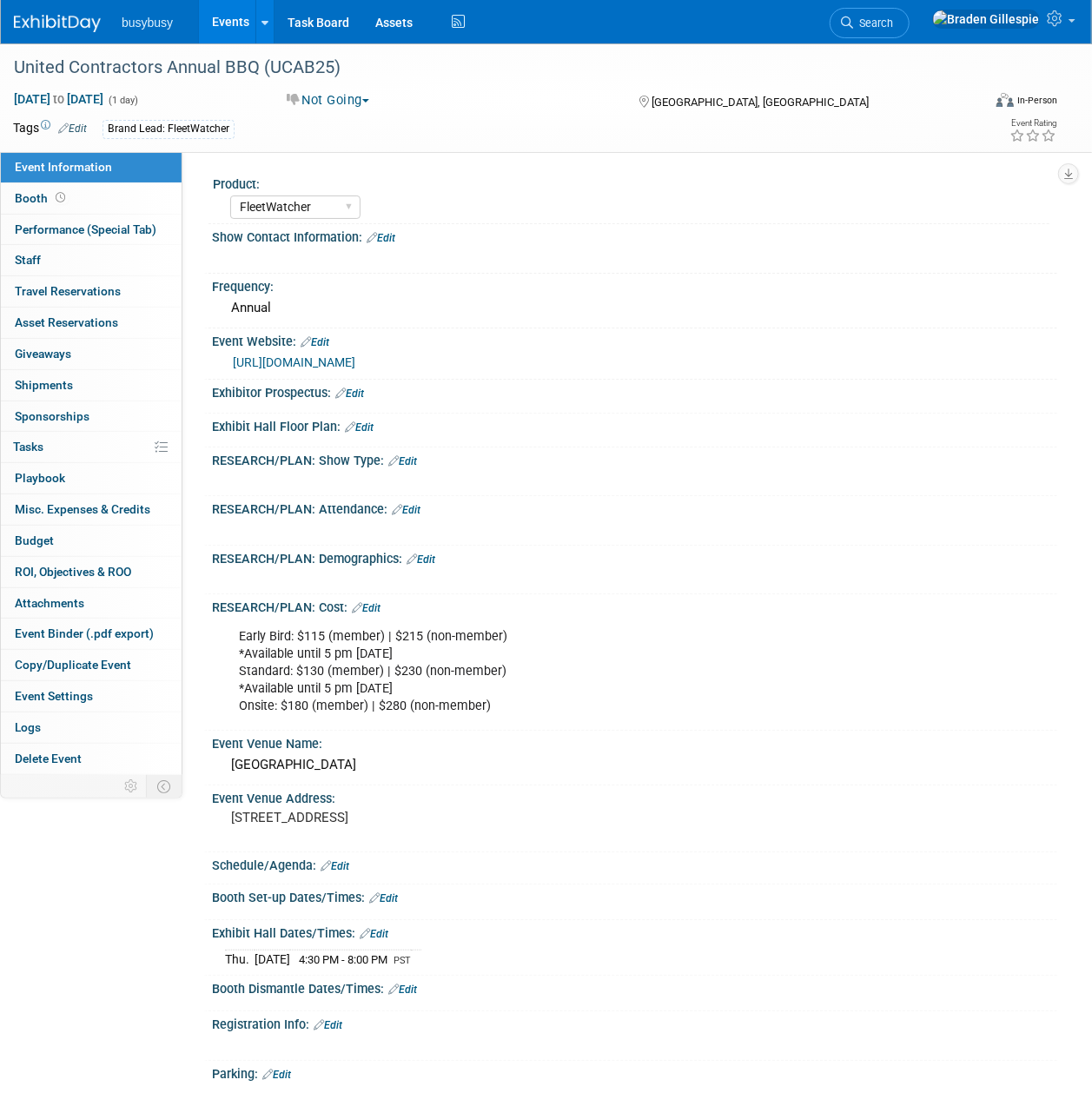 scroll, scrollTop: 0, scrollLeft: 0, axis: both 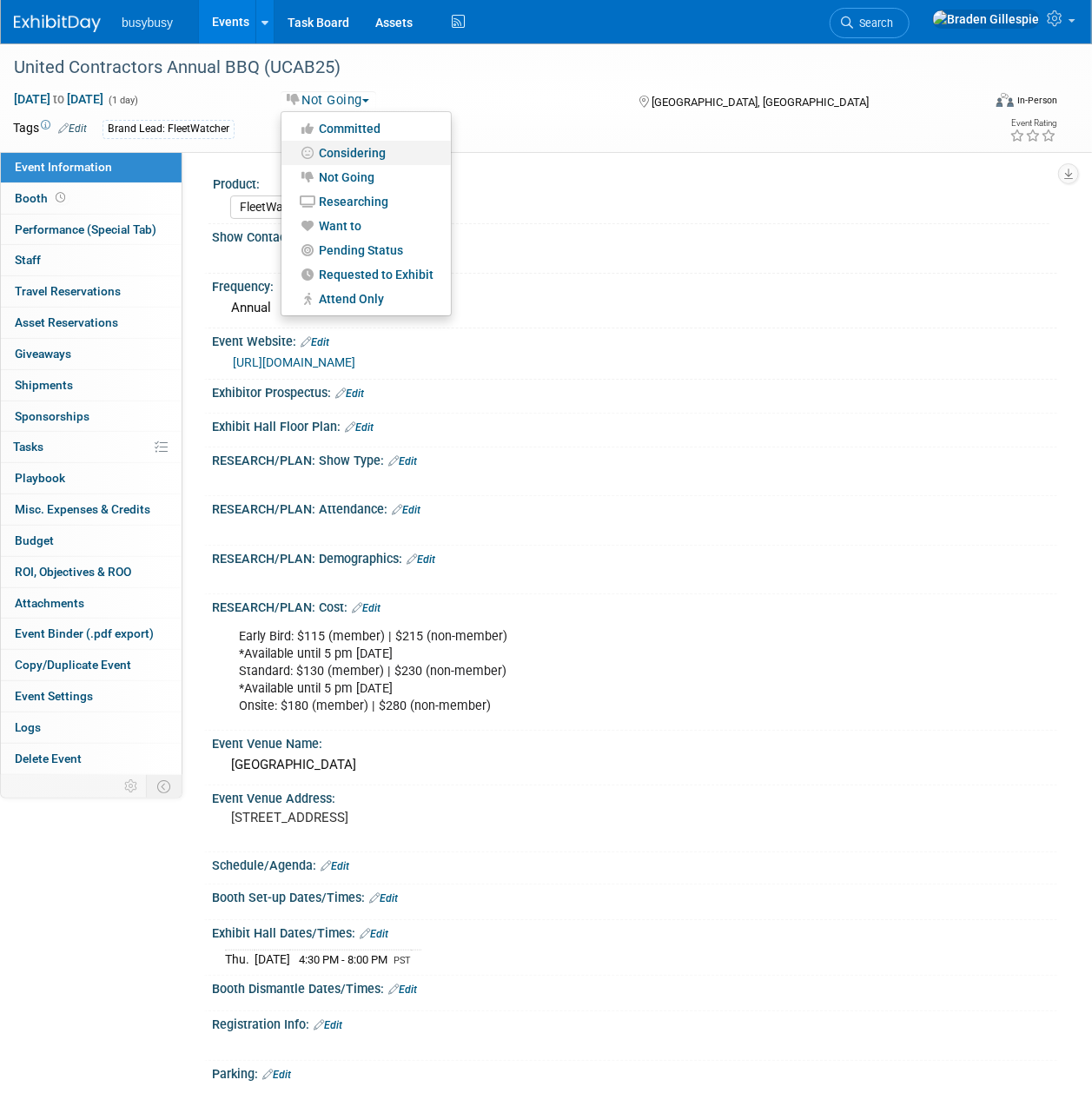 click on "Considering" at bounding box center [366, 153] 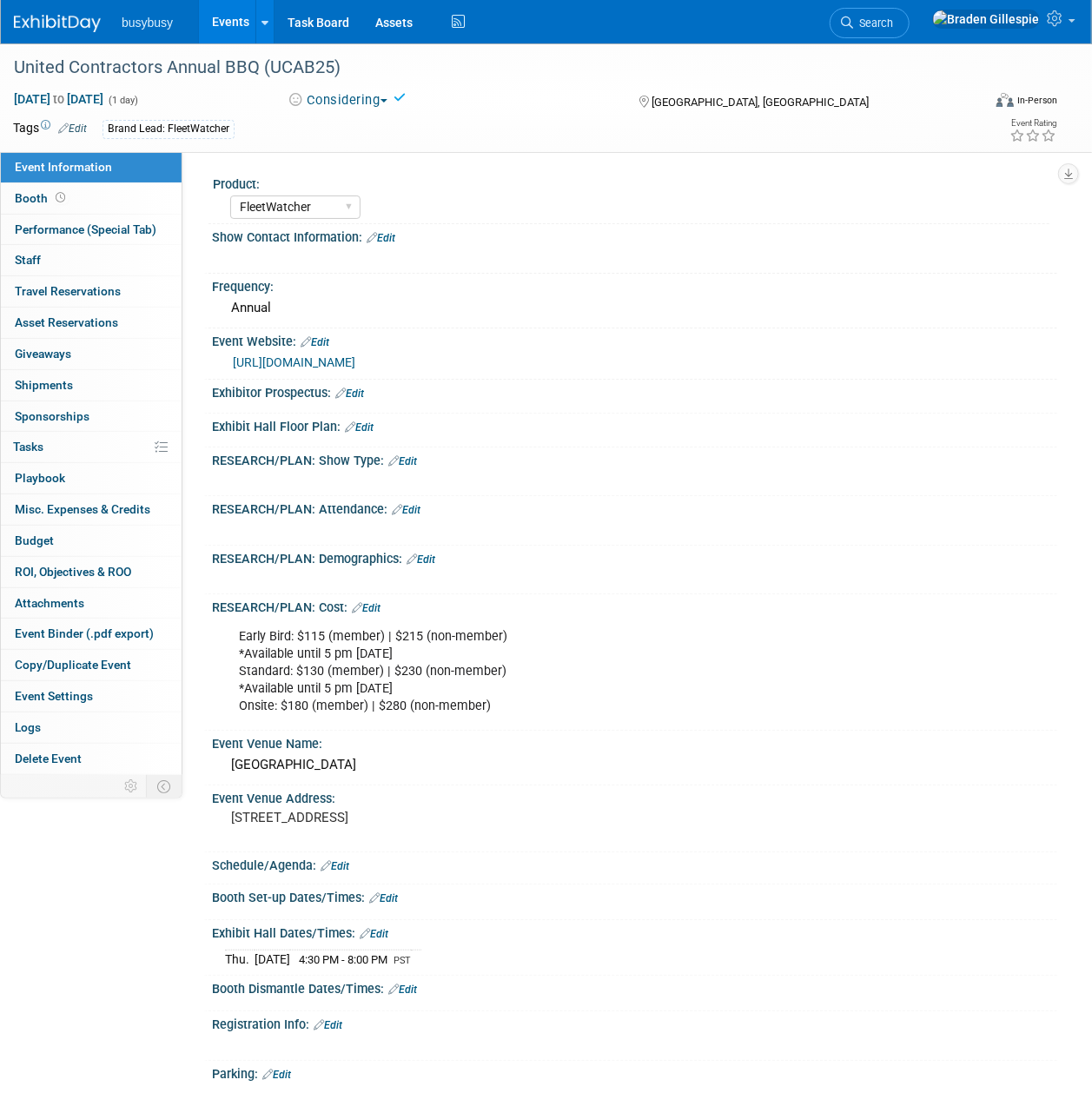 click at bounding box center [57, 23] 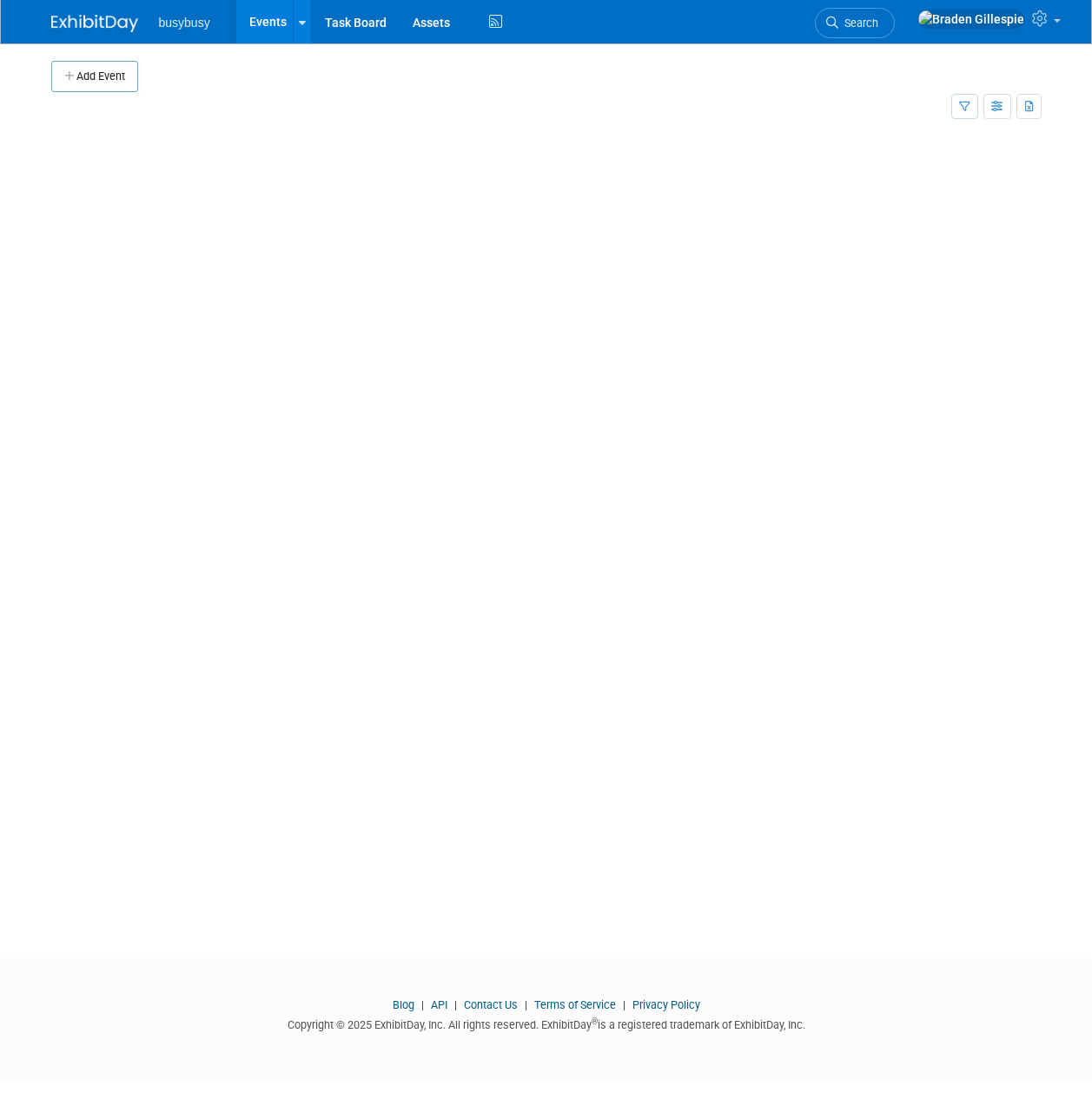 scroll, scrollTop: 0, scrollLeft: 0, axis: both 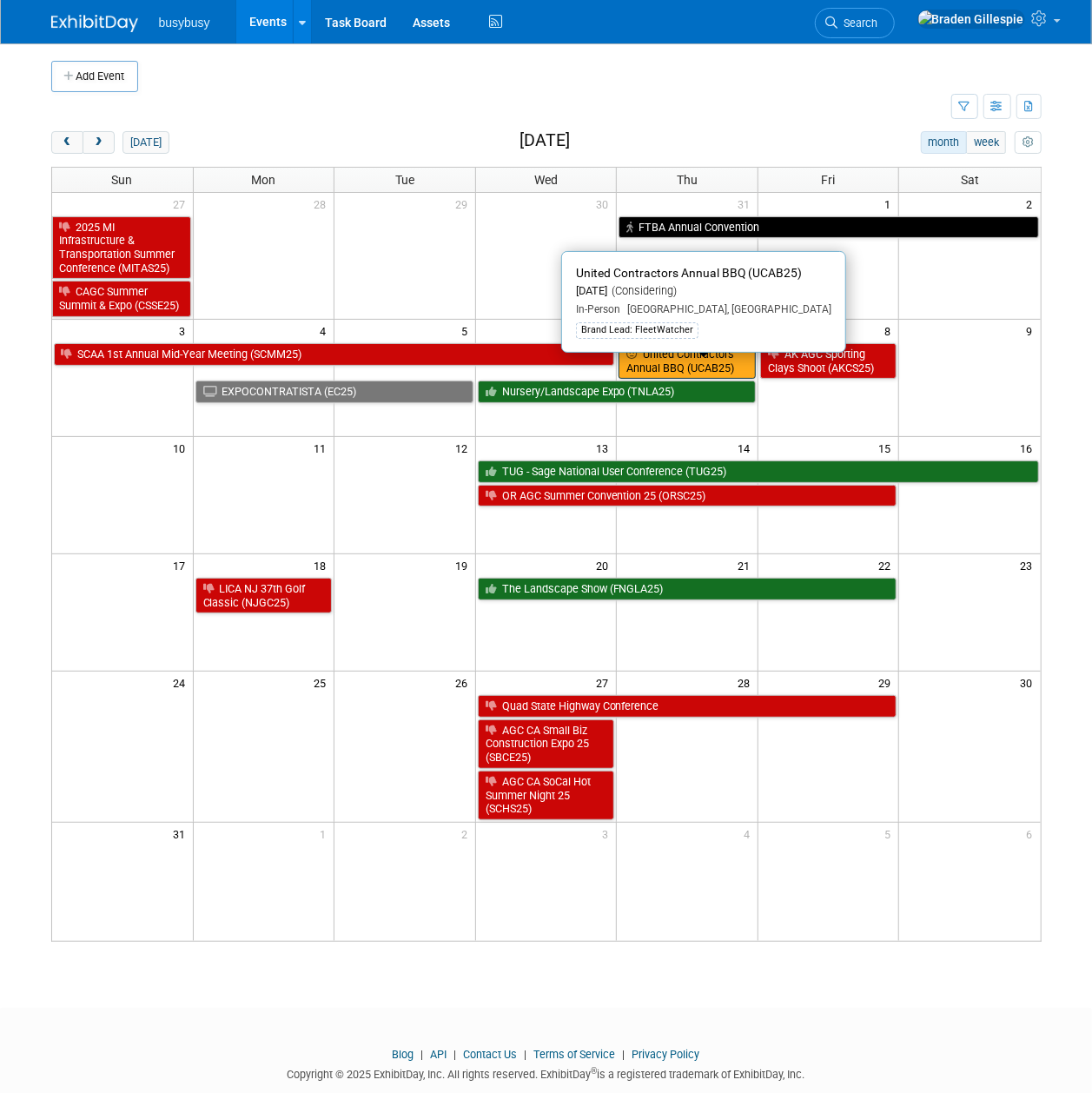 click on "United Contractors Annual BBQ (UCAB25)" at bounding box center (687, 361) 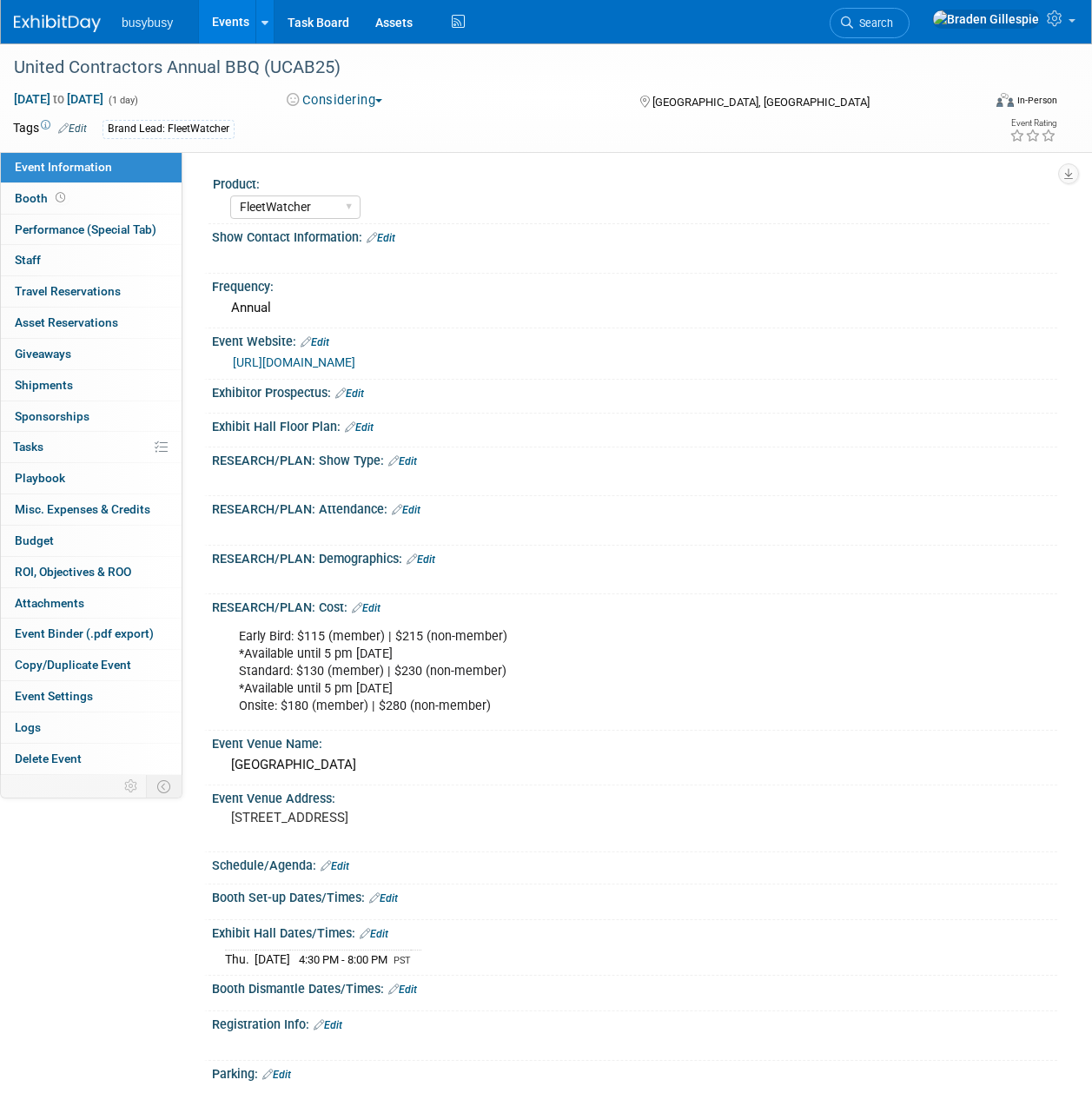 select on "FleetWatcher" 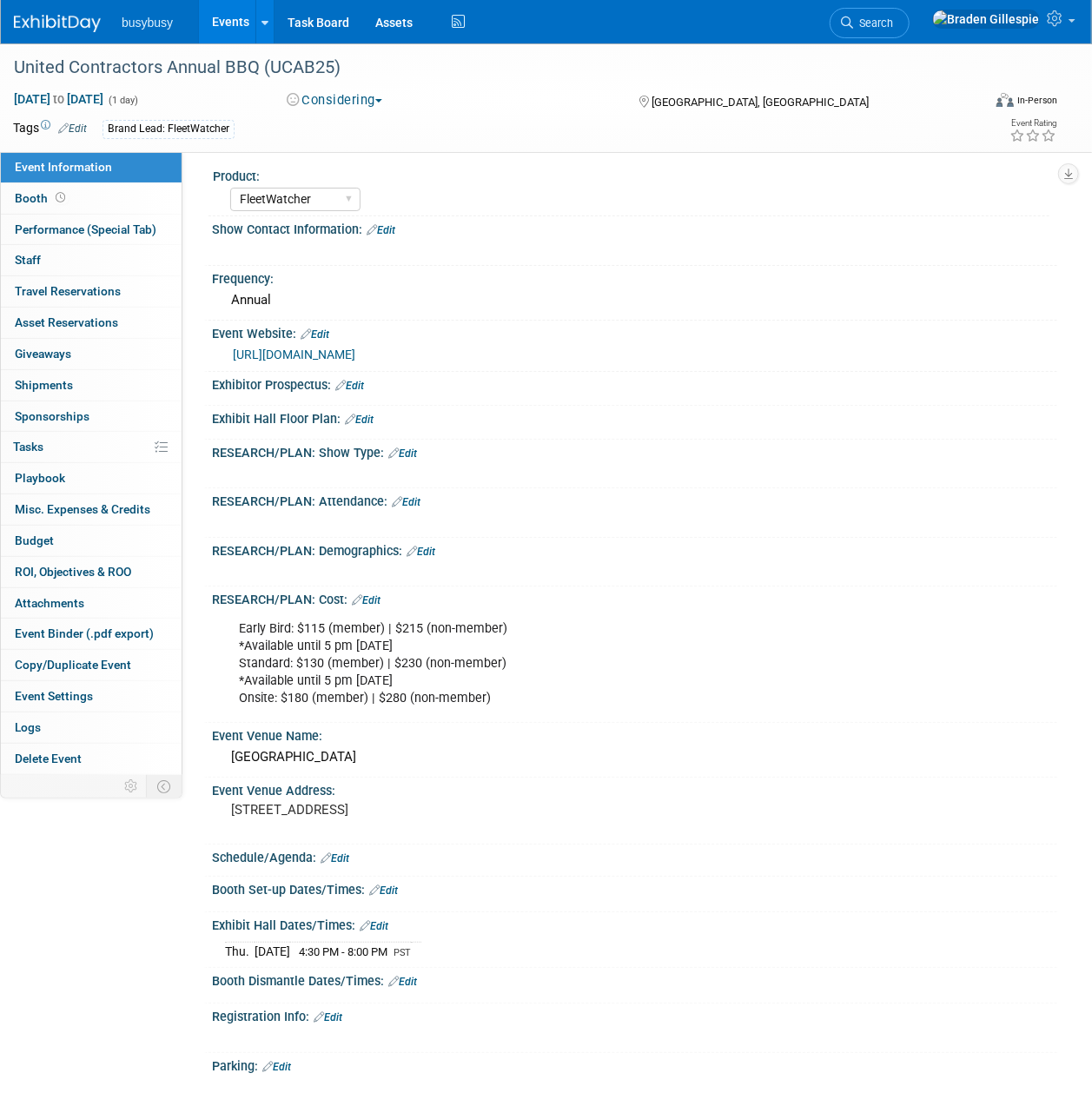 scroll, scrollTop: 0, scrollLeft: 0, axis: both 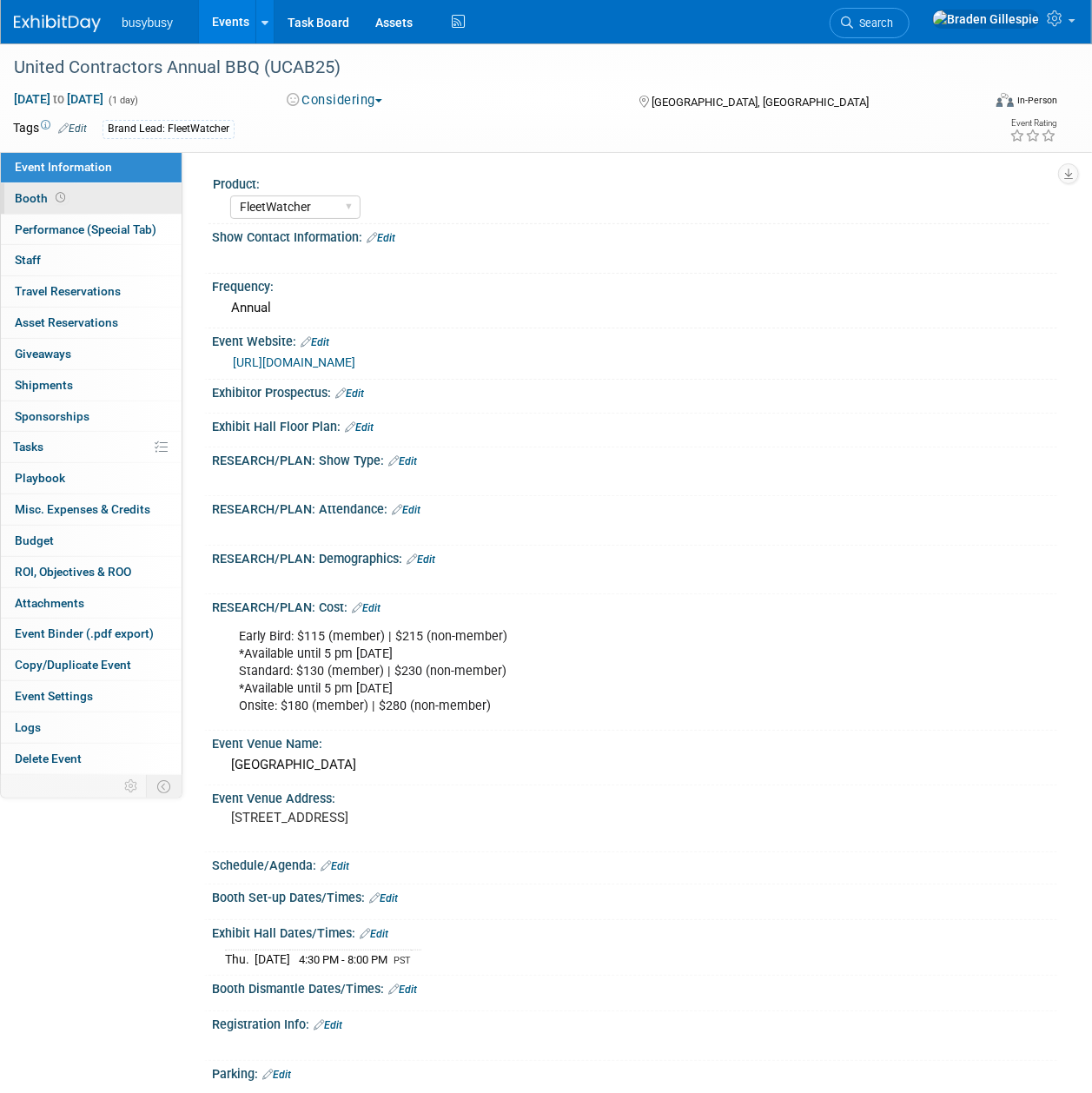 click on "Booth" at bounding box center [91, 198] 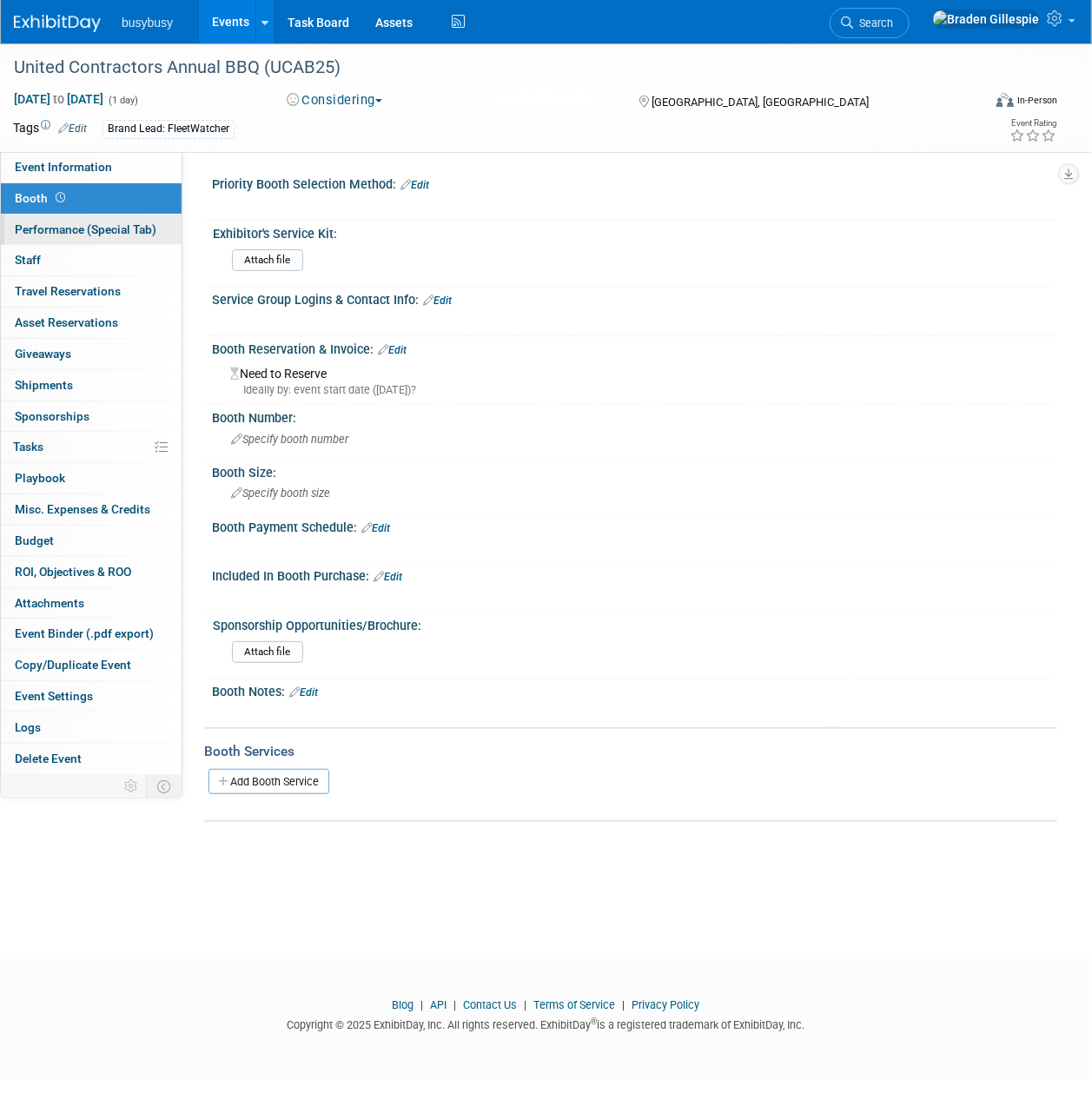 click on "Performance (Special Tab)" at bounding box center (85, 229) 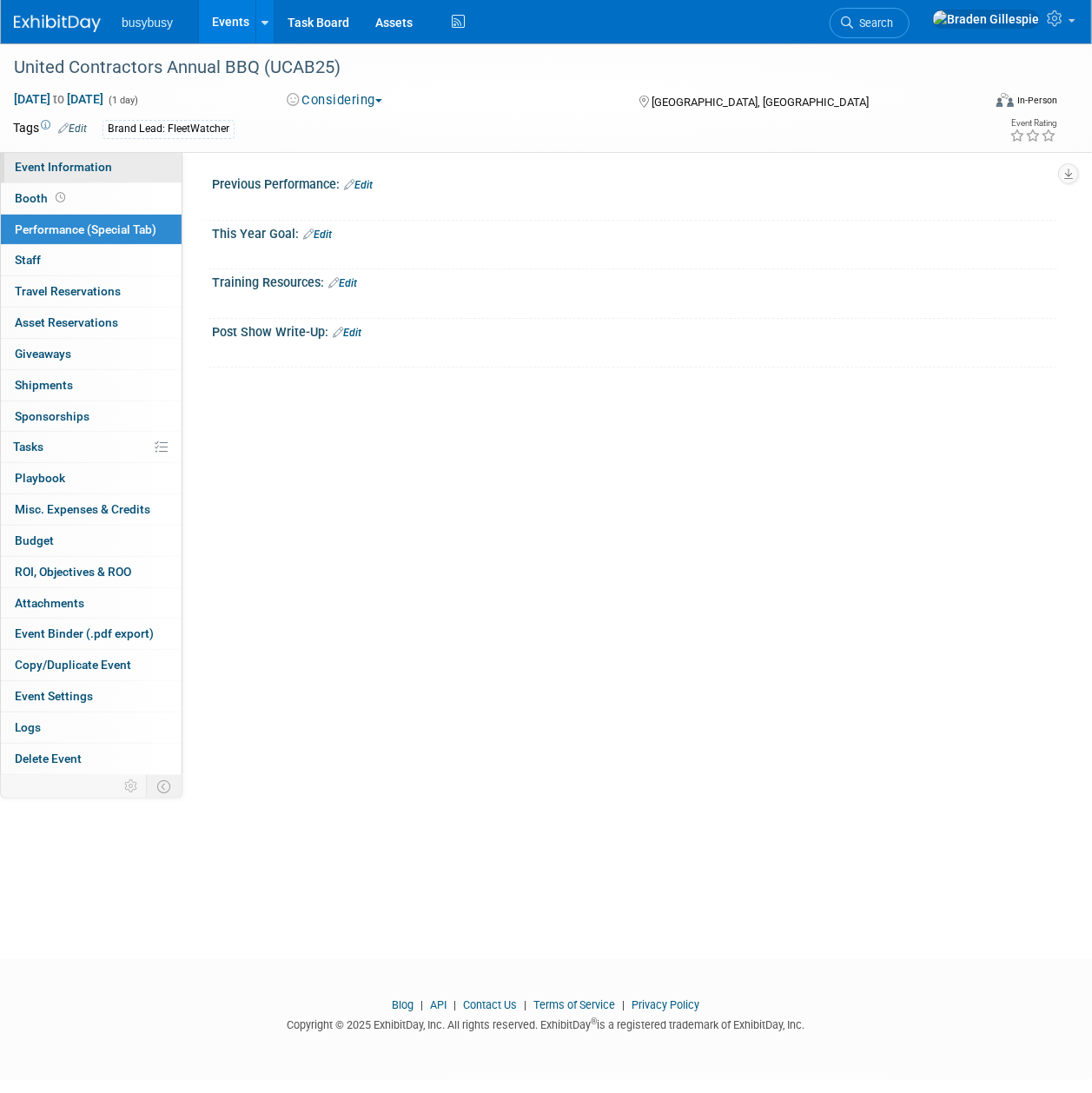 click on "Event Information" at bounding box center [63, 167] 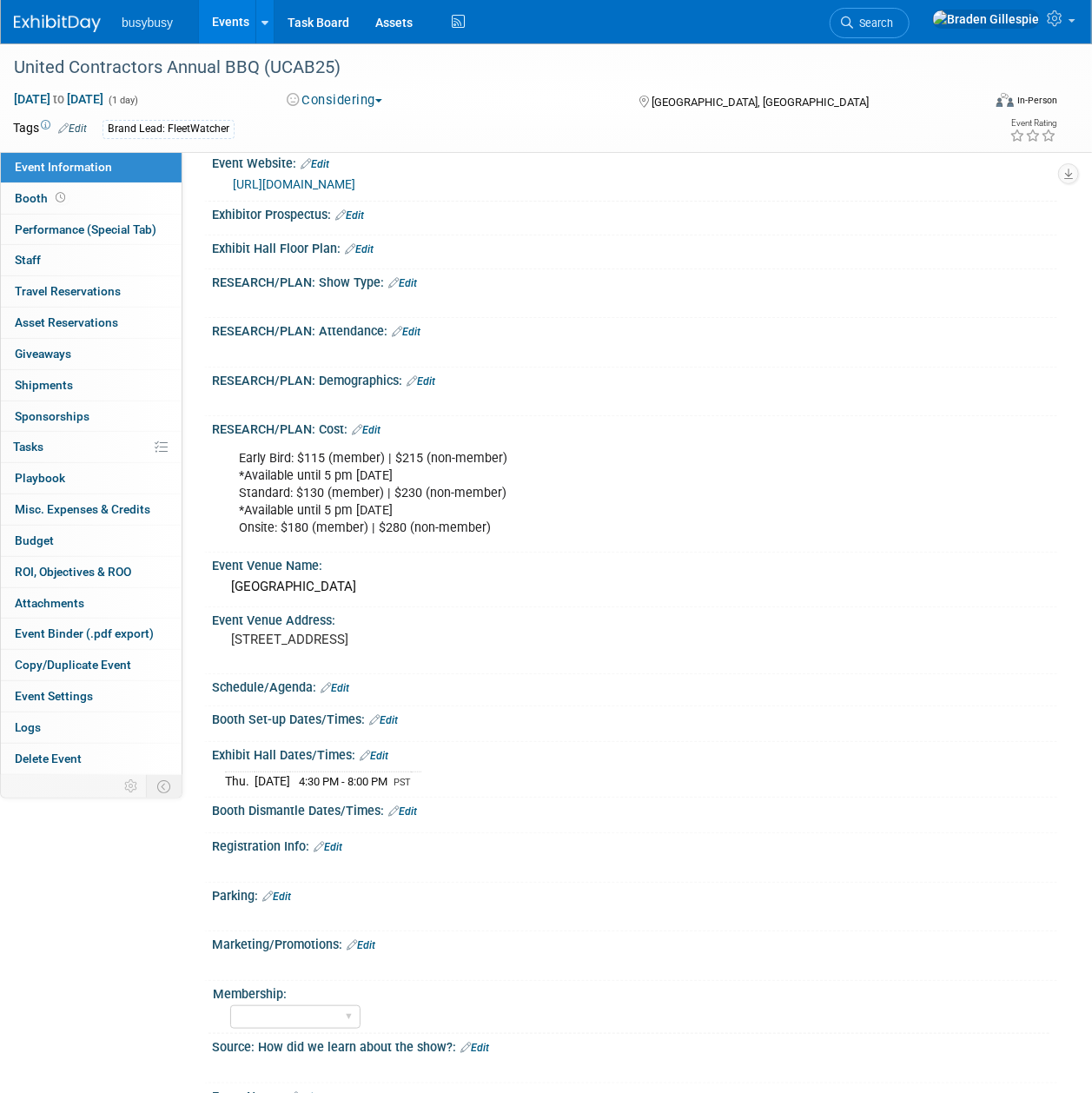 scroll, scrollTop: 0, scrollLeft: 0, axis: both 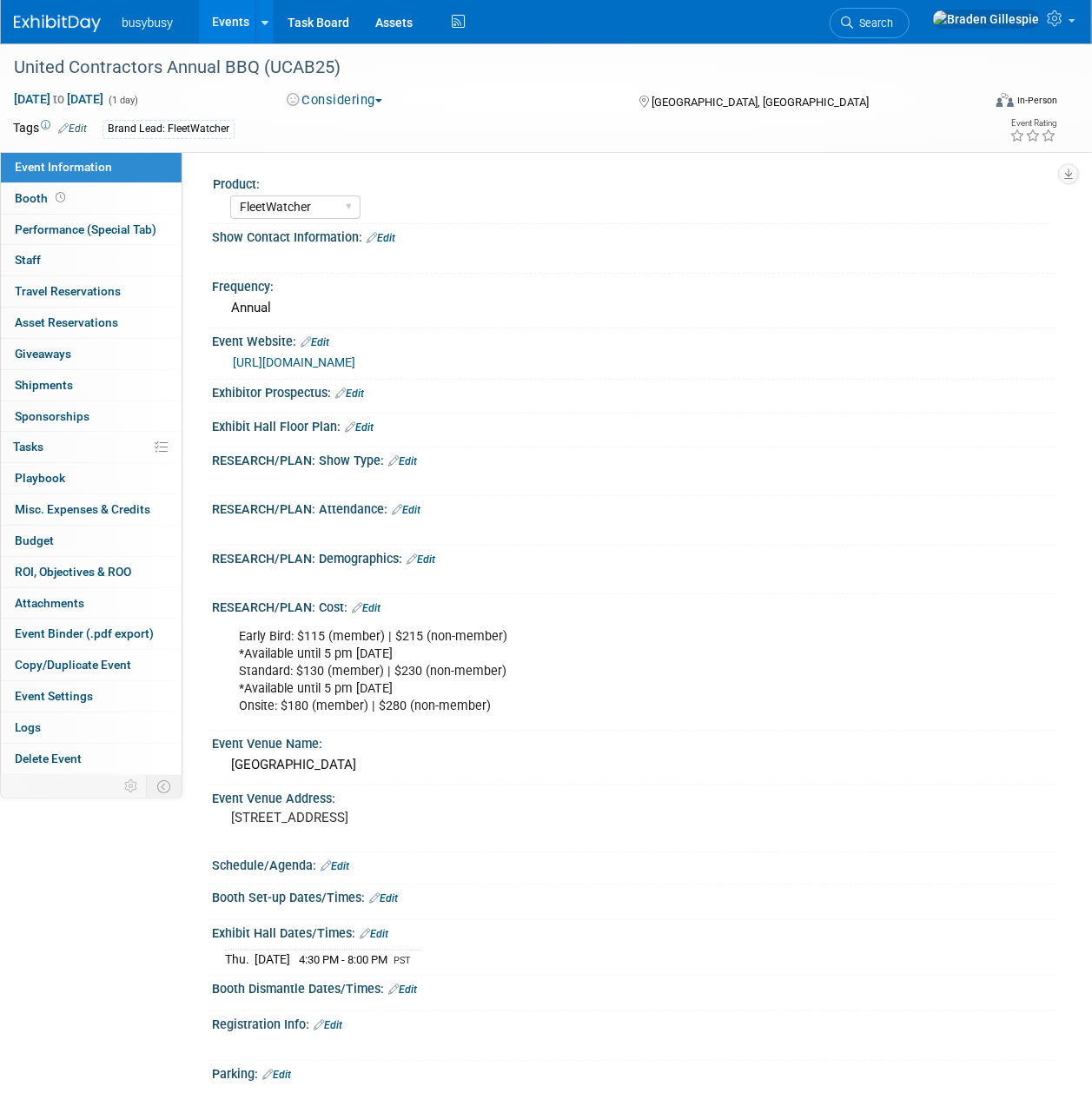 click at bounding box center [57, 23] 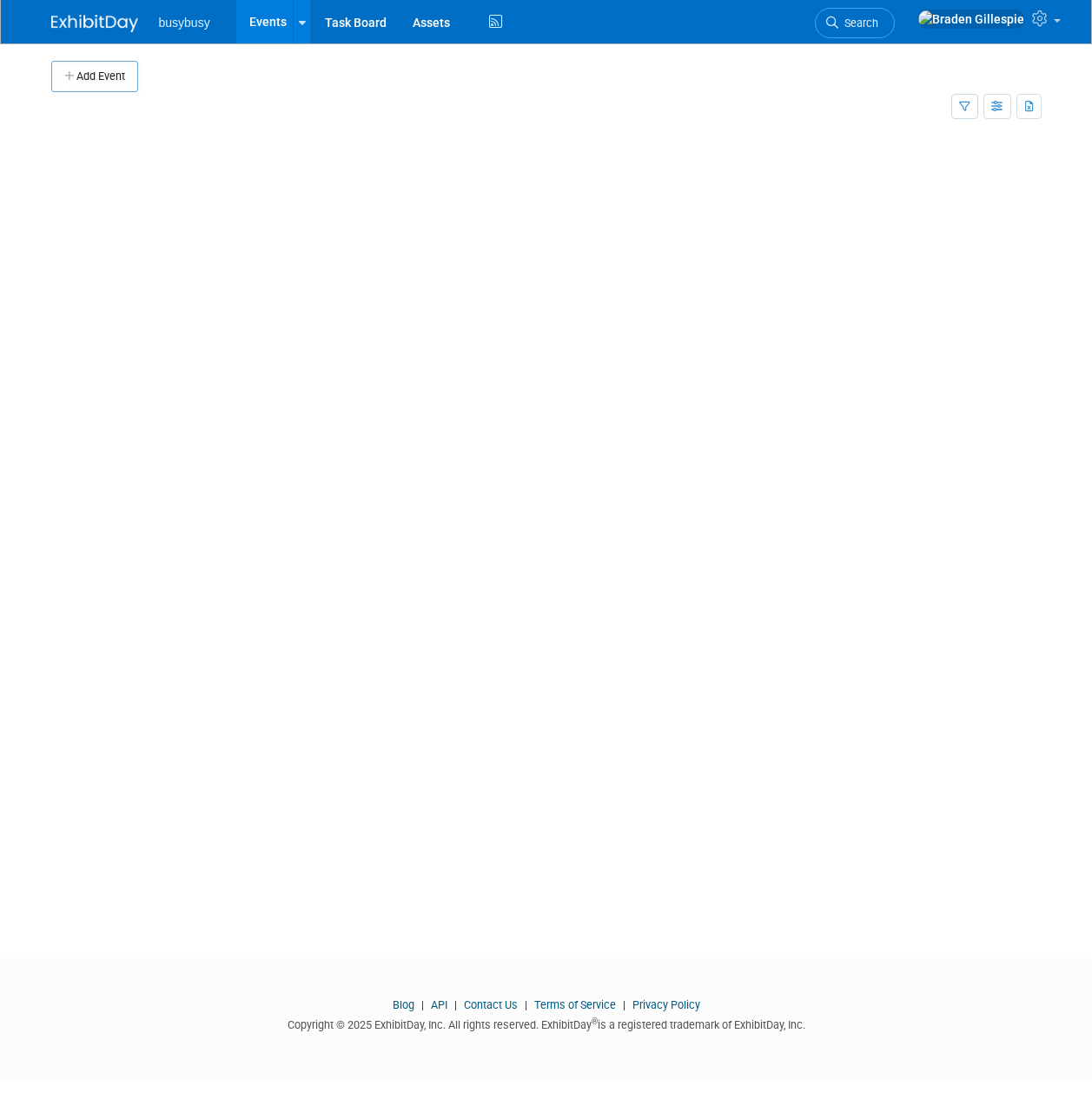 scroll, scrollTop: 0, scrollLeft: 0, axis: both 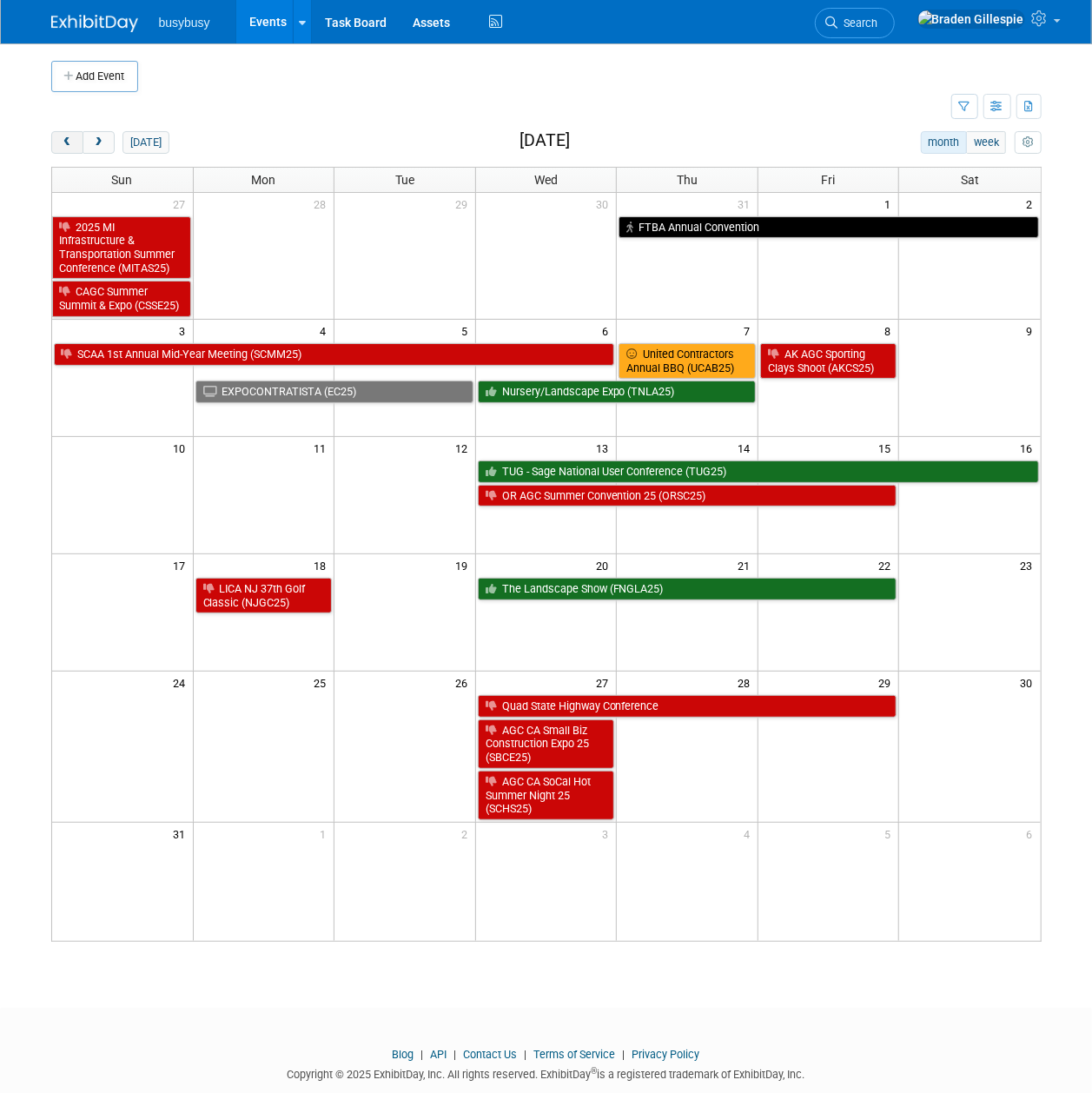 click at bounding box center [67, 142] 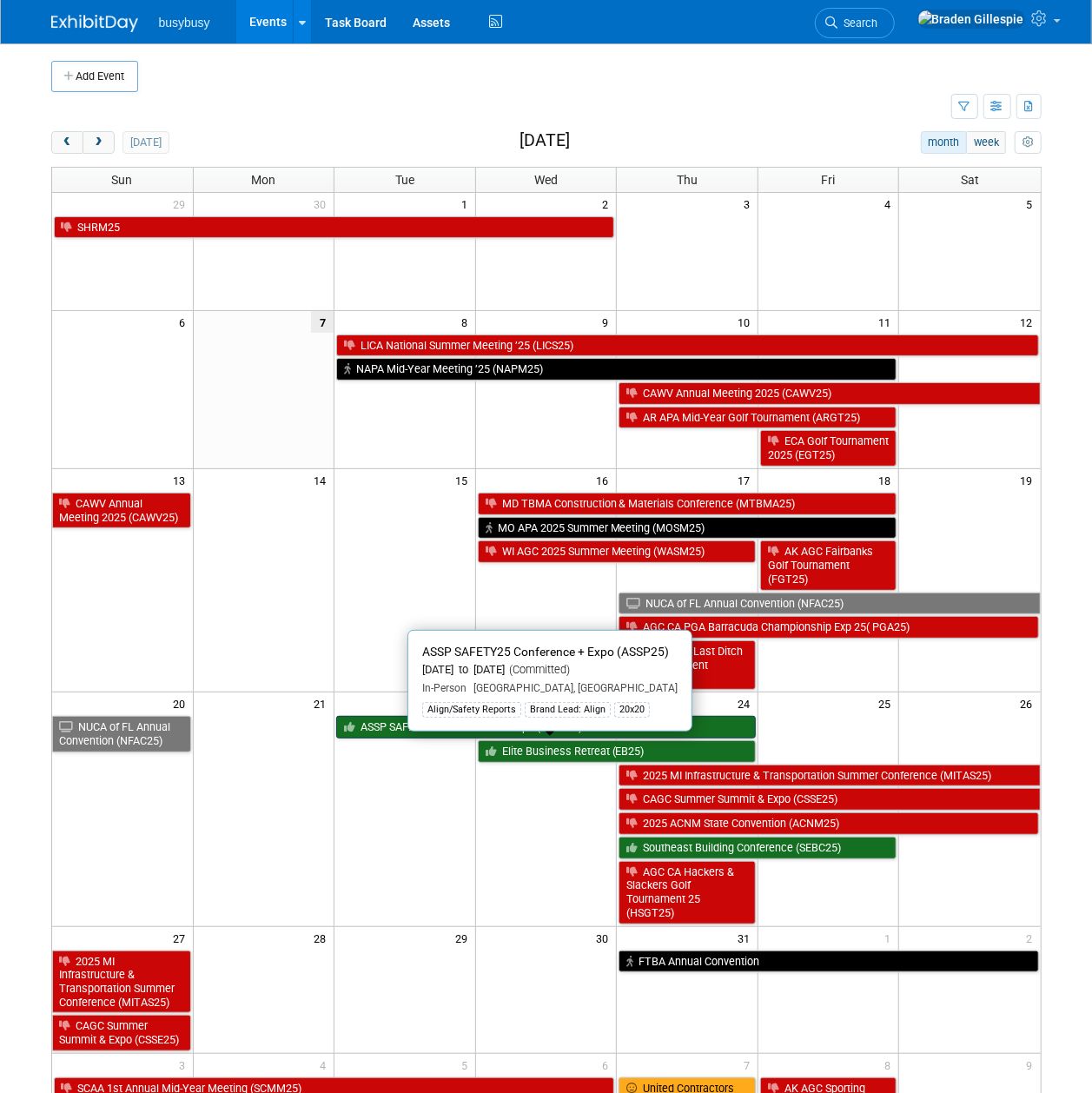 click on "ASSP SAFETY25 Conference + Expo (ASSP25)" at bounding box center (546, 727) 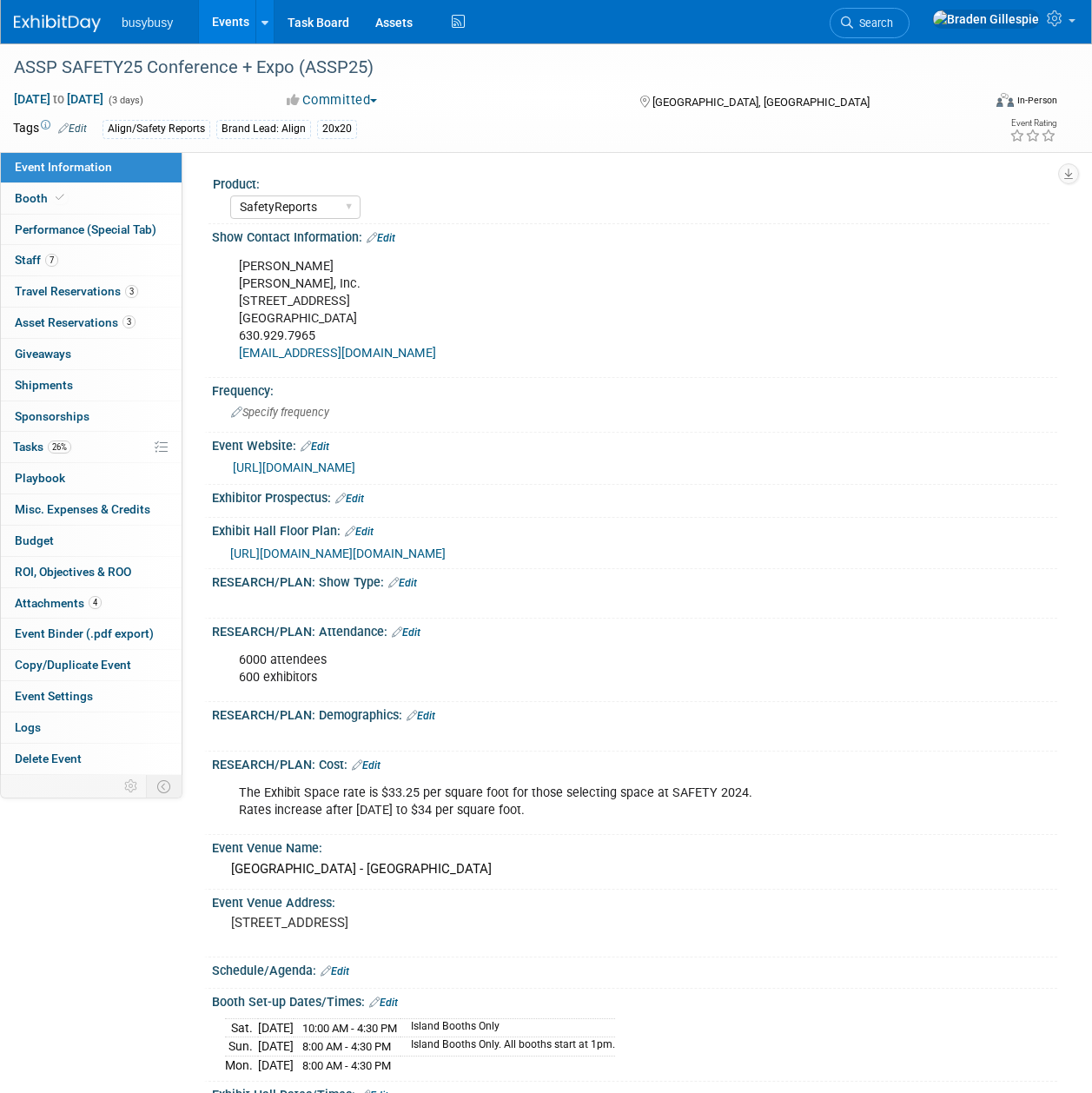 select on "SafetyReports" 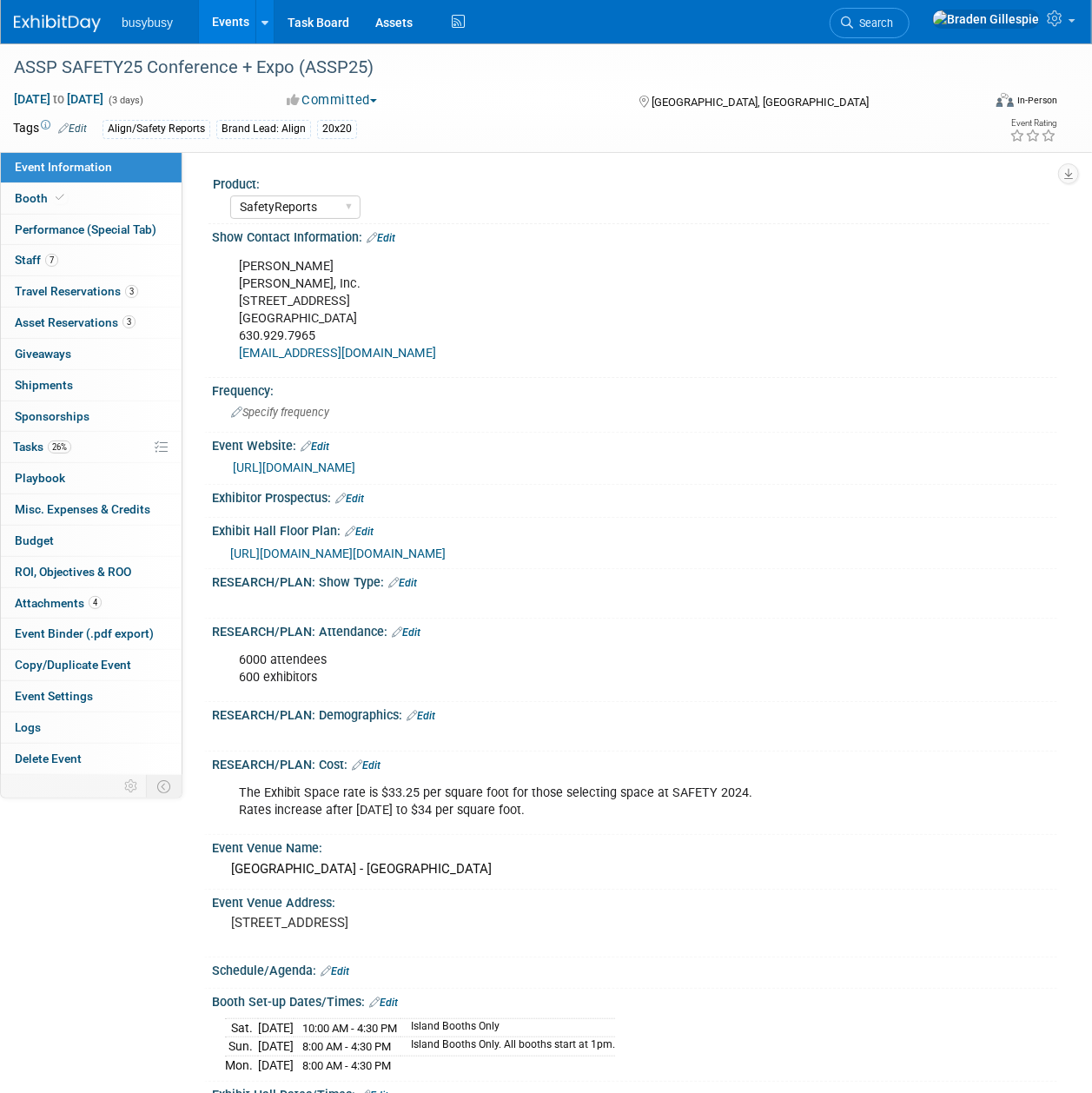 scroll, scrollTop: 0, scrollLeft: 0, axis: both 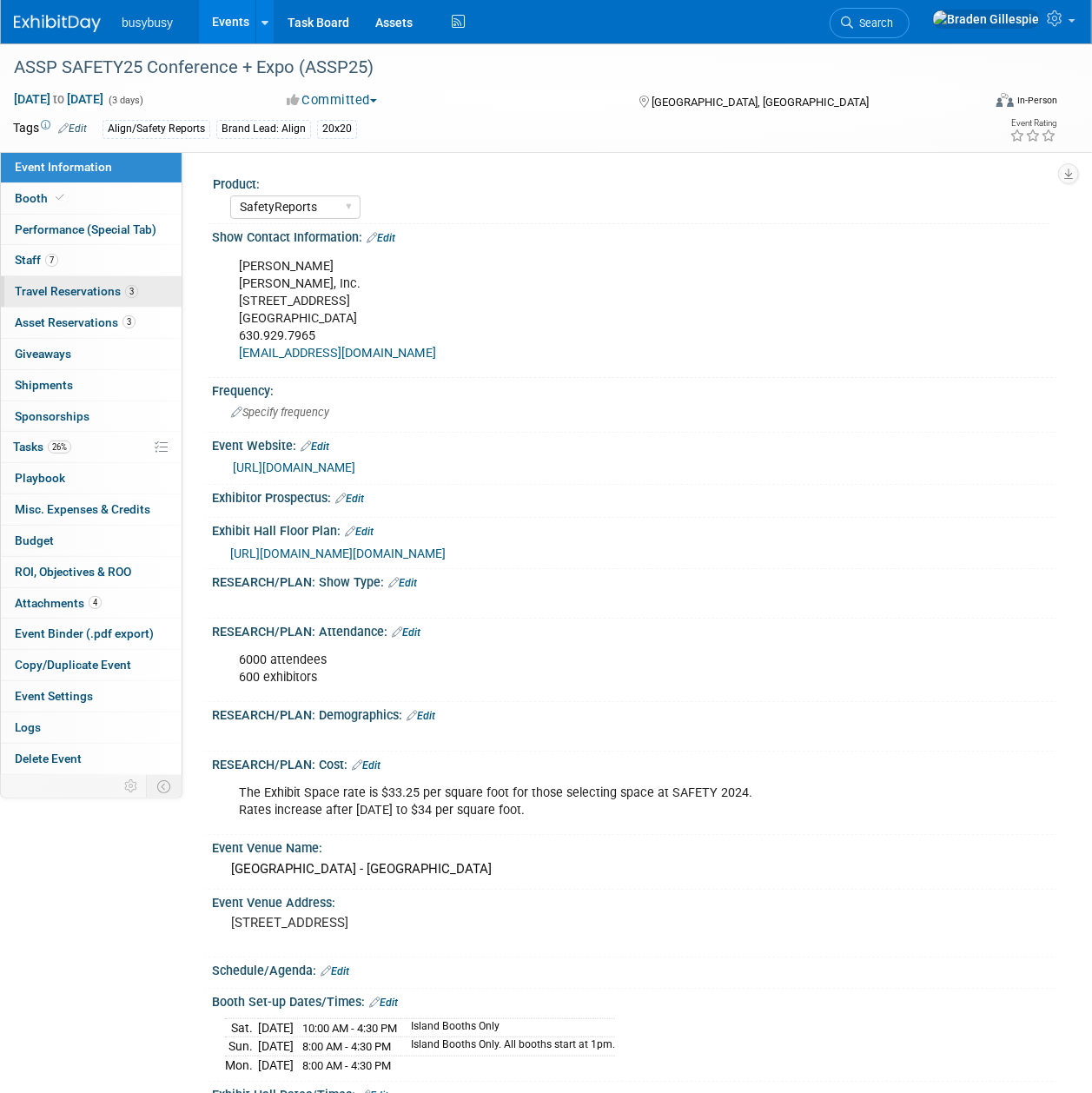 click on "Travel Reservations 3" at bounding box center (76, 291) 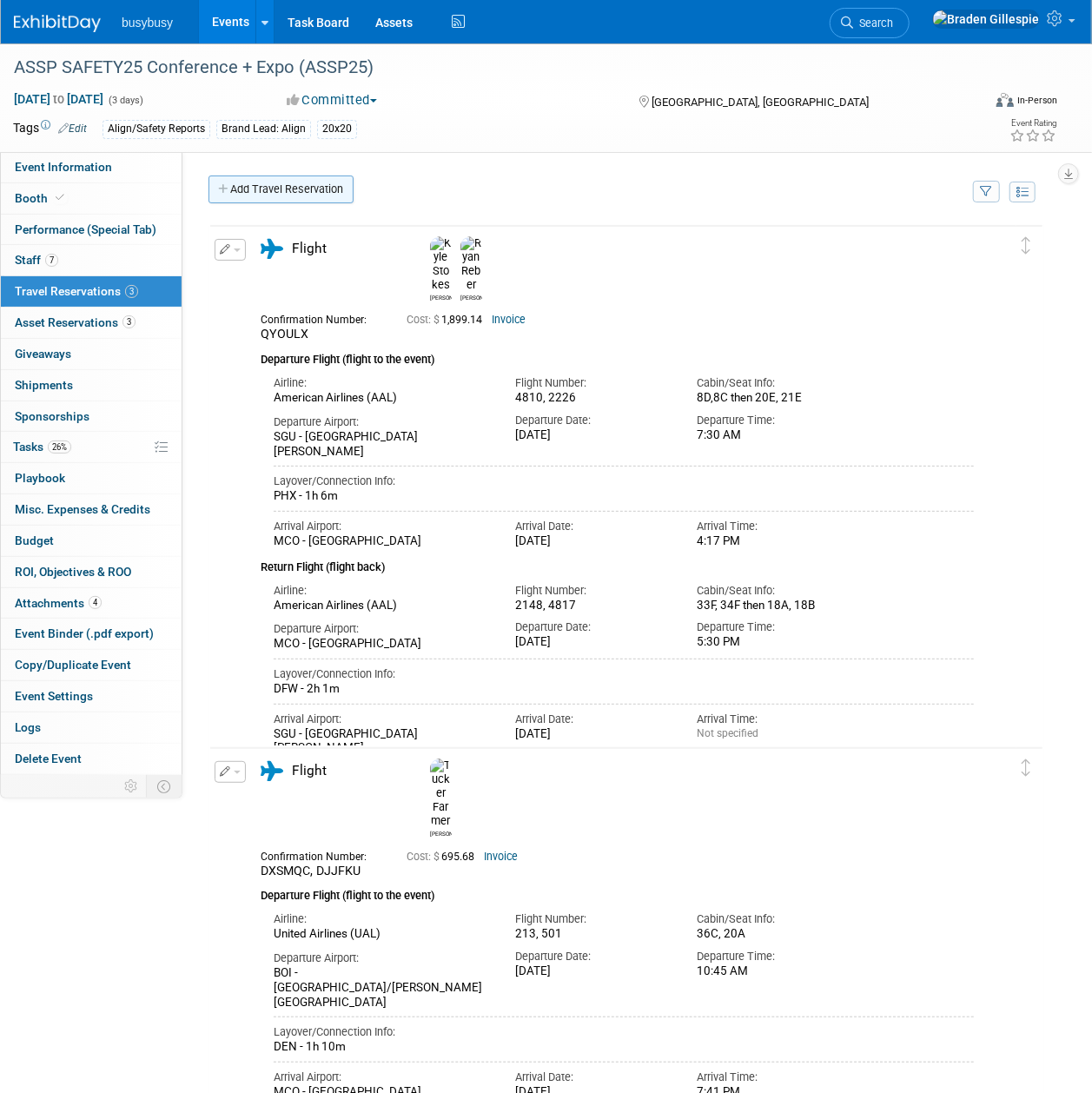 click on "Add Travel Reservation" at bounding box center (281, 189) 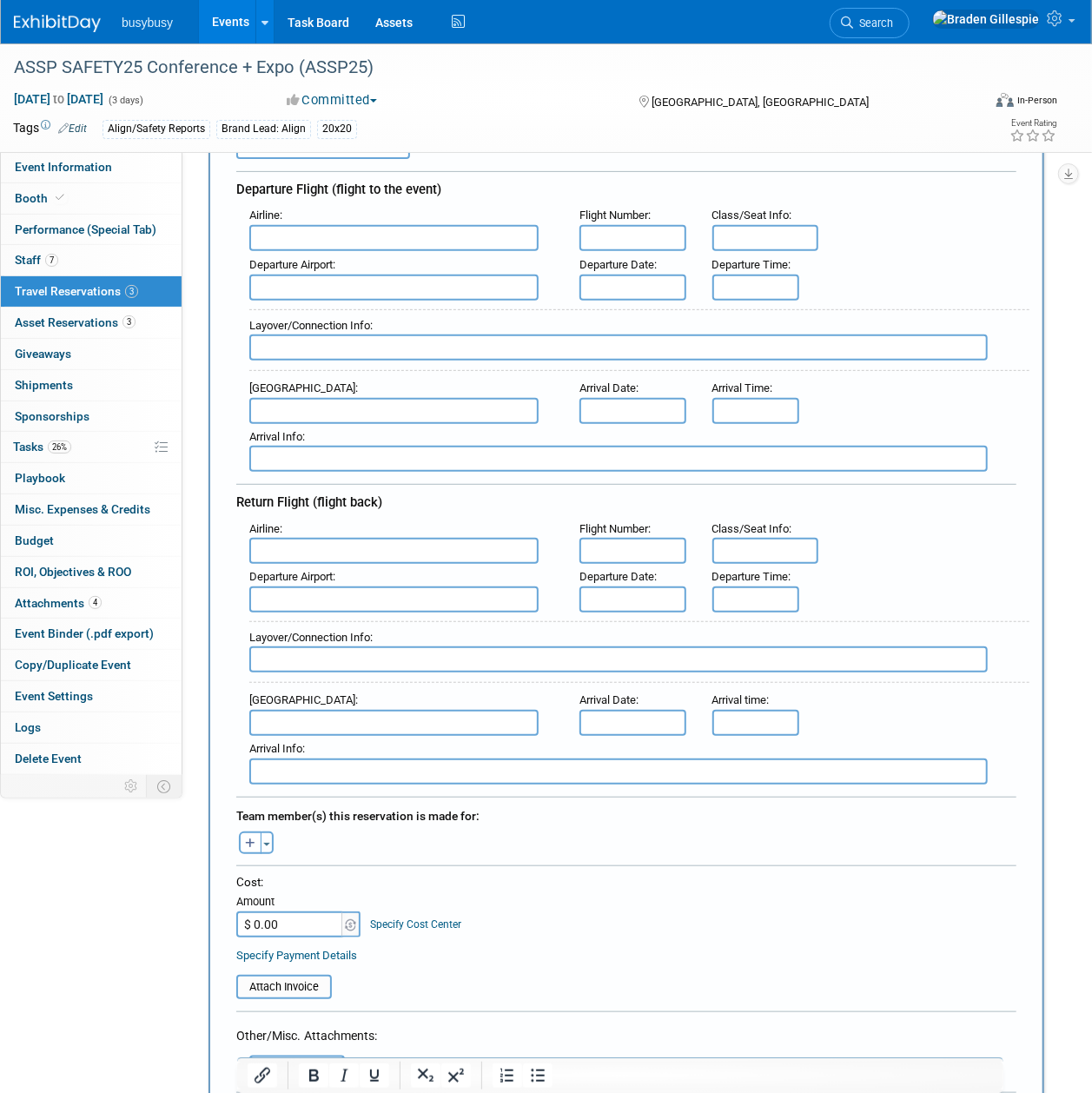 scroll, scrollTop: 348, scrollLeft: 0, axis: vertical 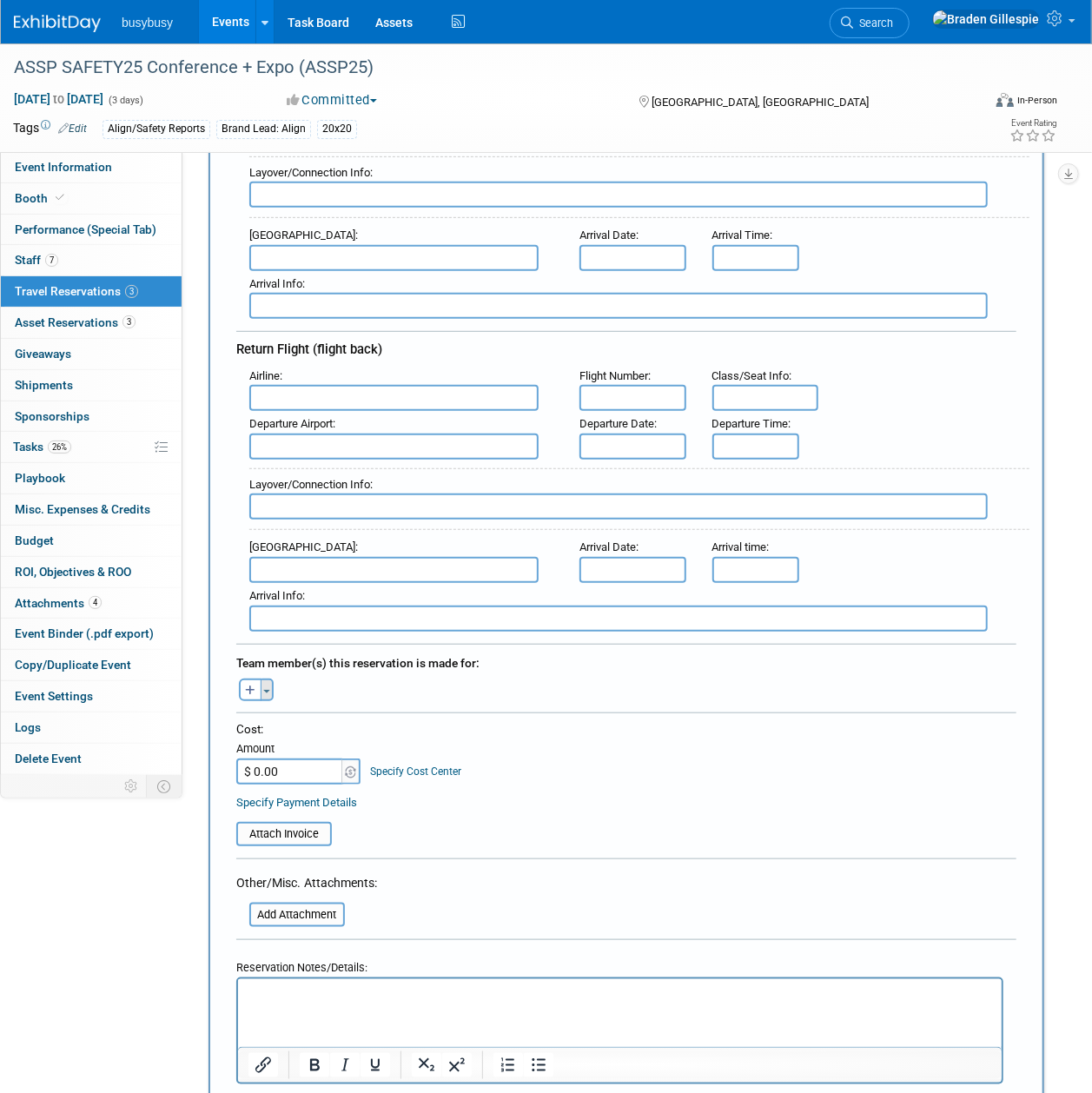 click at bounding box center [267, 692] 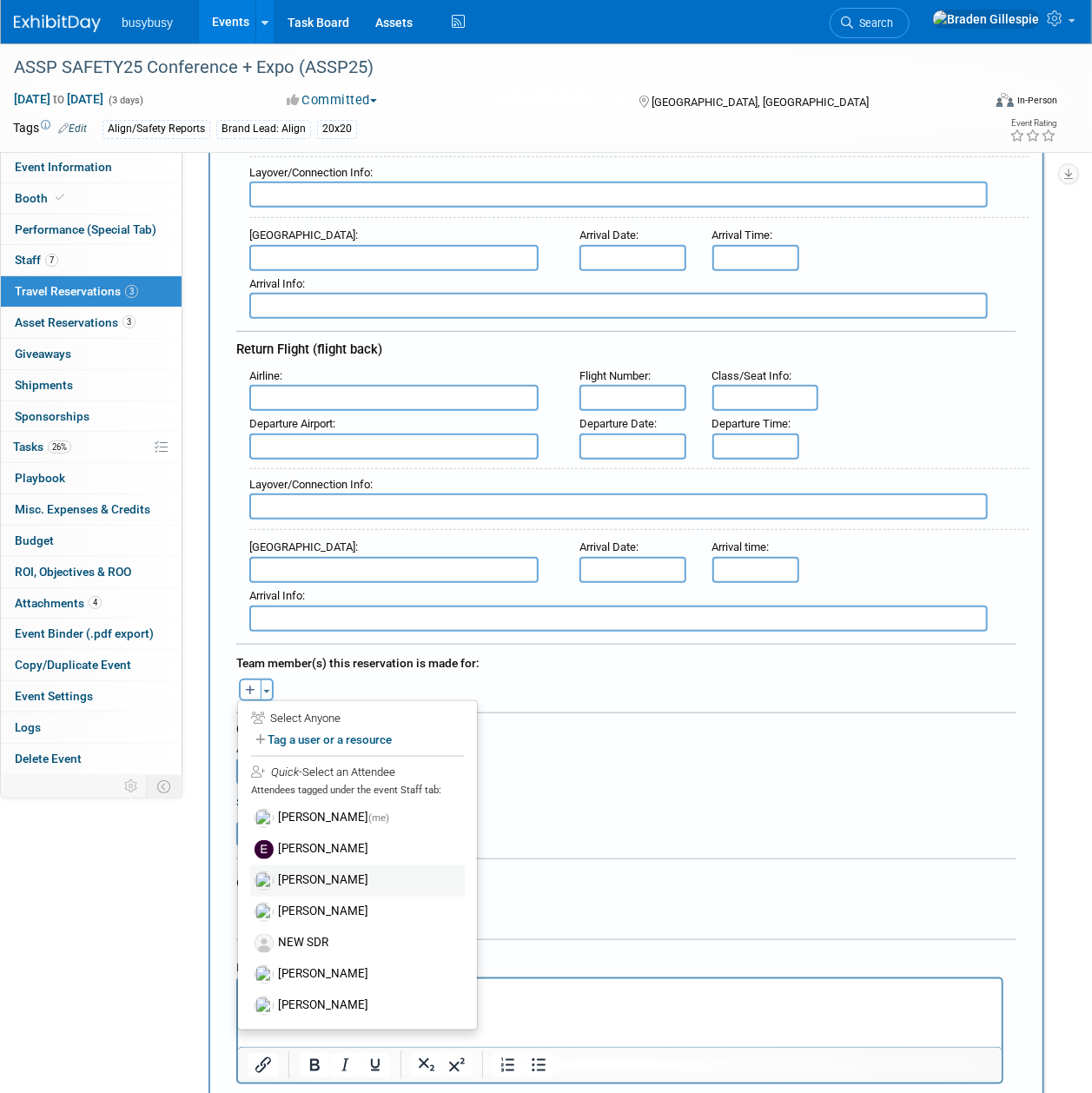 click on "[PERSON_NAME]" at bounding box center [357, 881] 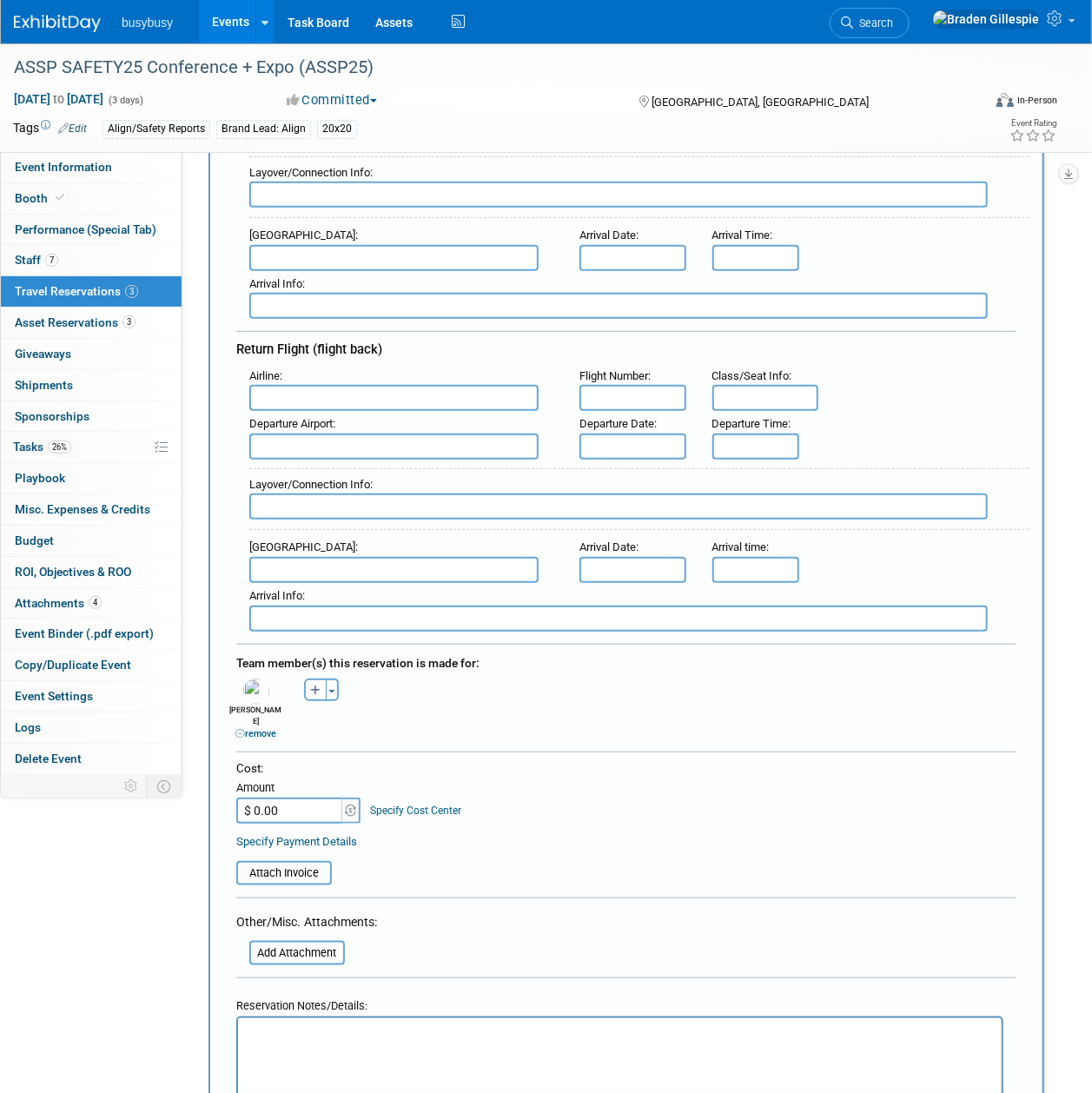 scroll, scrollTop: 0, scrollLeft: 0, axis: both 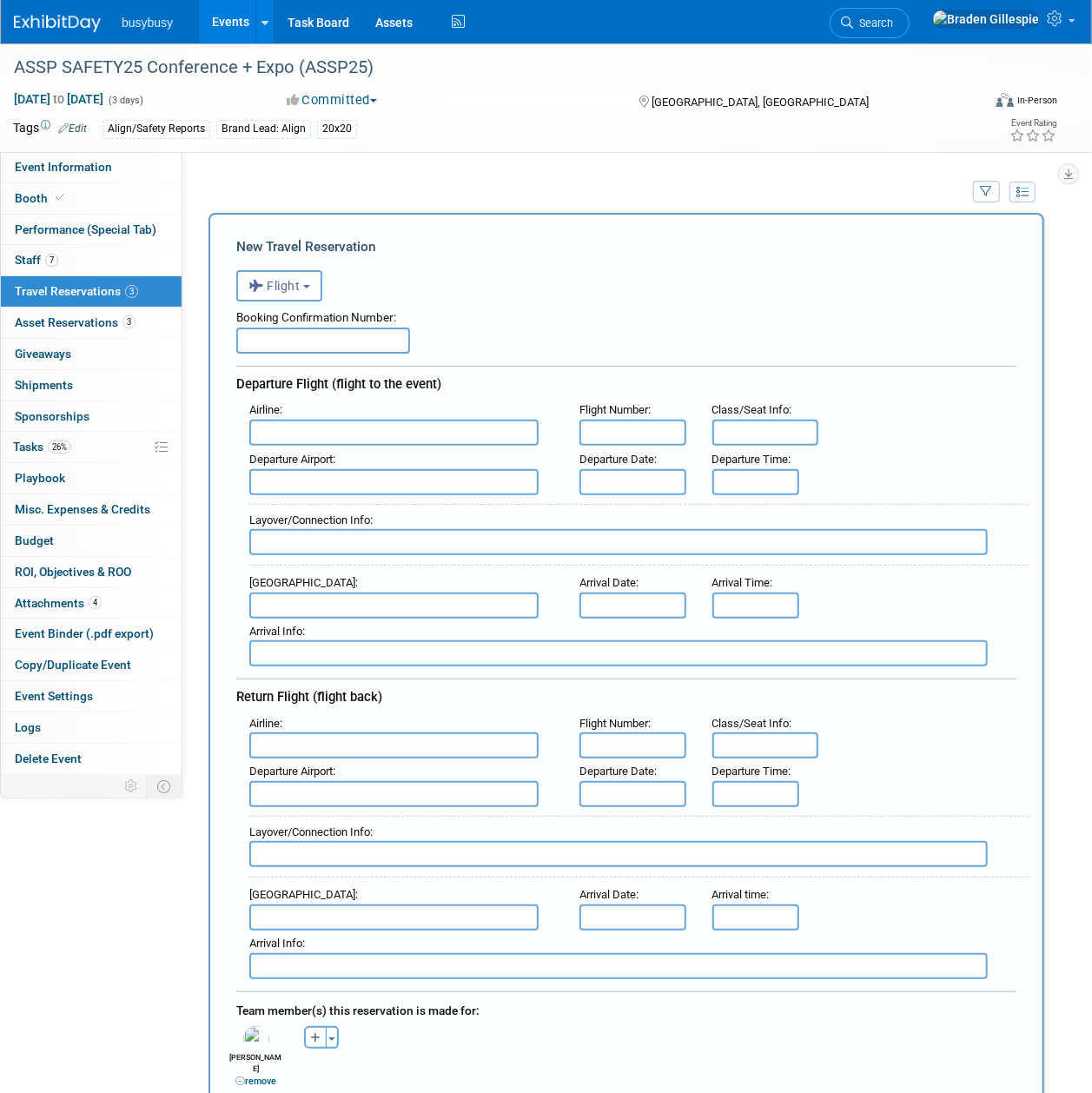 click at bounding box center (323, 341) 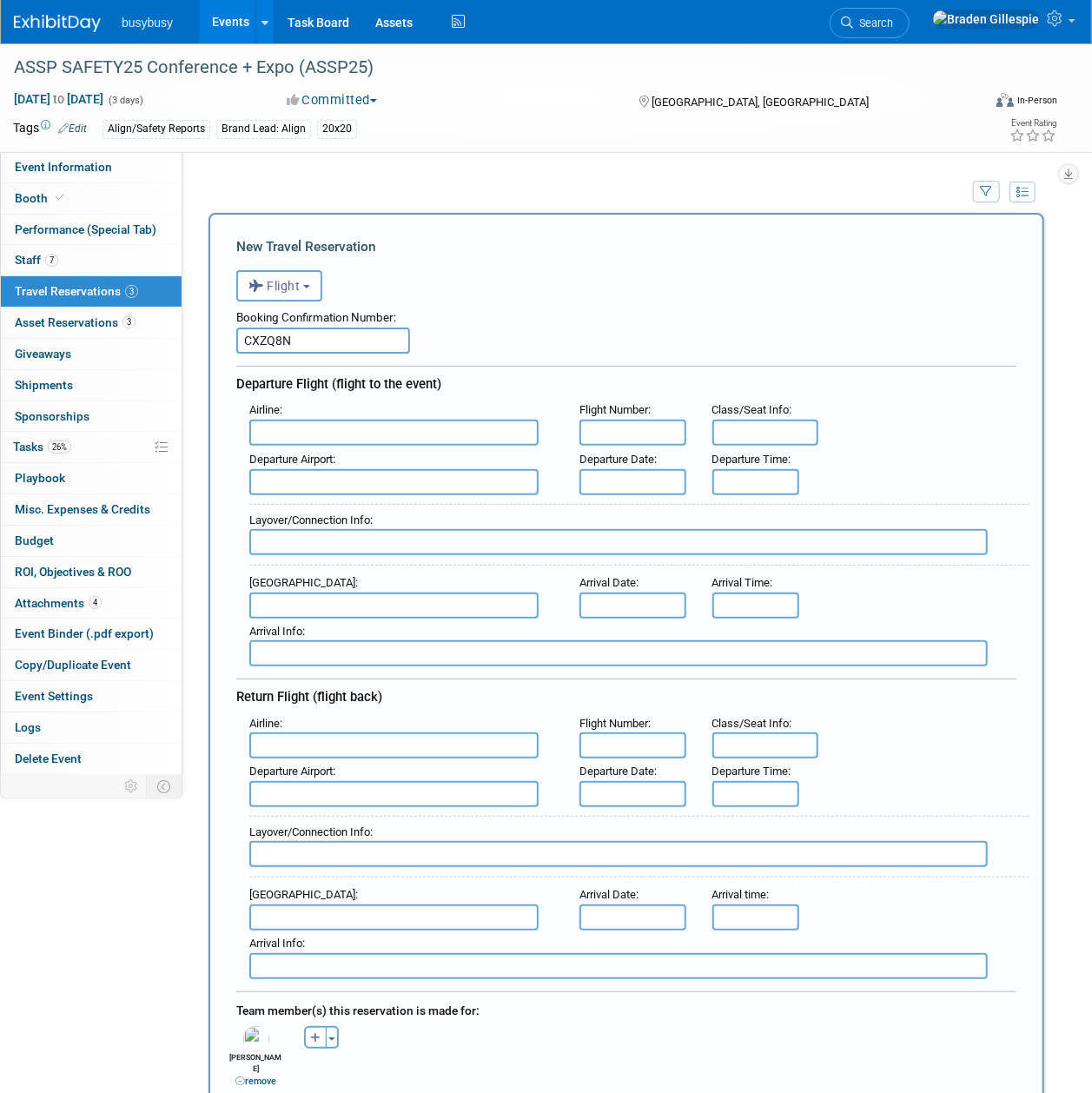 type on "CXZQ8N" 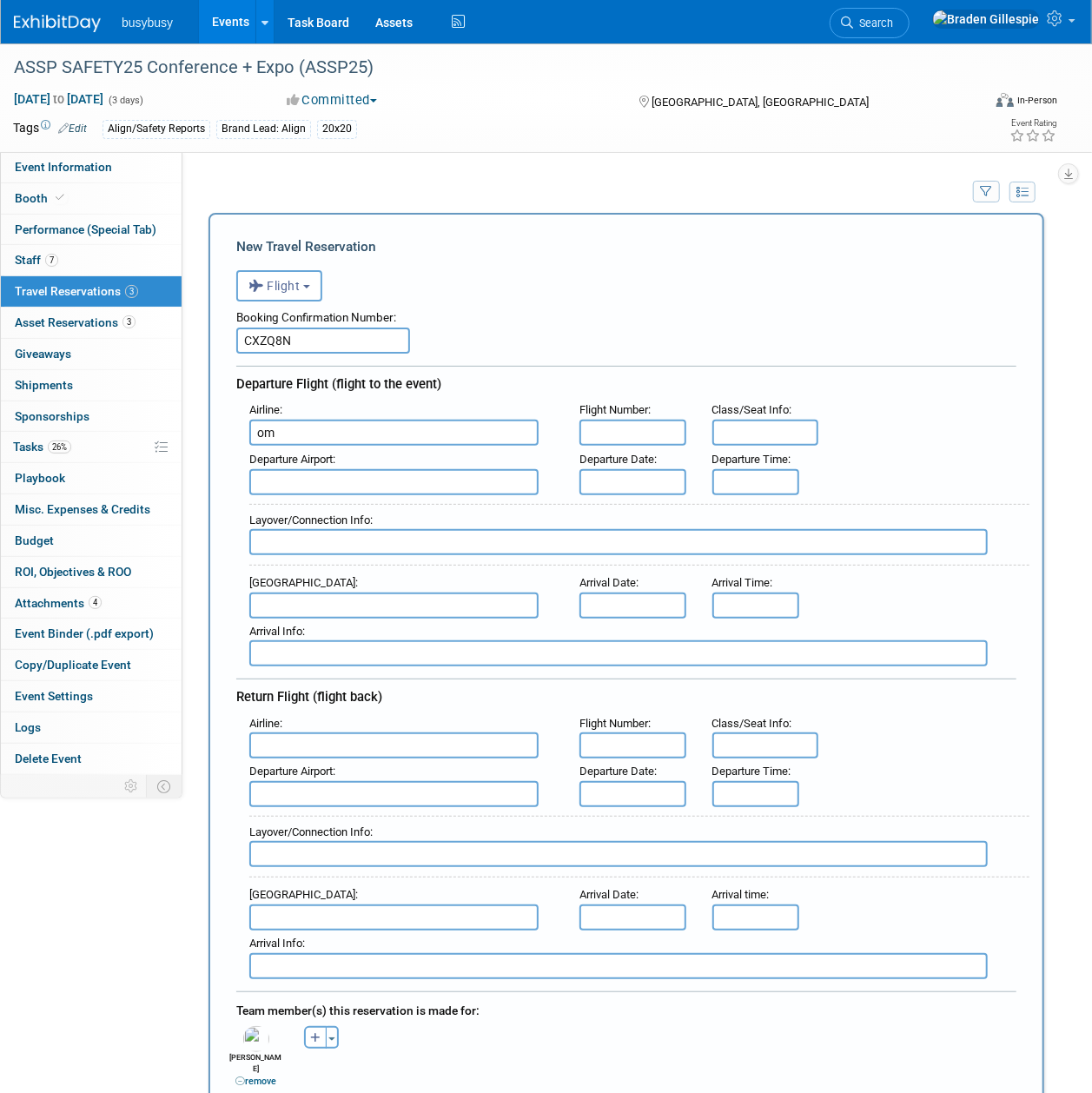 type on "o" 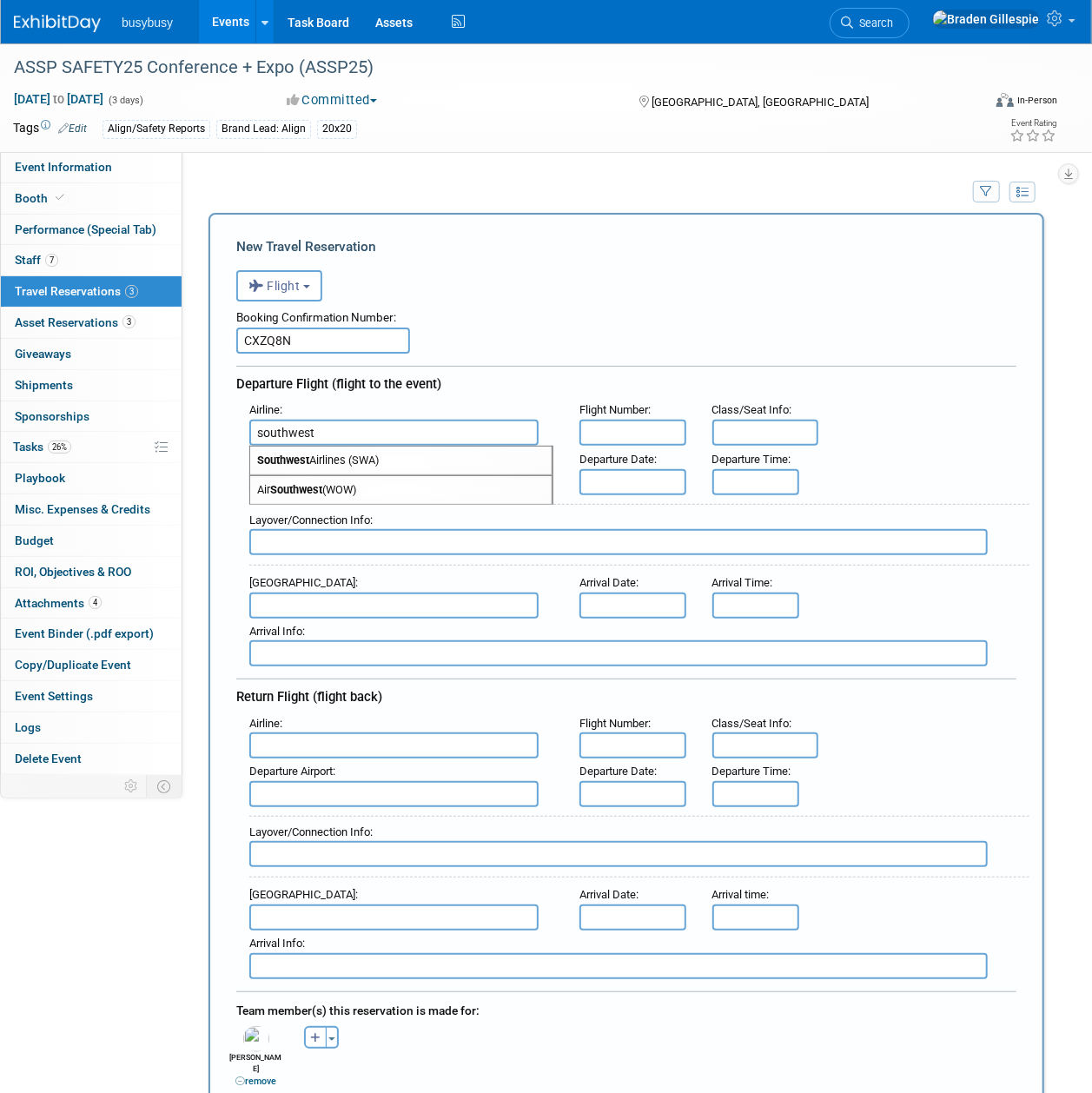 click on "Southwest  Airlines (SWA)" at bounding box center (400, 460) 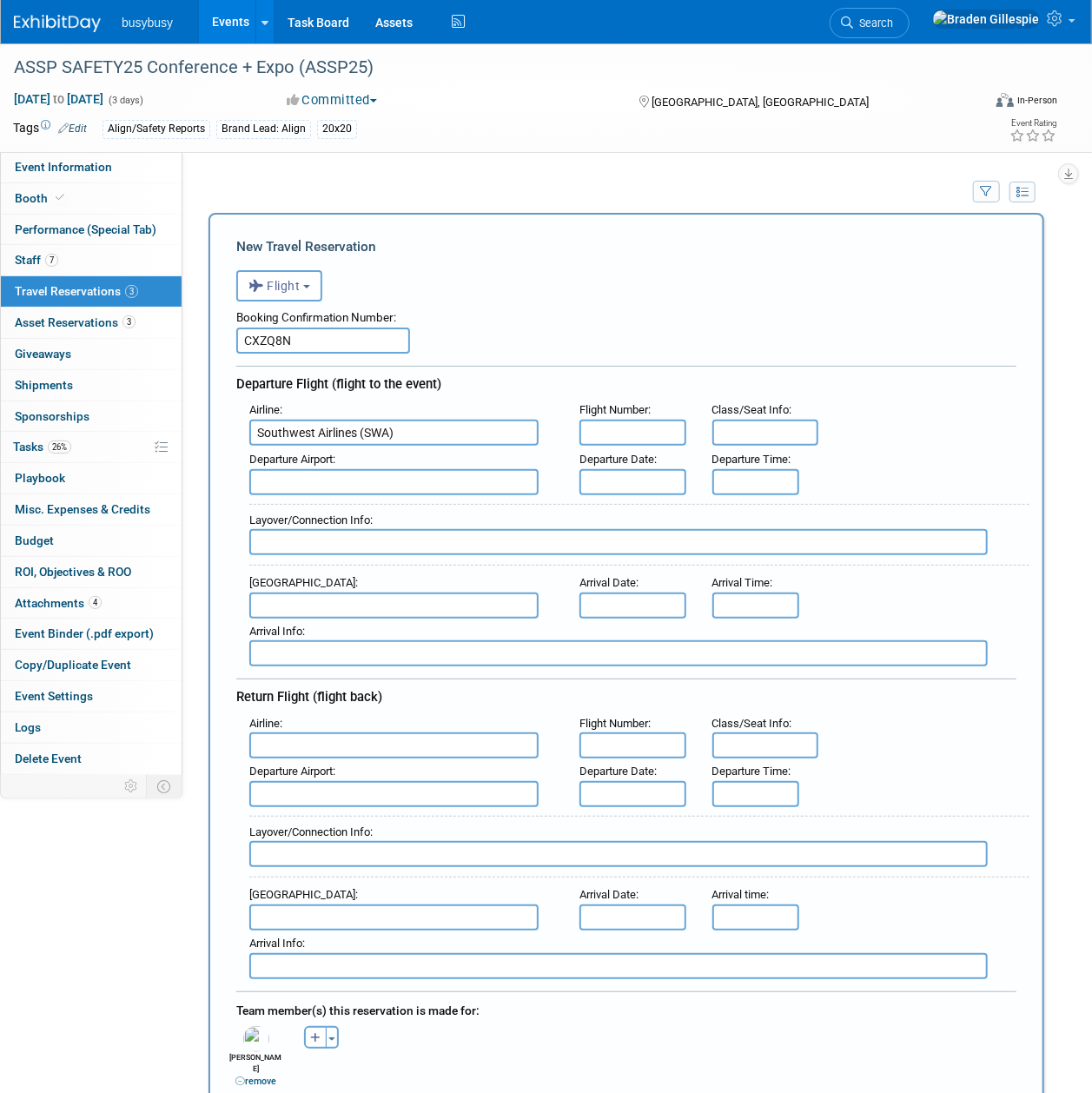 click at bounding box center [394, 482] 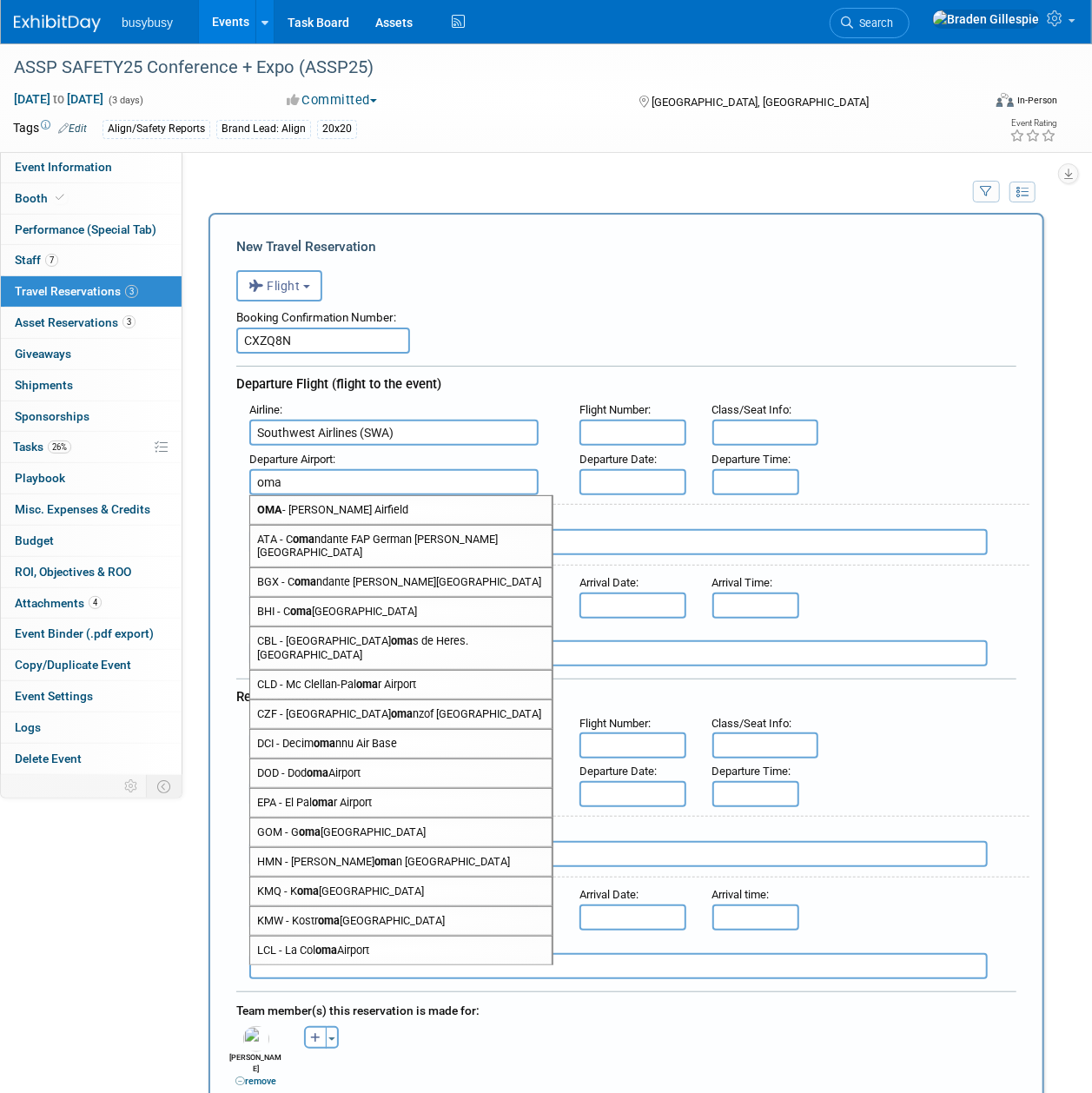 click on "OMA  - Eppley Airfield" at bounding box center [400, 510] 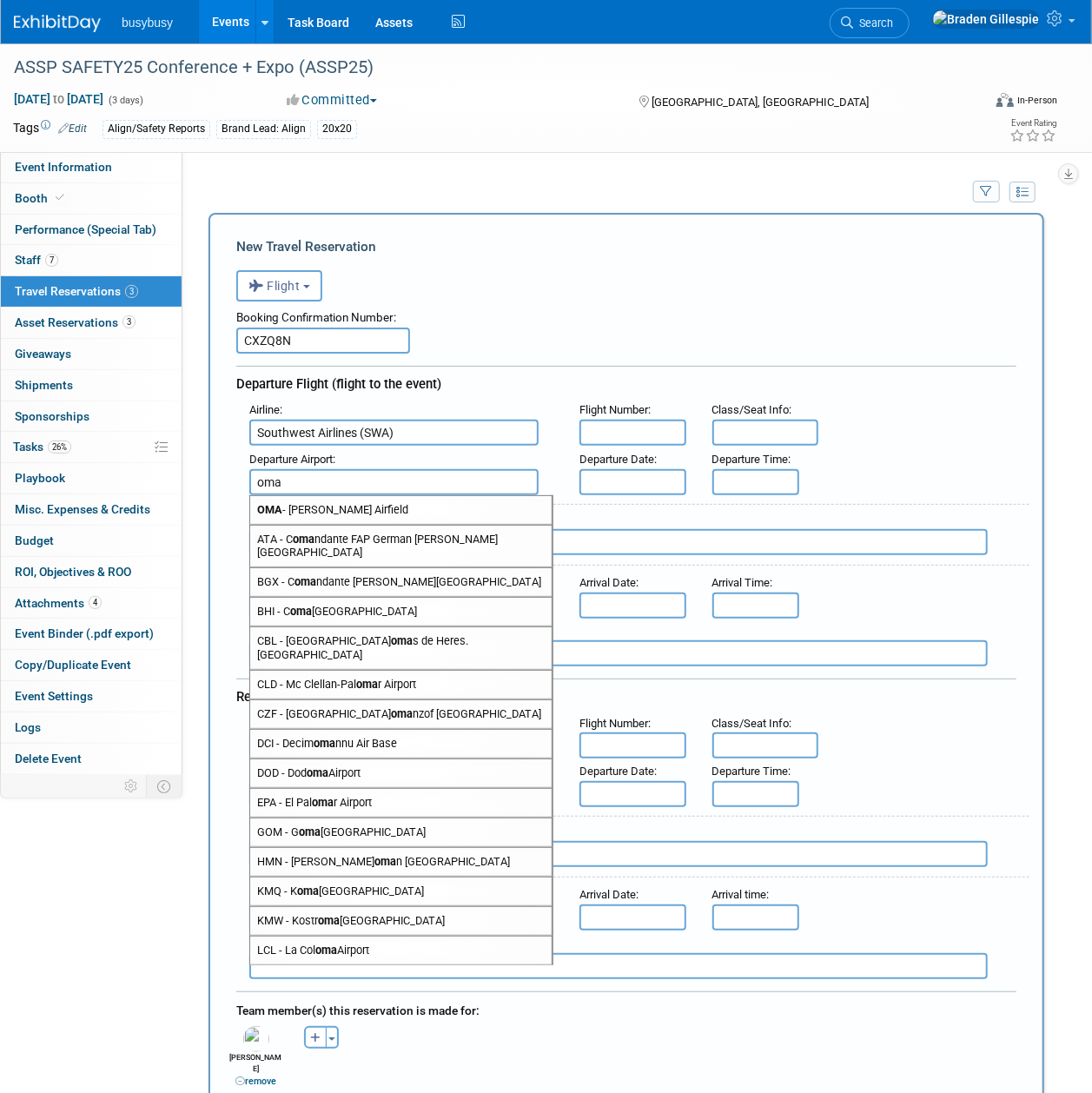 type on "OMA - Eppley Airfield" 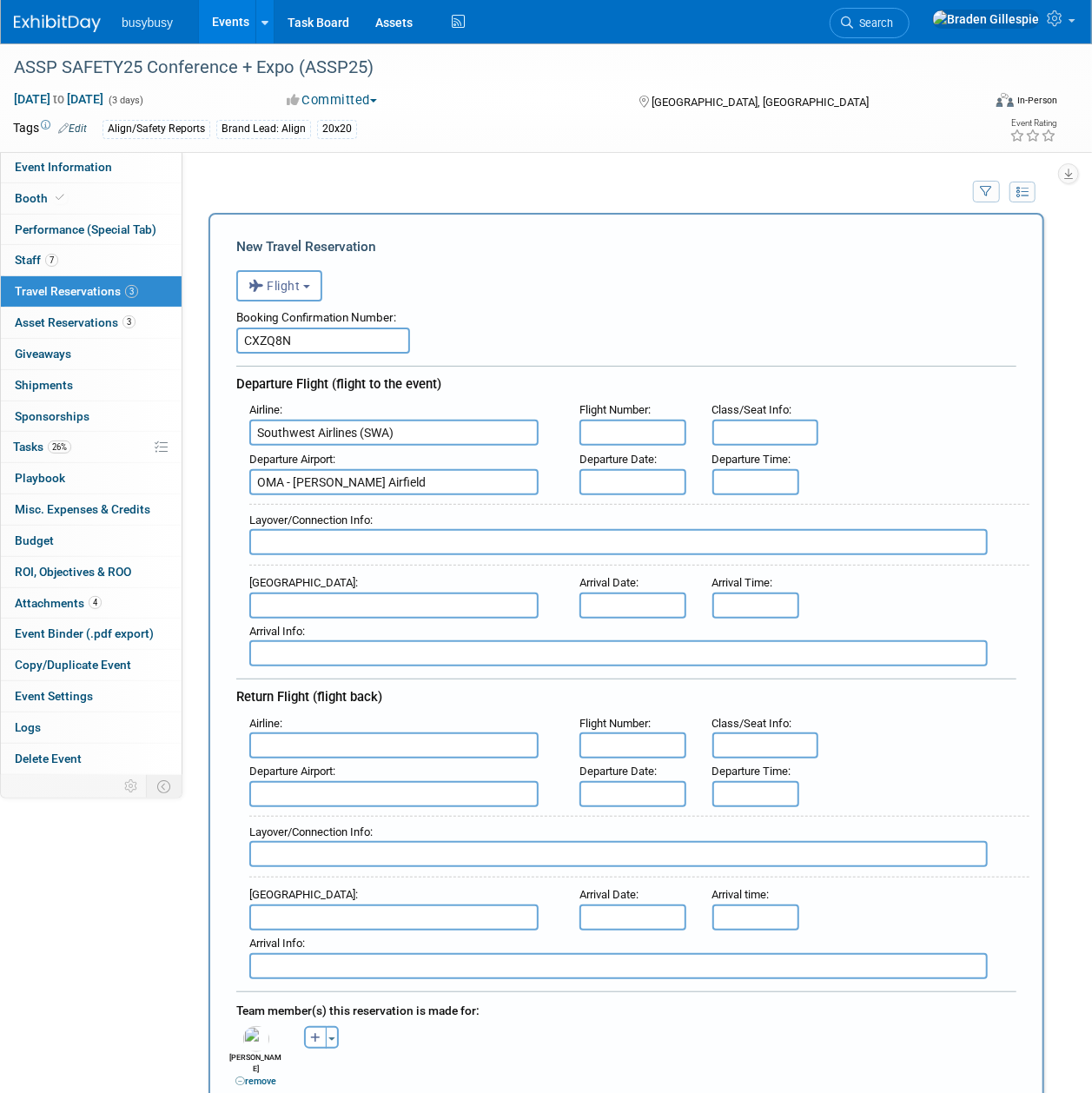 click at bounding box center (394, 606) 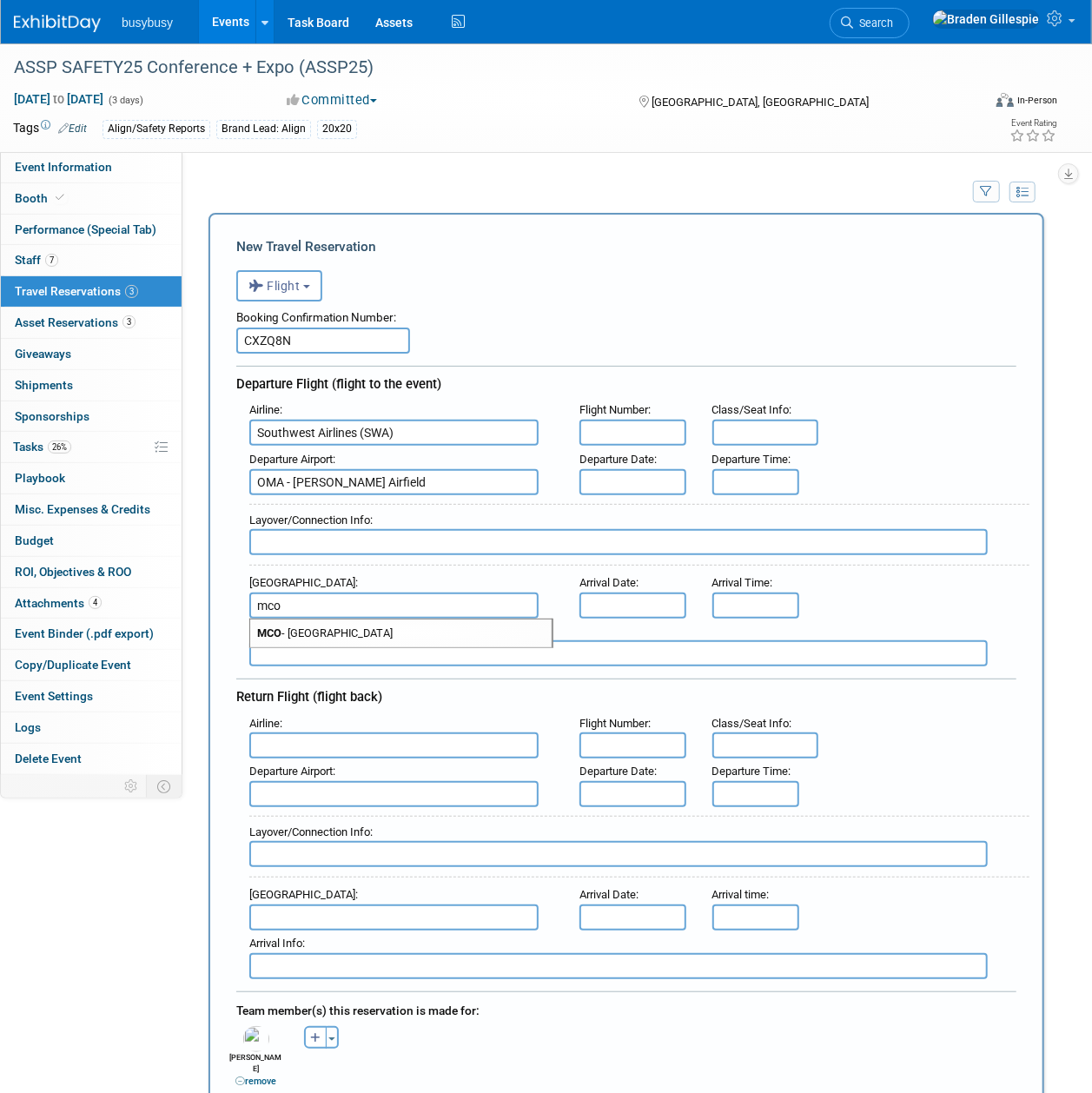 type on "mco" 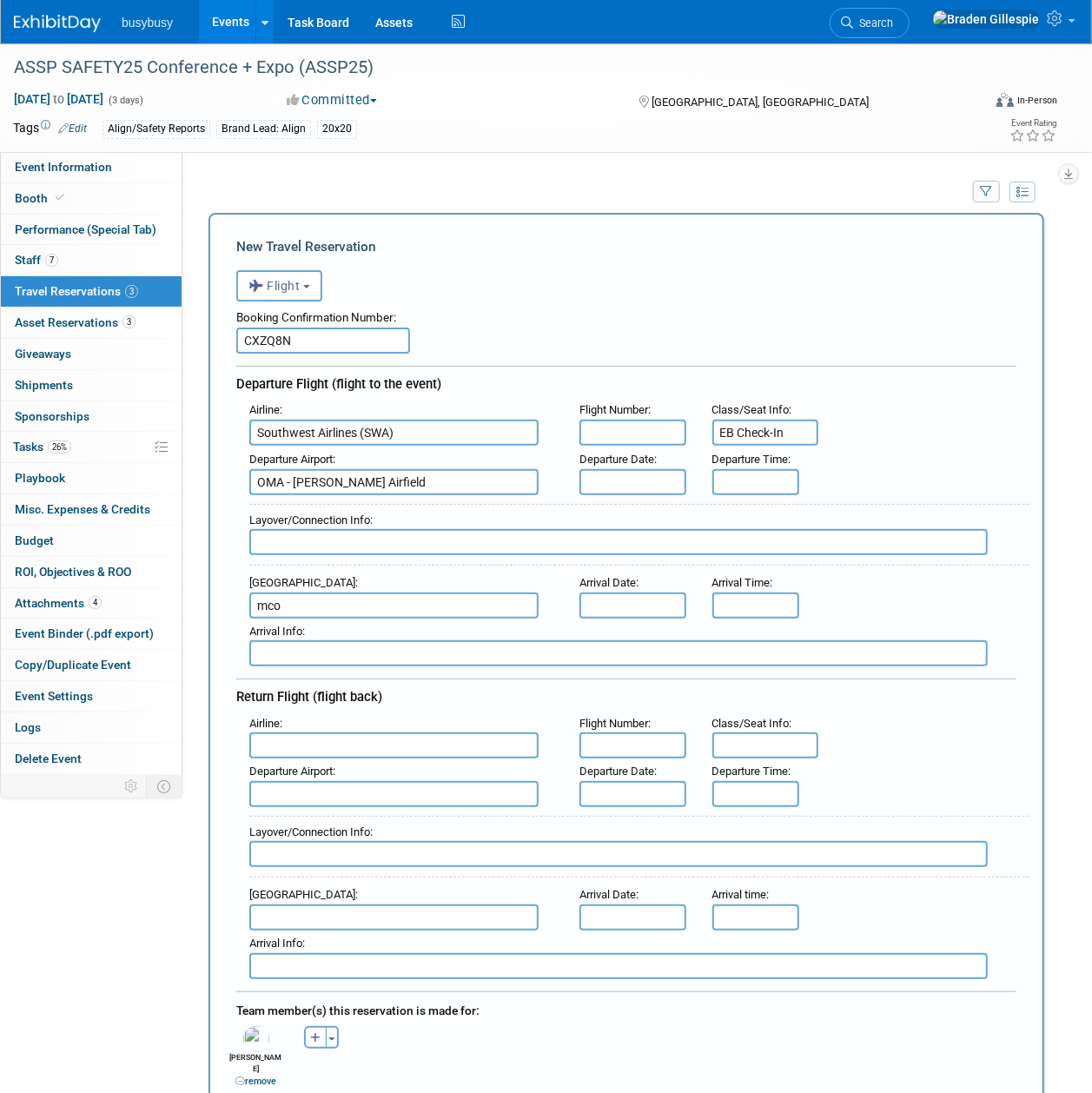 drag, startPoint x: 801, startPoint y: 432, endPoint x: 727, endPoint y: 428, distance: 74.10803 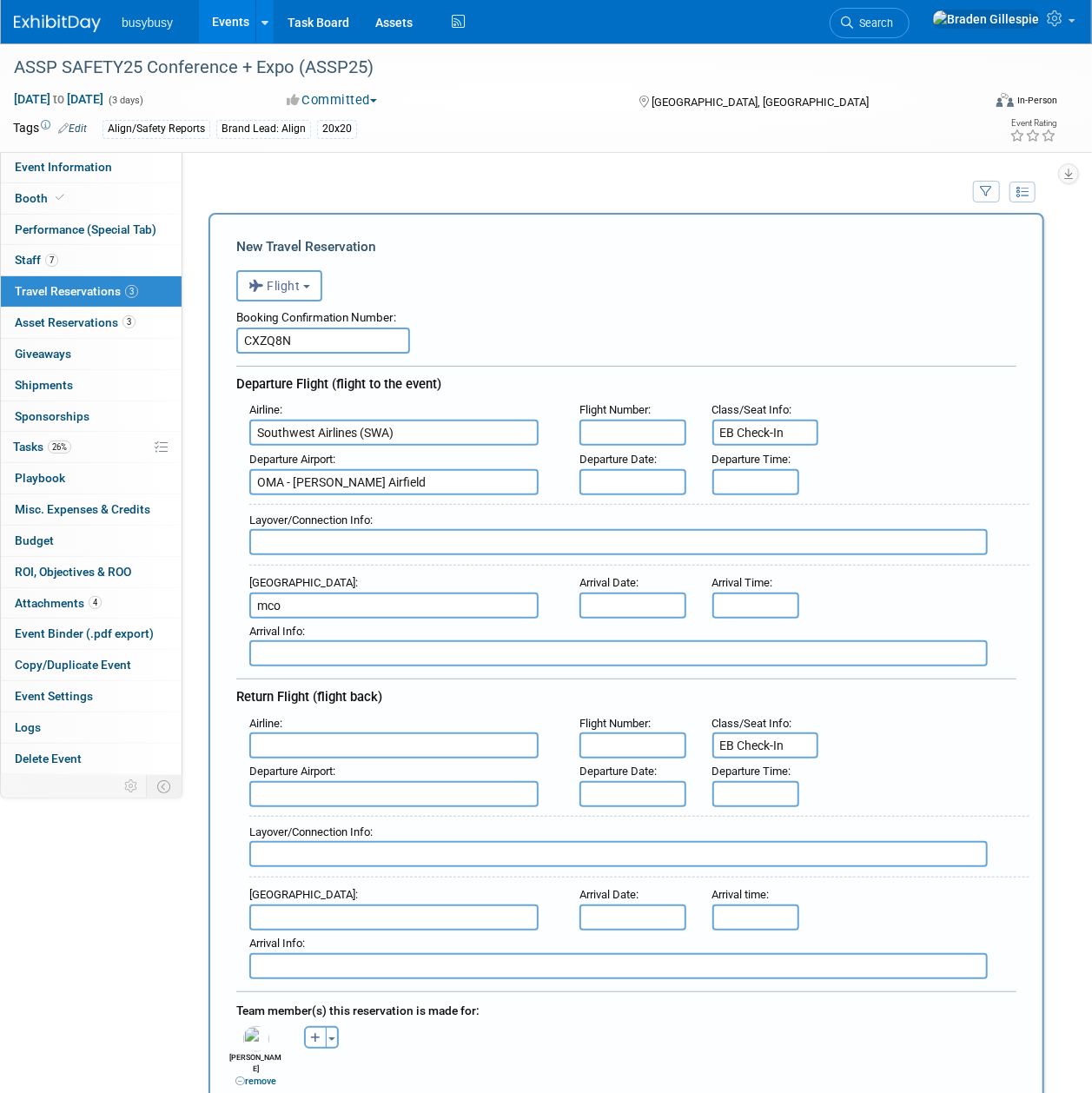 type on "EB Check-In" 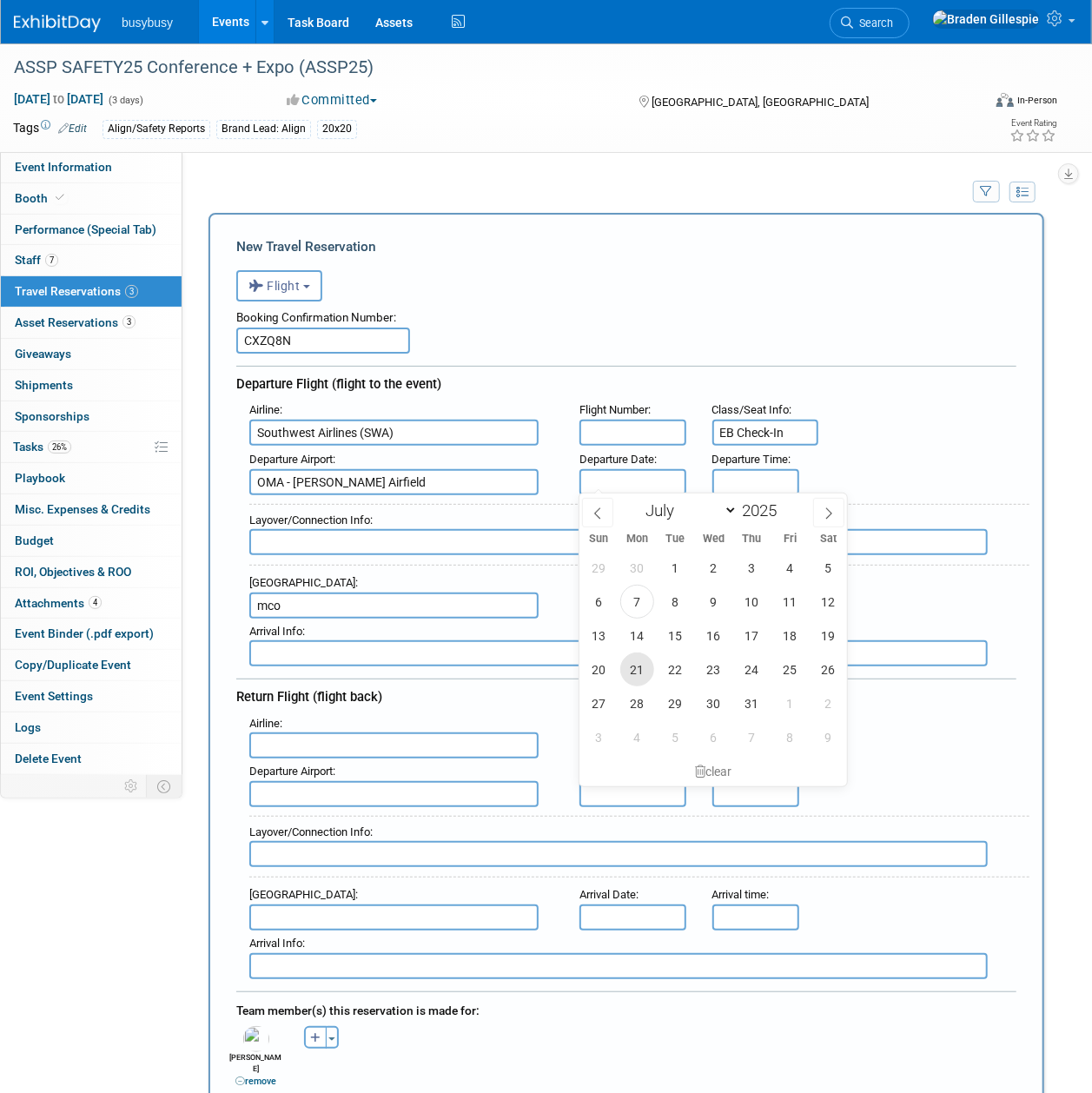 click on "21" at bounding box center (637, 669) 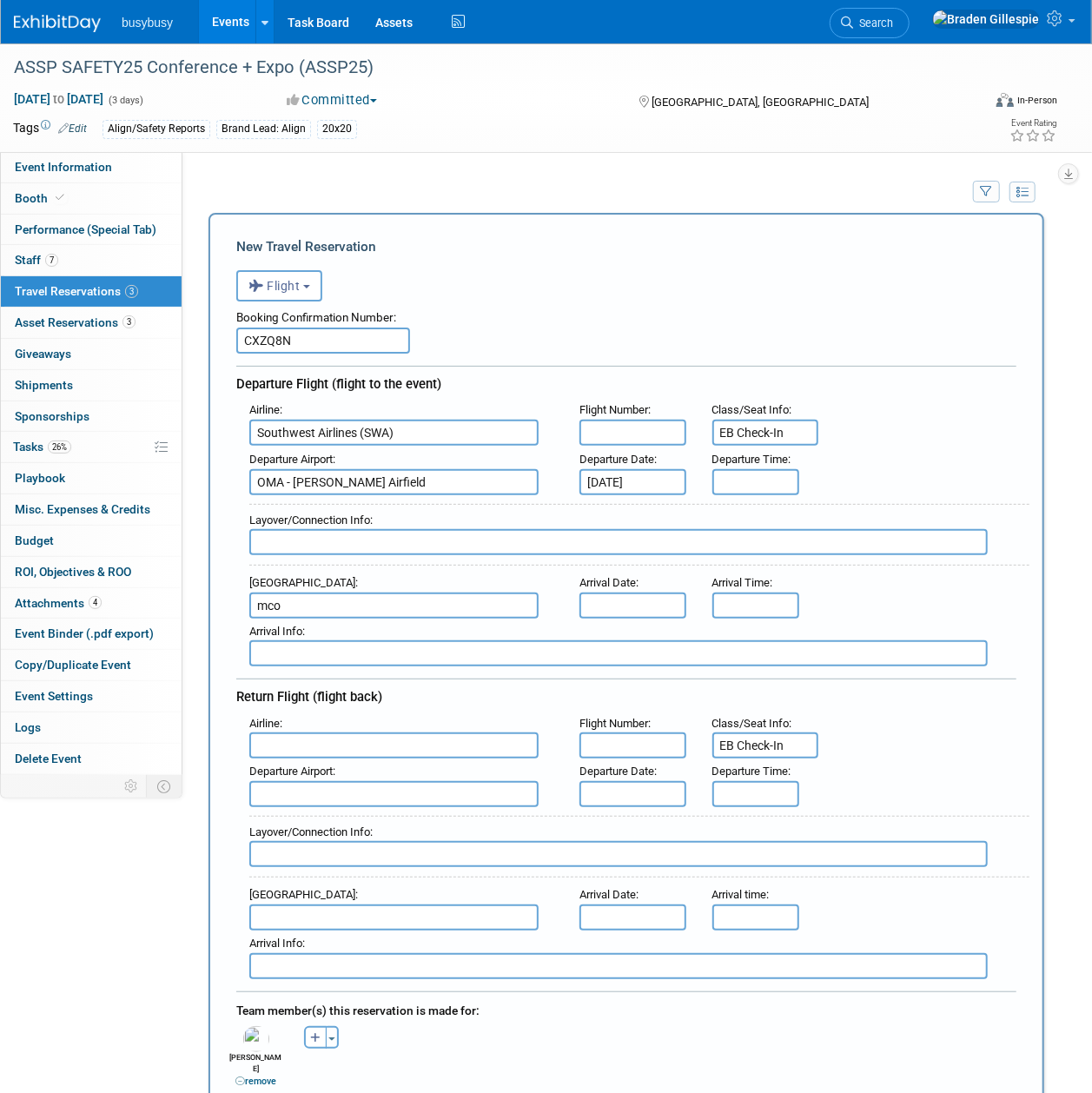 click on "busybusy
Events
Add Event
Bulk Upload Events
Shareable Event Boards
Recently Viewed Events:
ASSP SAFETY25 Conference + Expo (ASSP25)
Orlando, FL
Jul 22, 2025  to  Jul 24, 2025
United Contractors Annual BBQ (UCAB25)
Pleasanton, CA
Aug 7, 2025  to  Aug 7, 2025
World of Concrete (WoC25)
Las Vegas, NV
Jan 21, 2025  to  Jan 23, 2025
Task Board
Assets
Activity Feed
My Account
My Profile & Preferences
Sync to External Calendar...
Team Workspace
Users and Permissions
Workspace Settings
Metrics & Analytics
Budgeting, ROI & ROO
Annual Budgets (all events)
Refer & Earn
Contact us
Sign out
Search
Recently Viewed Events:" at bounding box center [546, 546] 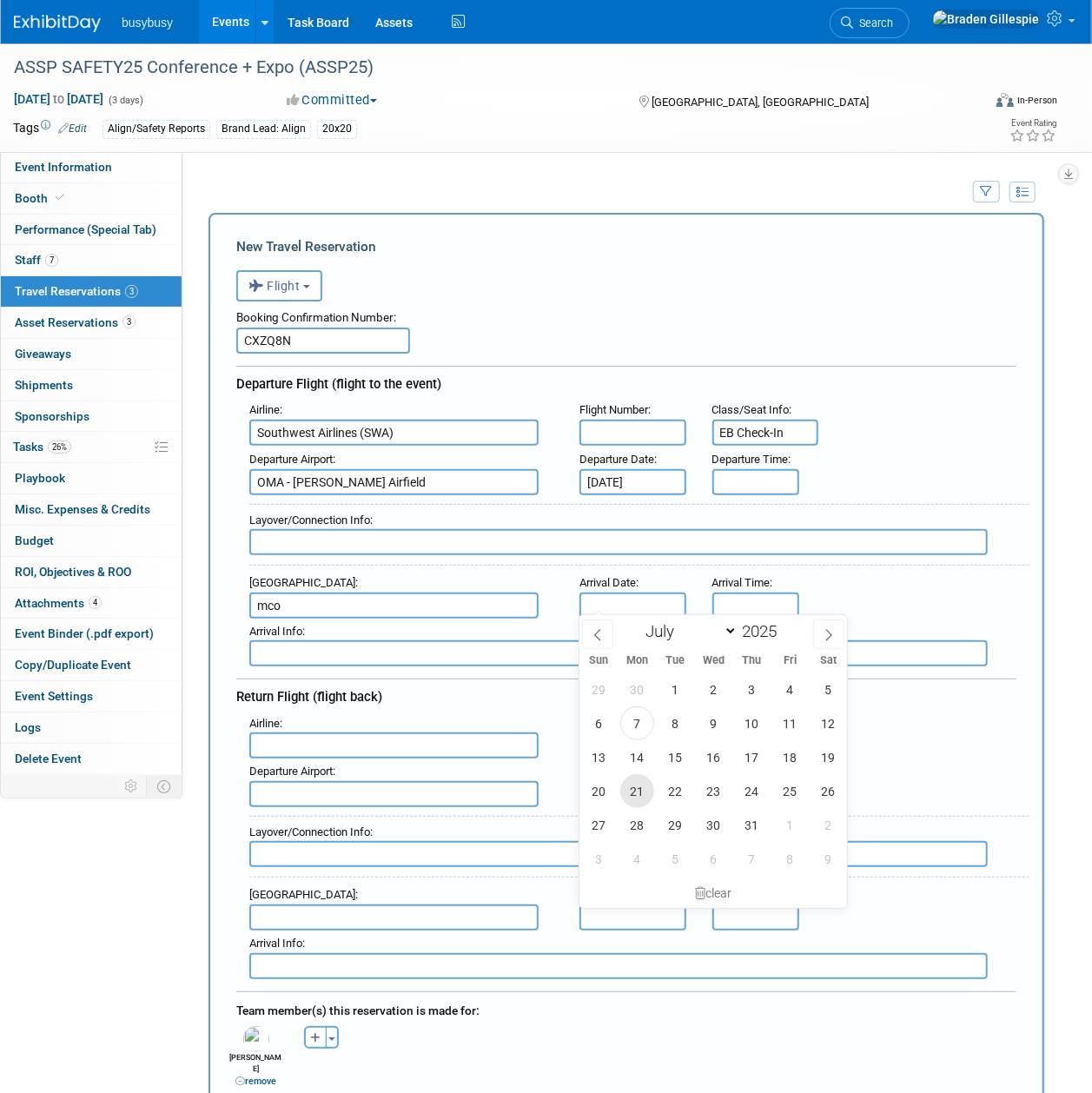 click on "21" at bounding box center [637, 791] 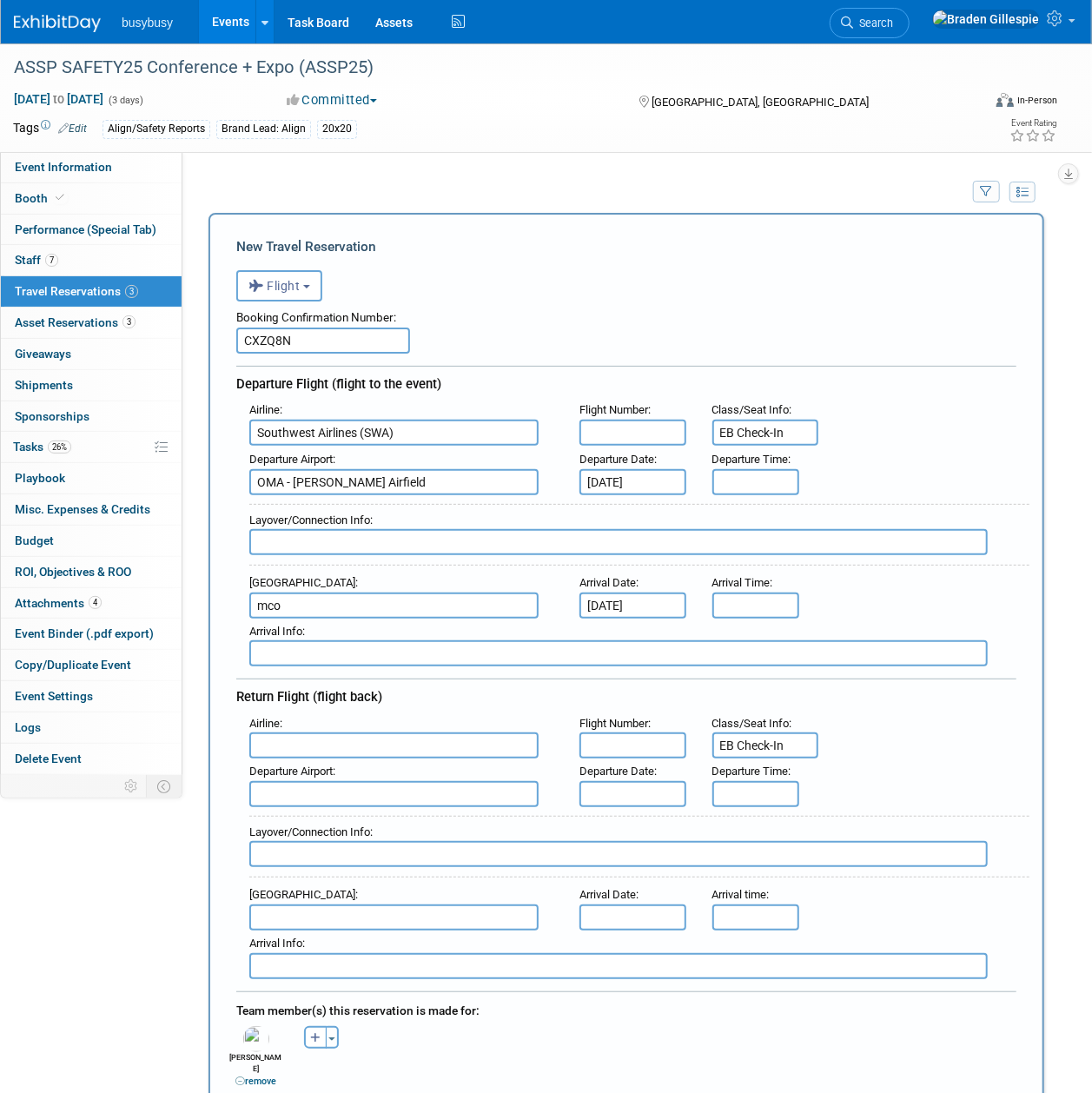 click at bounding box center (632, 794) 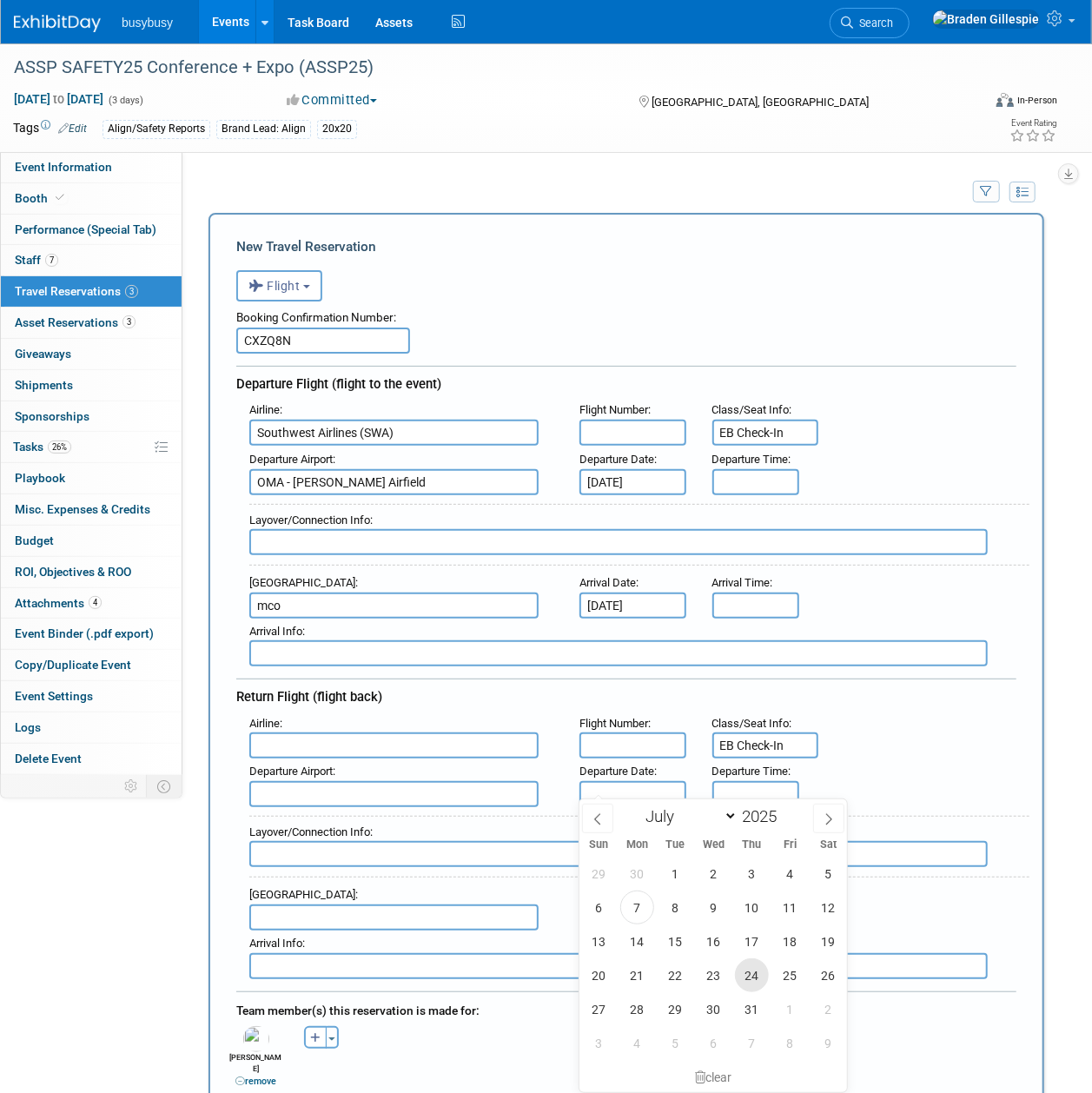 click on "24" at bounding box center [751, 975] 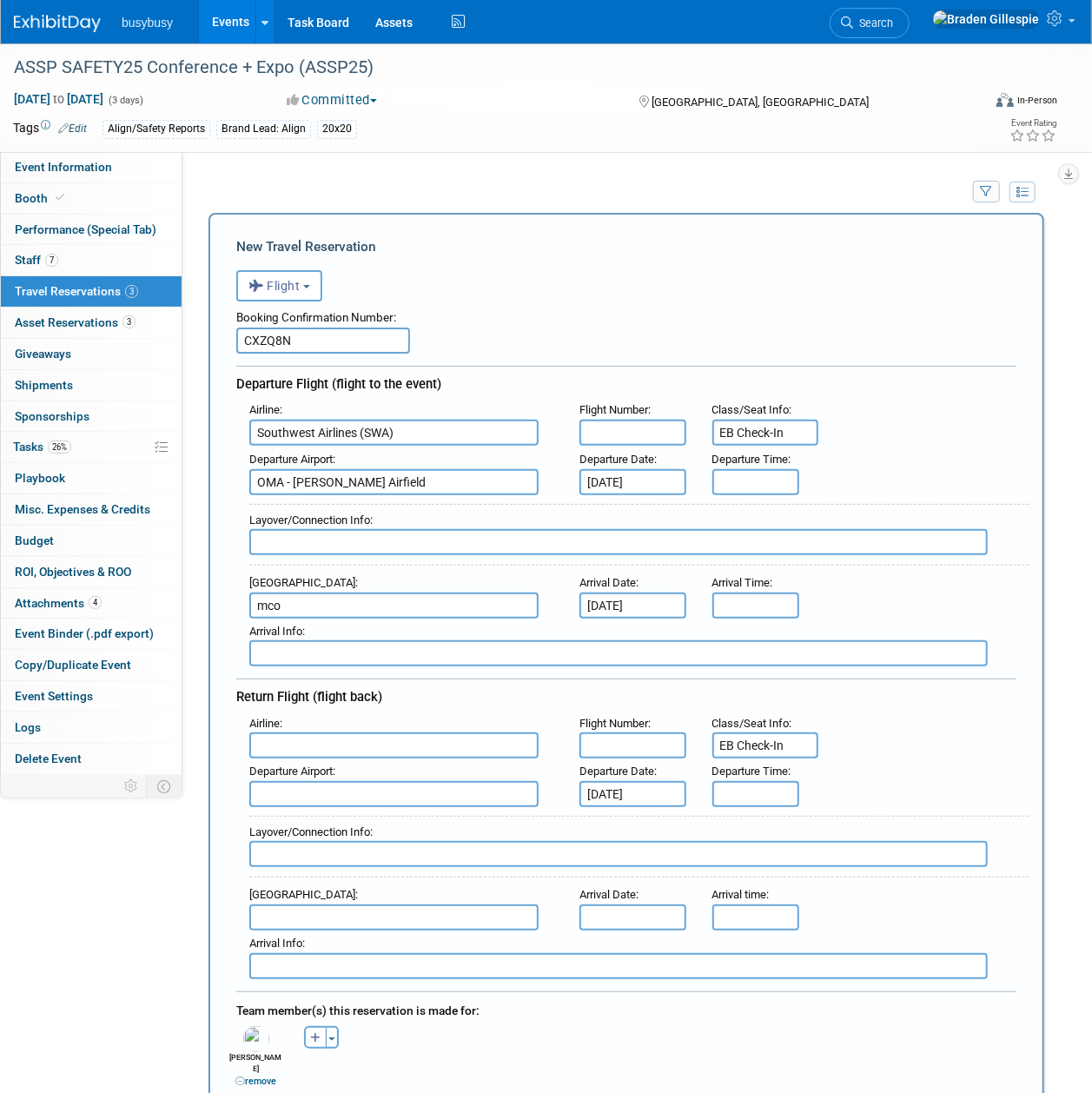 click on "Arrival Info :" at bounding box center [632, 955] 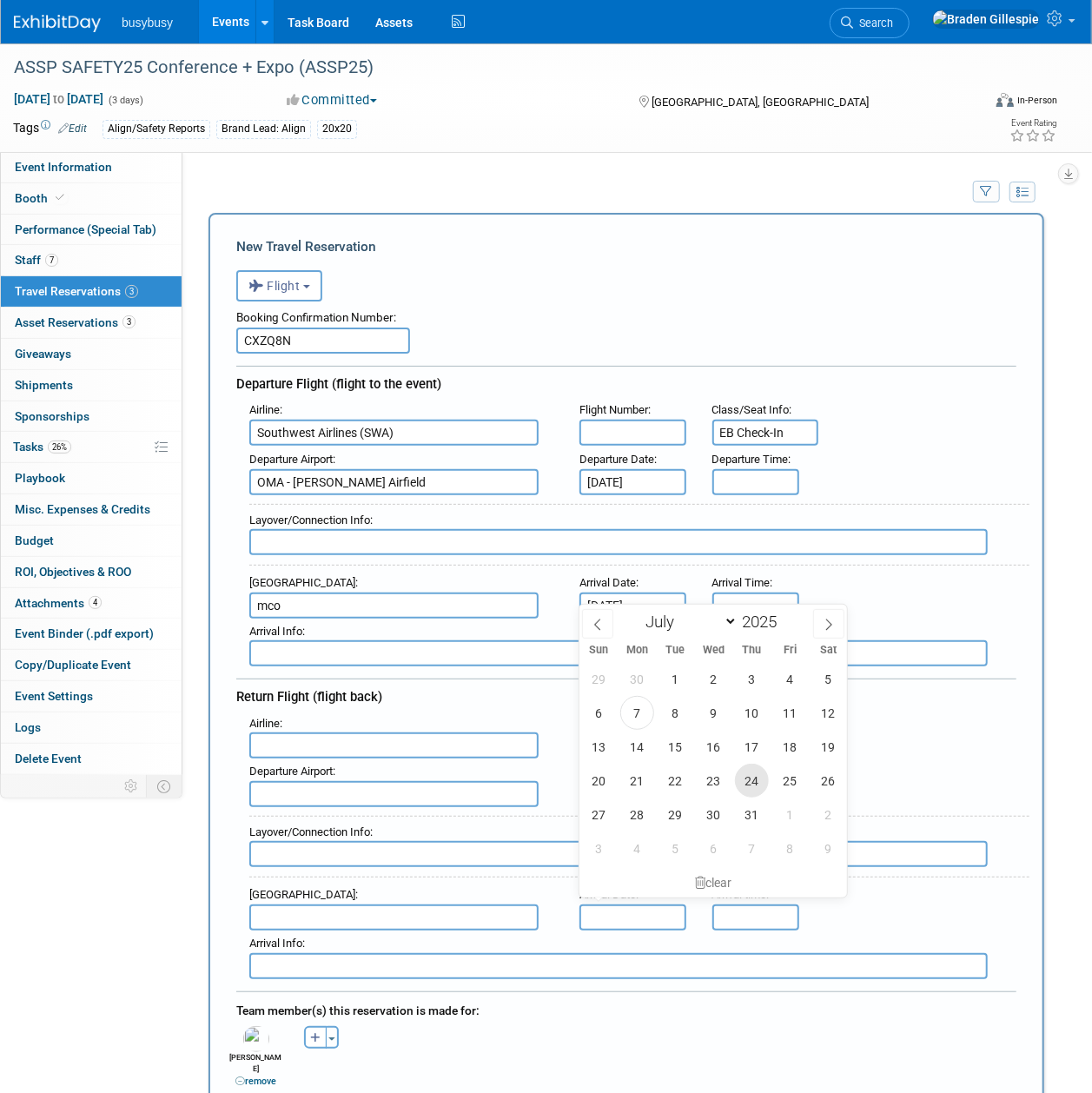 click on "24" at bounding box center (751, 780) 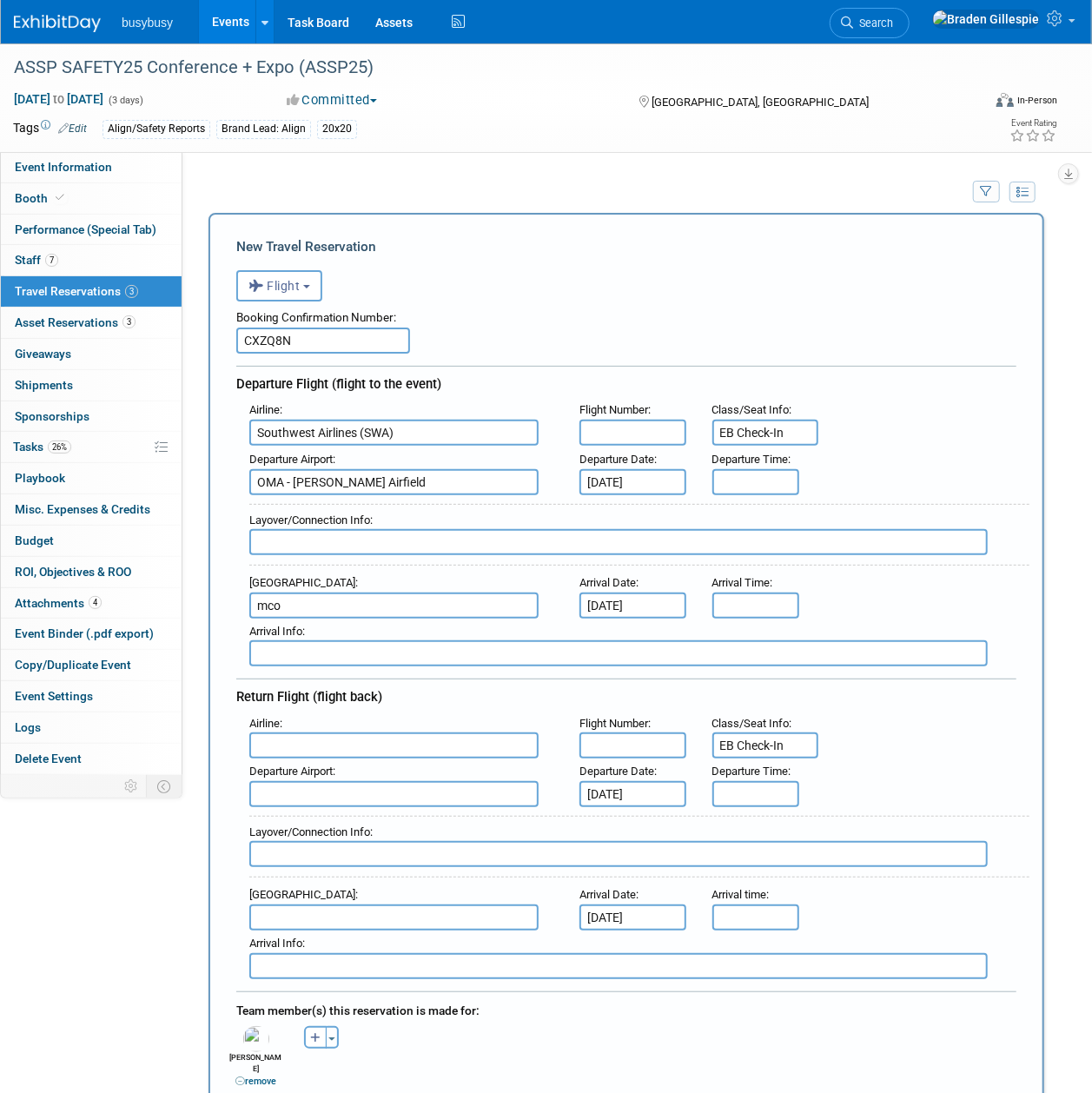 click at bounding box center (394, 745) 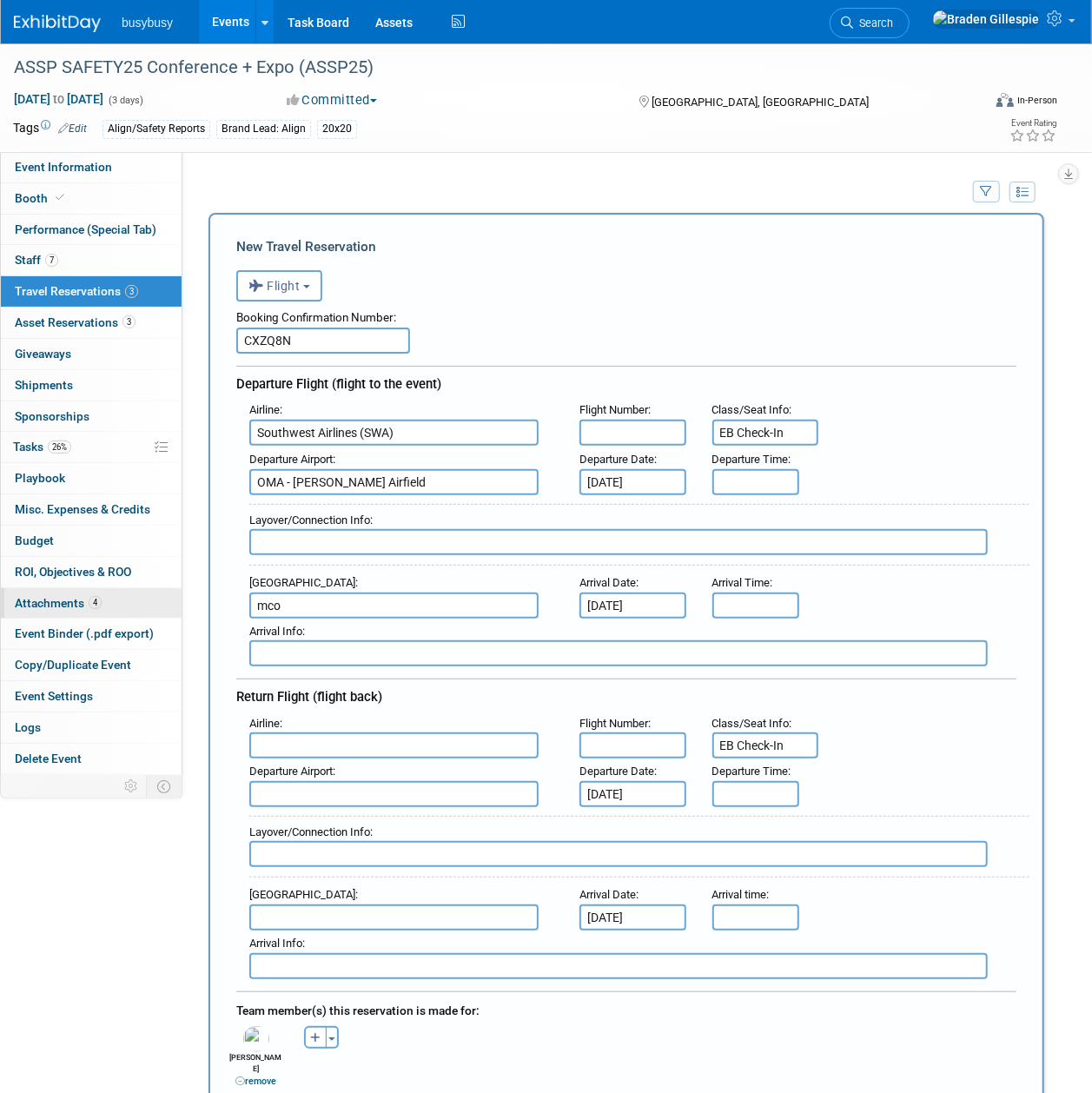 drag, startPoint x: 294, startPoint y: 608, endPoint x: 125, endPoint y: 608, distance: 169 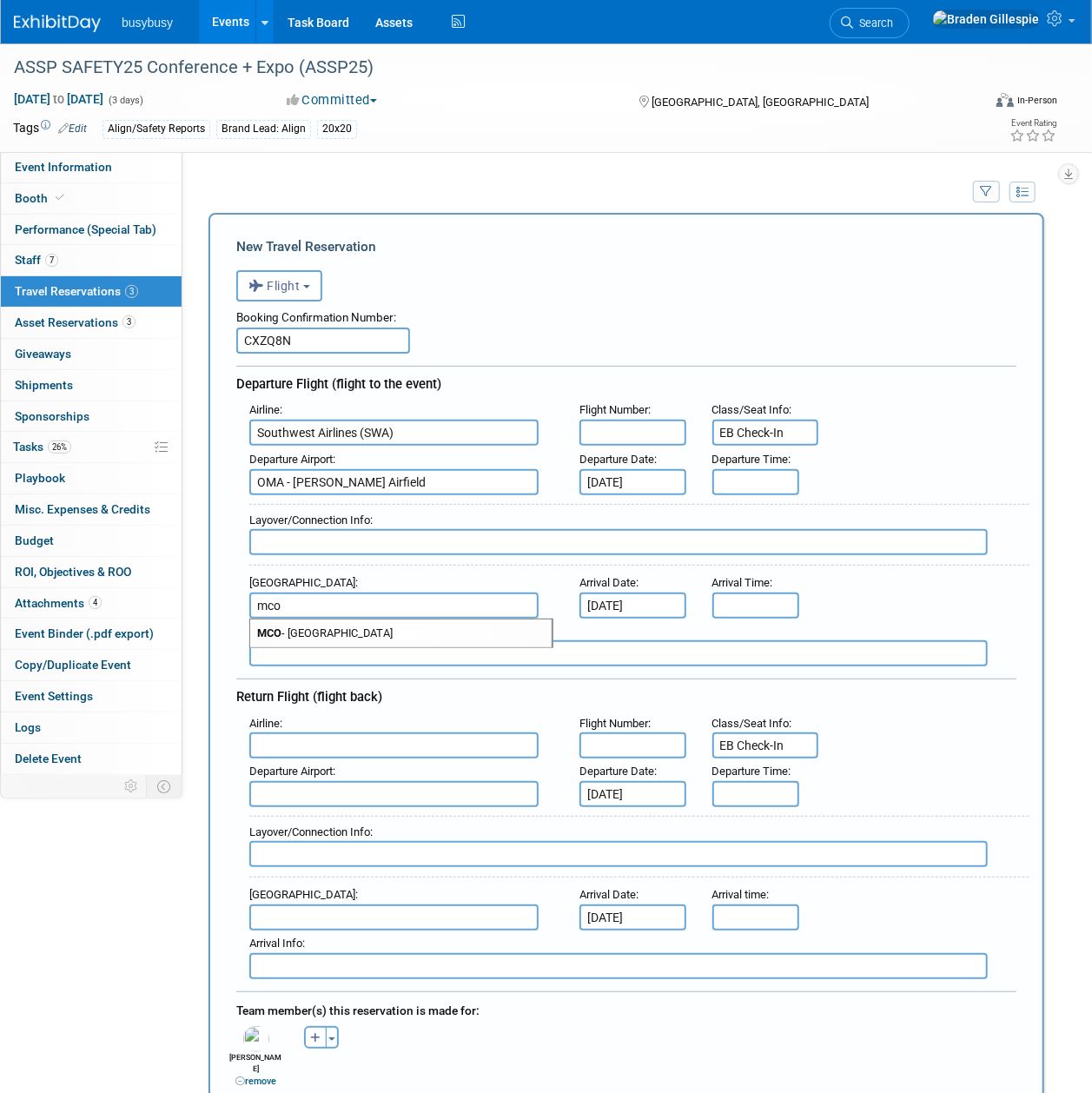 click on "MCO  - Orlando International Airport" at bounding box center [400, 633] 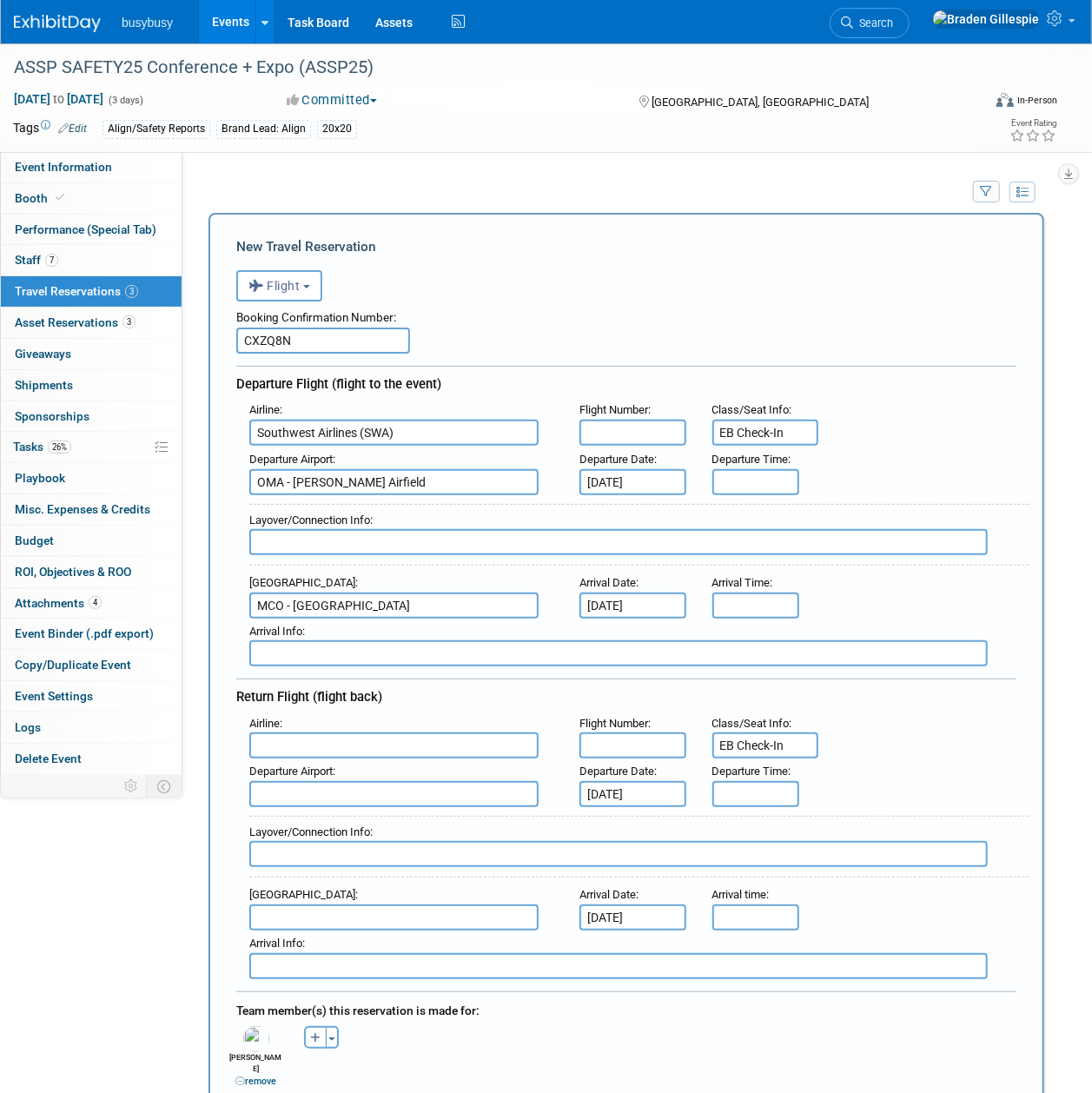 click at bounding box center (632, 433) 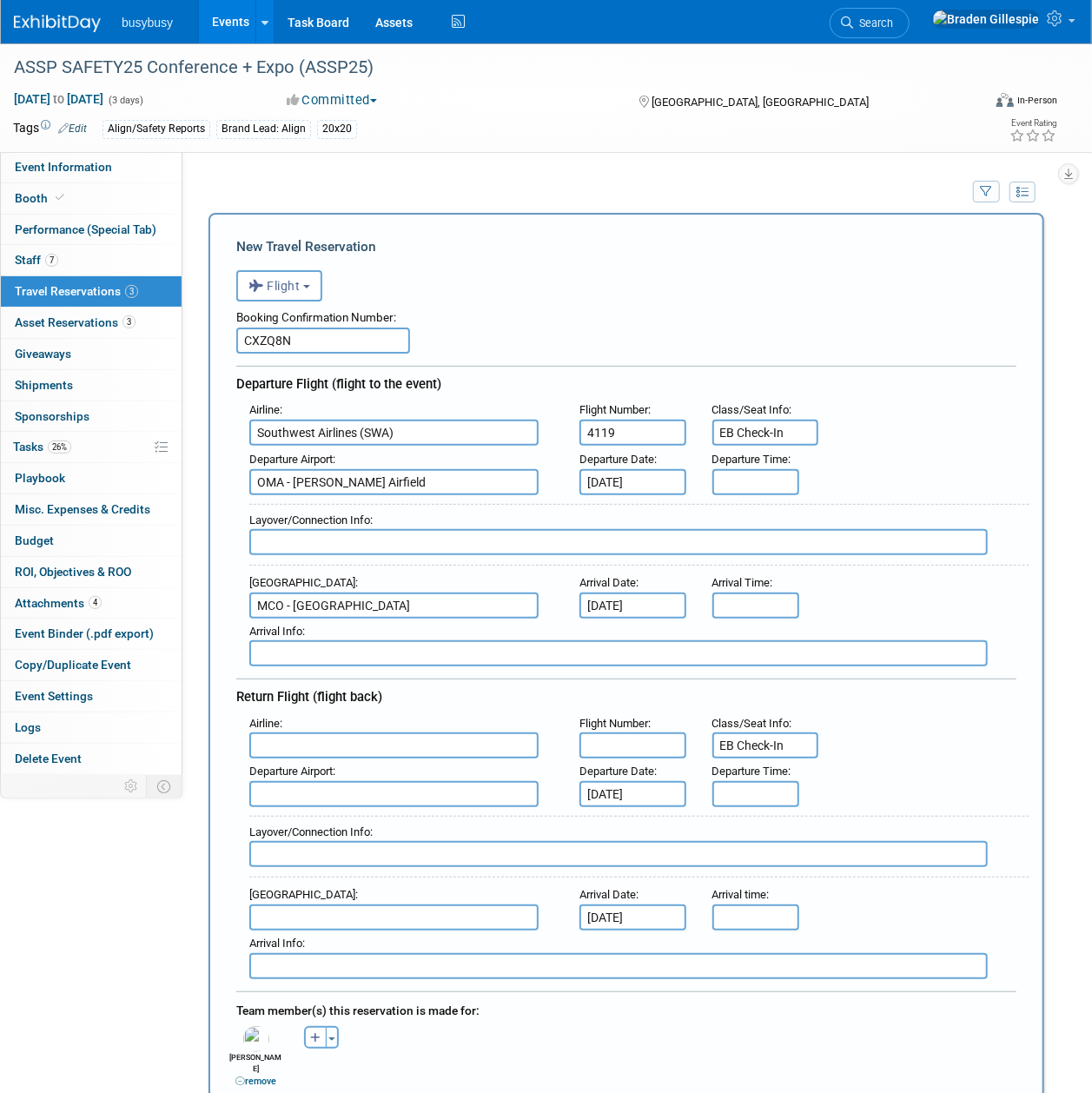 type on "4119" 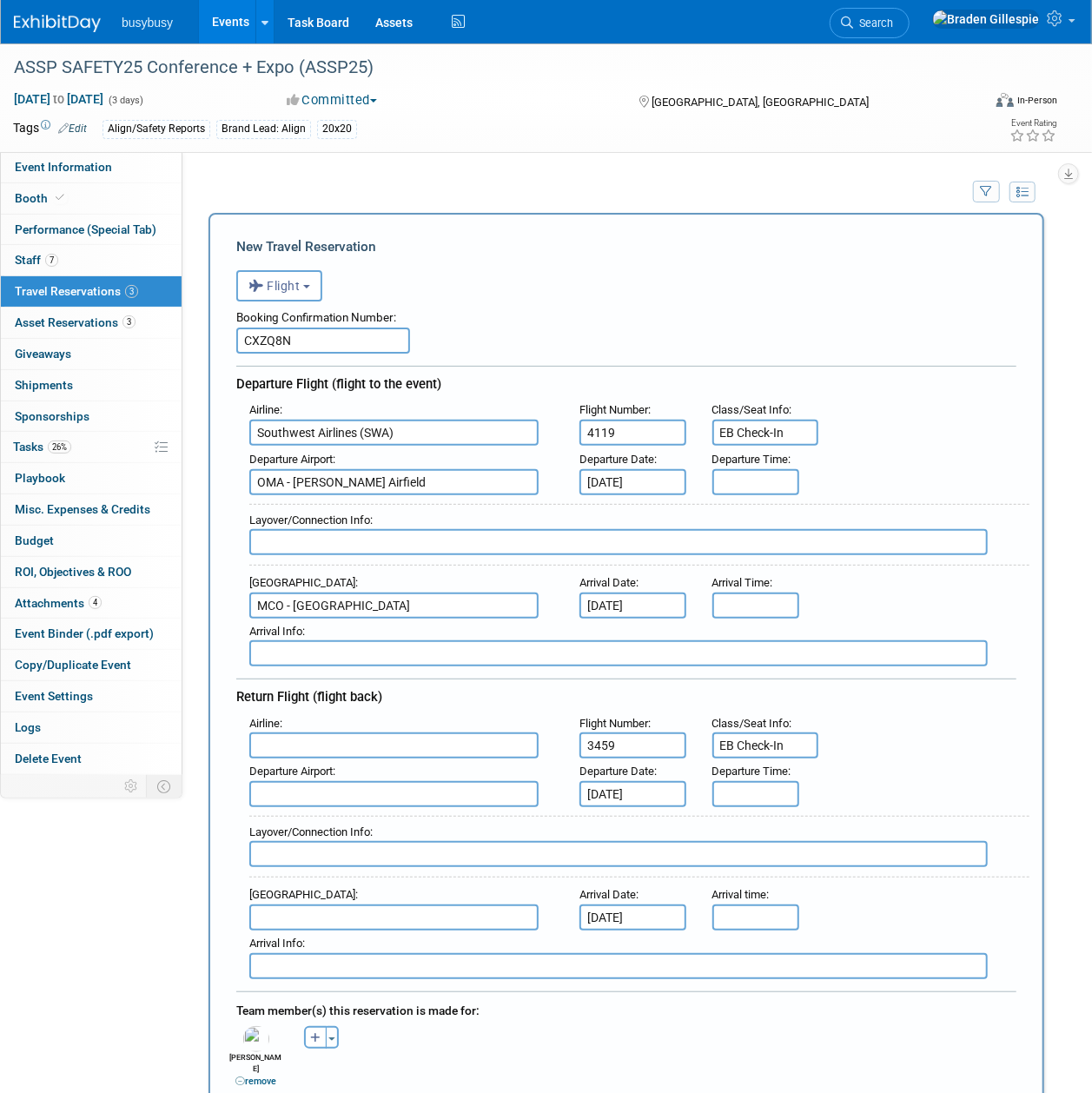 scroll, scrollTop: 116, scrollLeft: 0, axis: vertical 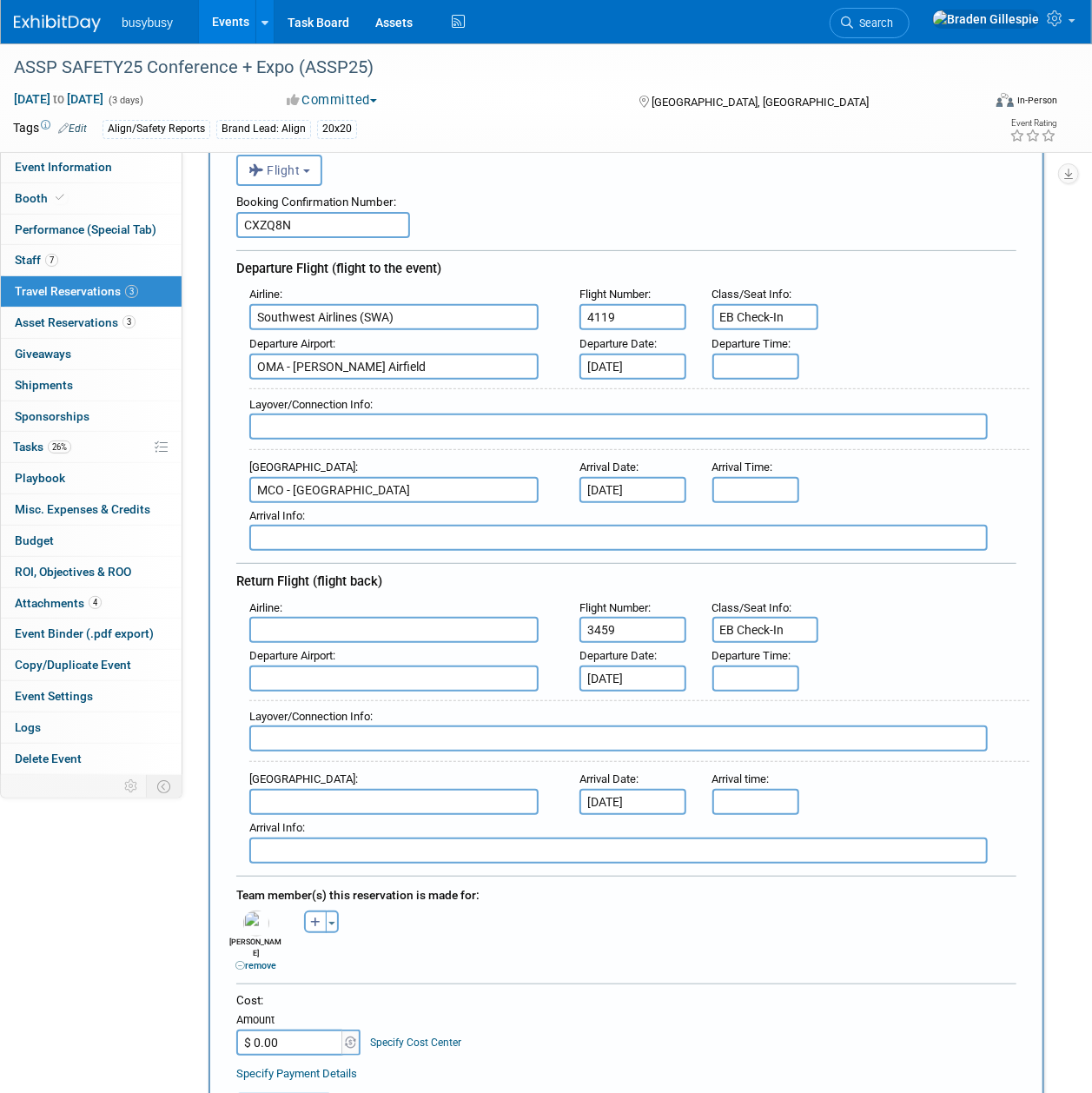 type on "3459" 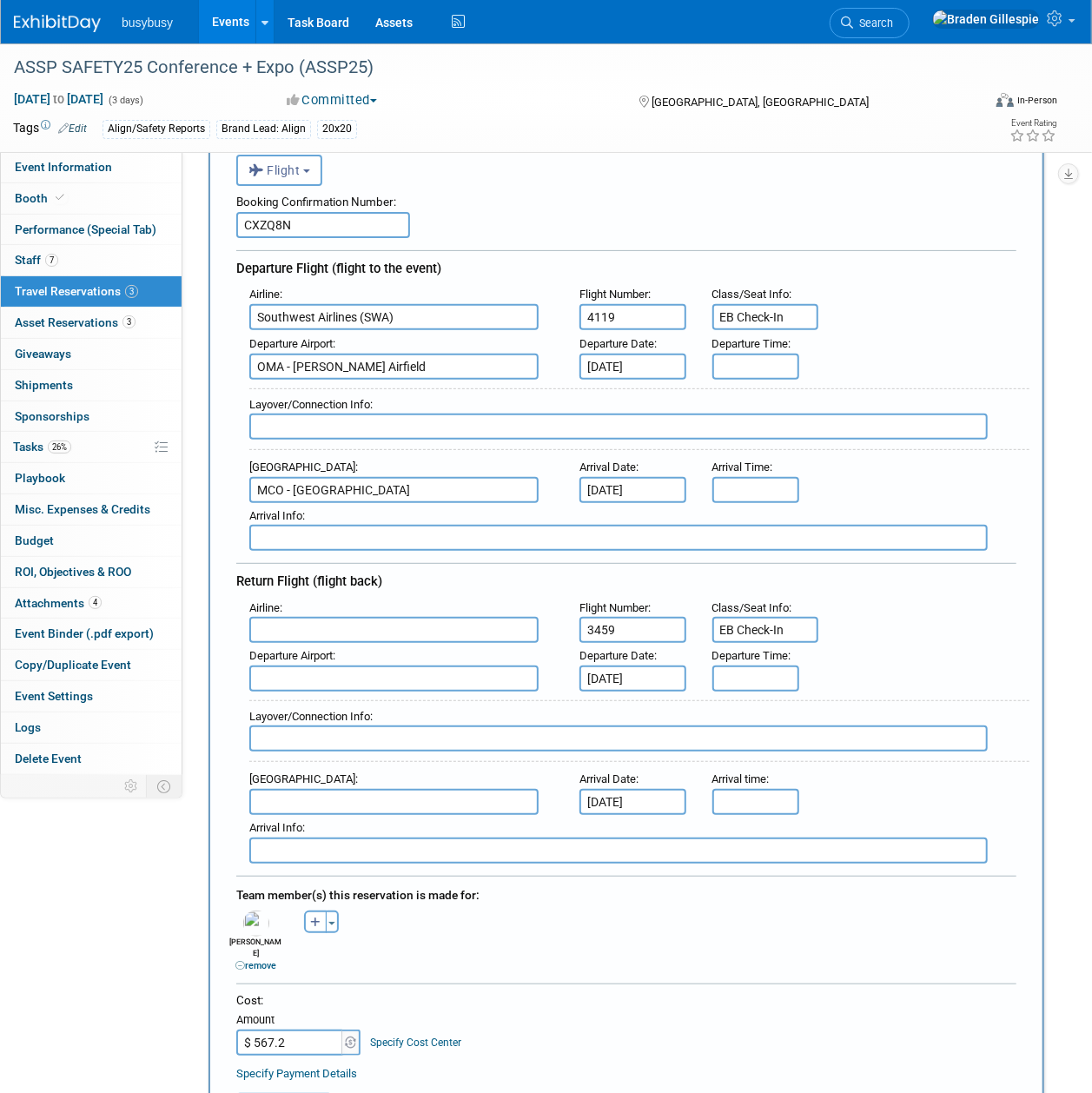 type on "$ 567.25" 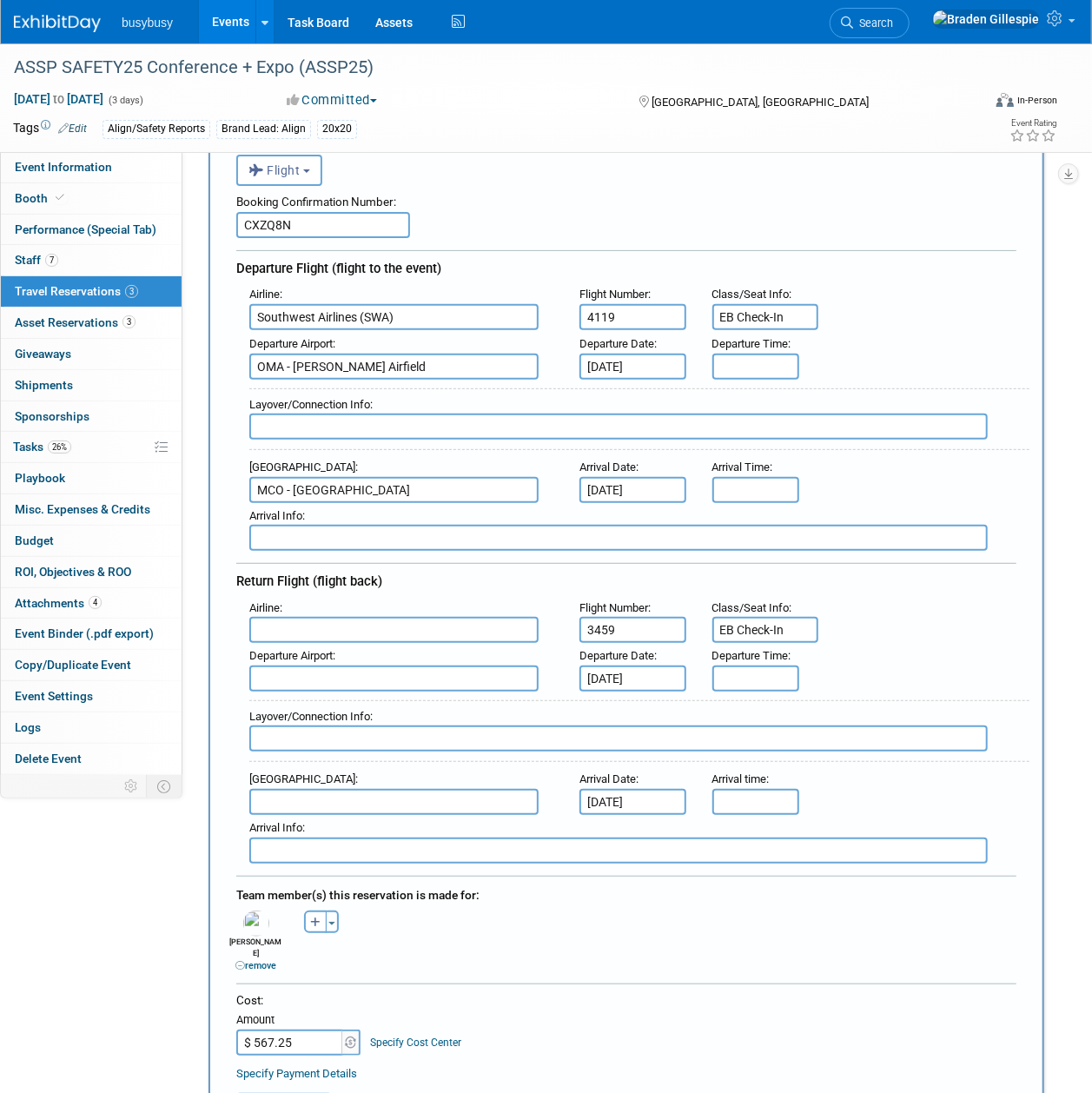 click at bounding box center (394, 630) 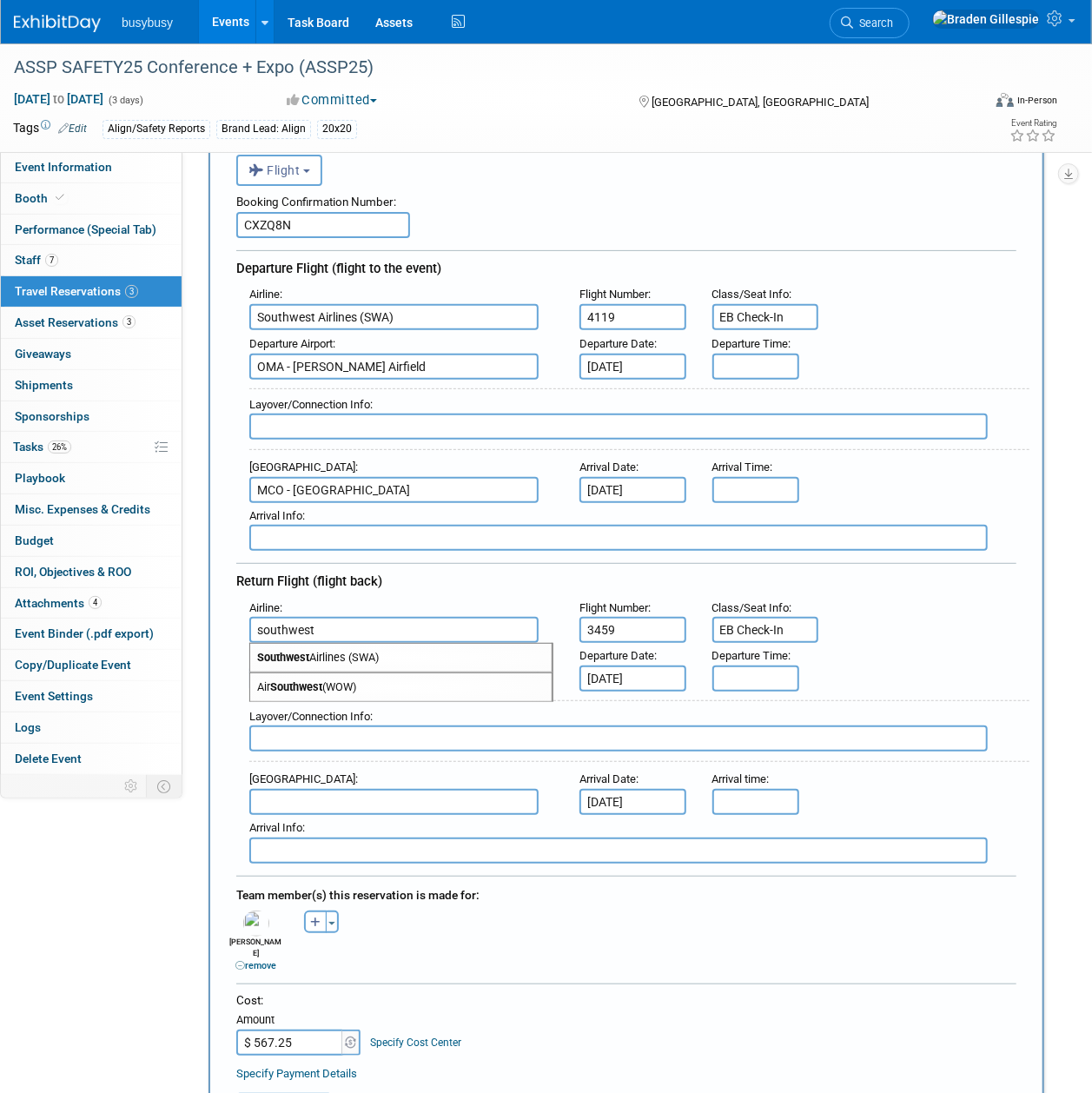 click on "Southwest  Airlines (SWA)" at bounding box center (400, 658) 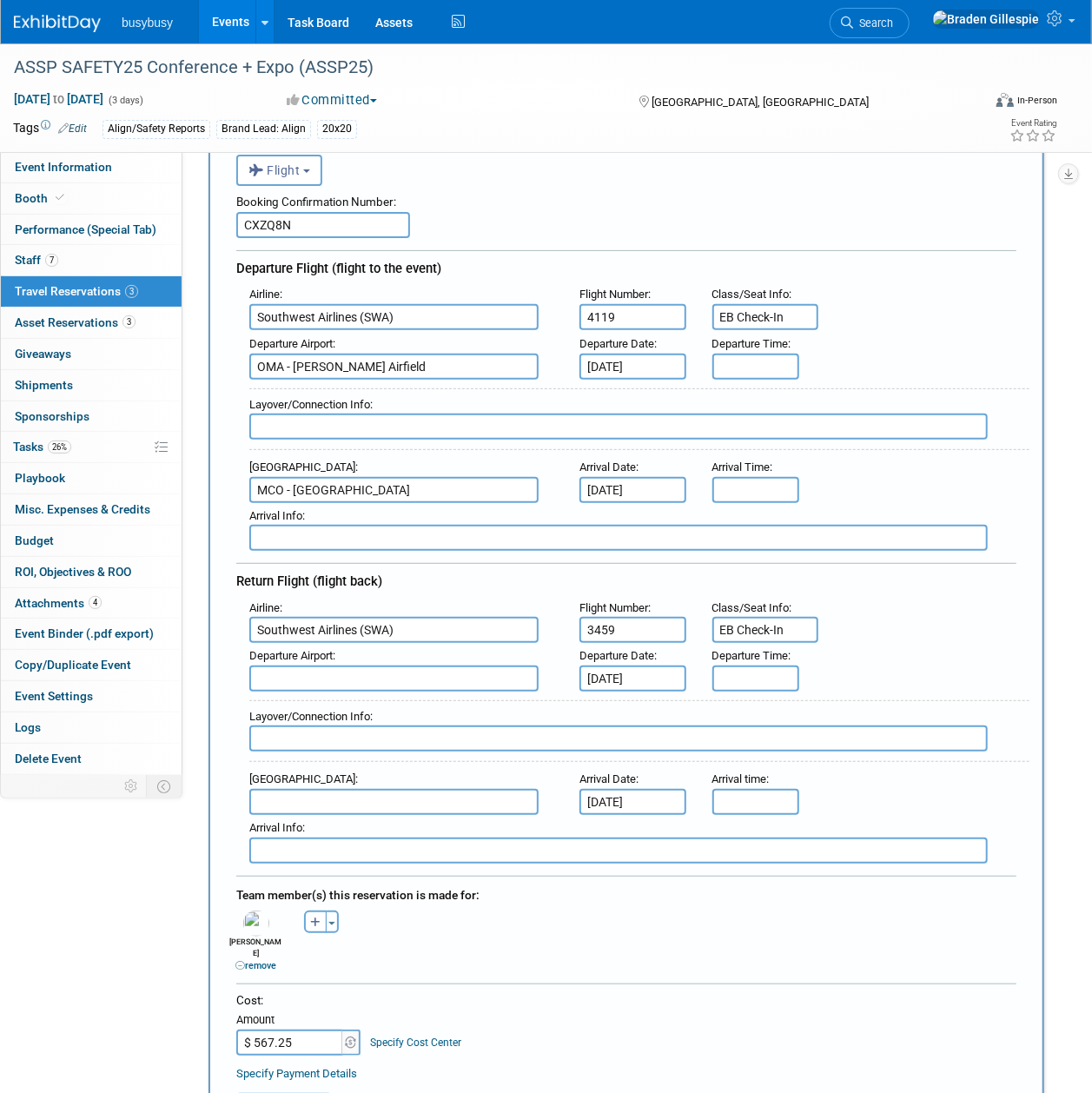 click at bounding box center [619, 739] 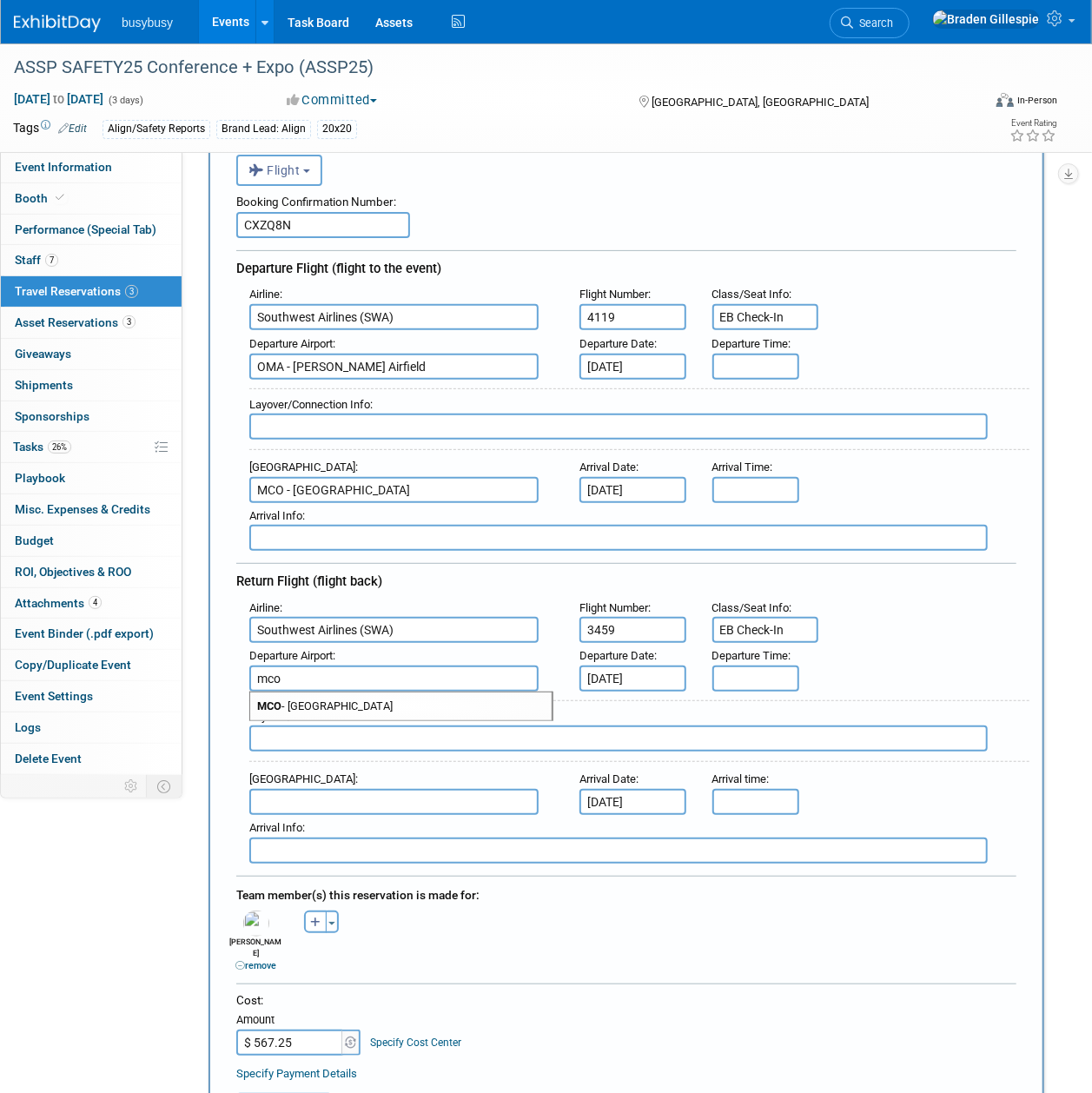 click on "MCO  - Orlando International Airport" at bounding box center (400, 706) 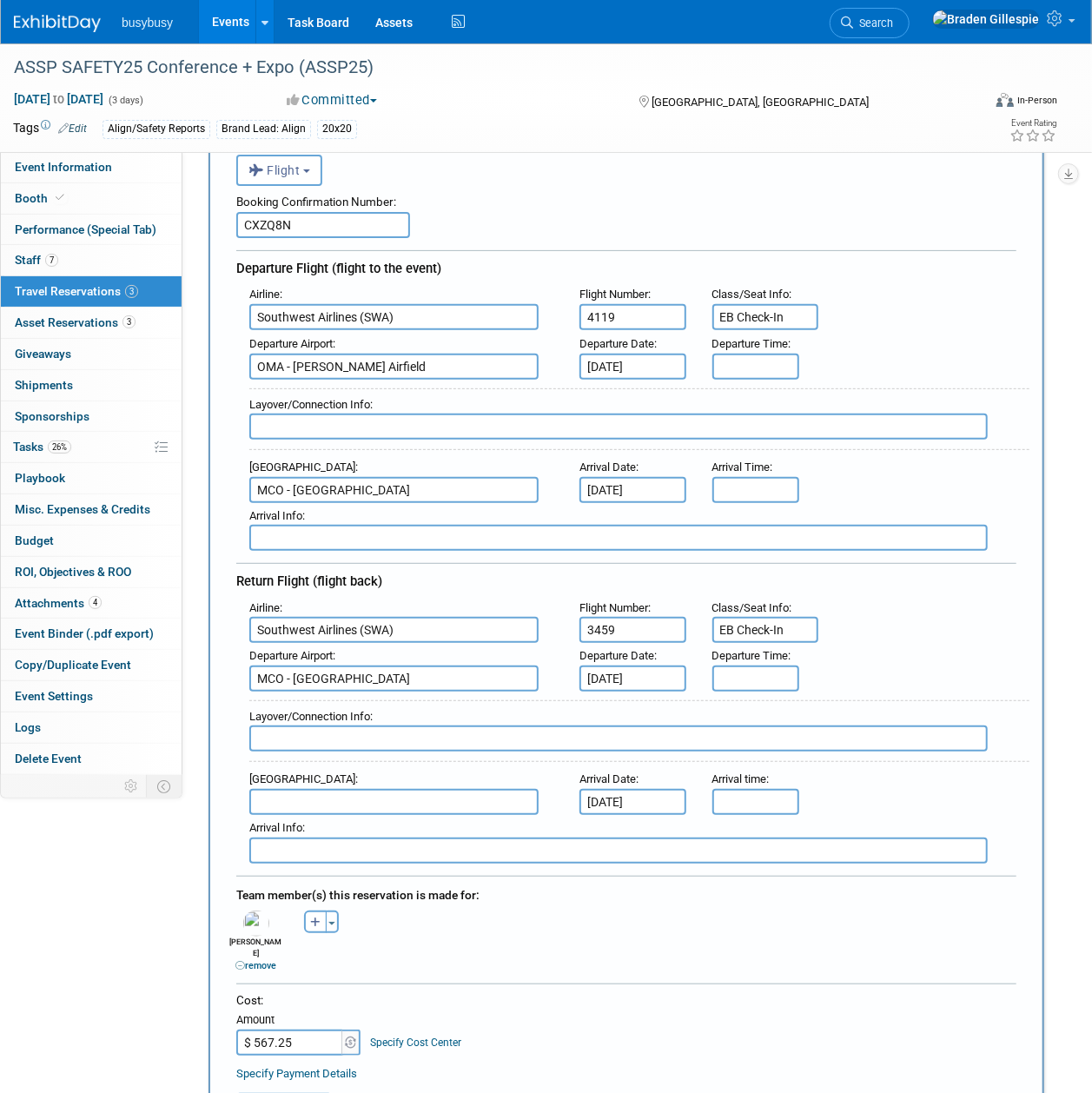 click at bounding box center [394, 802] 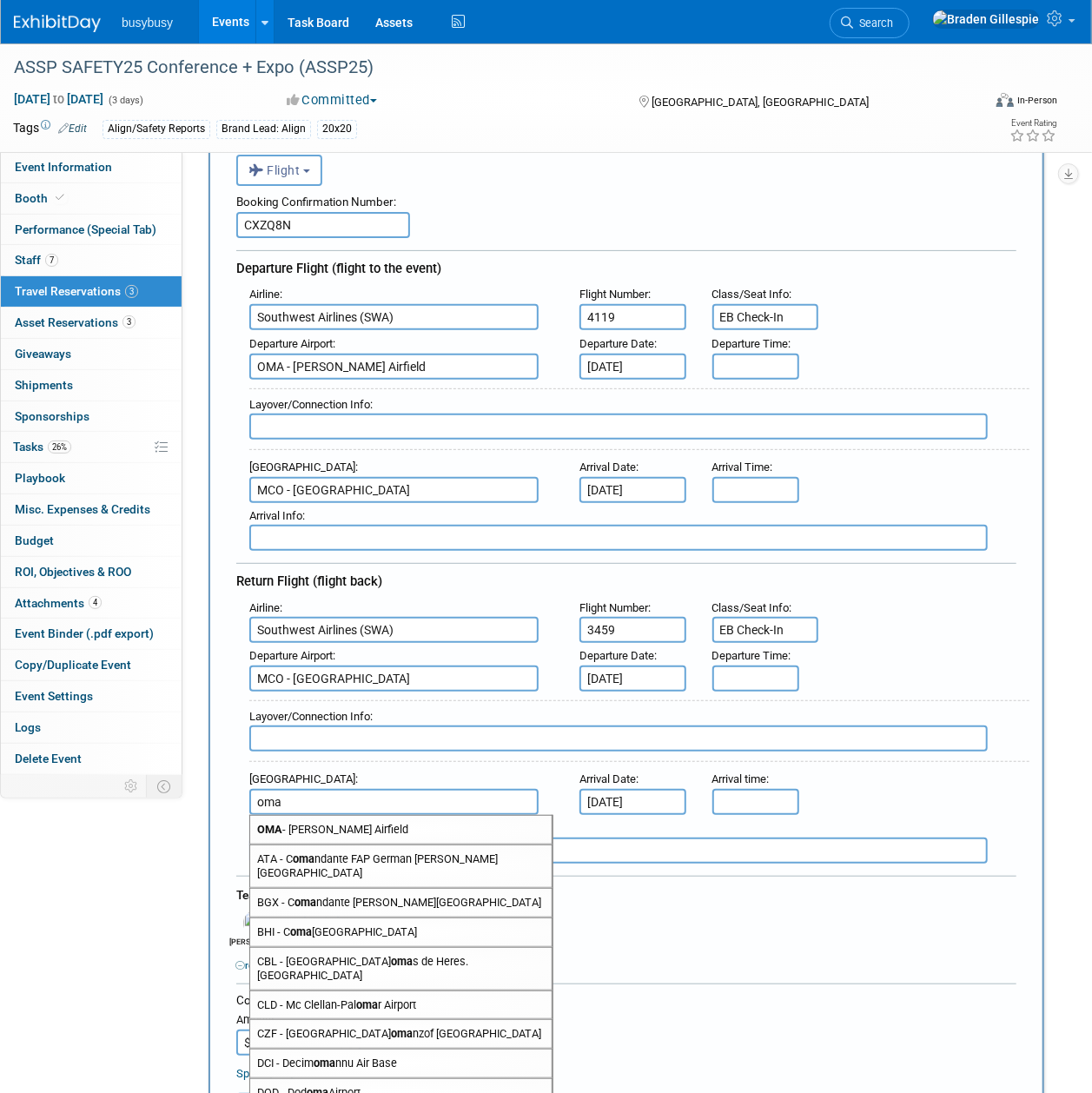 click on "OMA  - Eppley Airfield" at bounding box center (400, 830) 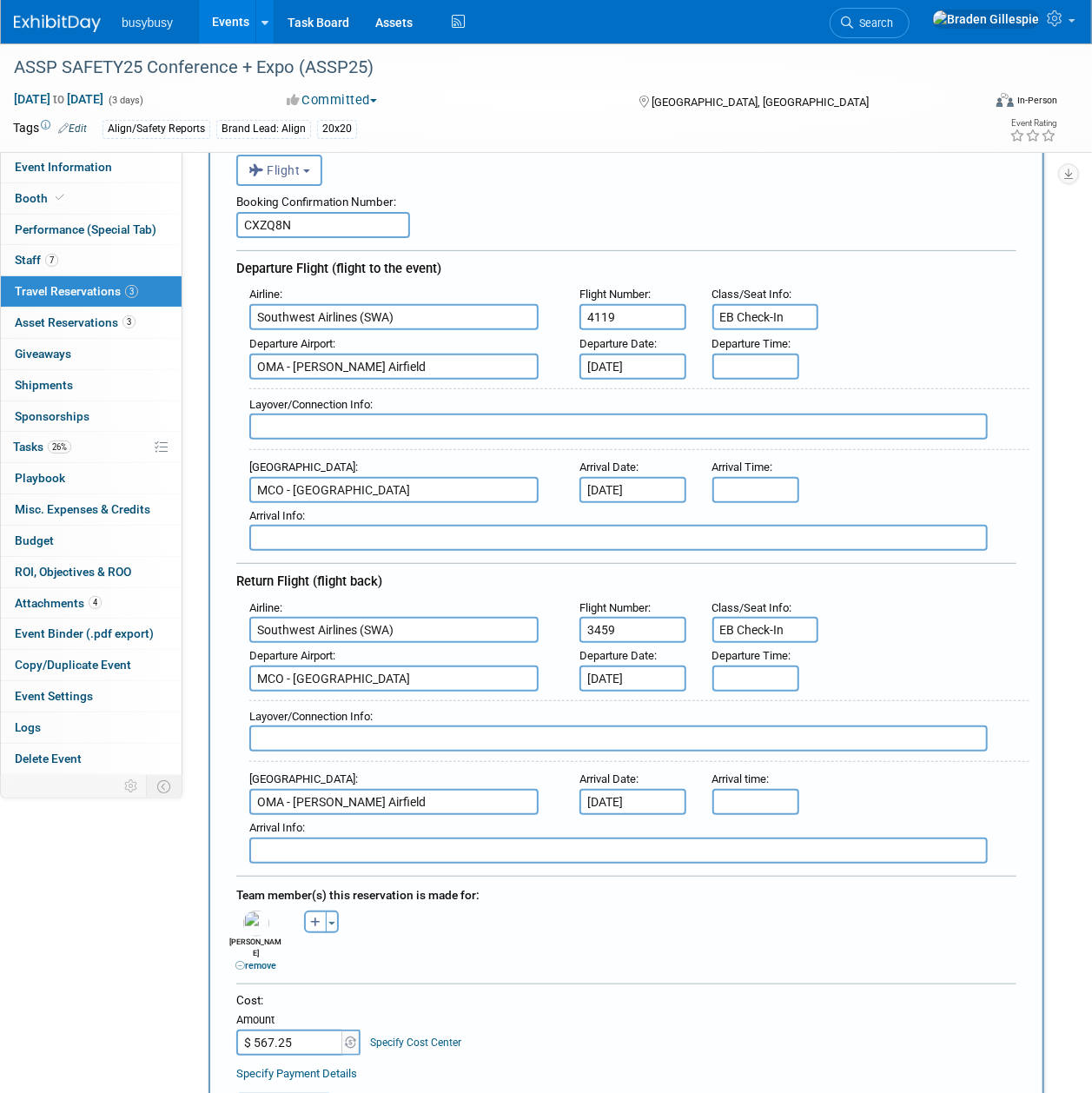 click on "Layover/Connection Info" at bounding box center [309, 404] 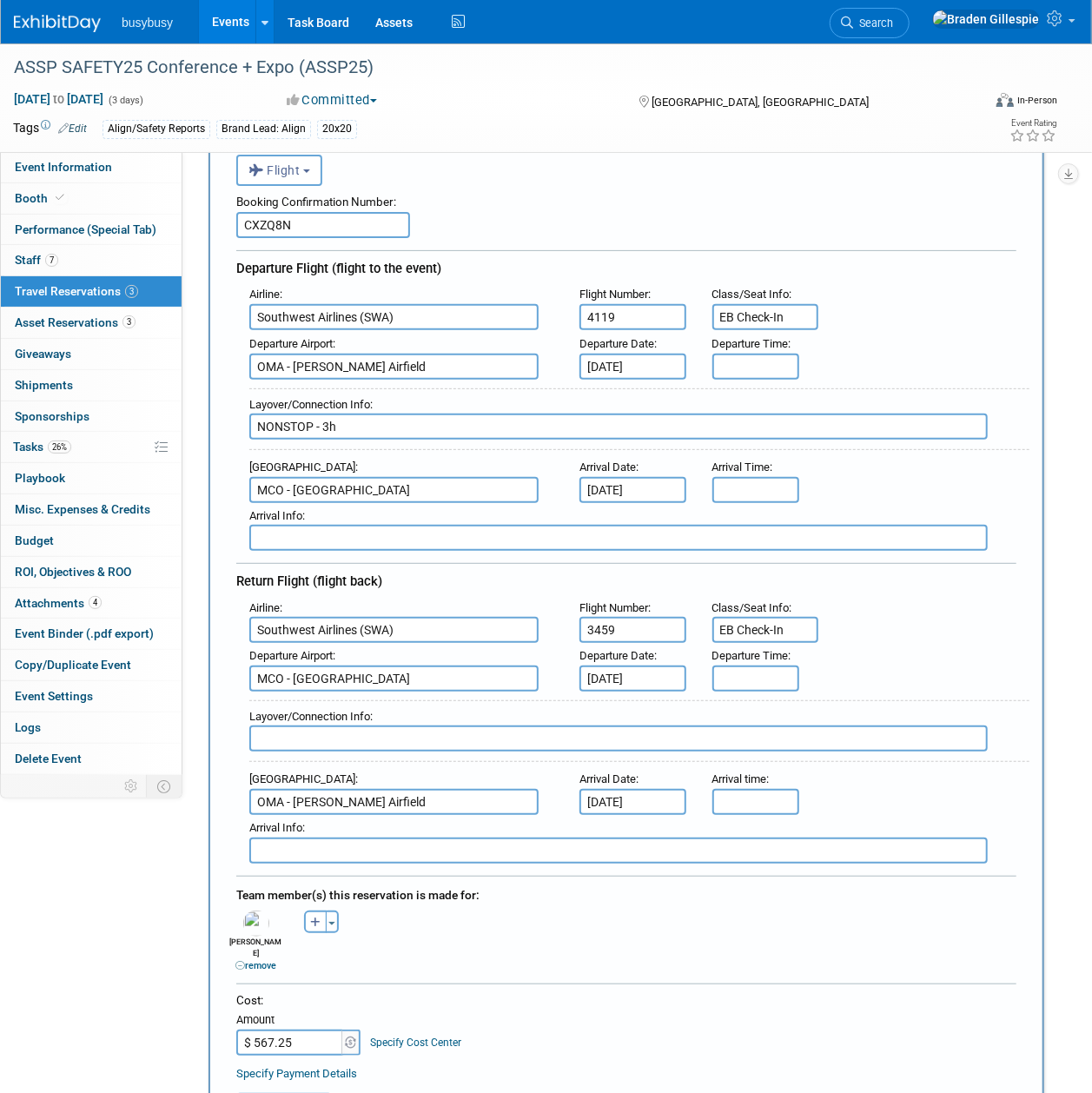type on "NONSTOP - 3h" 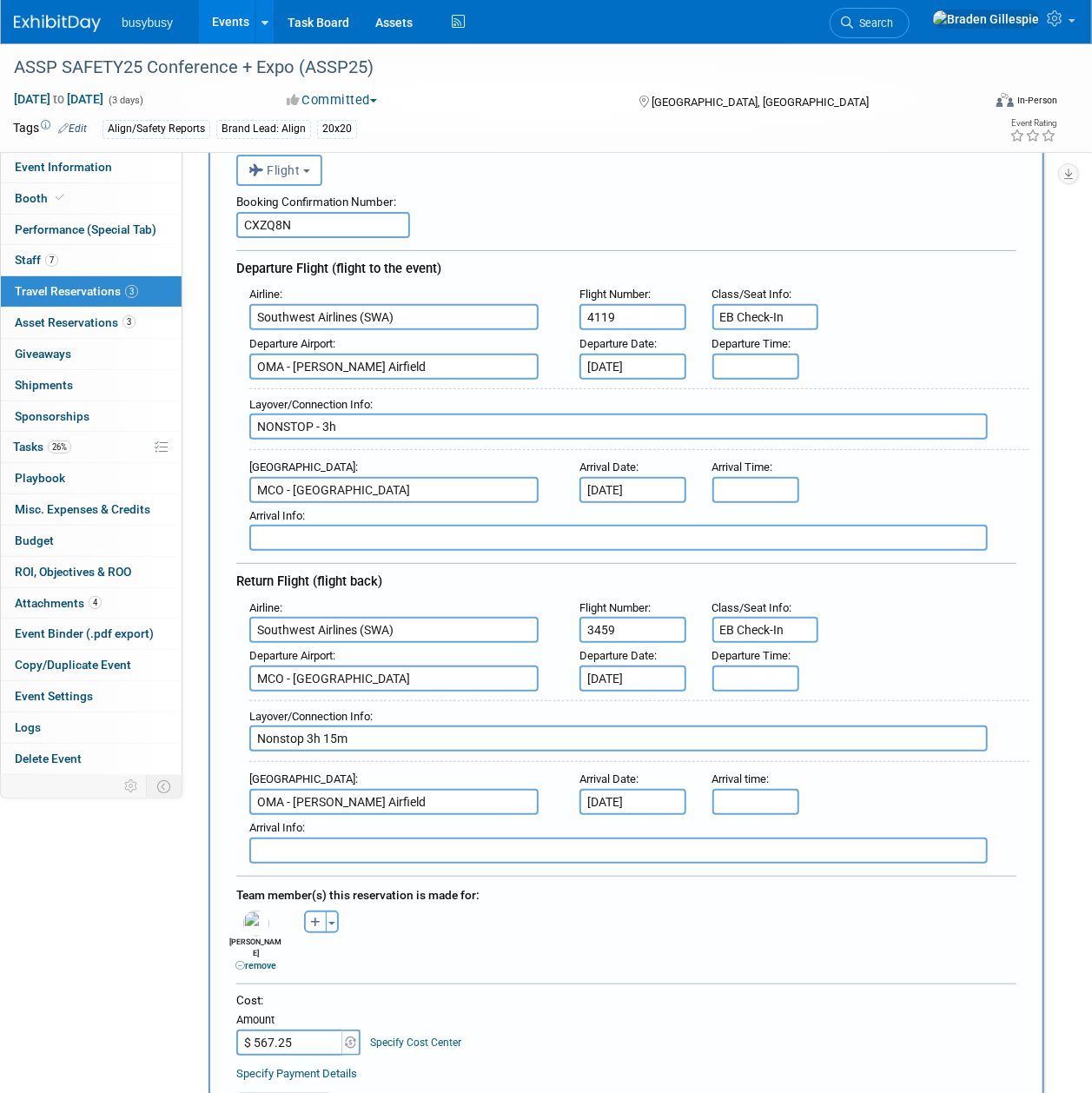 click on "Nonstop 3h 15m" at bounding box center [619, 739] 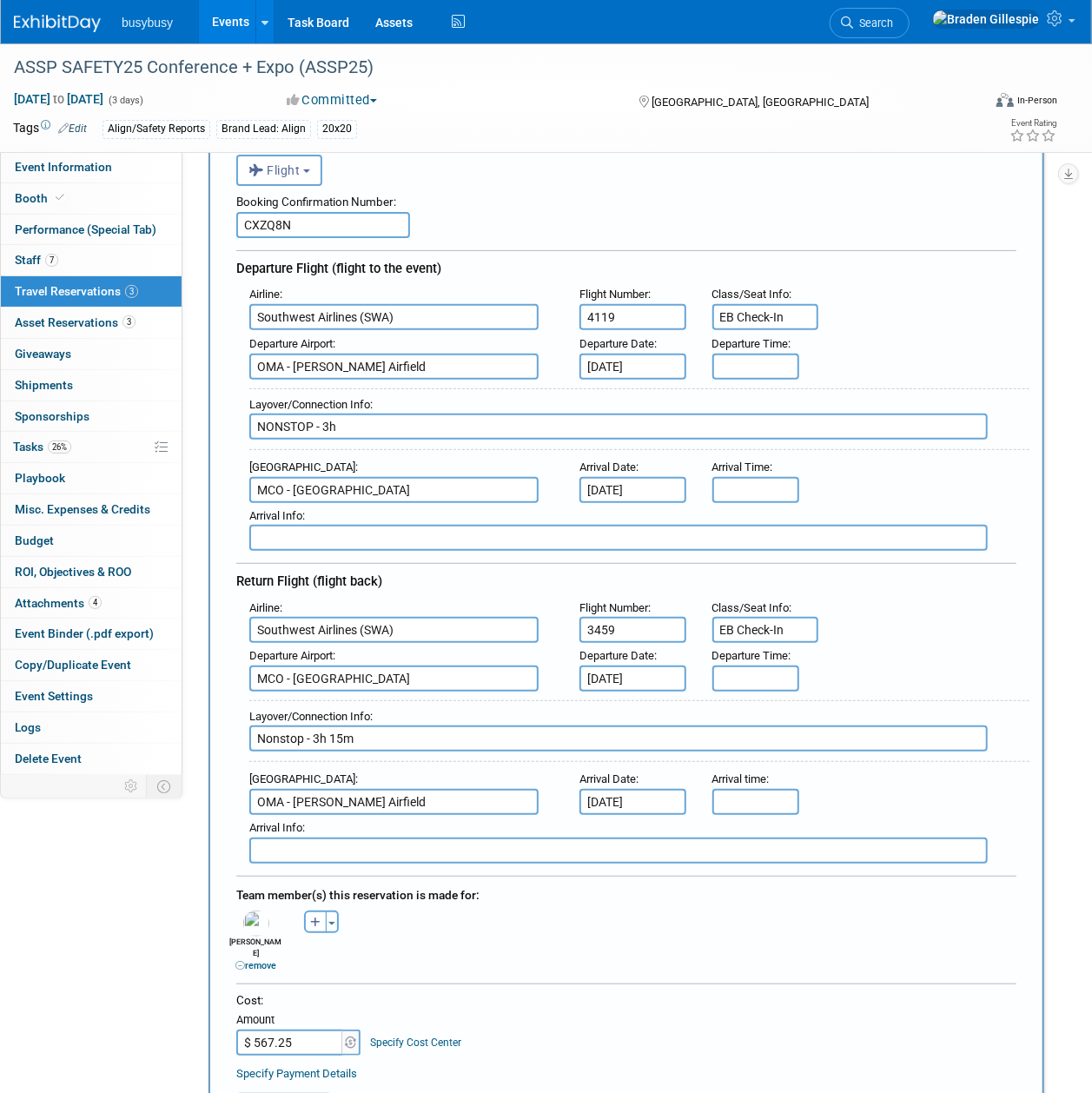 drag, startPoint x: 301, startPoint y: 725, endPoint x: 265, endPoint y: 730, distance: 36.3456 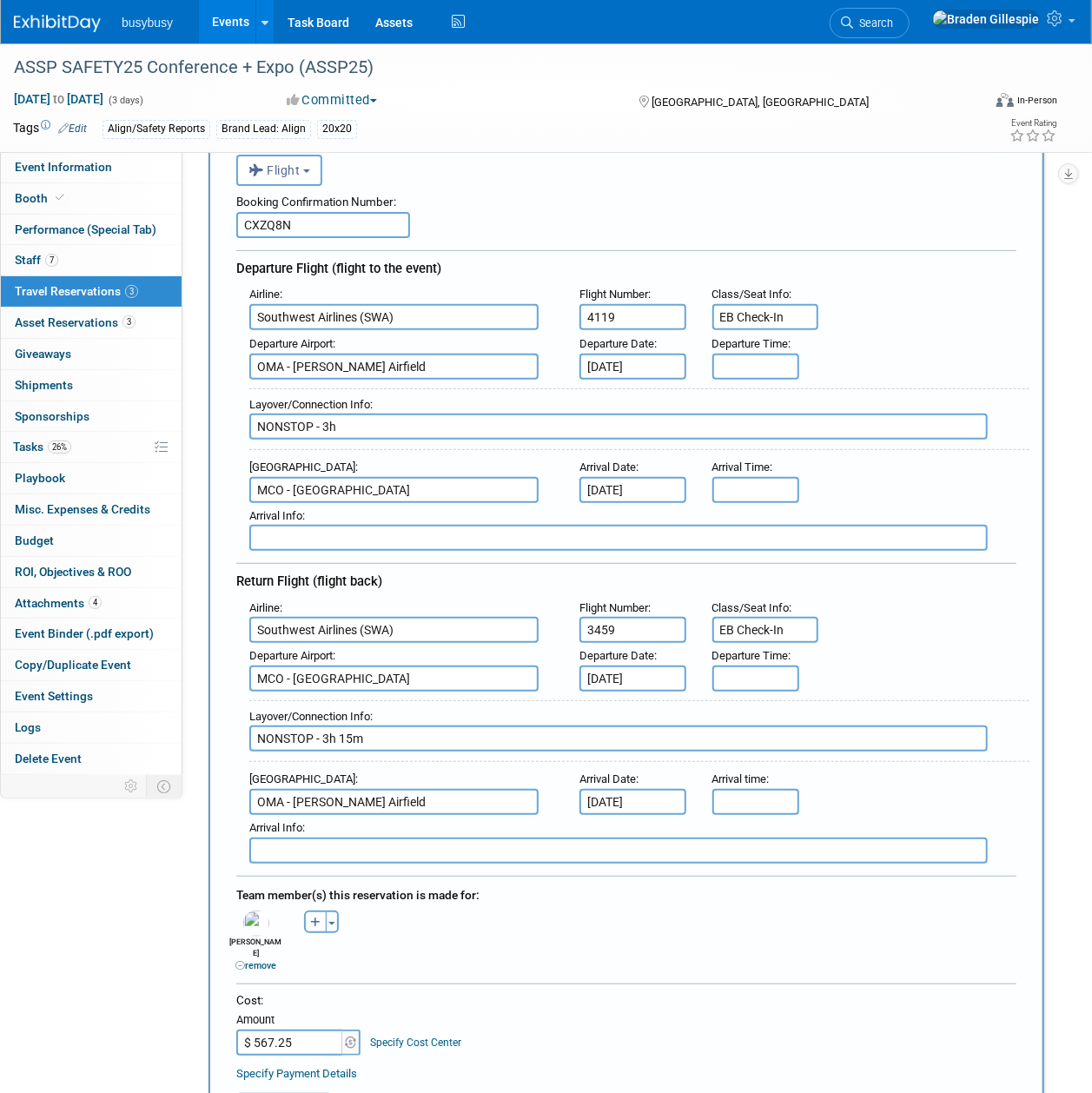 type on "NONSTOP - 3h 15m" 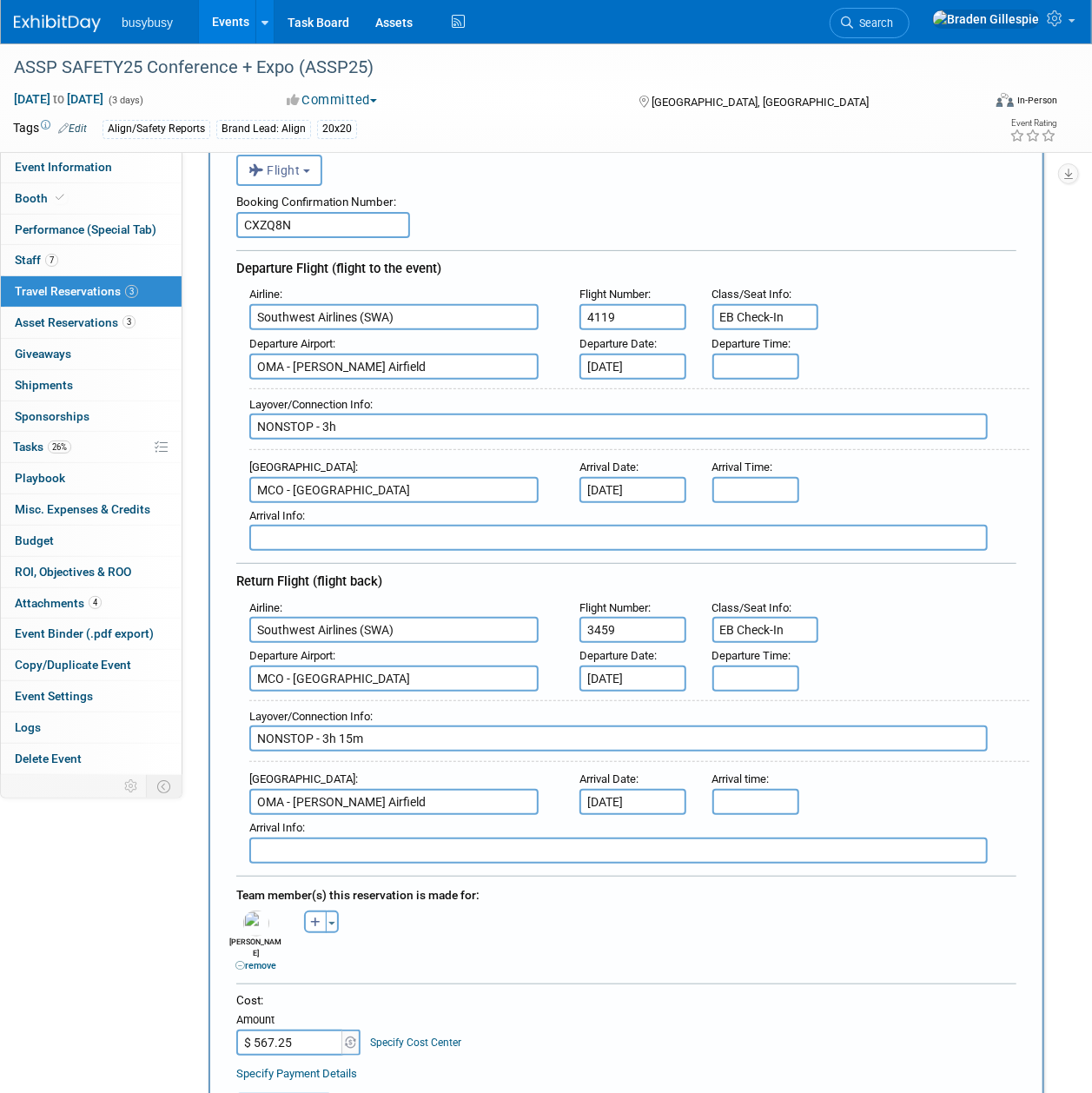 type on "5:00 PM" 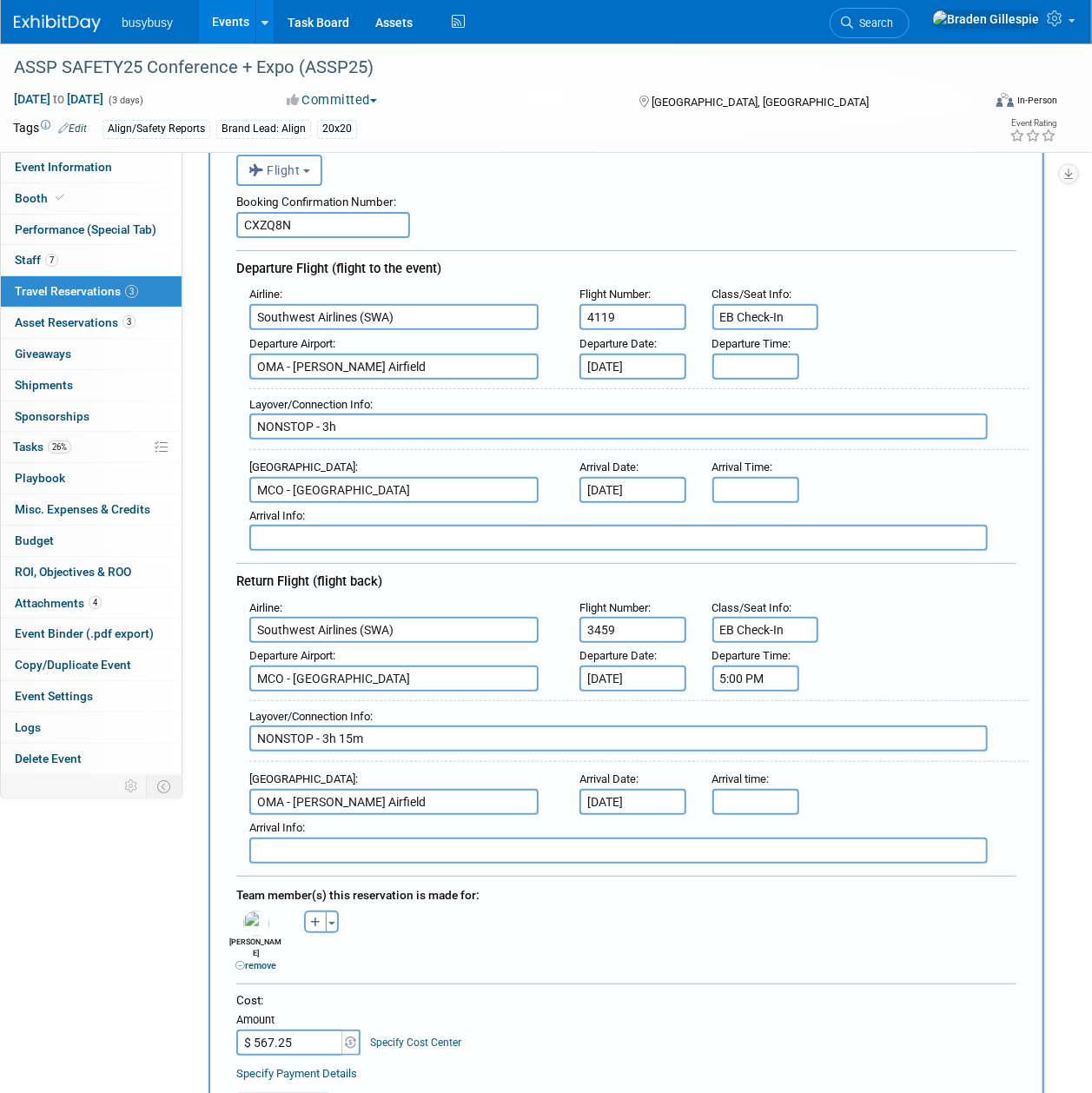 click on "5:00 PM" at bounding box center [756, 679] 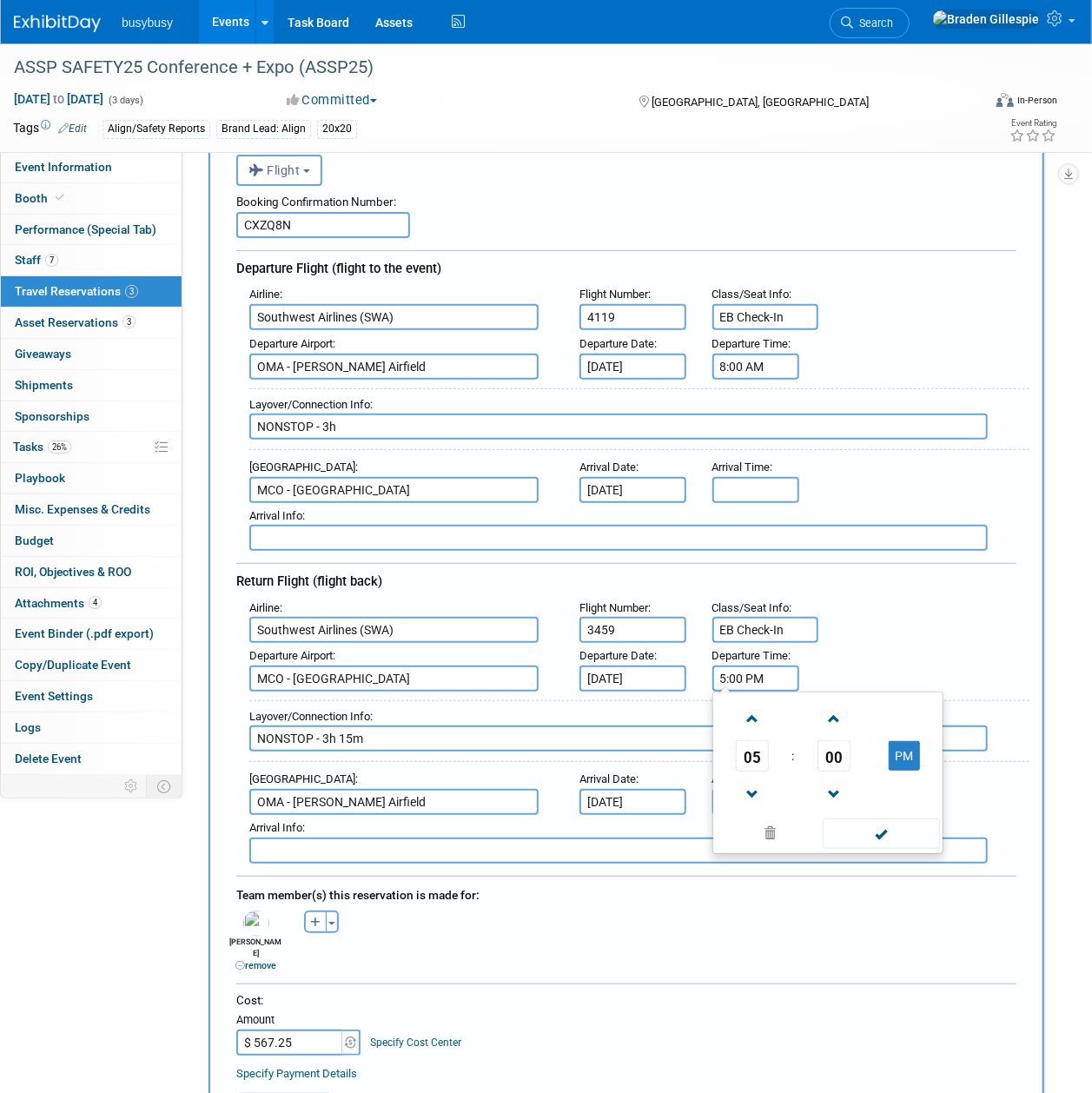 click on "8:00 AM" at bounding box center [756, 367] 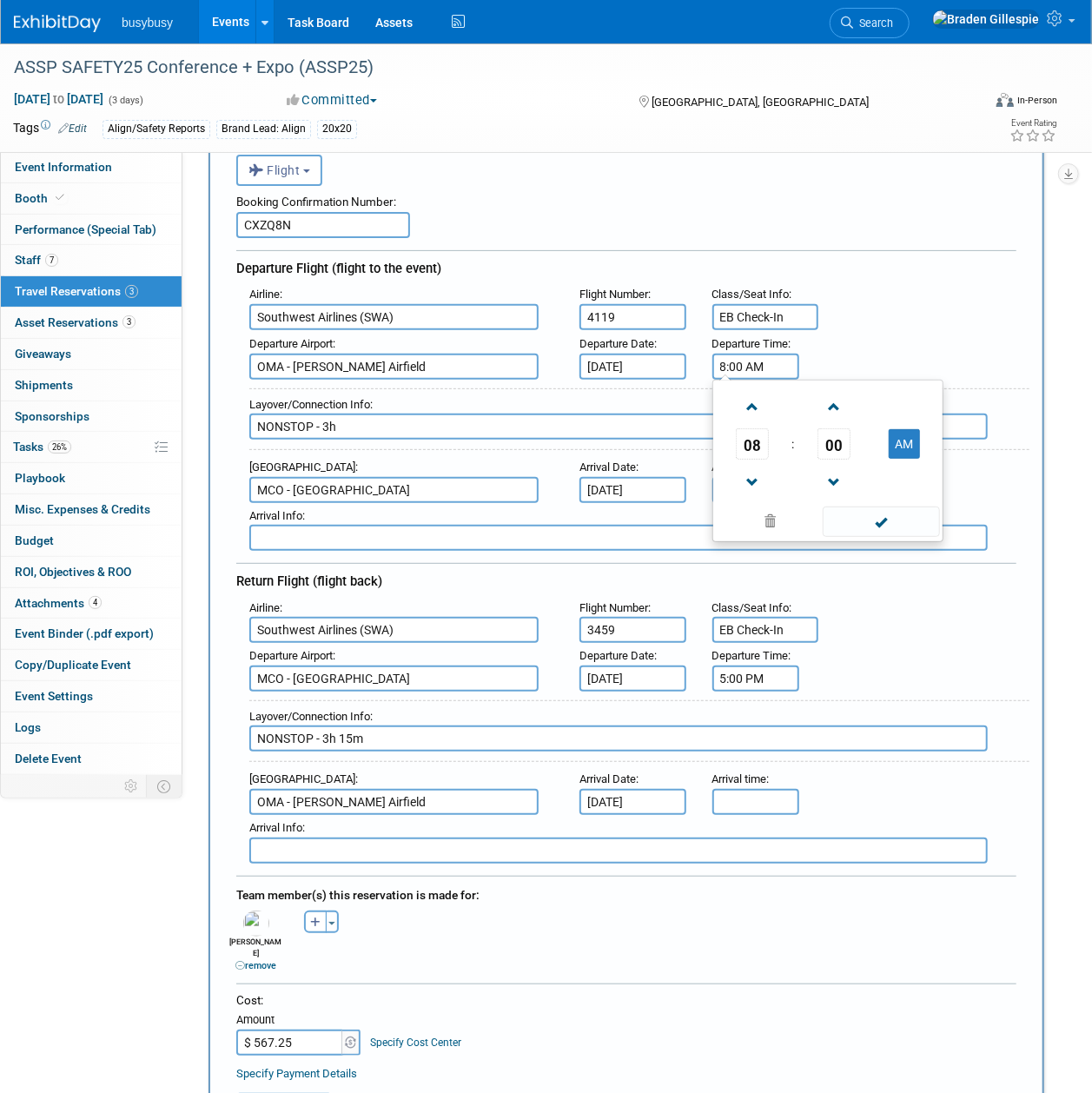 drag, startPoint x: 769, startPoint y: 363, endPoint x: 645, endPoint y: 373, distance: 124.40257 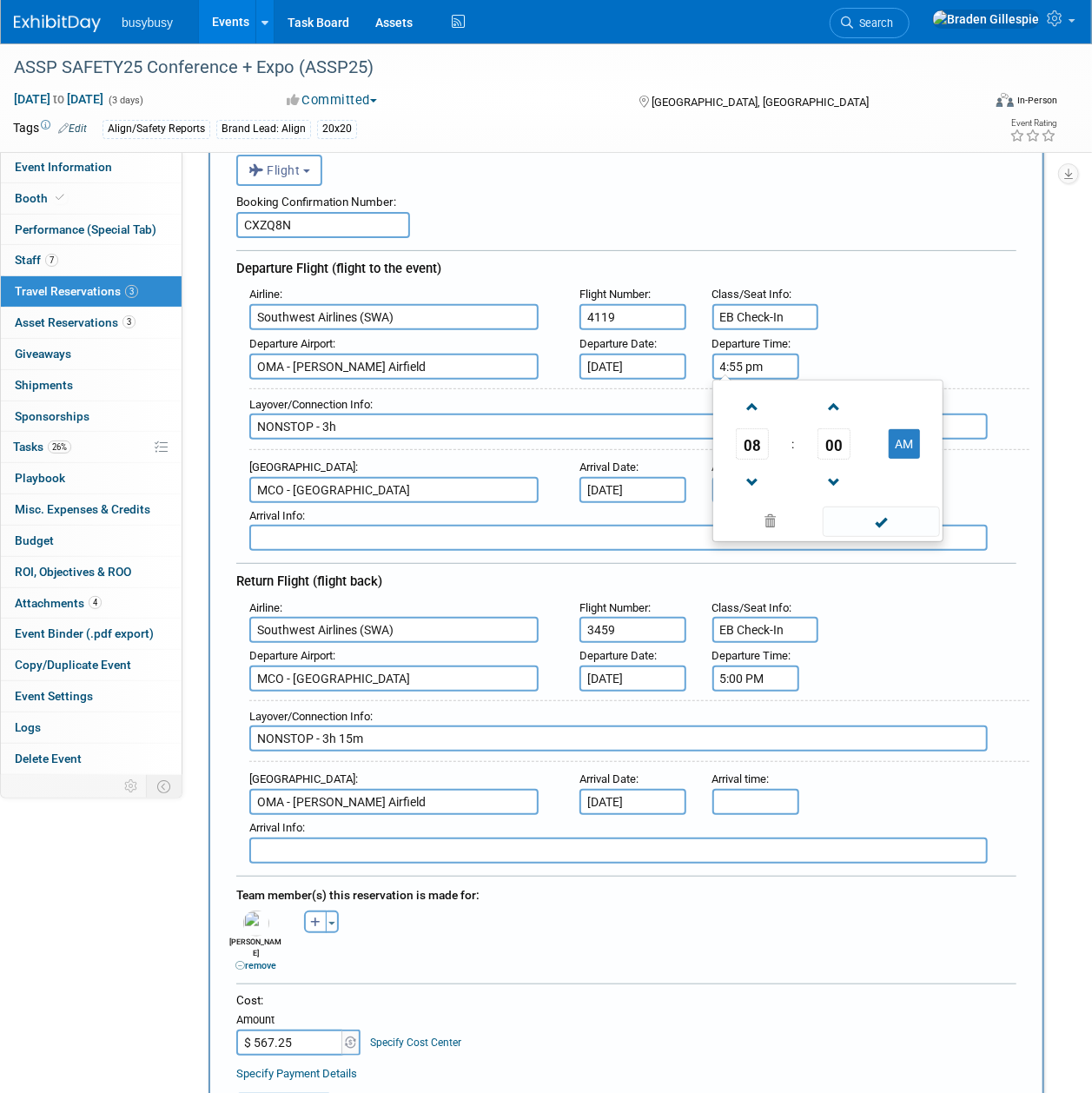 type on "4:55 PM" 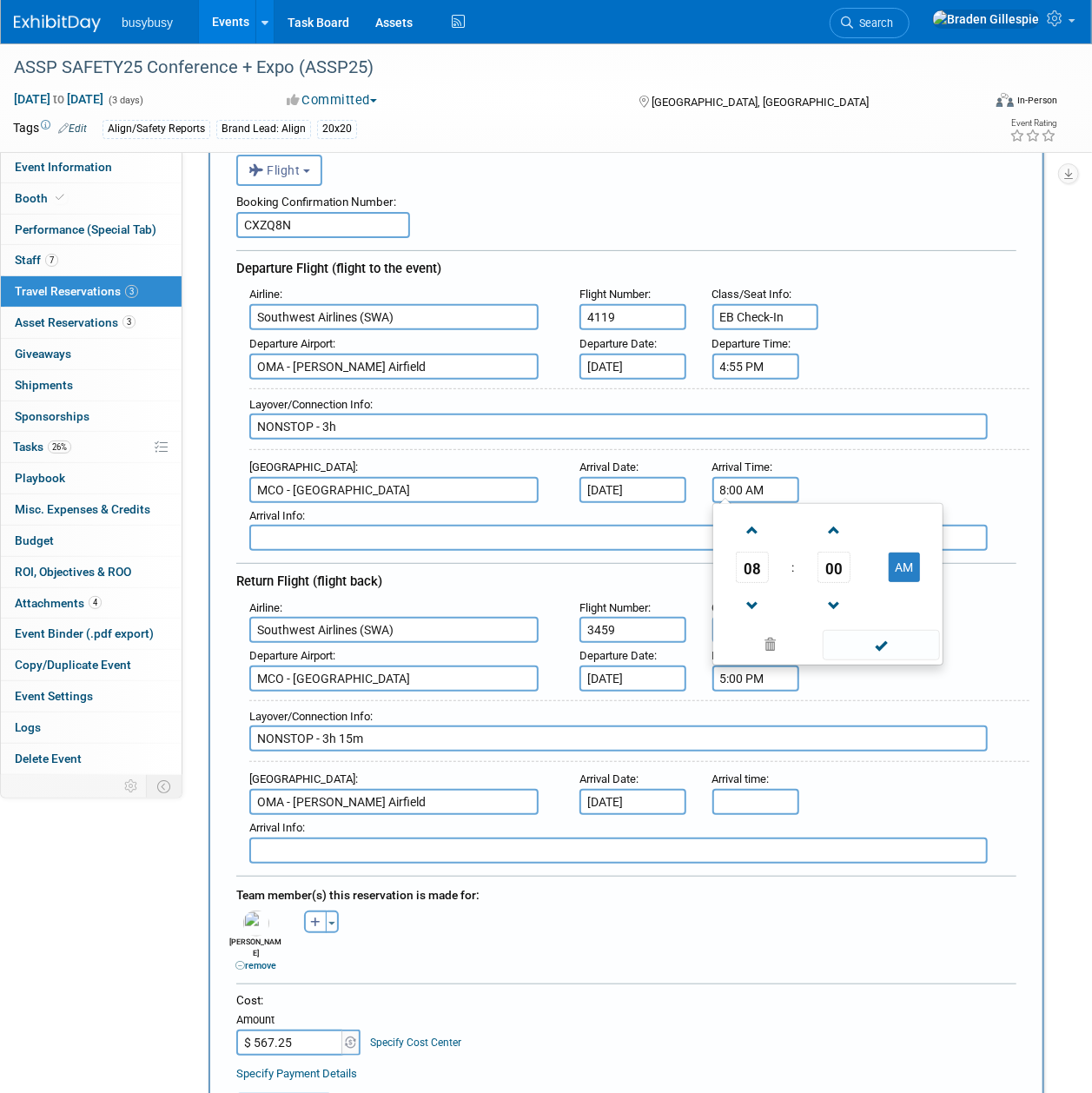 drag, startPoint x: 790, startPoint y: 487, endPoint x: 775, endPoint y: 483, distance: 15.524175 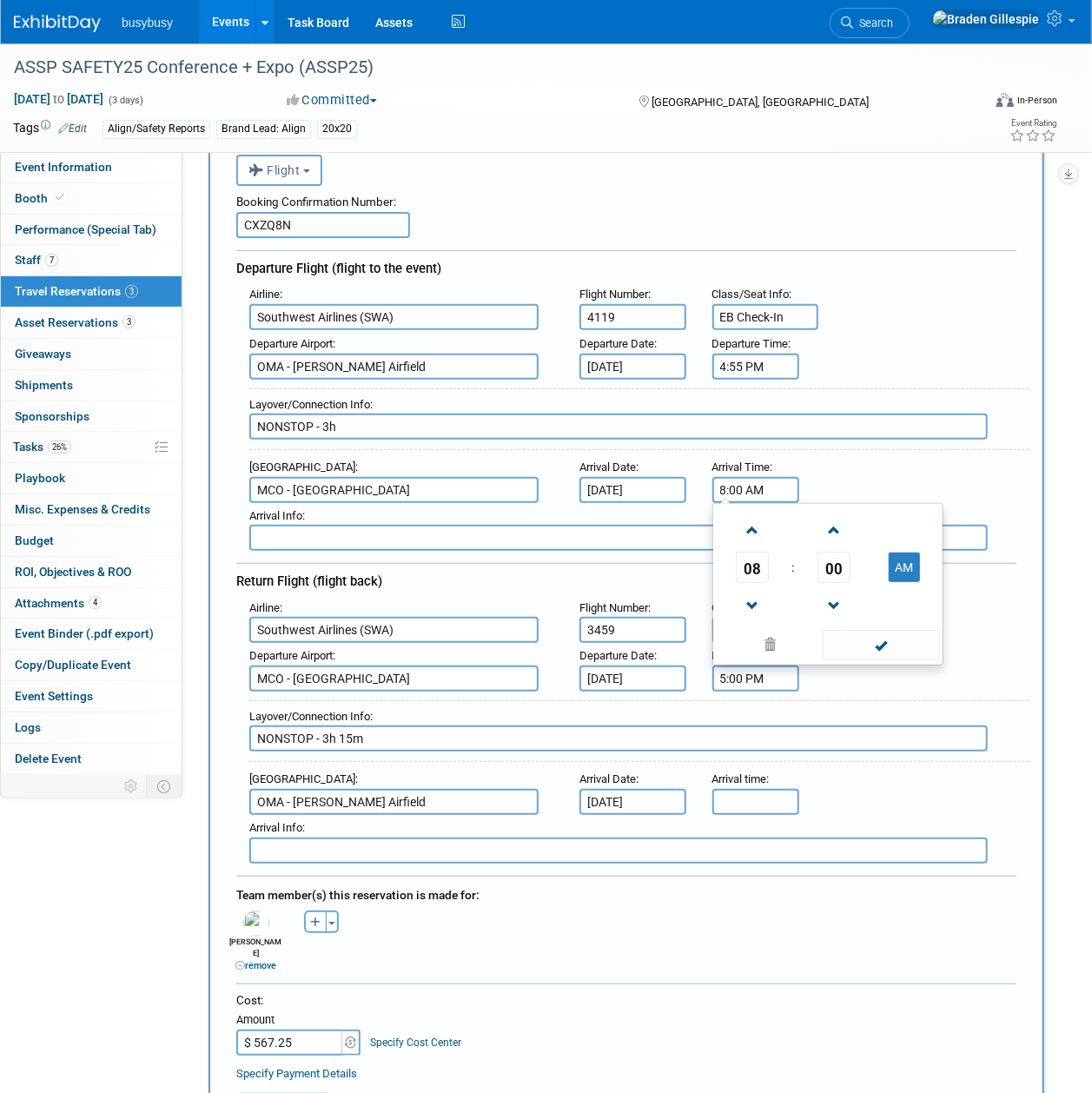 click on "8:00 AM" at bounding box center (756, 490) 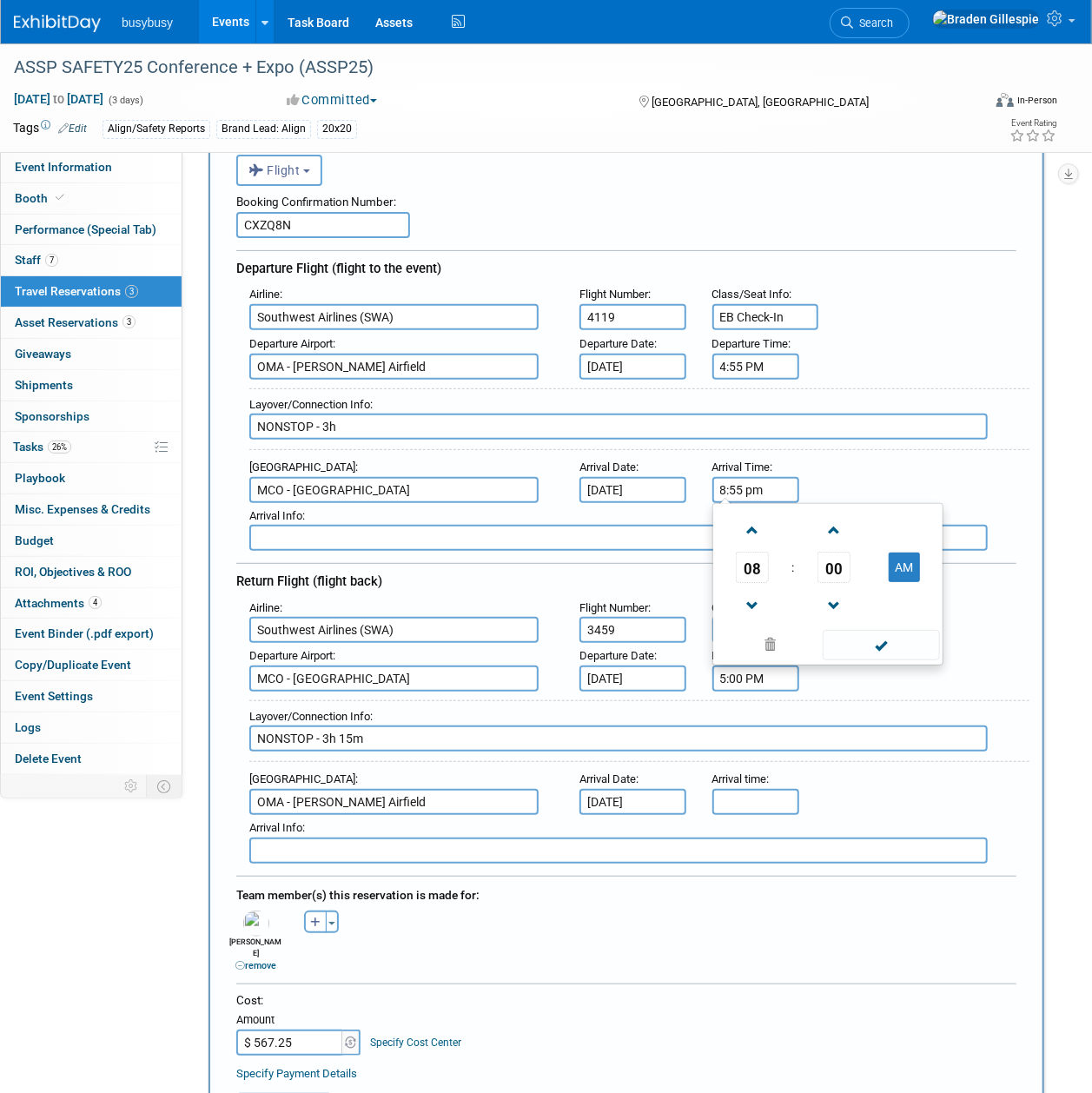 type on "8:55 PM" 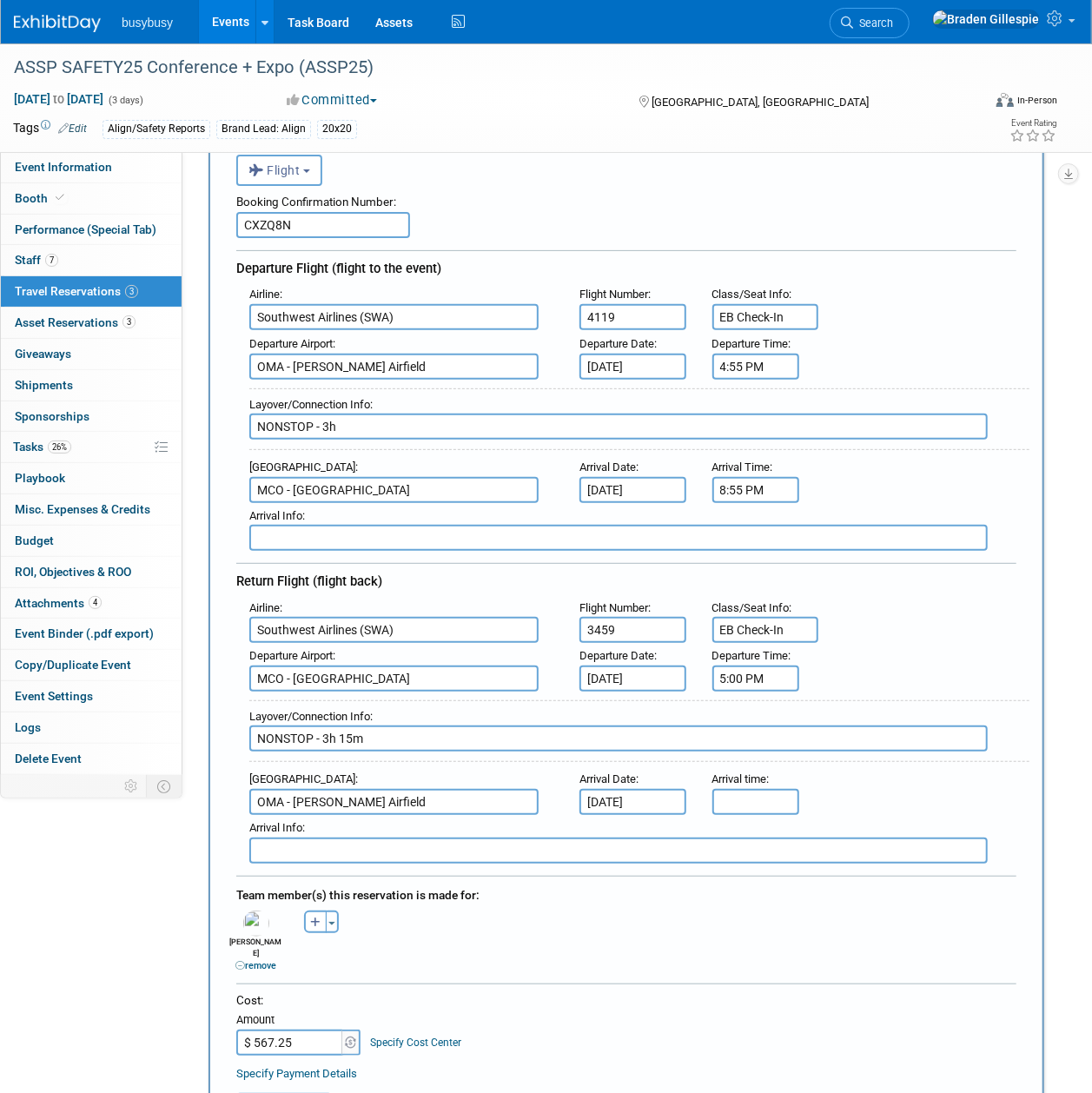 click on "5:00 PM" at bounding box center [756, 679] 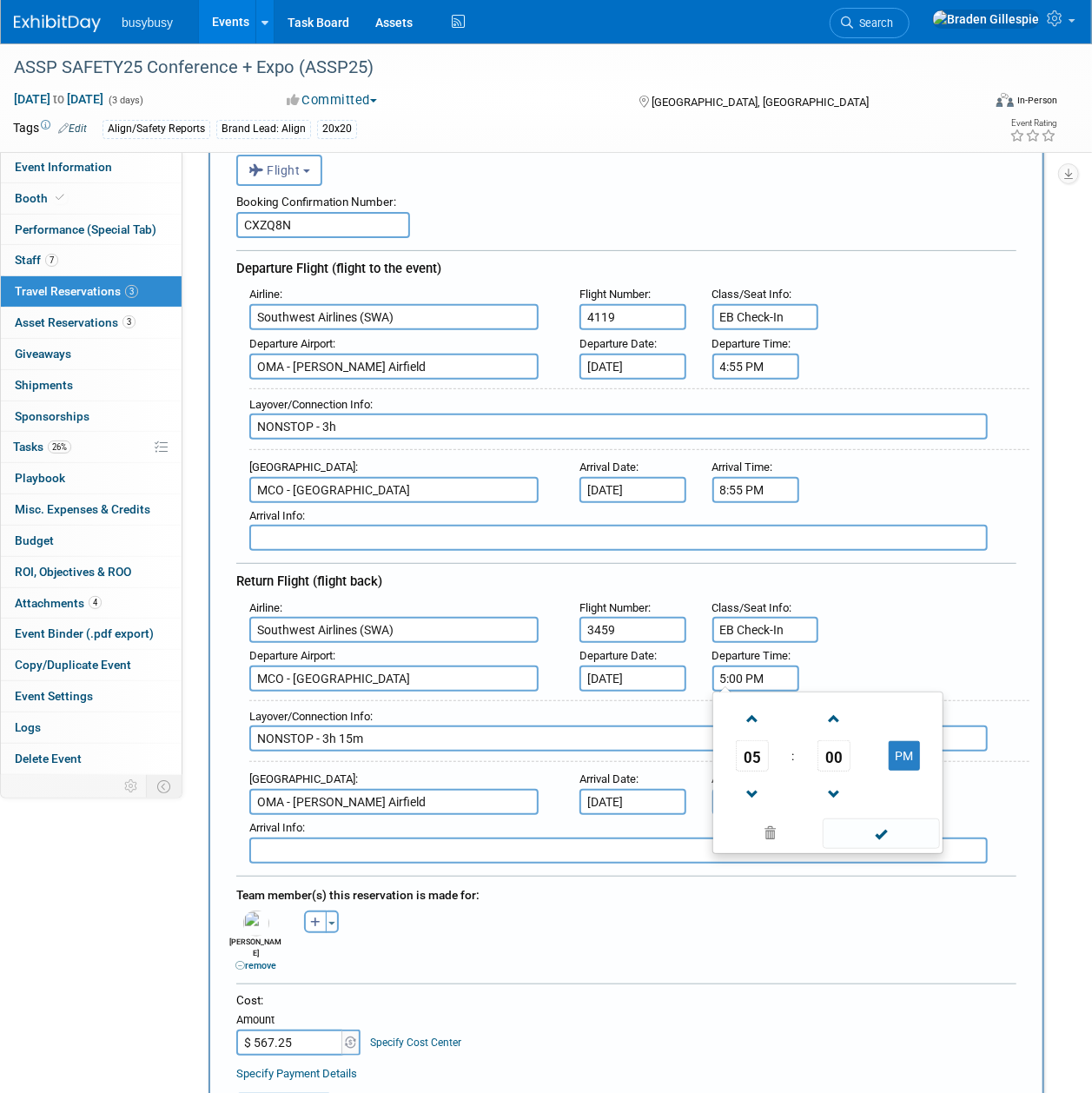 drag, startPoint x: 775, startPoint y: 664, endPoint x: 605, endPoint y: 665, distance: 170.00294 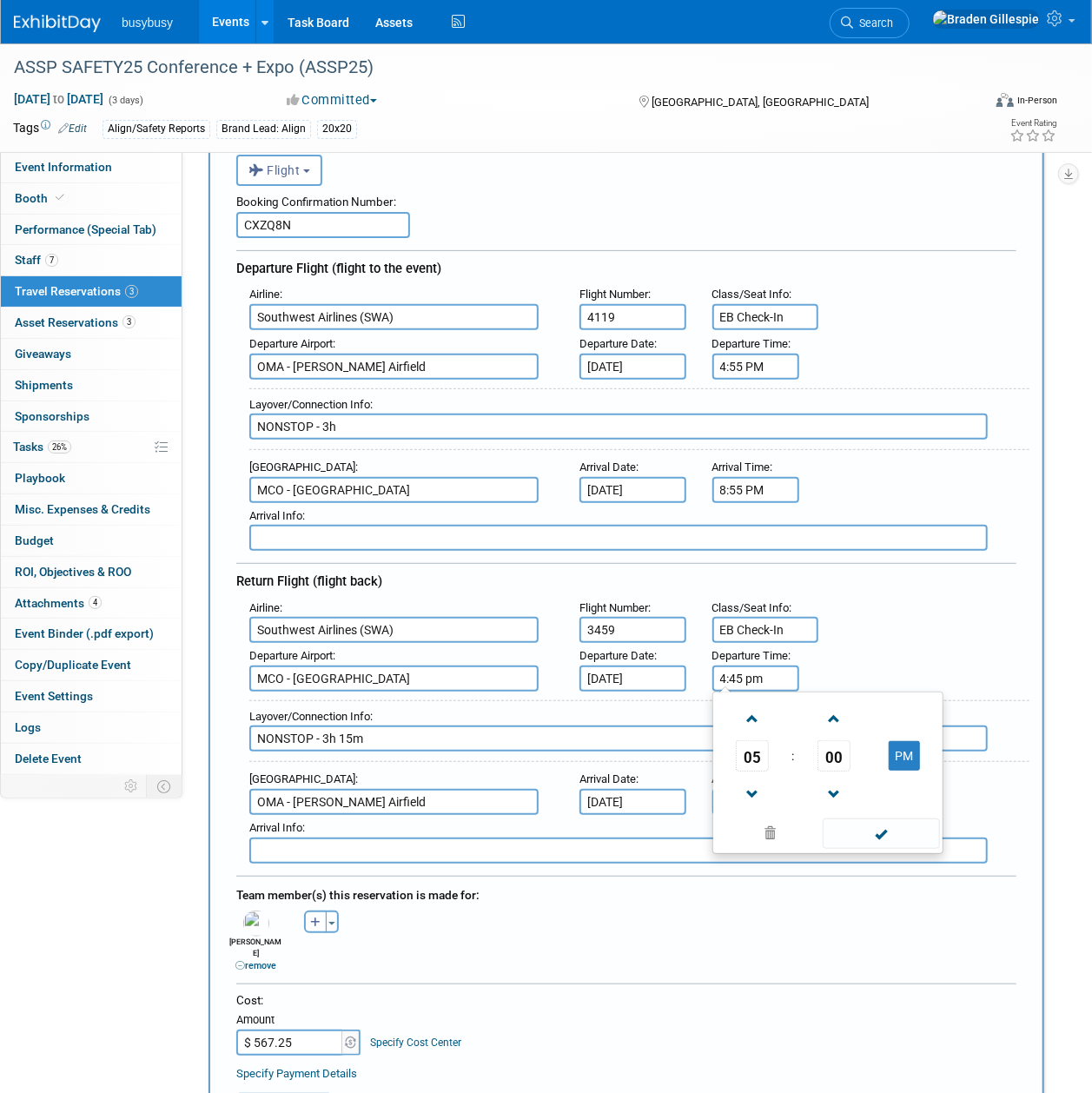 type on "4:45 PM" 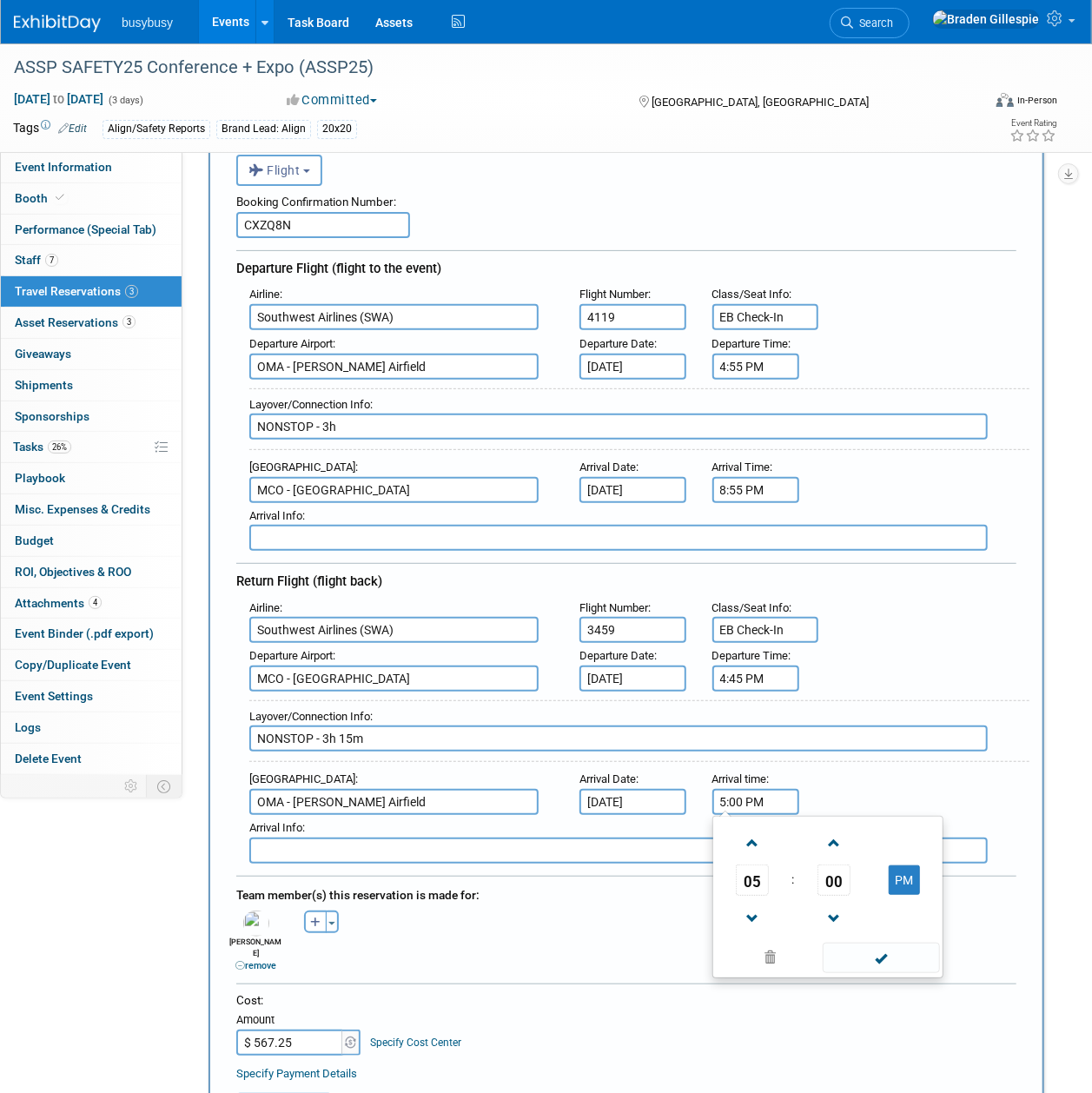 click on "5:00 PM" at bounding box center (756, 802) 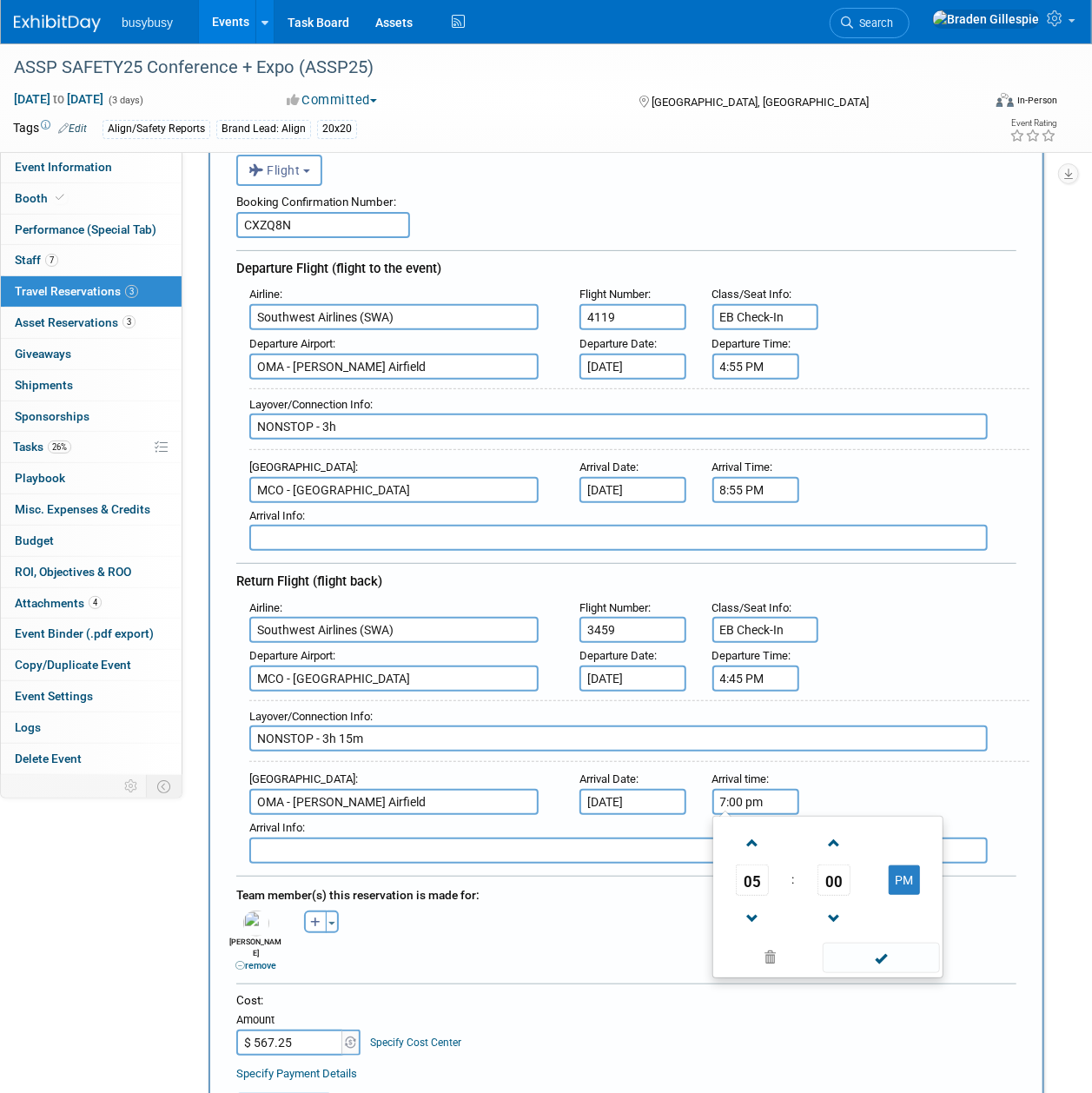 type on "7:00 PM" 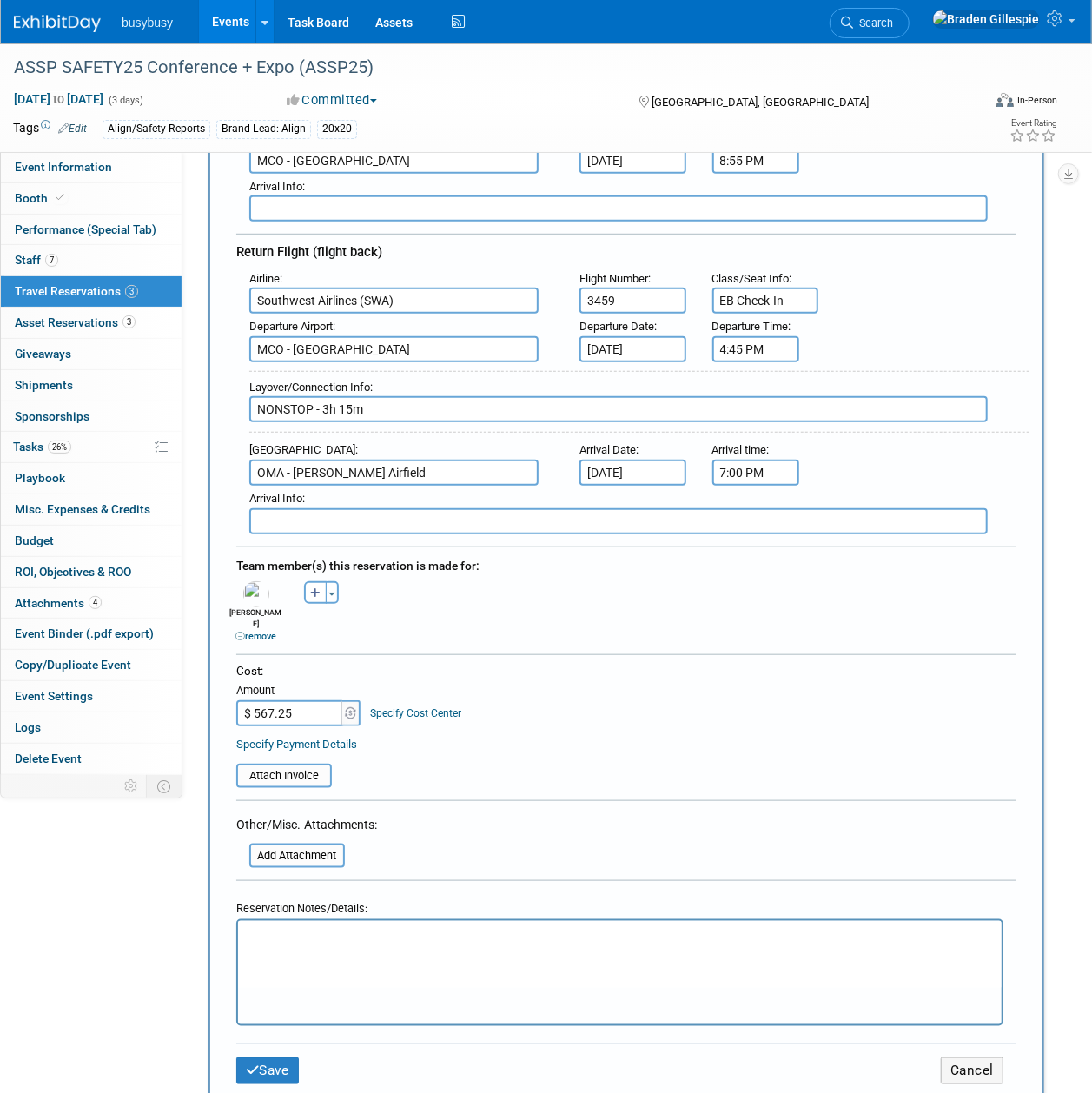 scroll, scrollTop: 579, scrollLeft: 0, axis: vertical 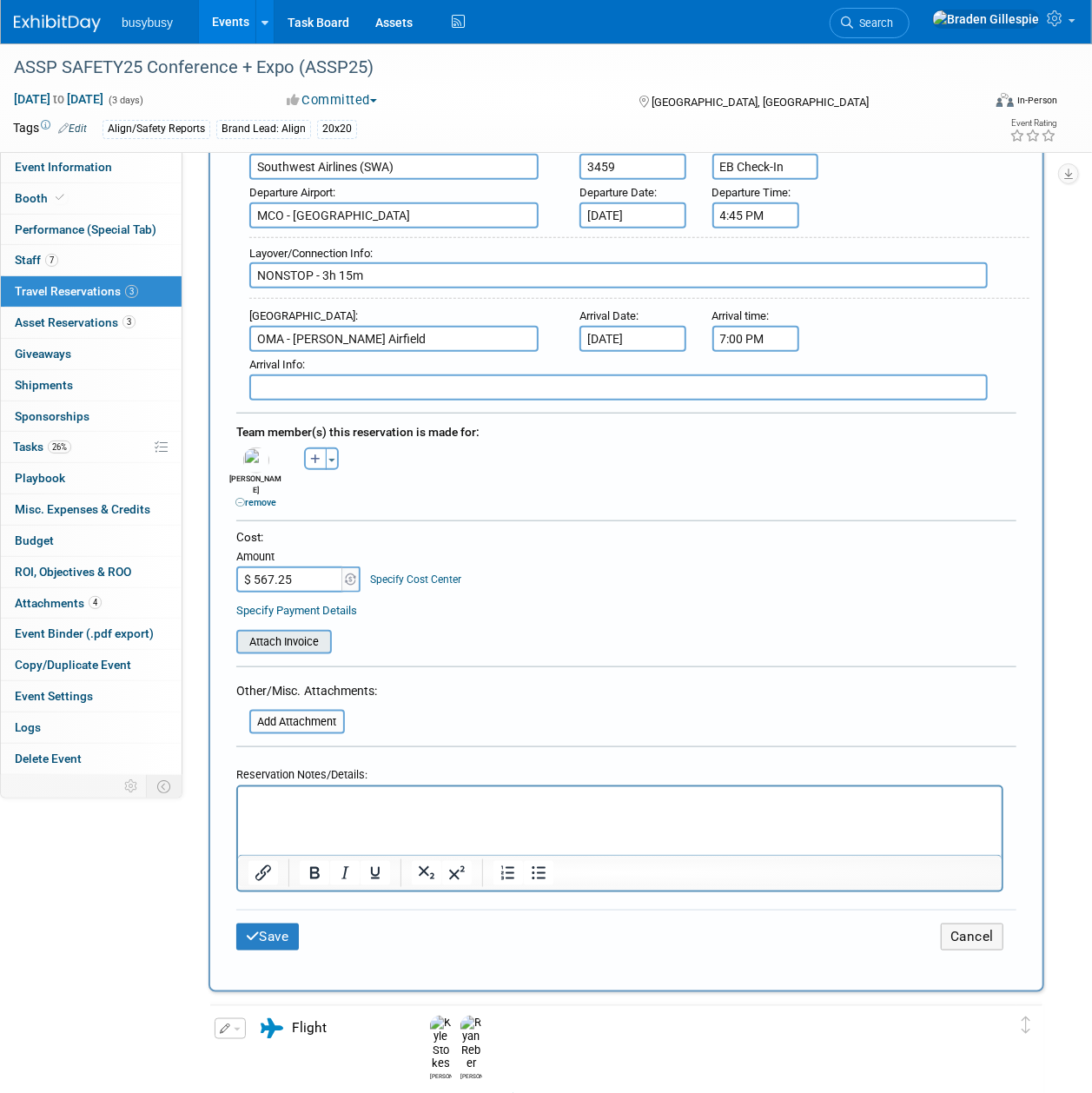 click at bounding box center (227, 642) 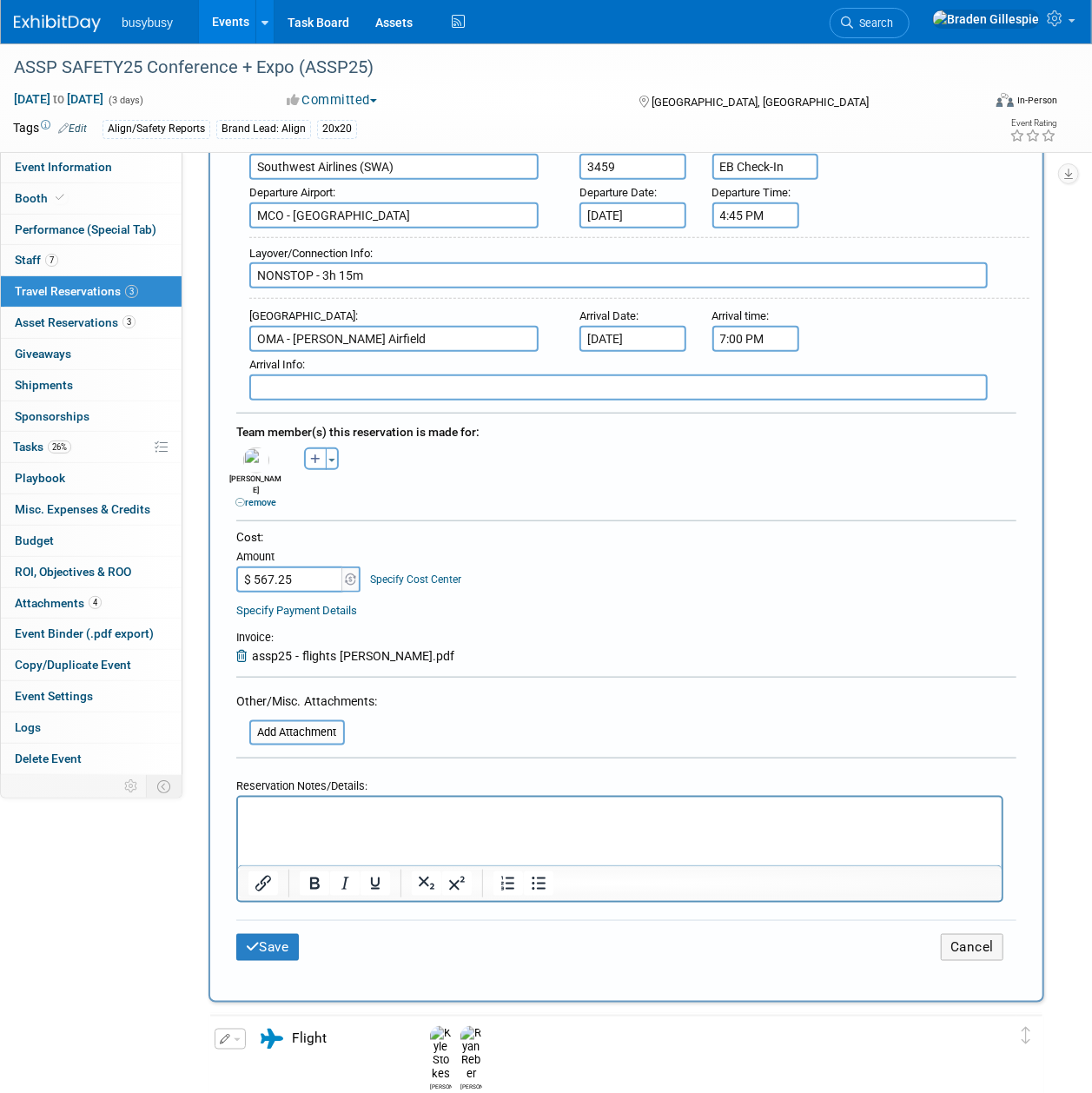 click at bounding box center [619, 812] 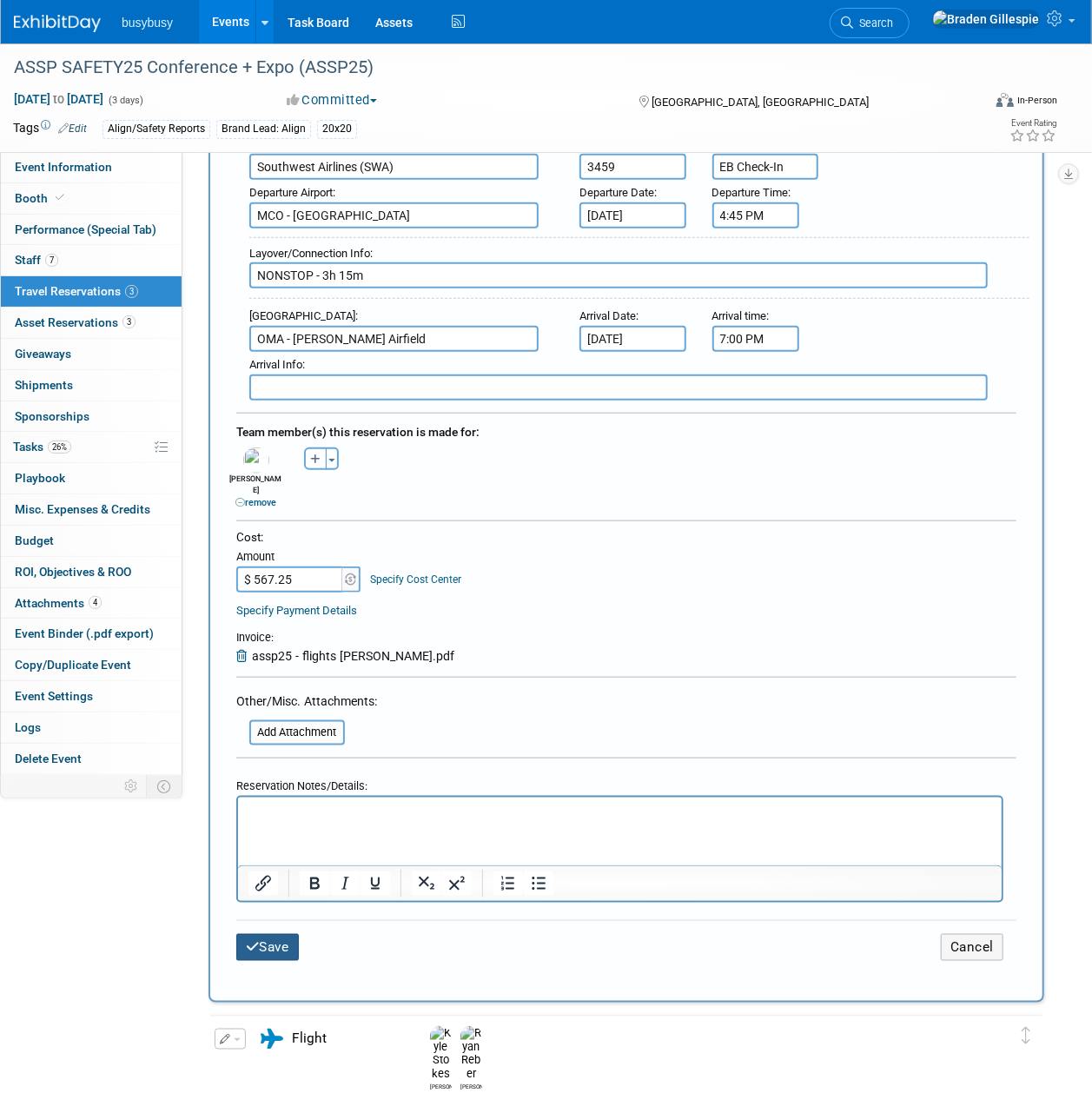 click on "Save" at bounding box center (268, 947) 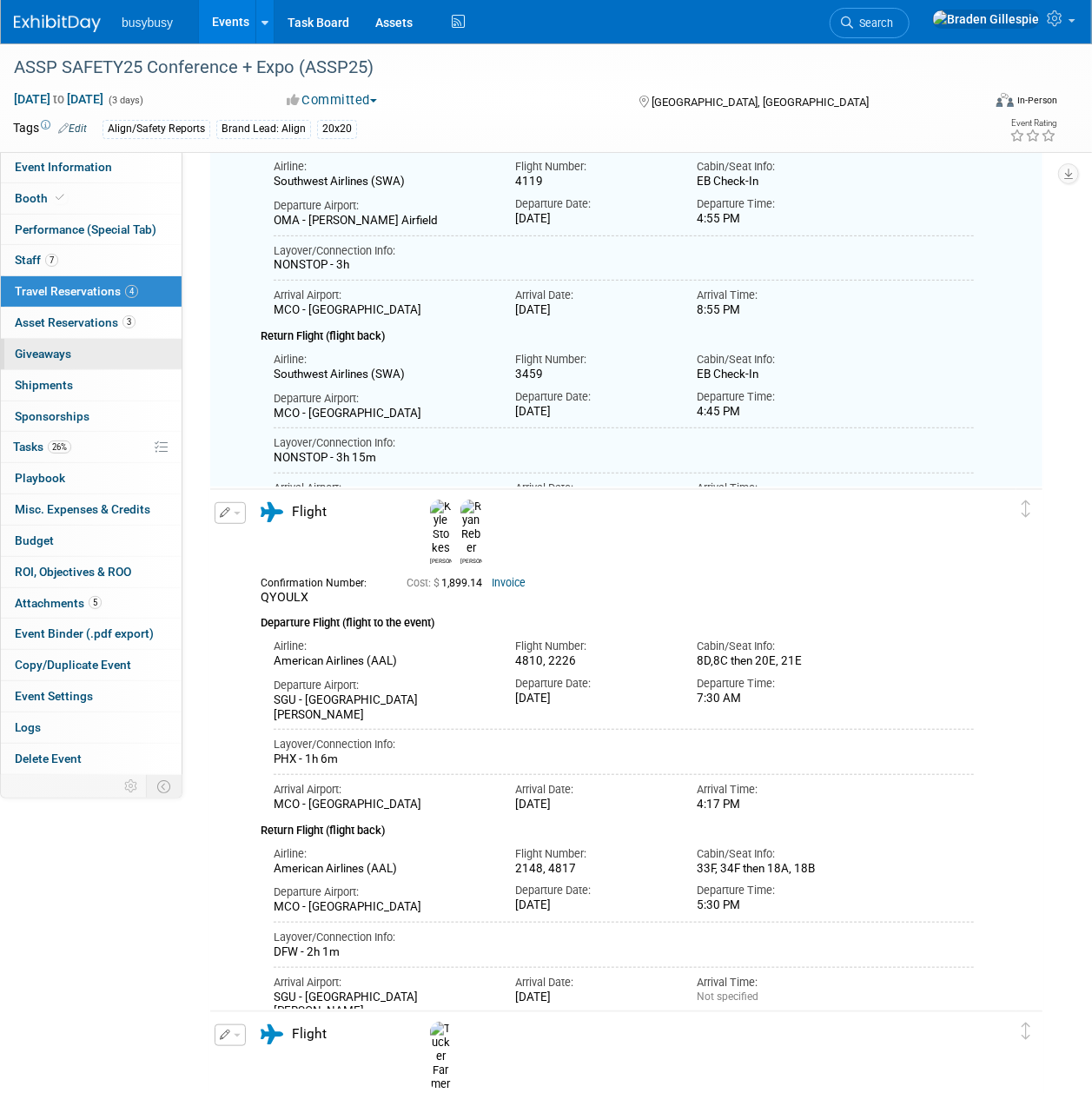 scroll, scrollTop: 231, scrollLeft: 0, axis: vertical 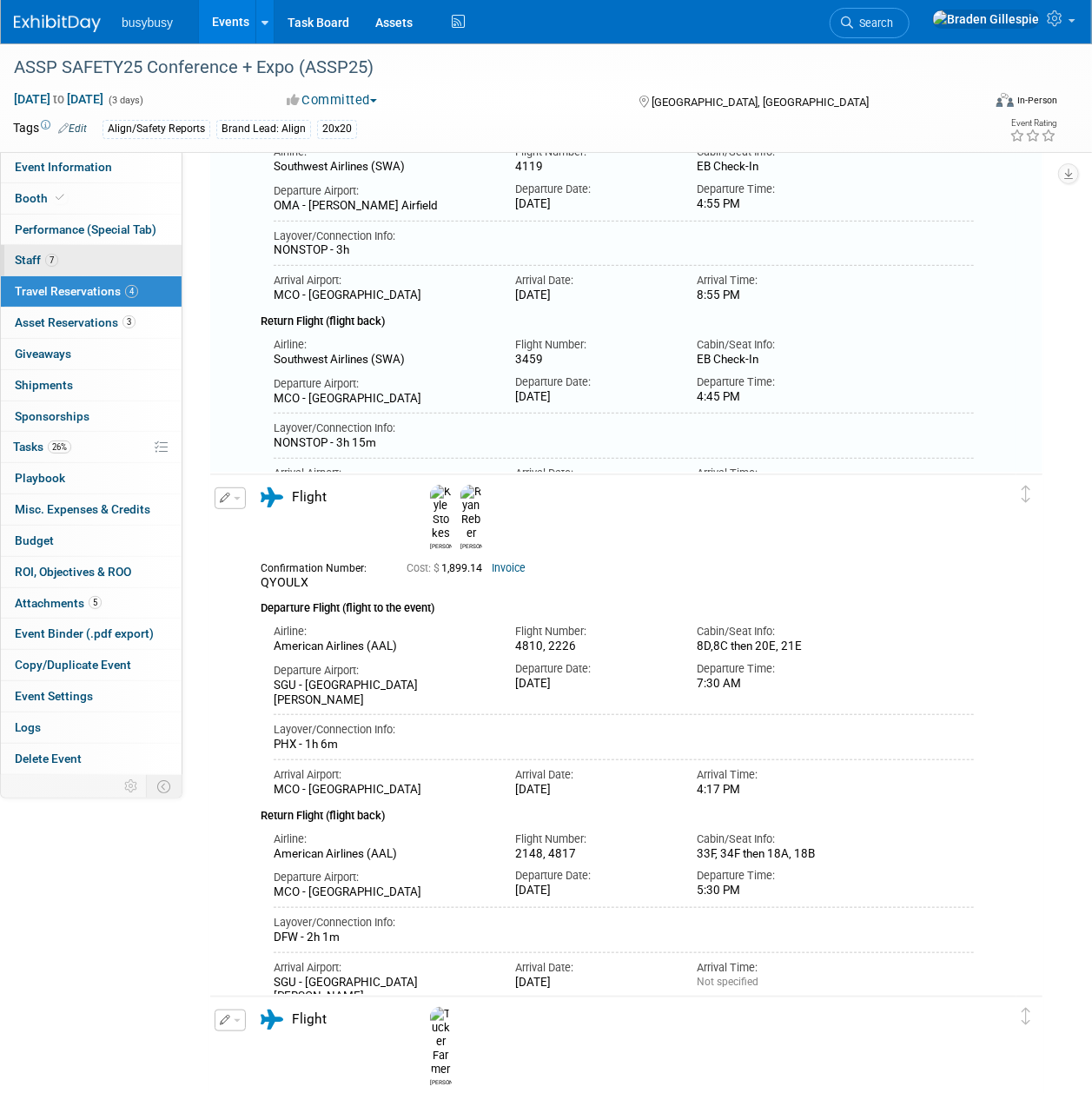 click on "7
Staff 7" at bounding box center [91, 260] 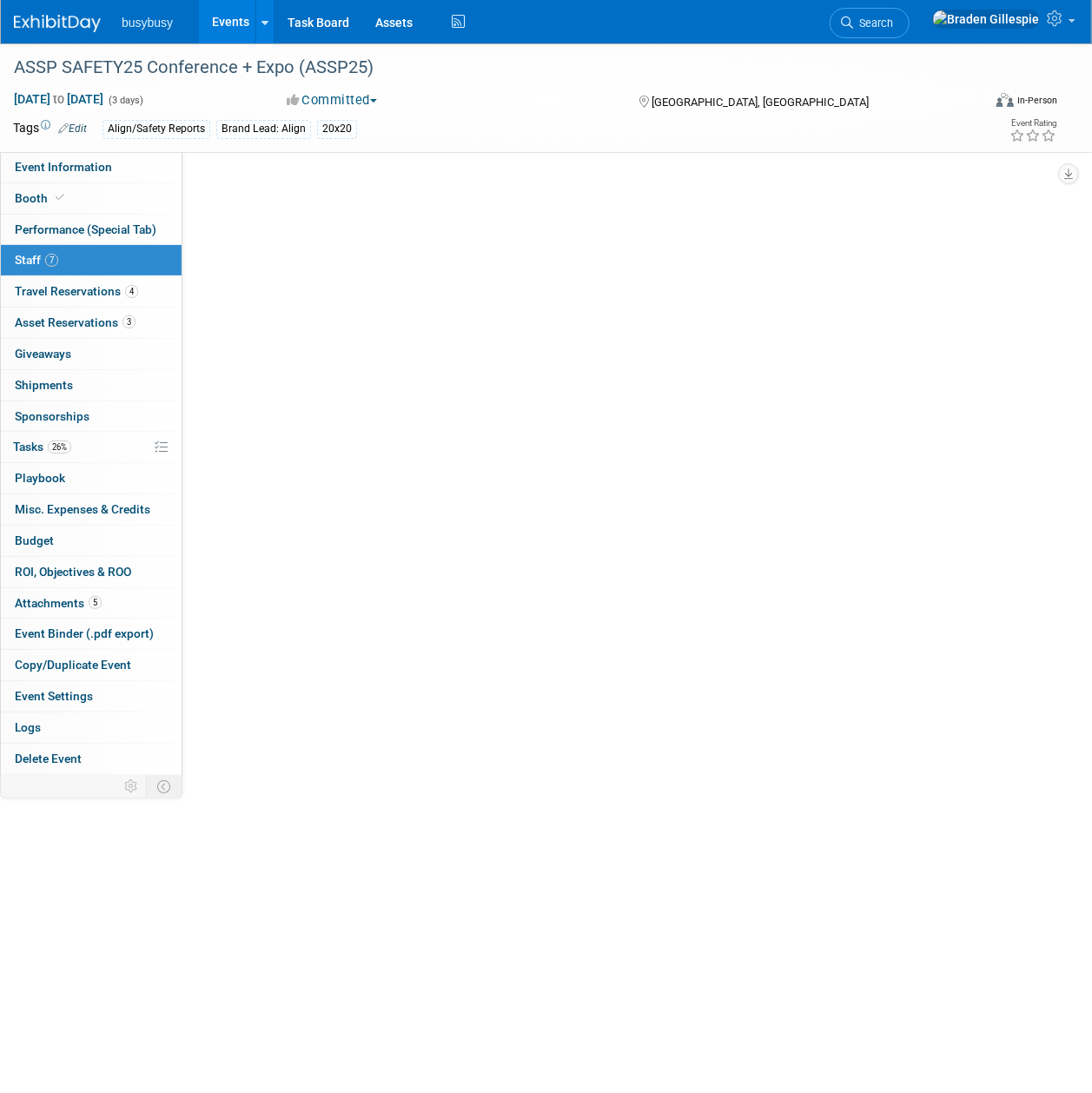scroll, scrollTop: 0, scrollLeft: 0, axis: both 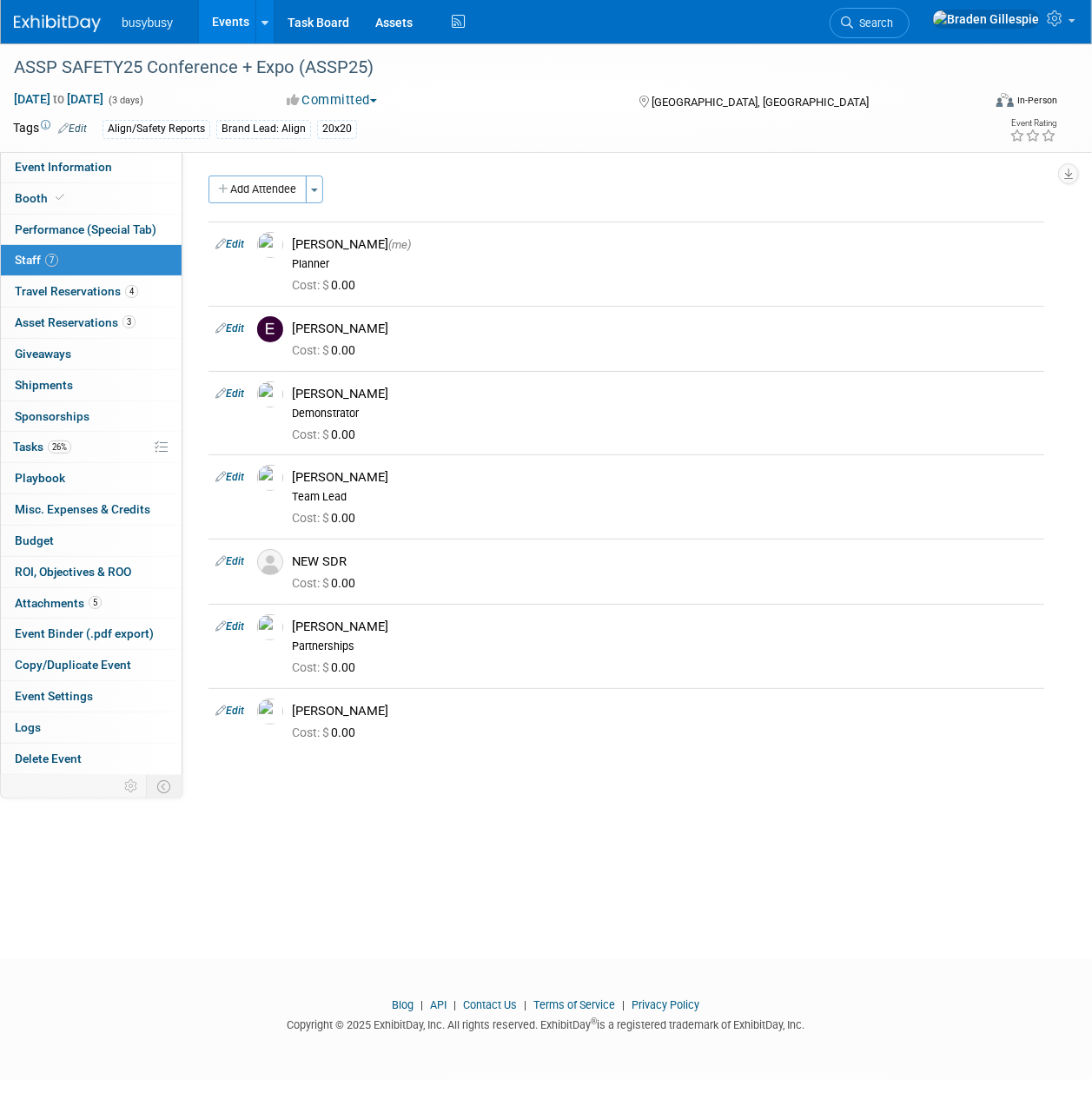 click on "7
Staff 7" at bounding box center [91, 260] 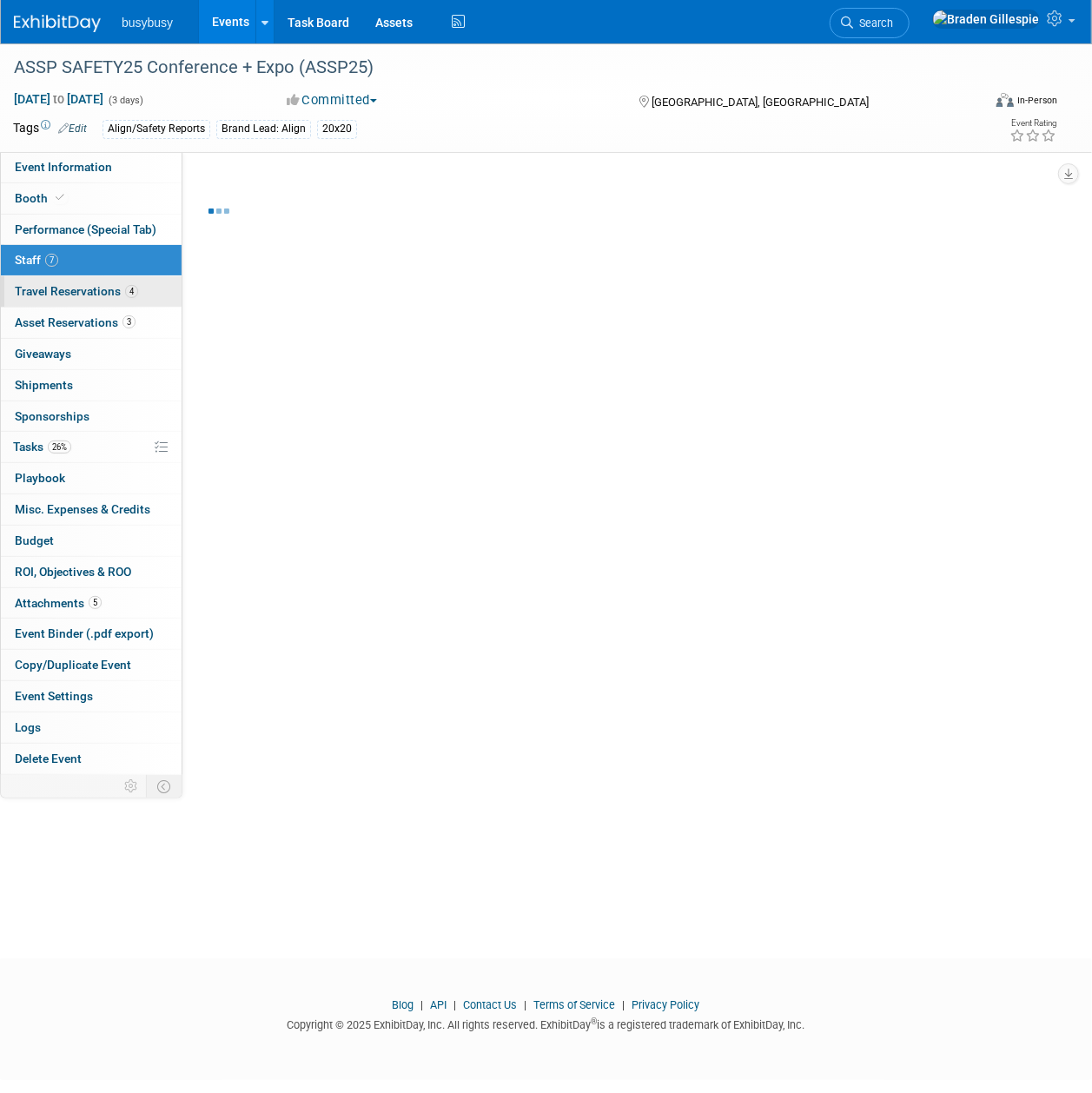 click on "4
Travel Reservations 4" at bounding box center (91, 291) 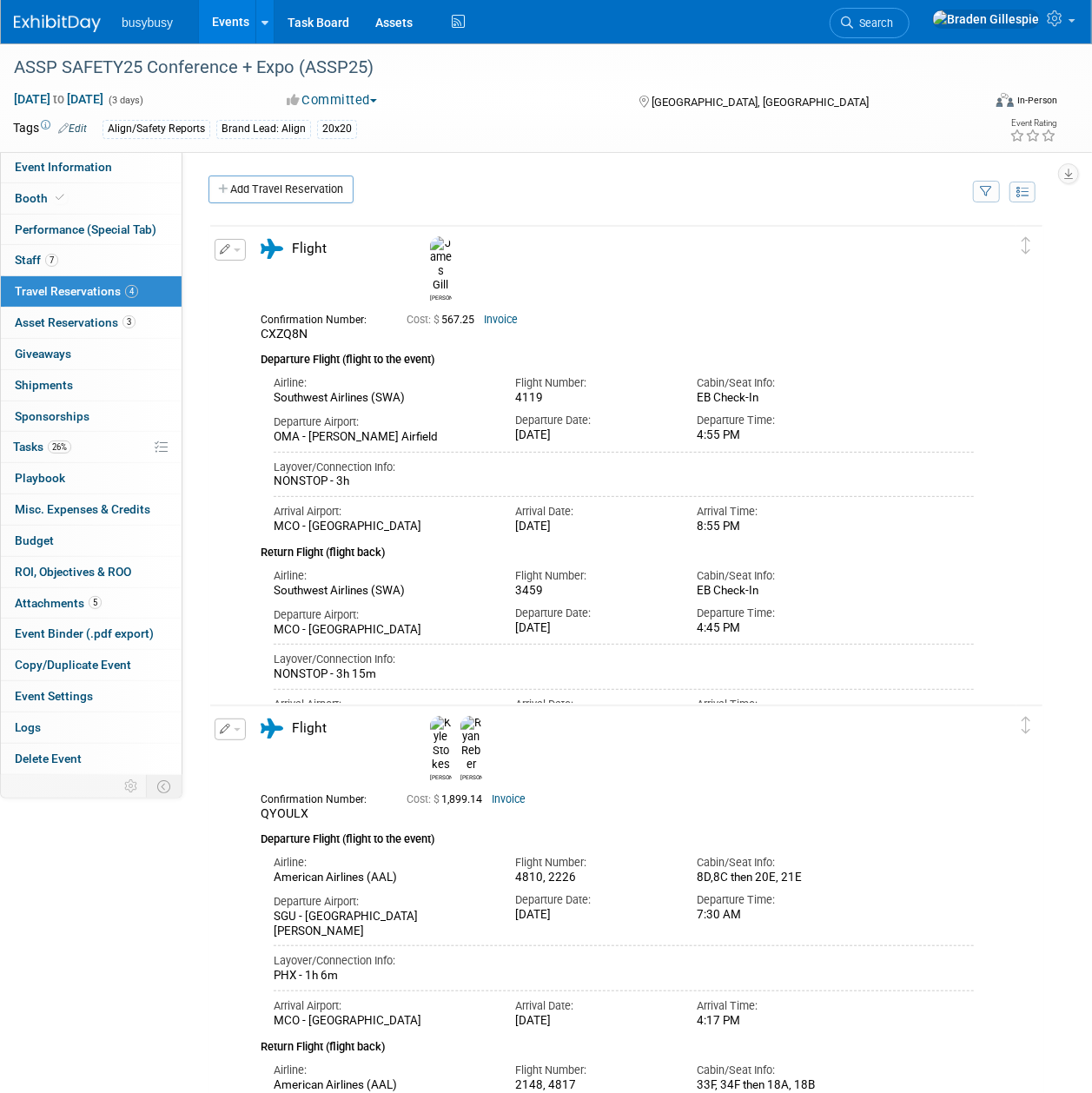scroll, scrollTop: 0, scrollLeft: 0, axis: both 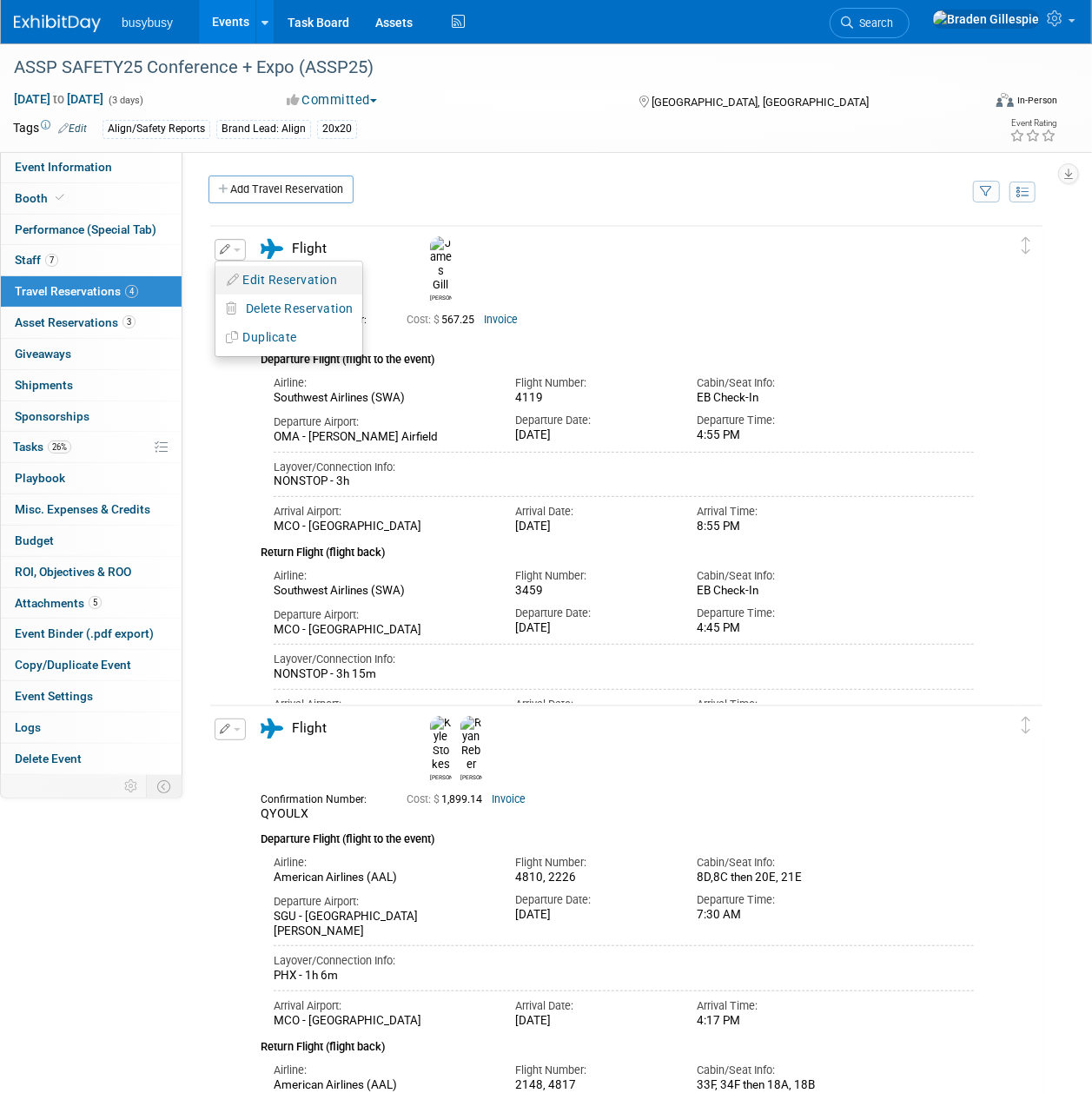 click on "Edit Reservation" at bounding box center [288, 280] 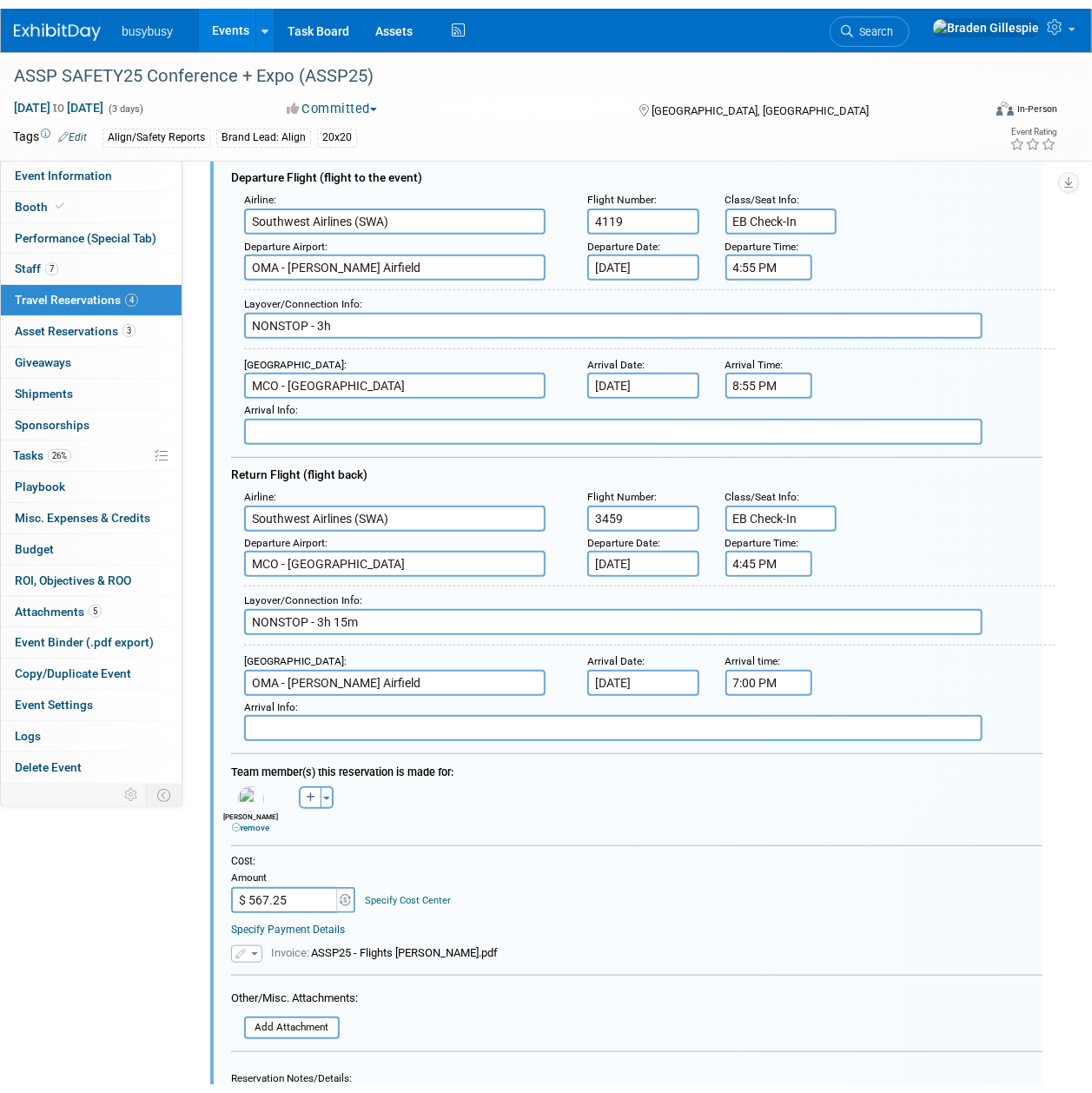 scroll, scrollTop: 377, scrollLeft: 0, axis: vertical 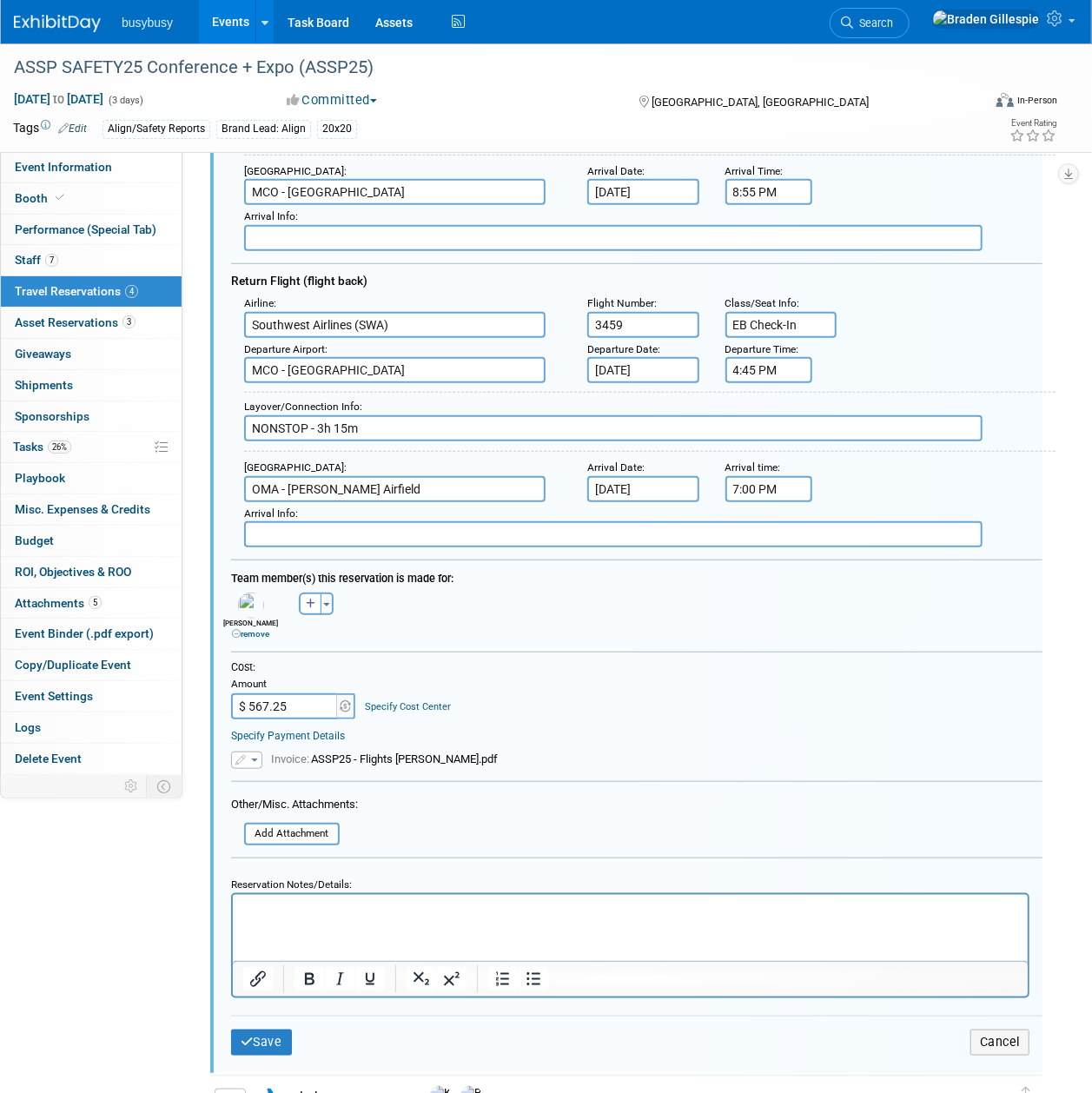 click at bounding box center (630, 910) 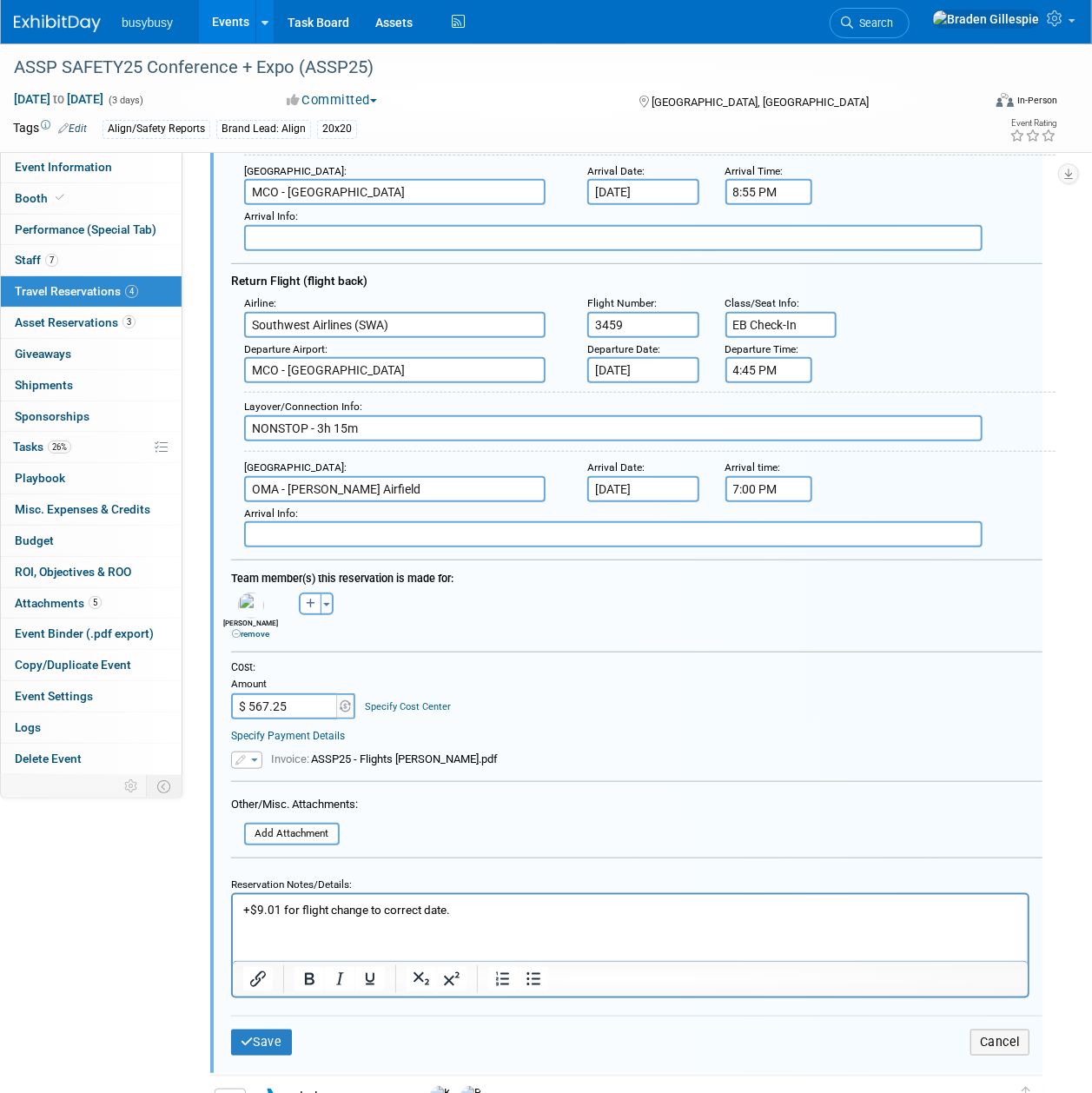 click on "$ 567.25" at bounding box center (285, 706) 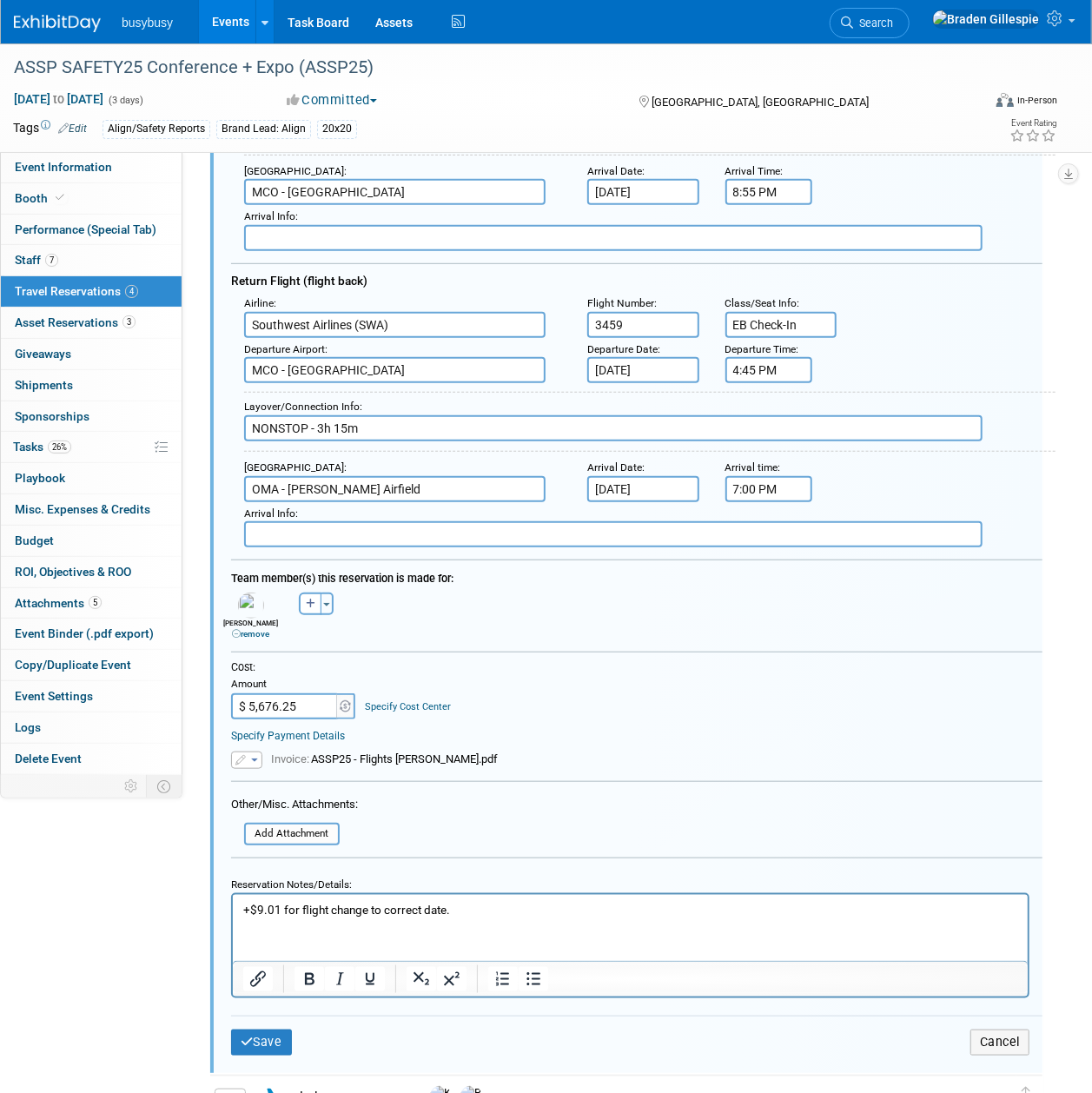 click on "$ 5,676.25" at bounding box center [285, 706] 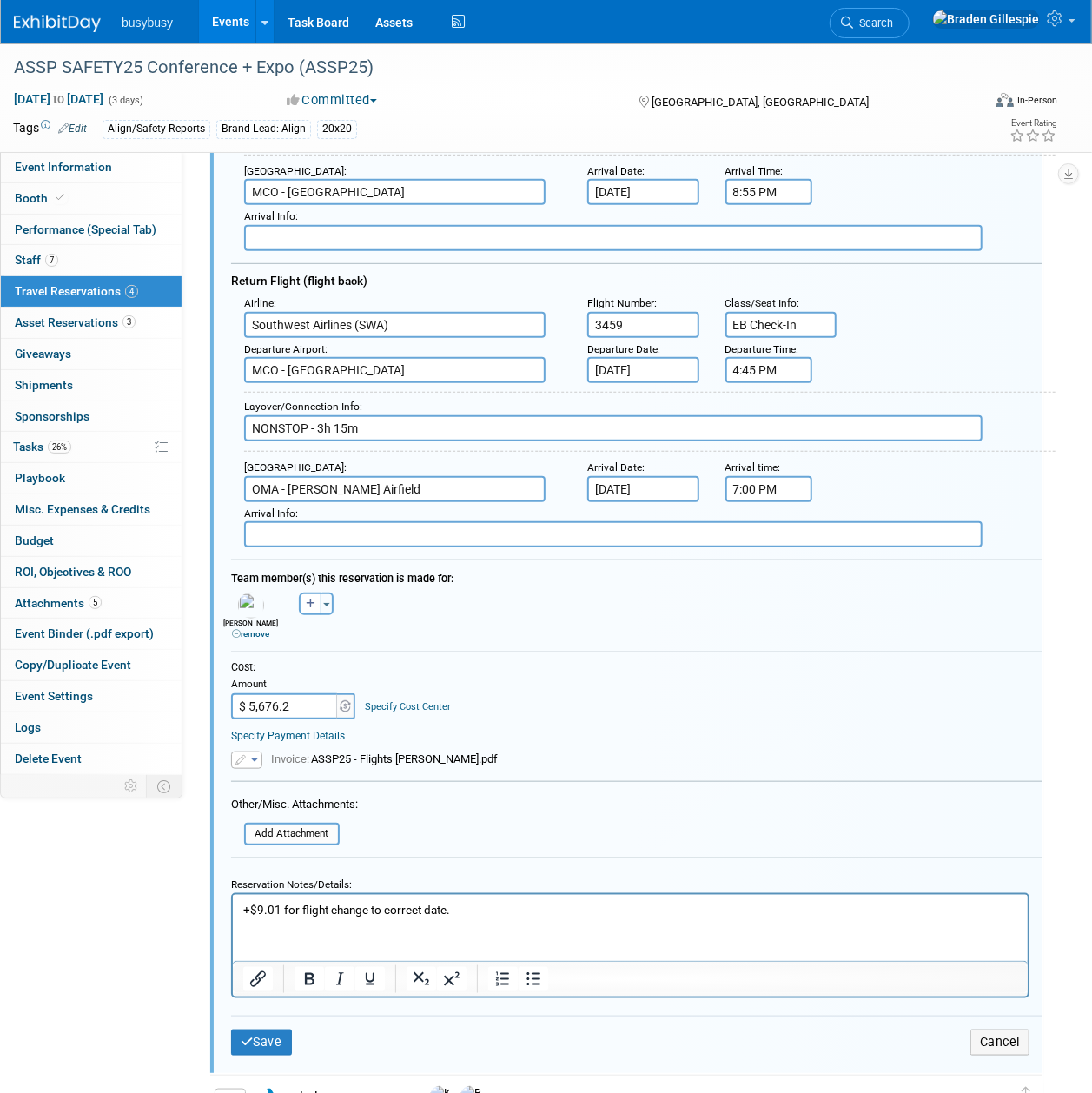 type on "$ 5,676.26" 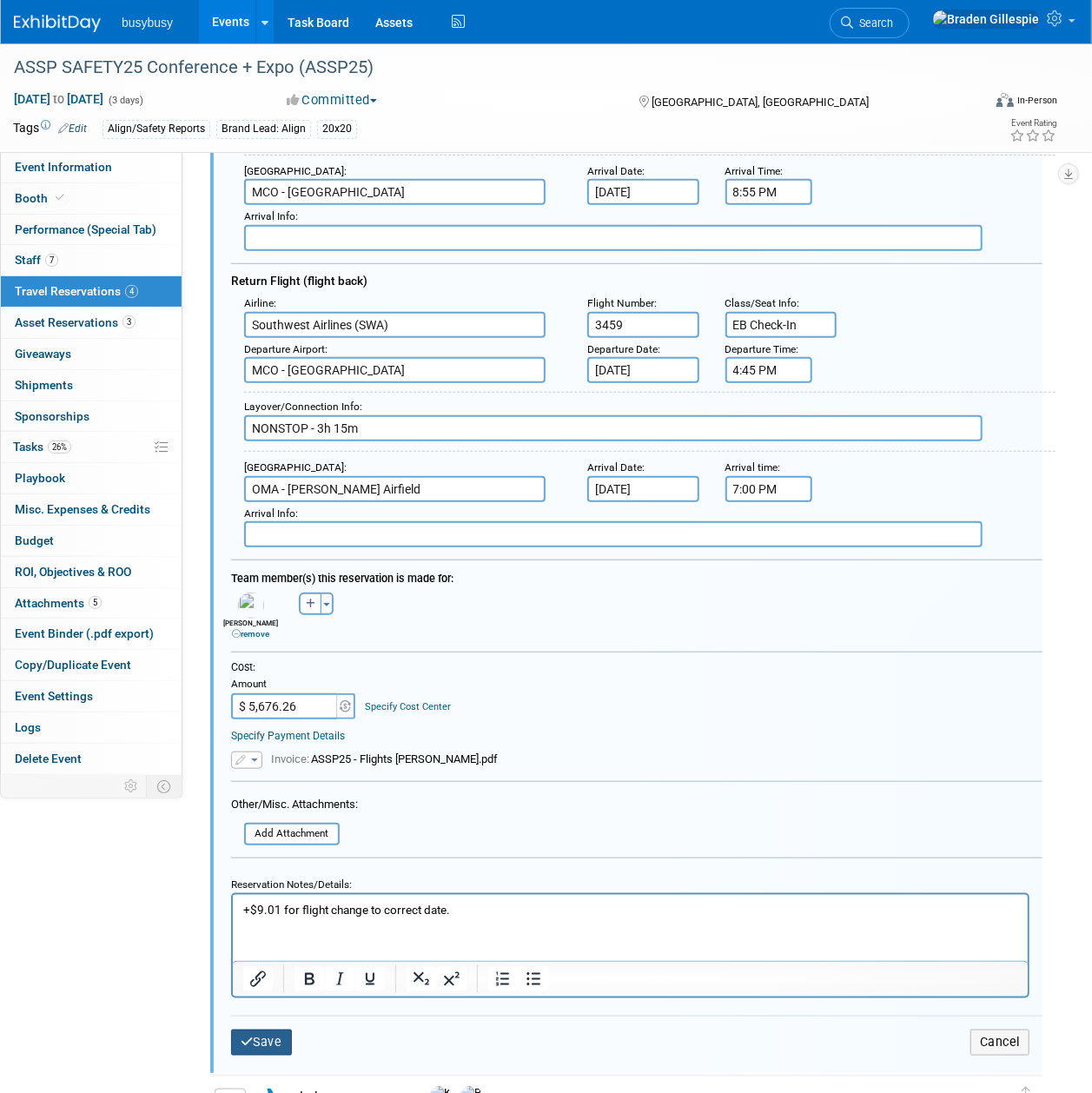 click on "Save" at bounding box center (261, 1042) 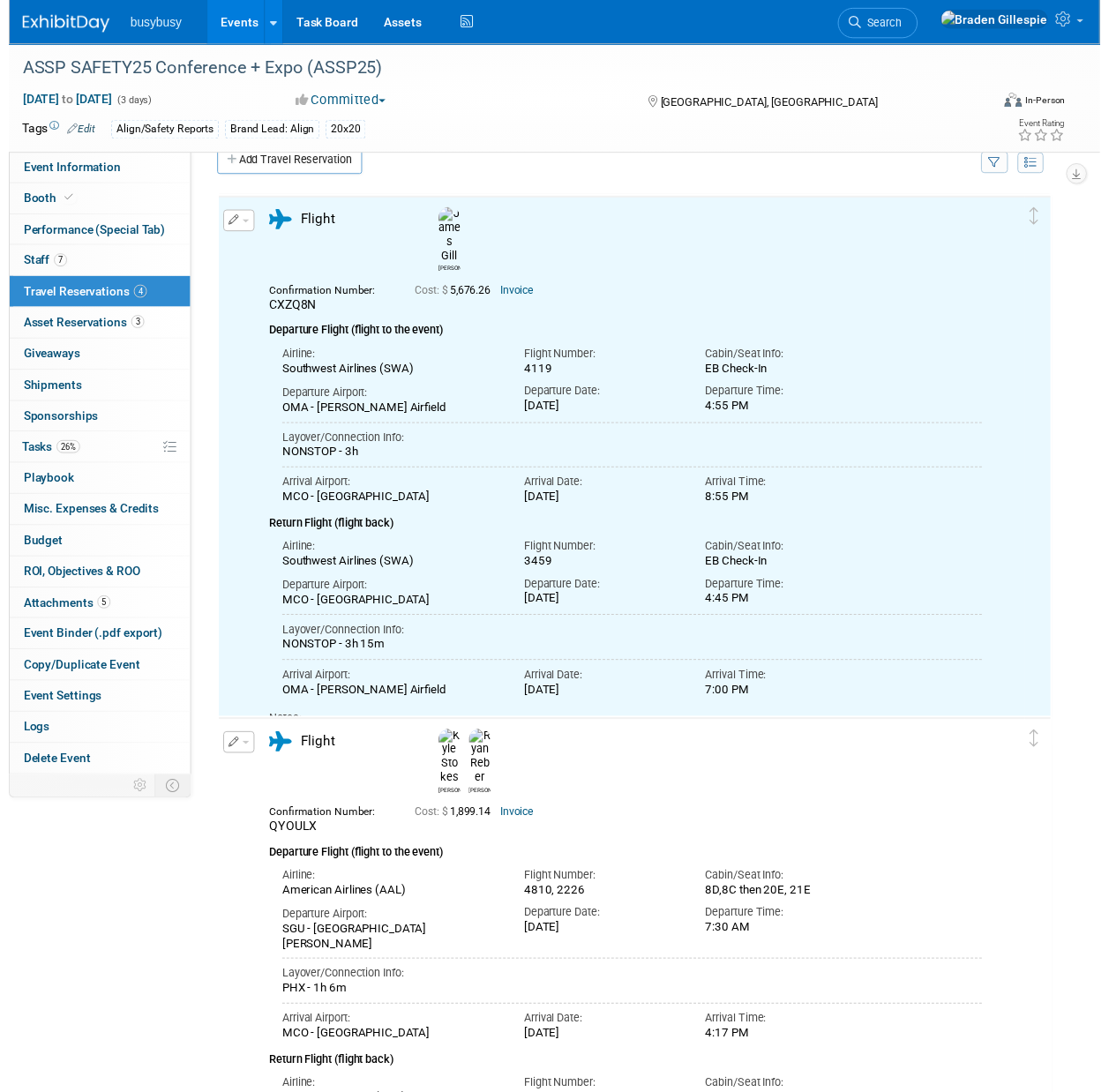 scroll, scrollTop: 0, scrollLeft: 0, axis: both 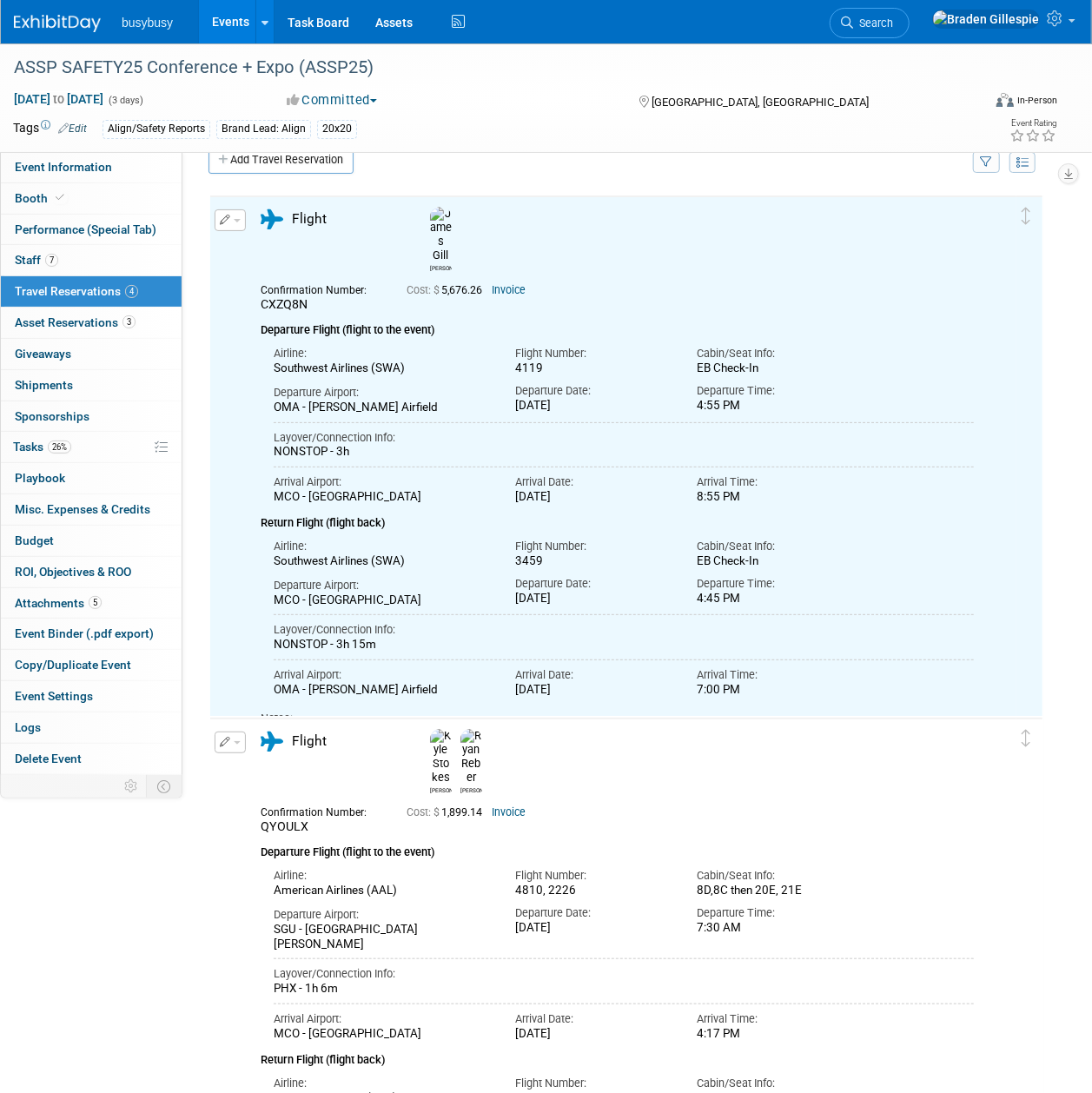 click at bounding box center [230, 220] 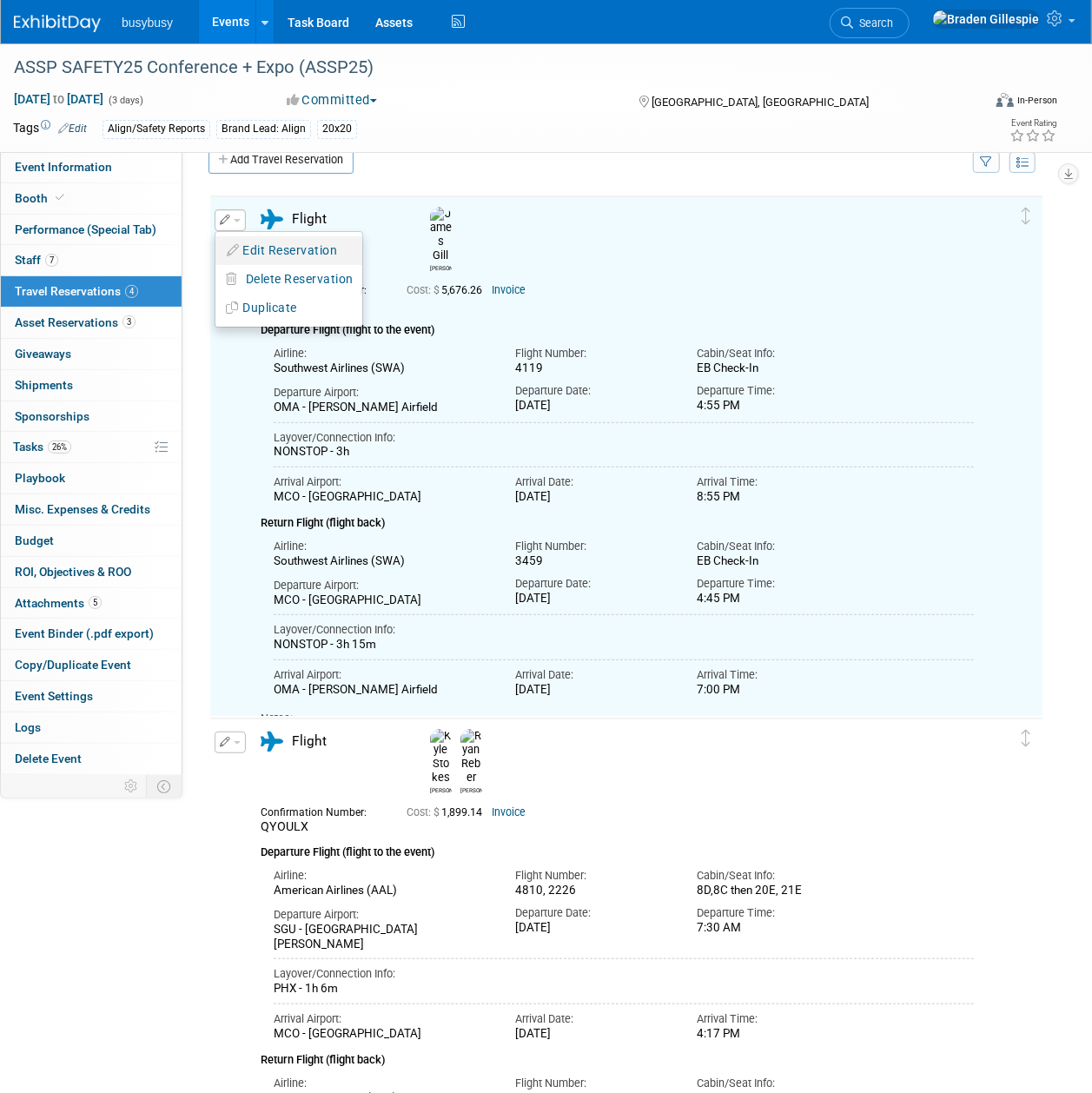 click on "Edit Reservation" at bounding box center [288, 250] 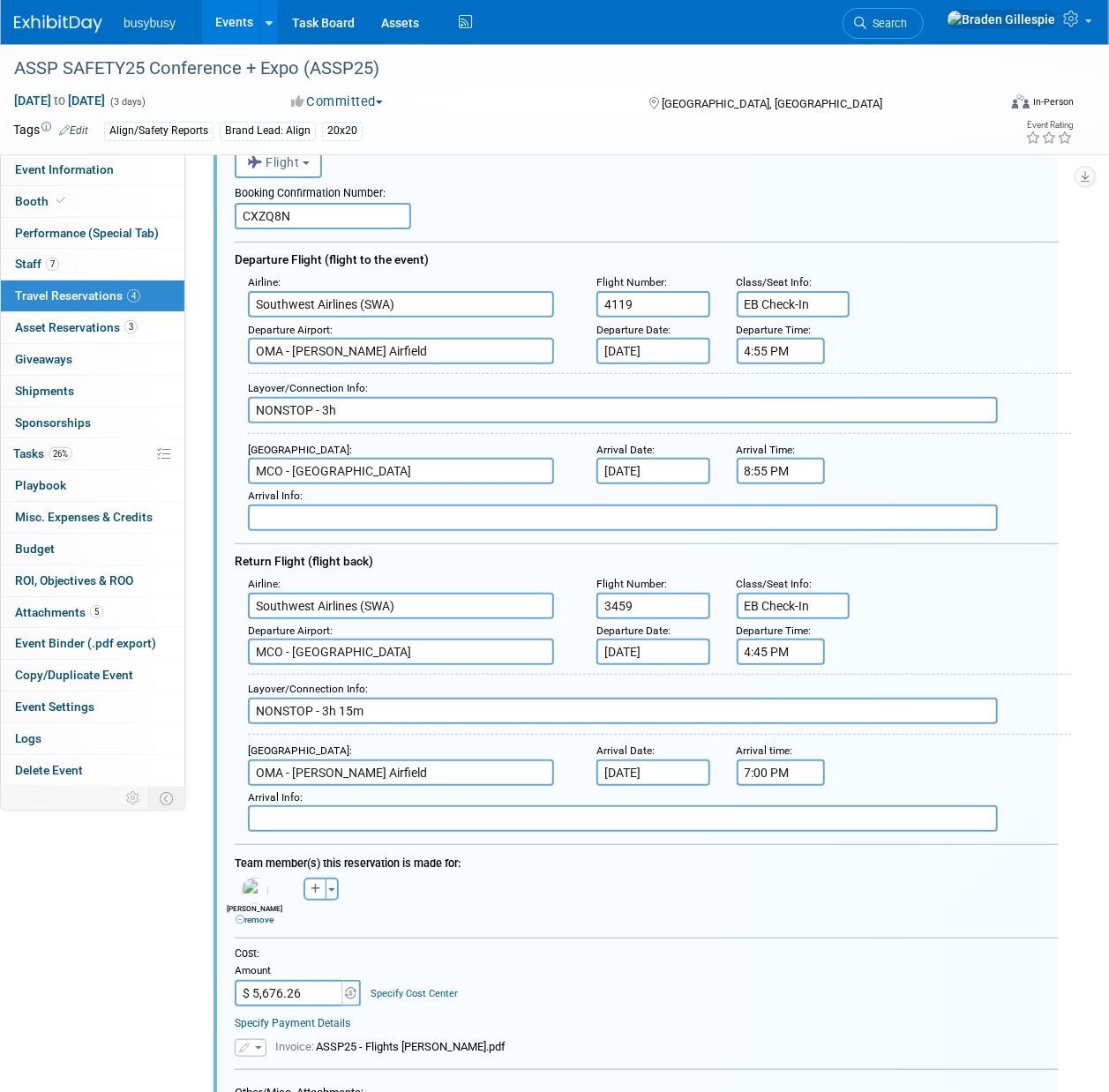 scroll, scrollTop: 148, scrollLeft: 0, axis: vertical 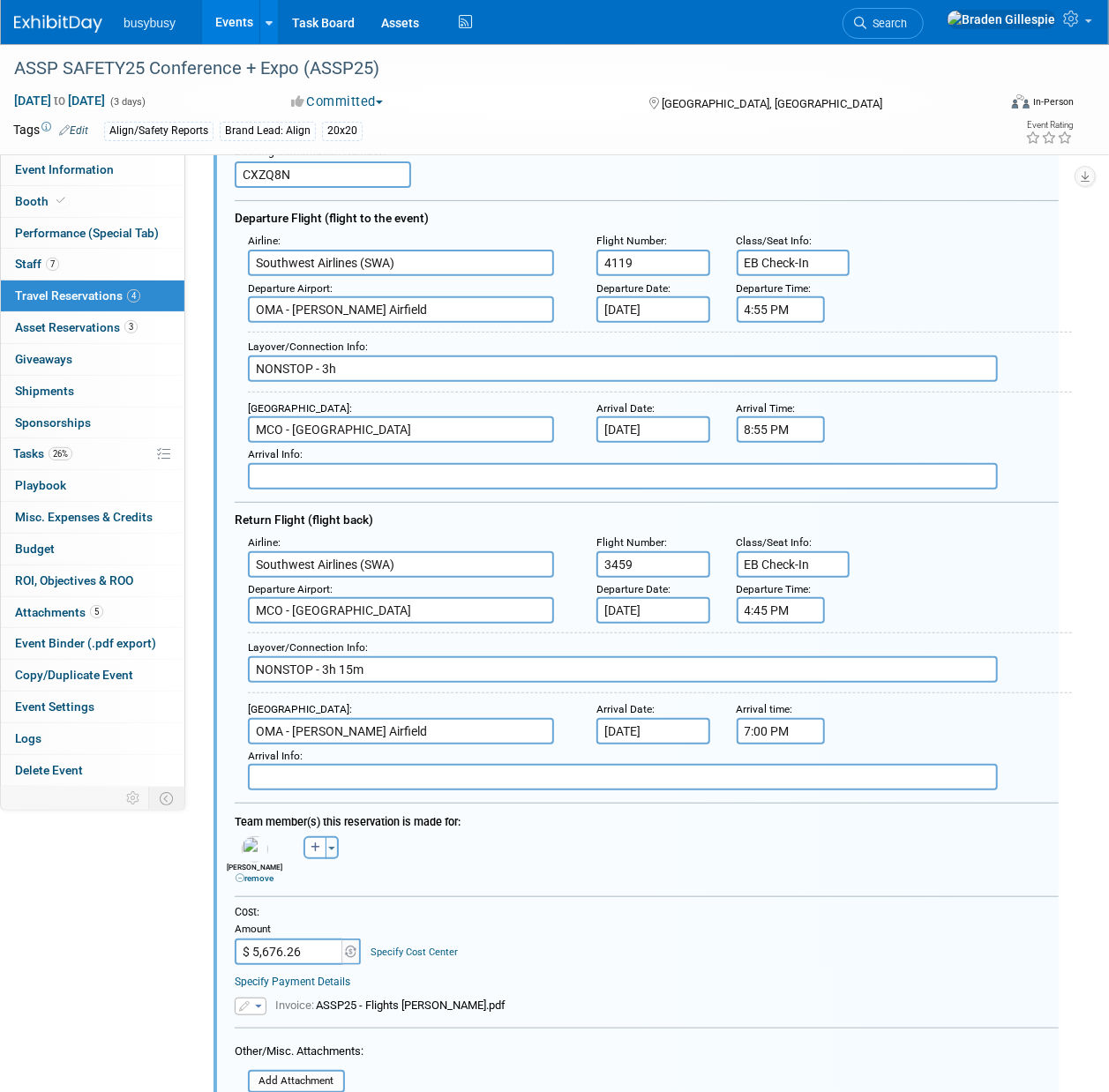 click on "$ 5,676.26" at bounding box center (289, 952) 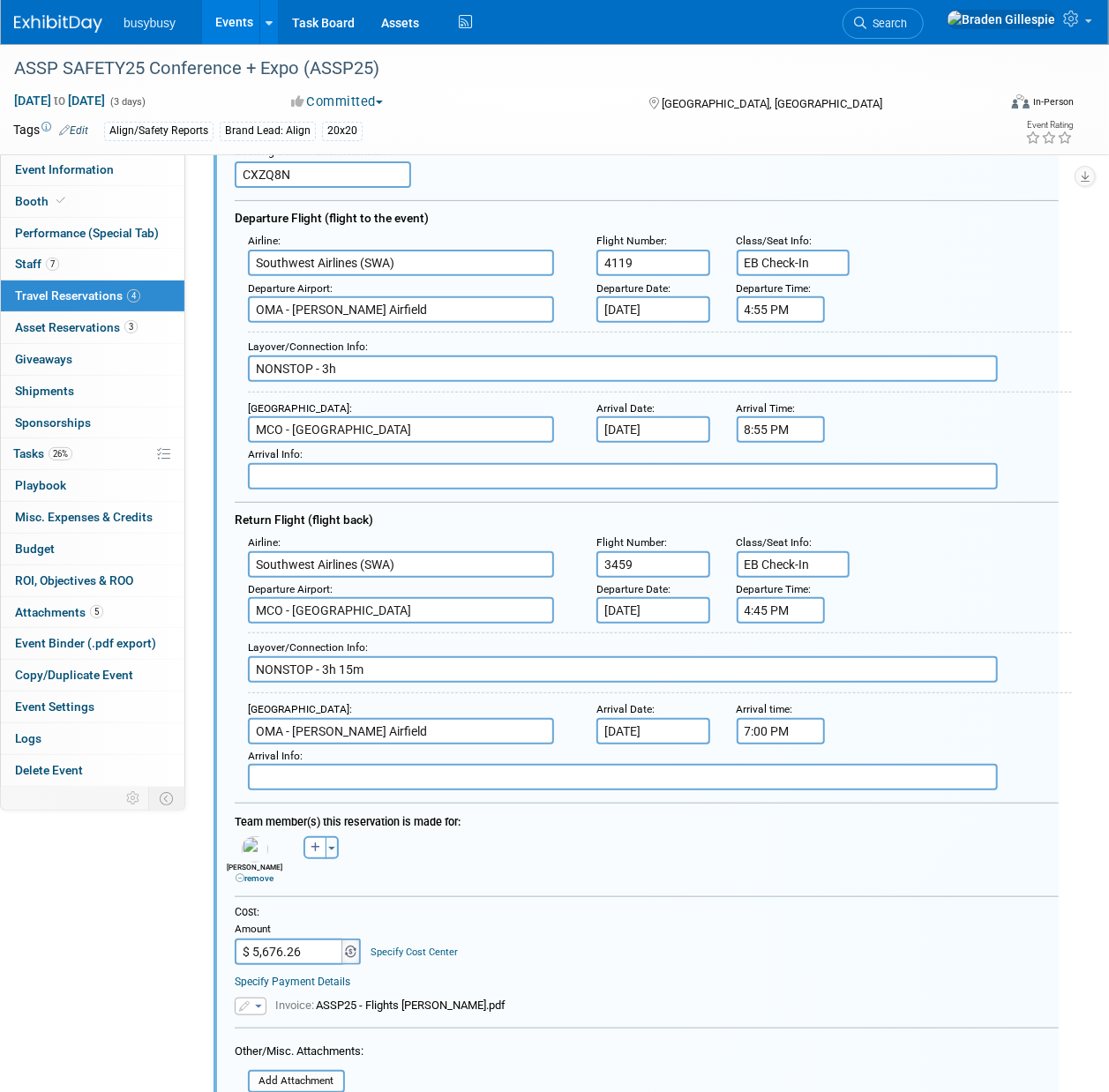 type on "$ 576.26" 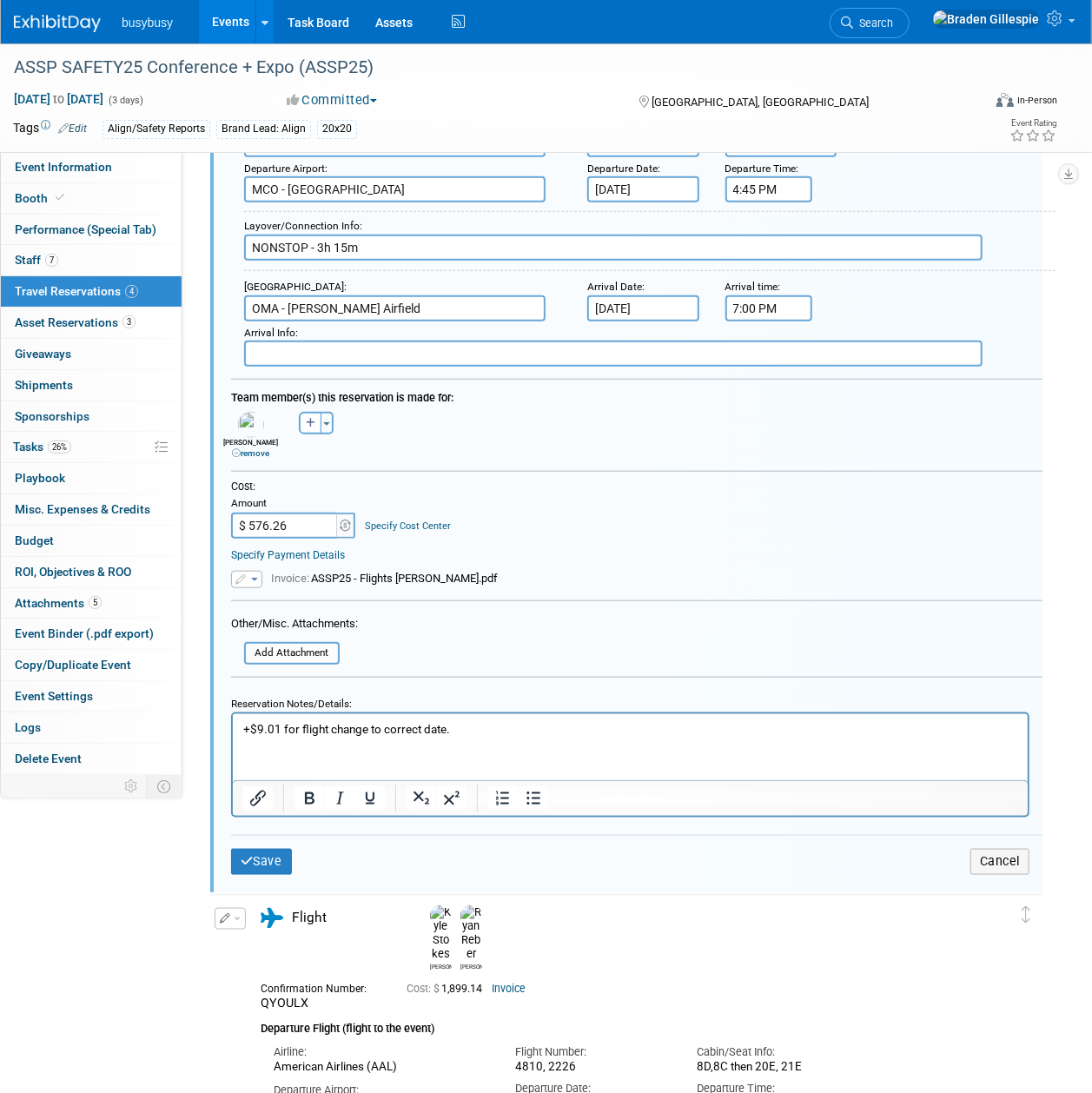 scroll, scrollTop: 609, scrollLeft: 0, axis: vertical 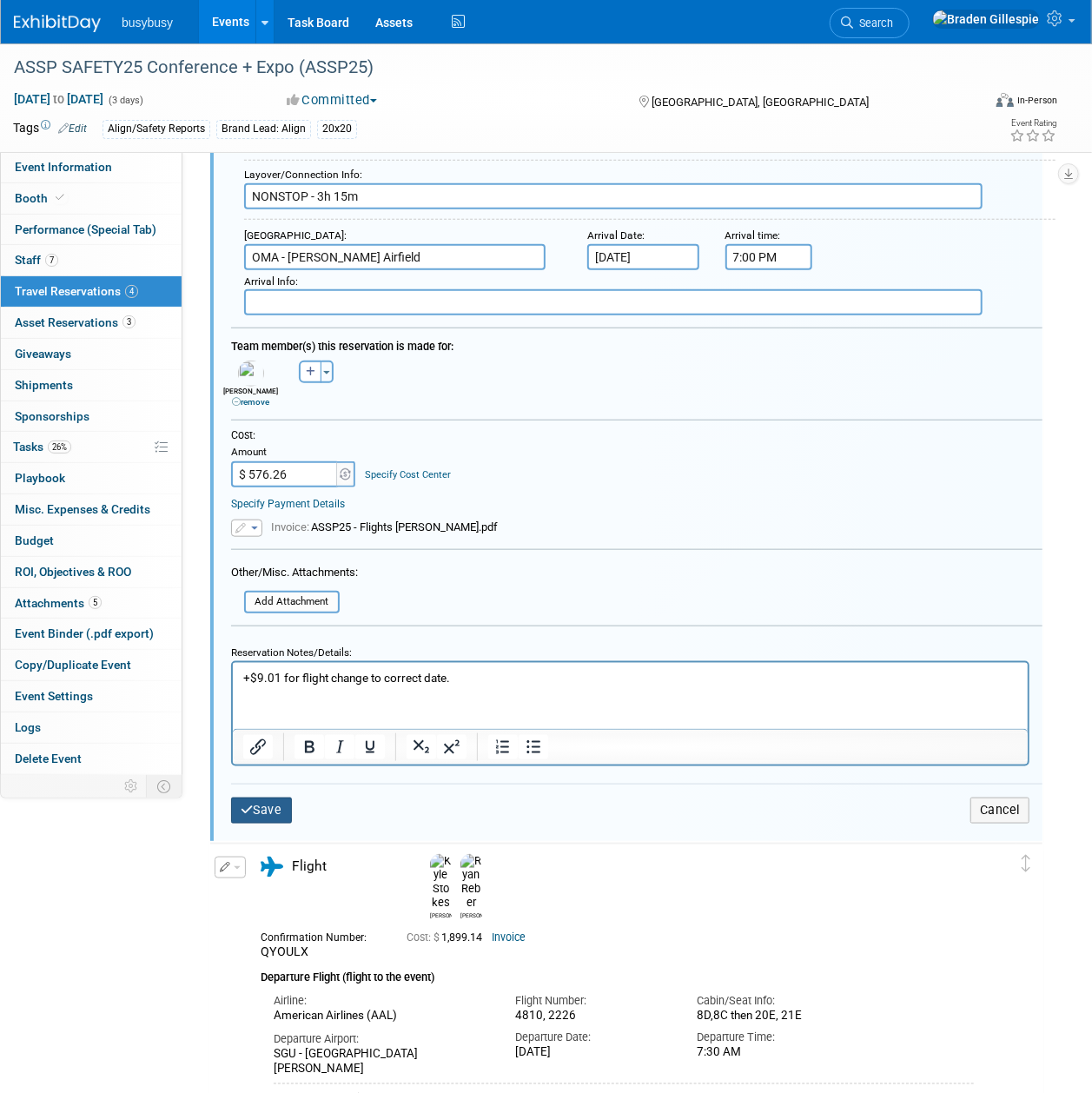 click on "Save" at bounding box center [261, 810] 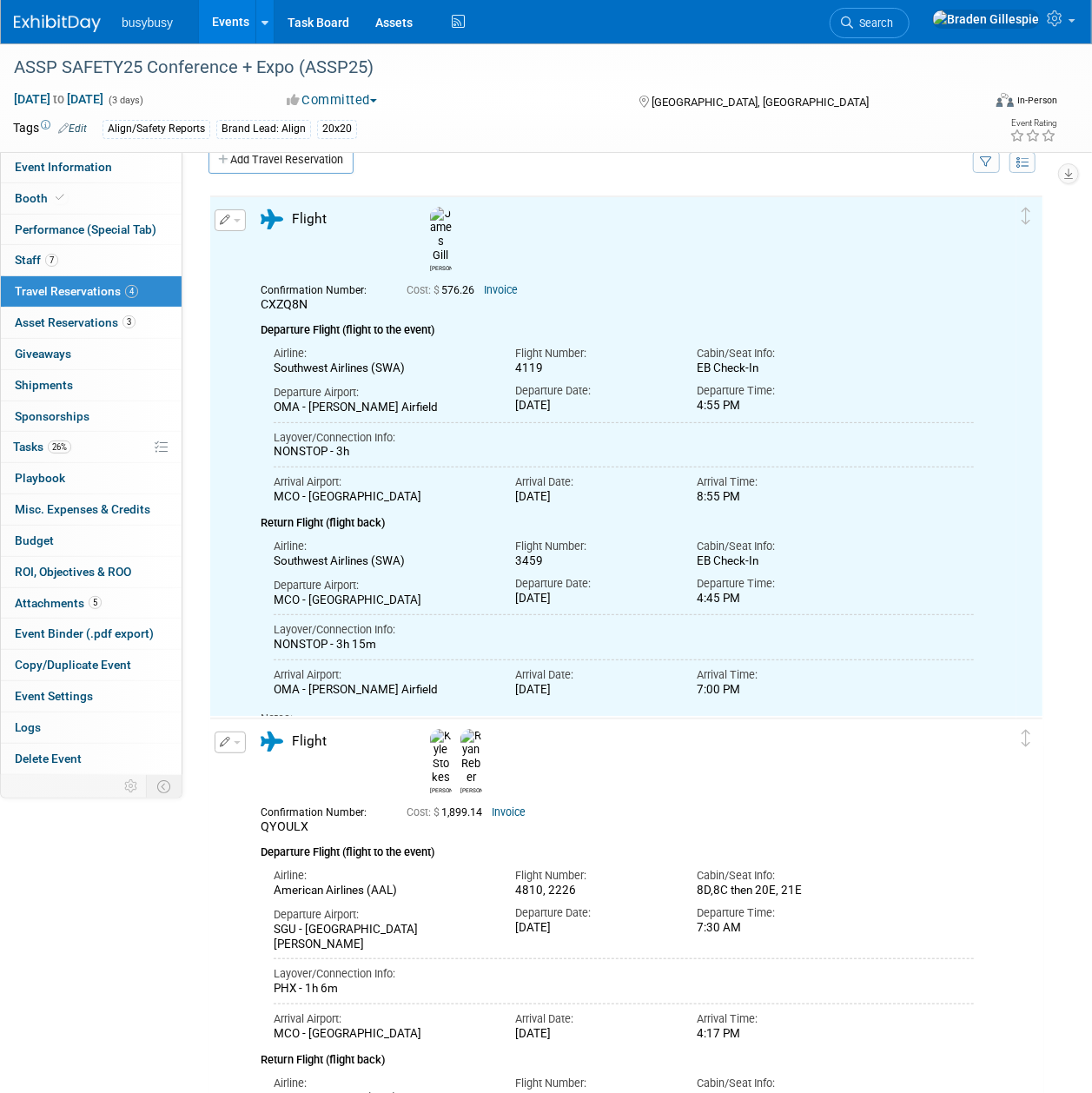 scroll, scrollTop: 0, scrollLeft: 0, axis: both 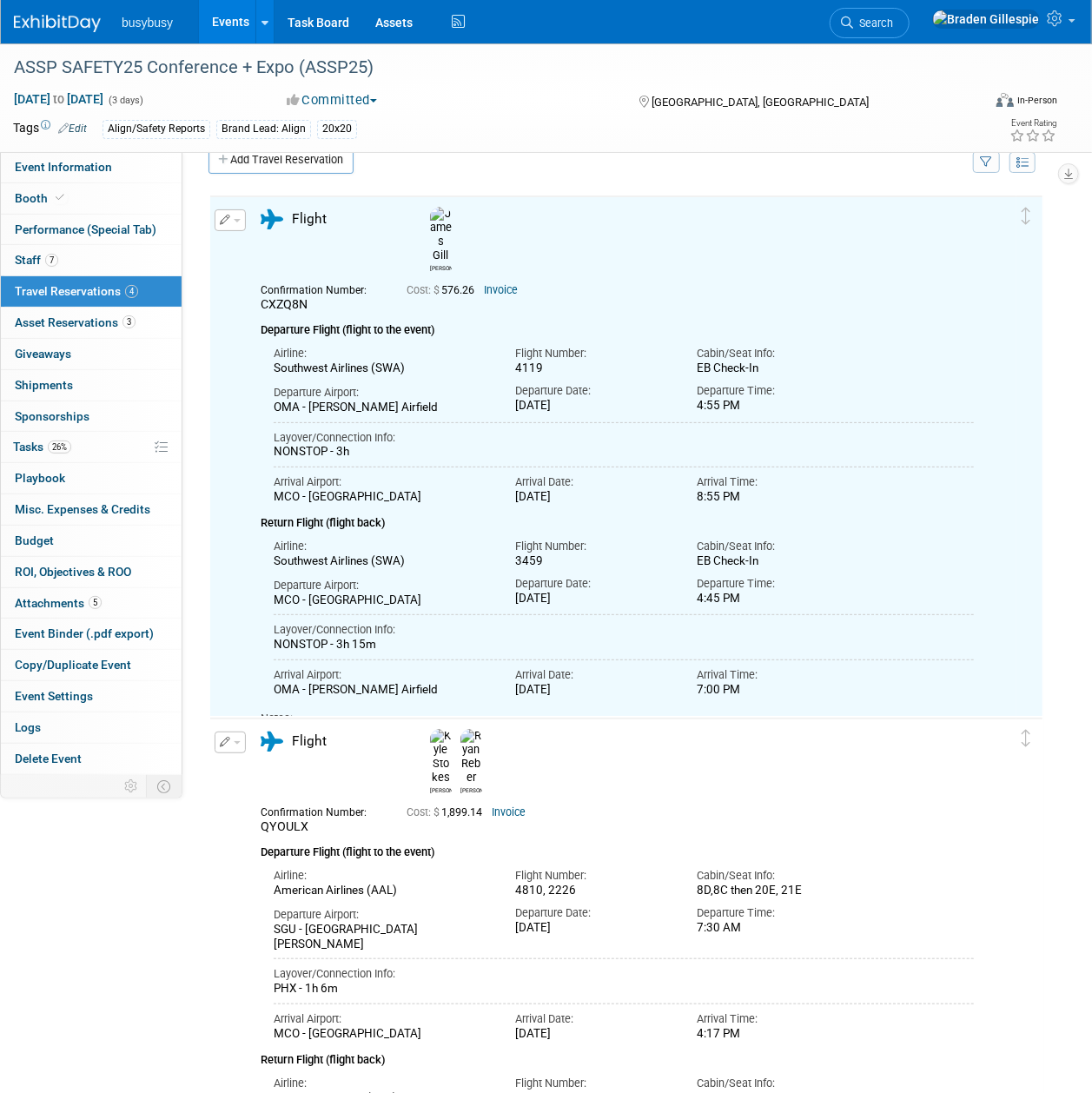 click on "Invoice" at bounding box center [500, 290] 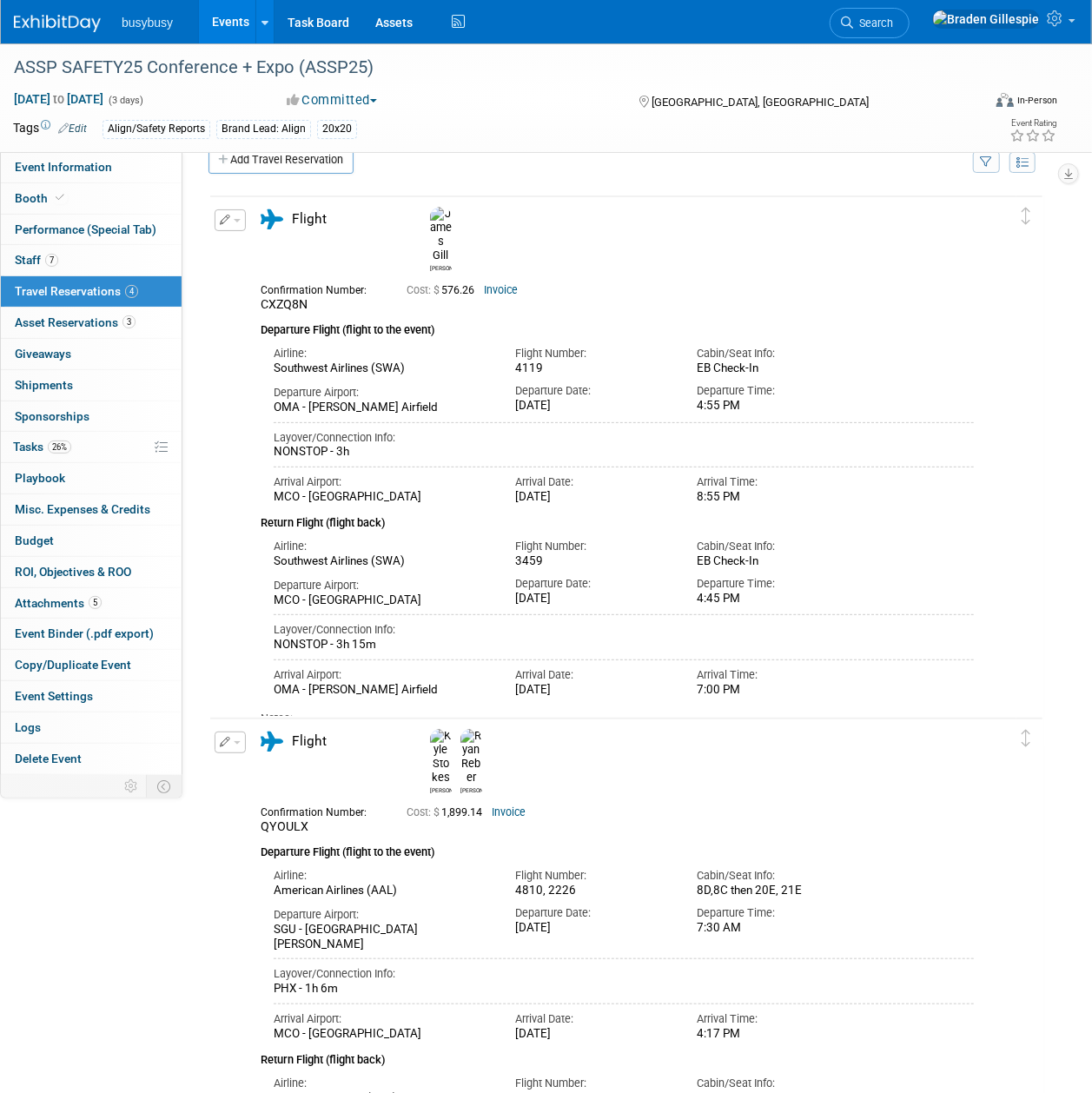 click on "Search" at bounding box center (870, 23) 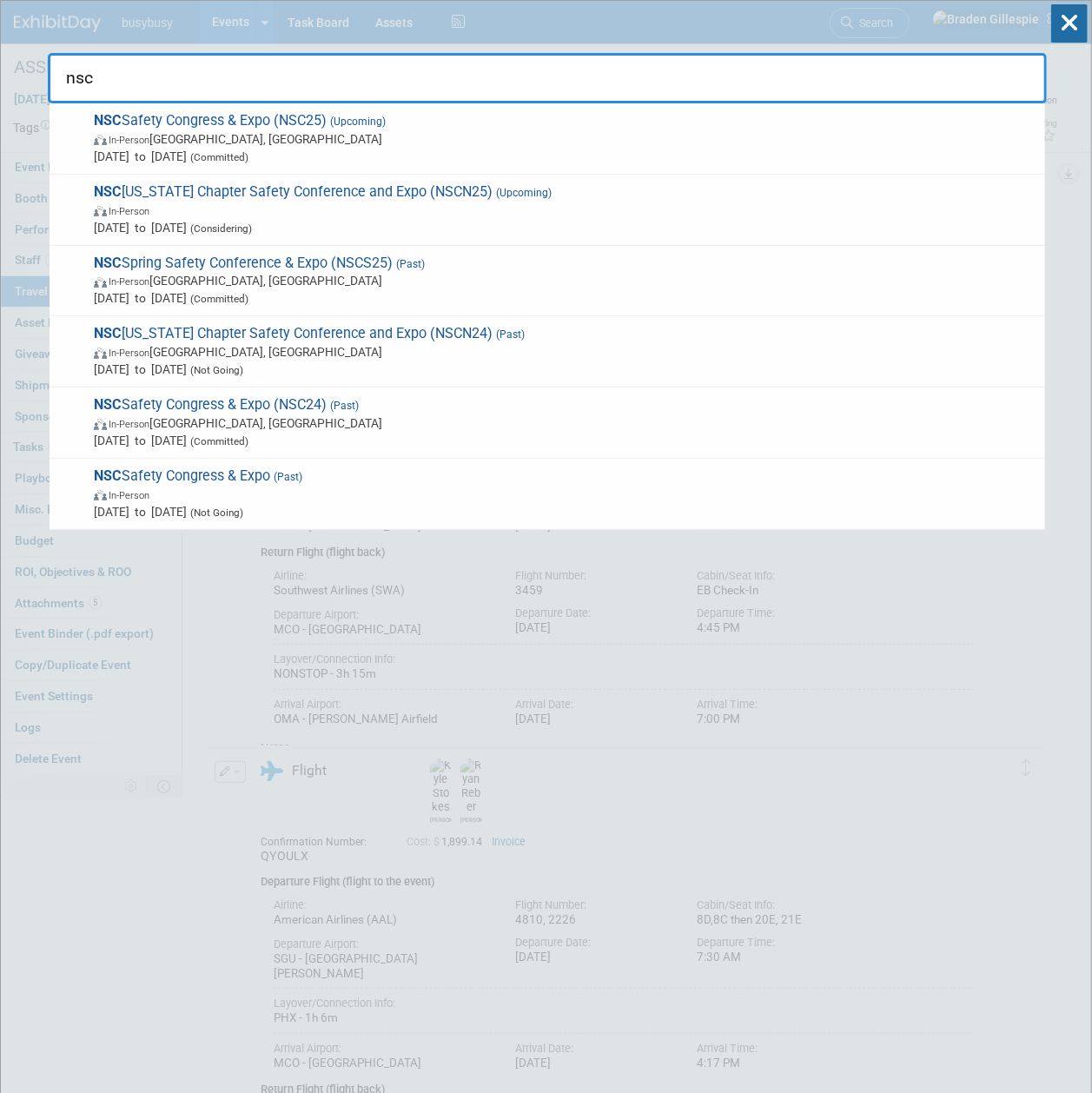 type on "nsc" 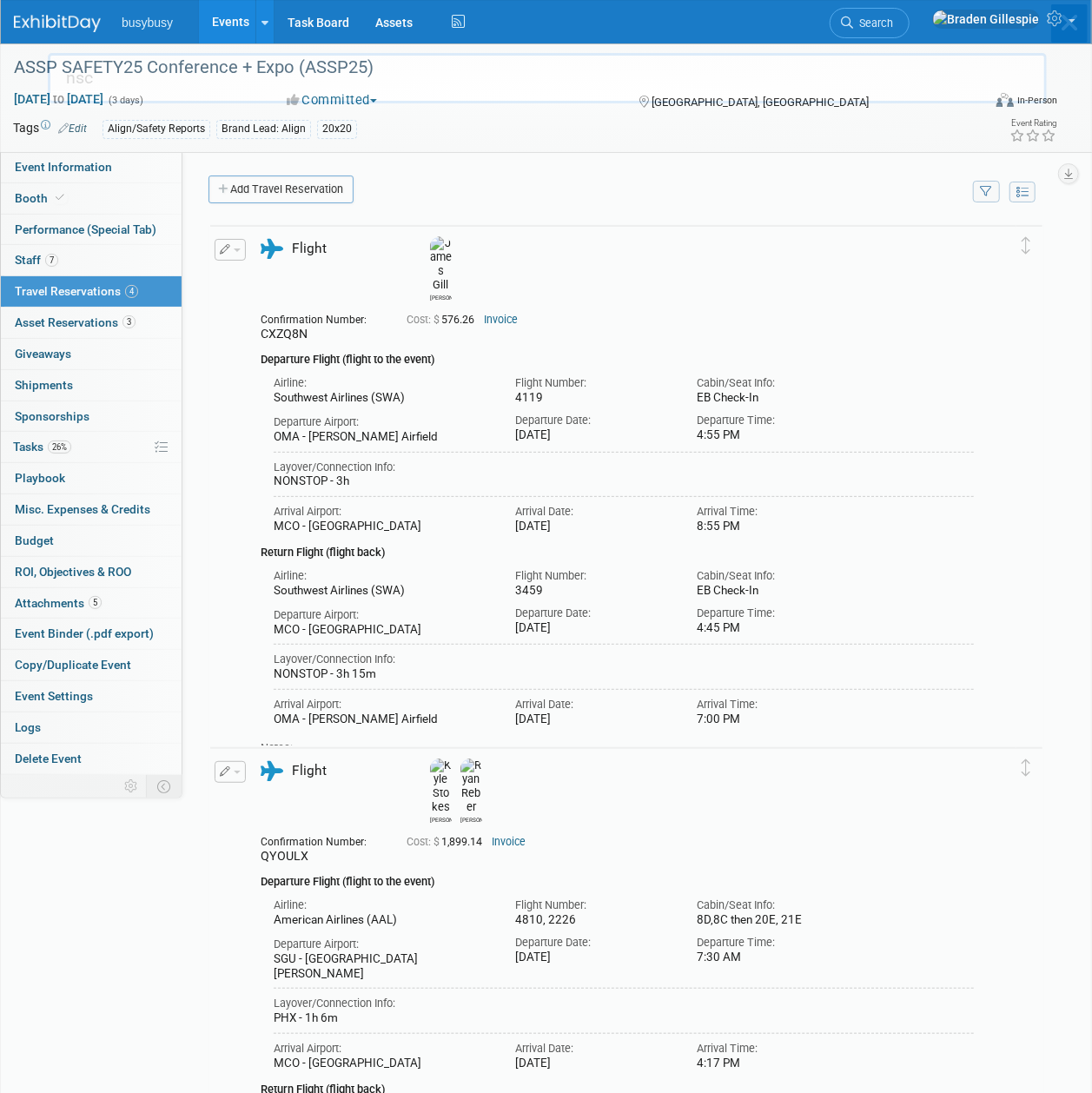 type 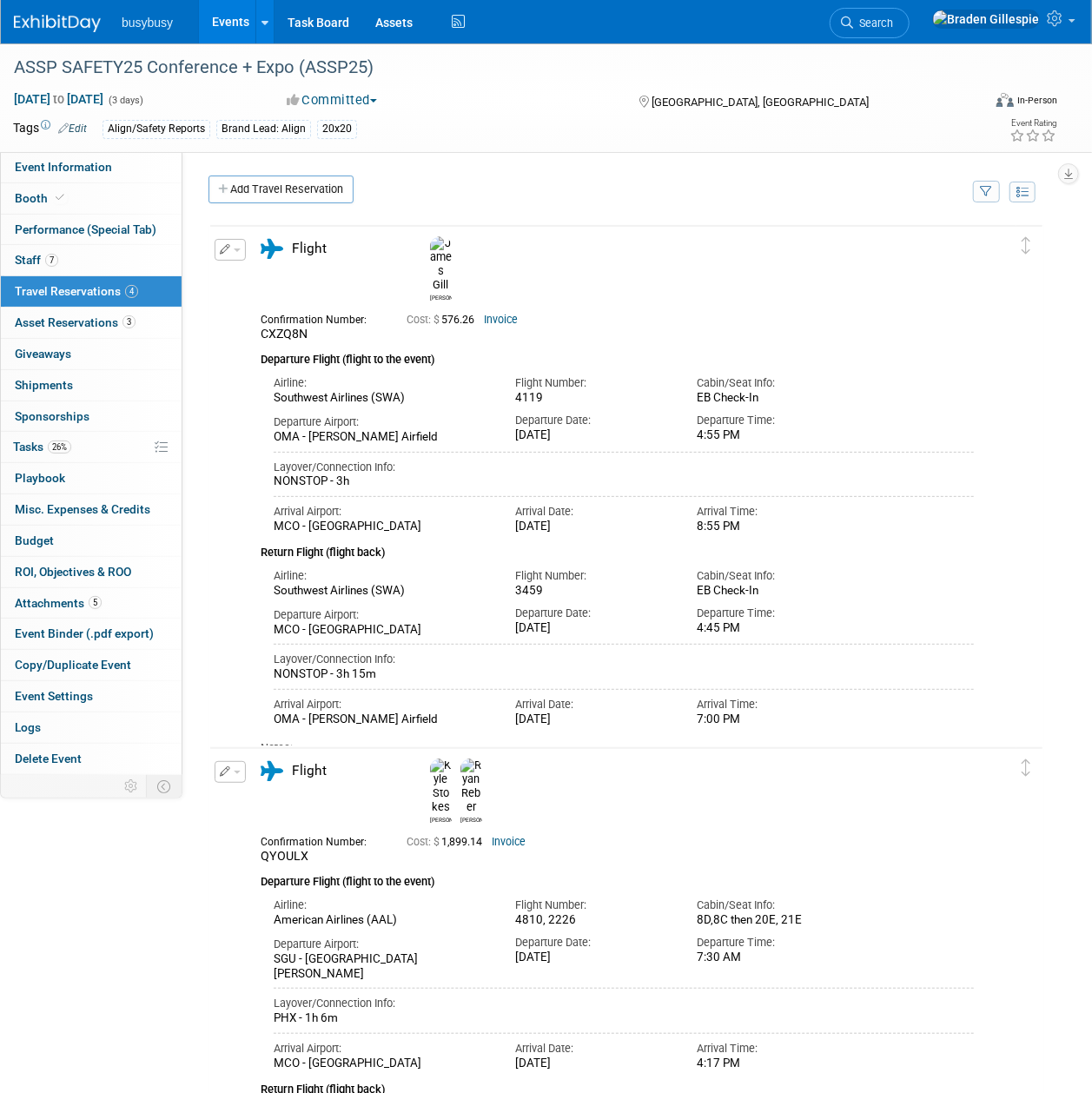 click at bounding box center (57, 23) 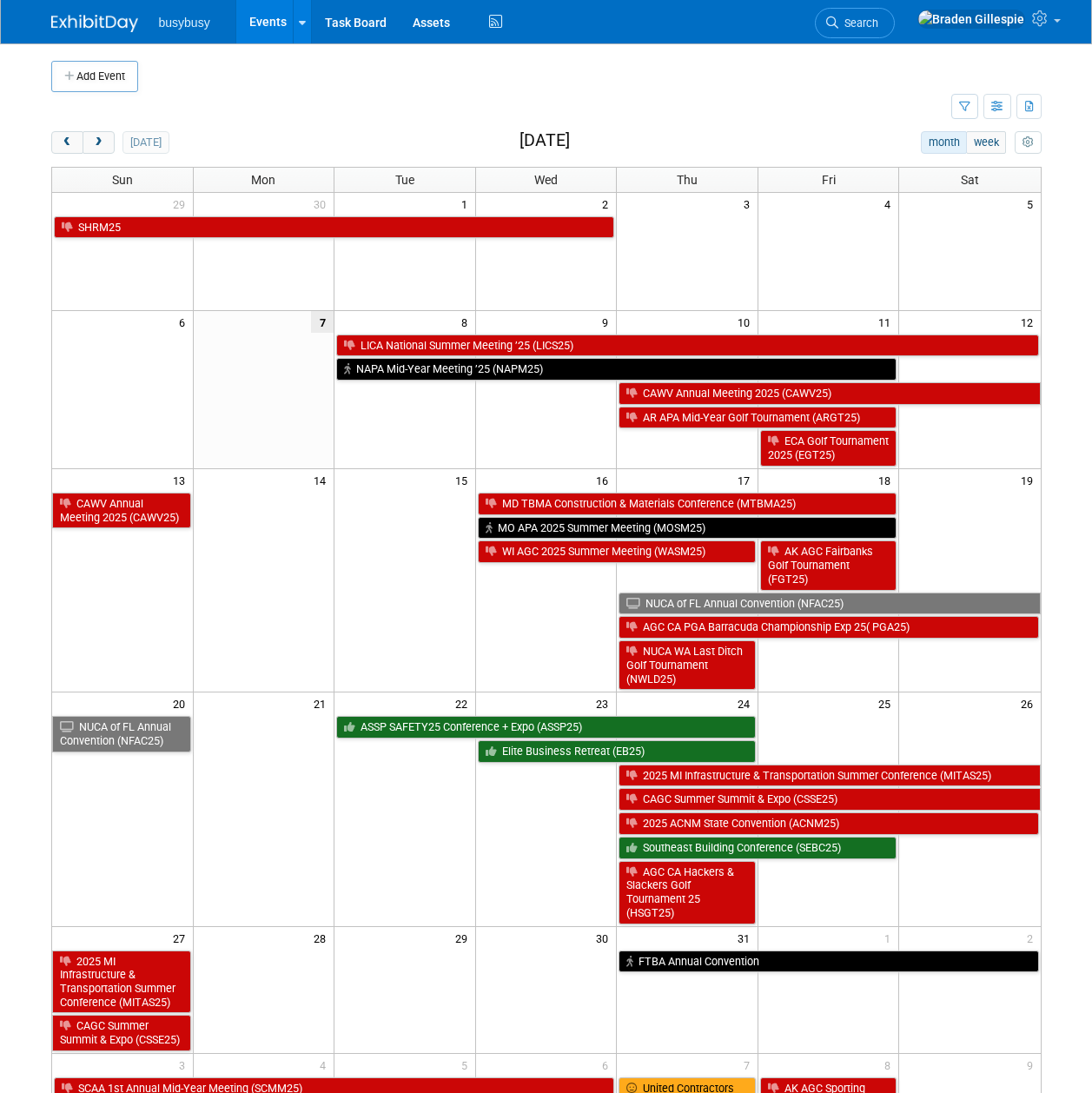 scroll, scrollTop: 0, scrollLeft: 0, axis: both 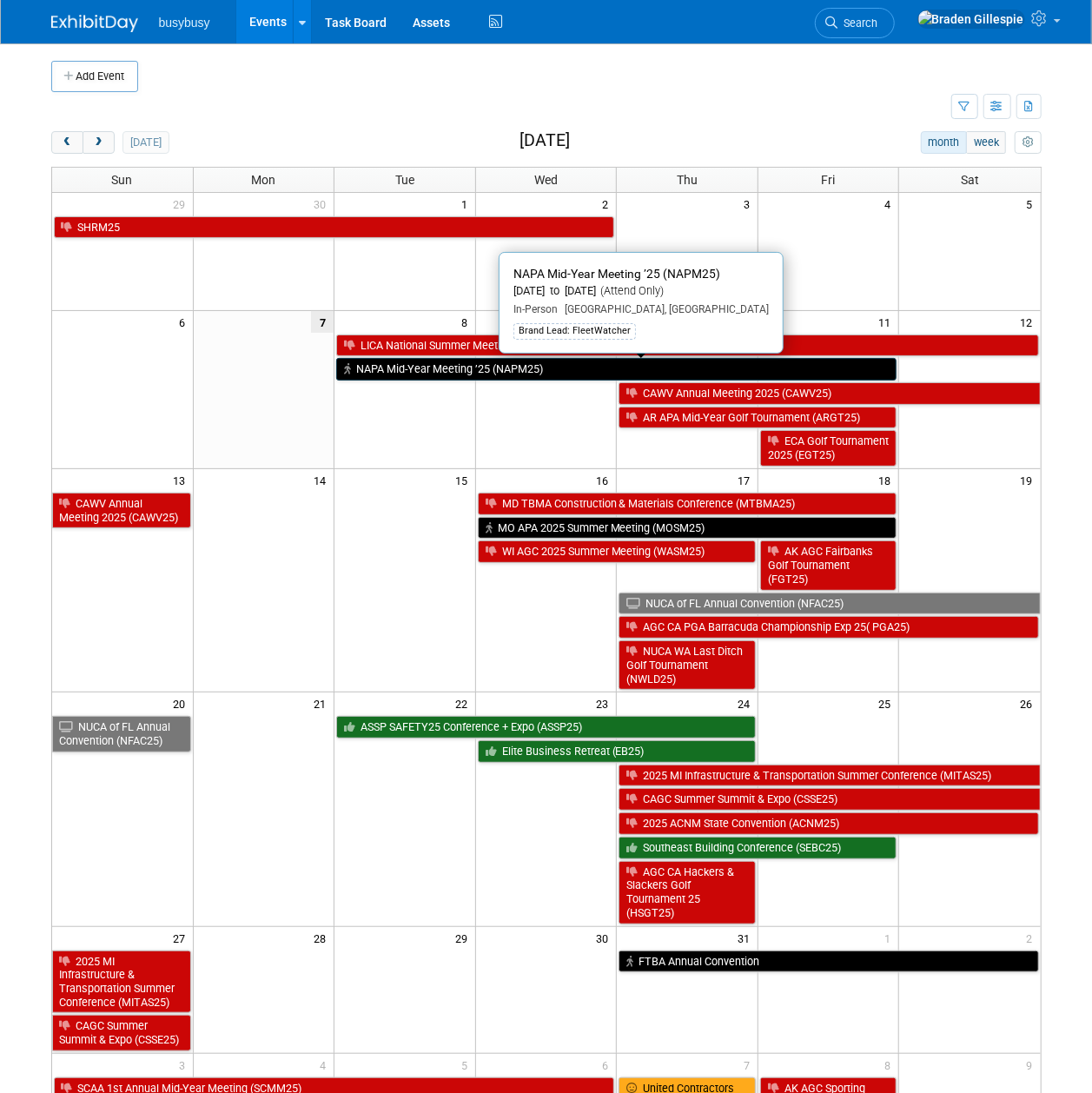 click on "NAPA Mid-Year Meeting ’25 (NAPM25)" at bounding box center [616, 369] 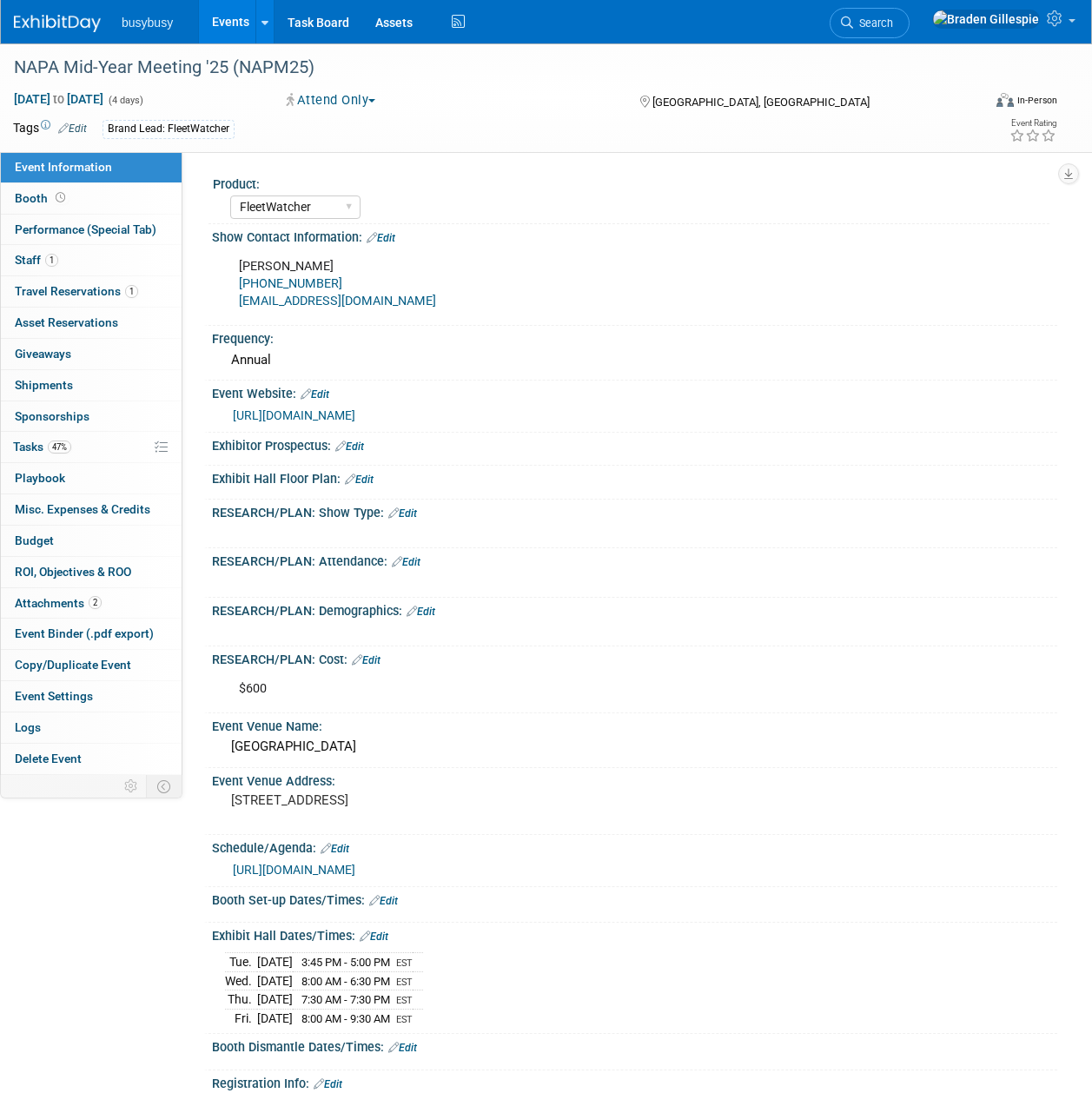 select on "FleetWatcher" 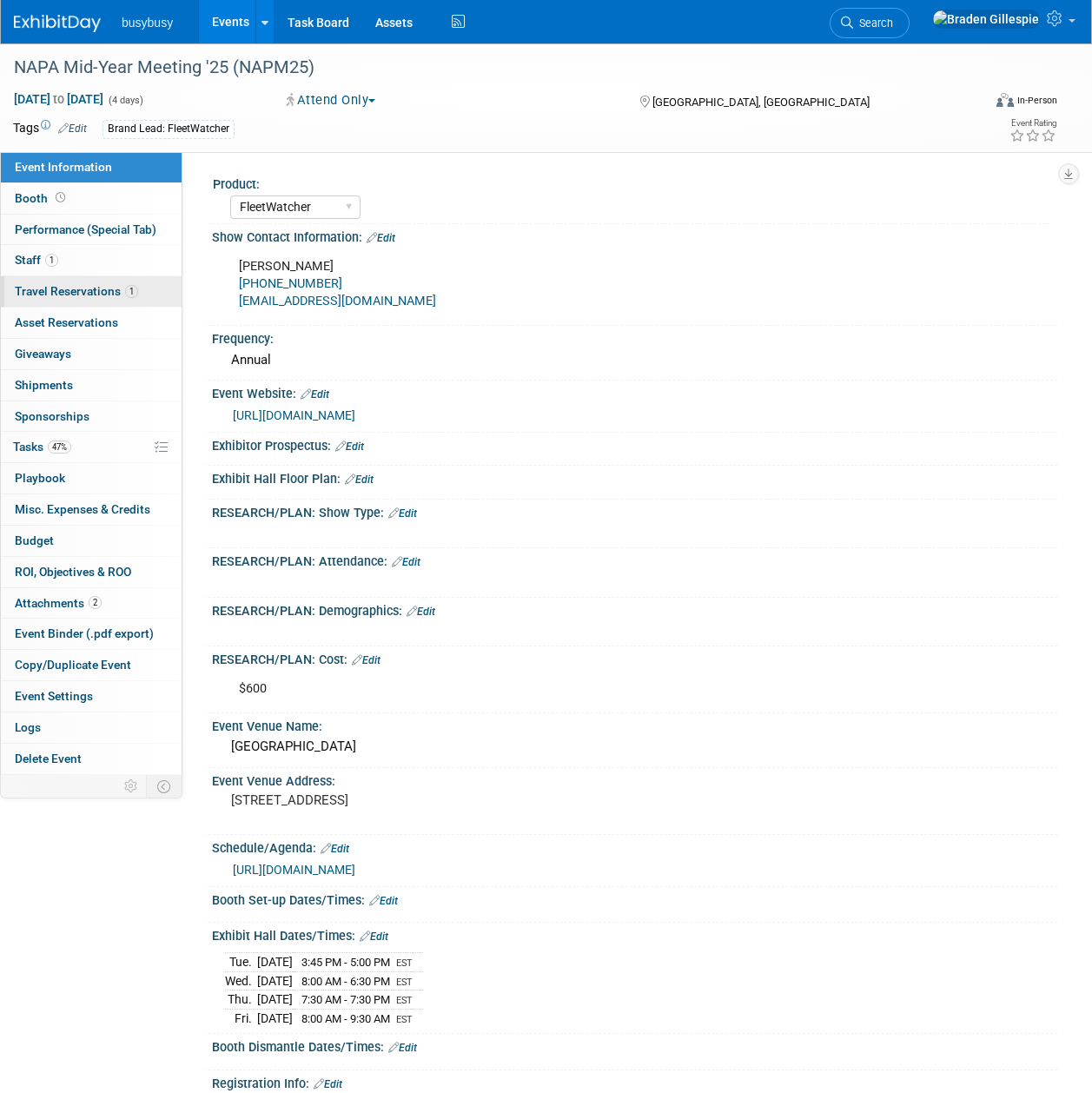 scroll, scrollTop: 0, scrollLeft: 0, axis: both 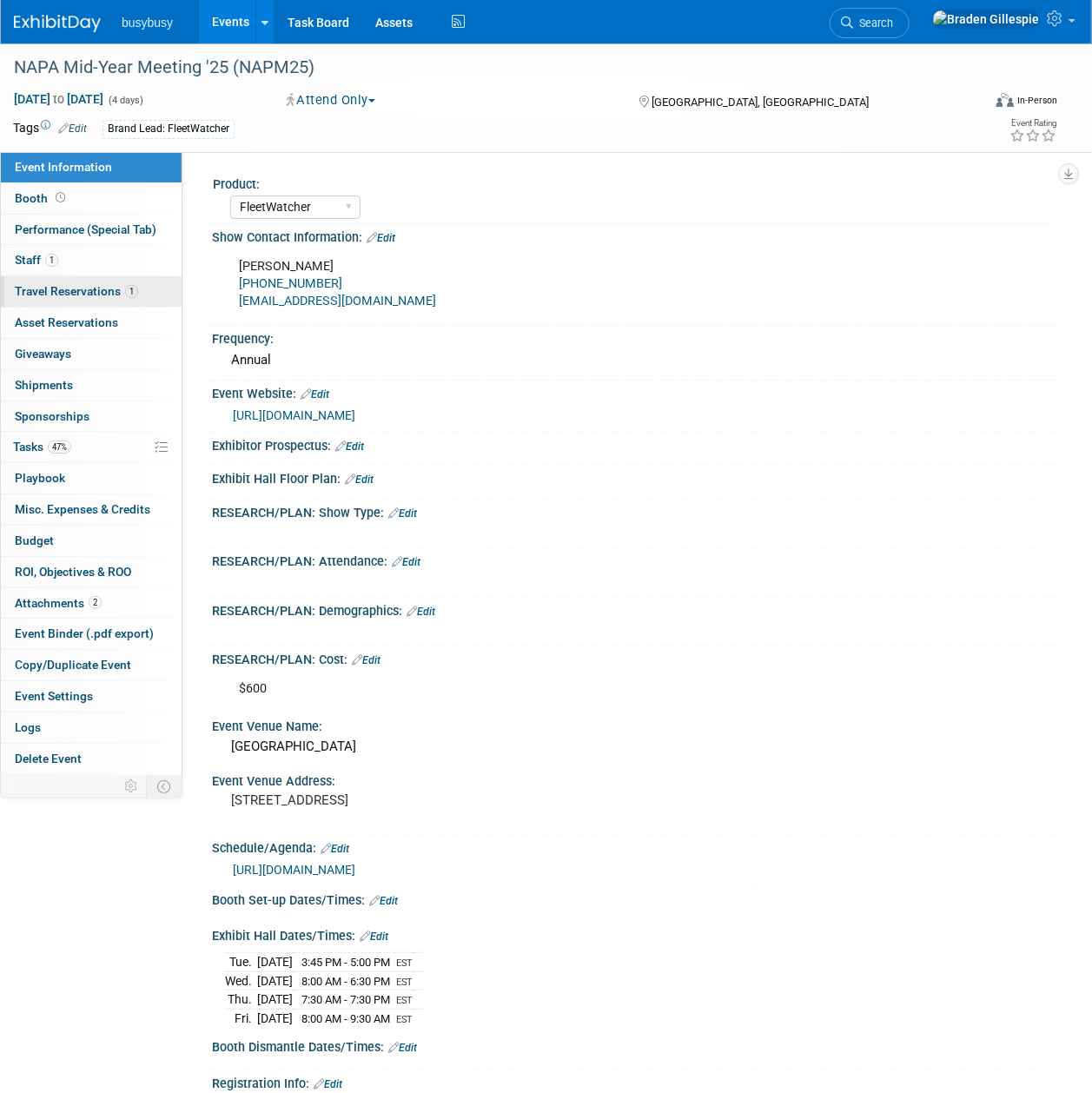 click on "Travel Reservations 1" at bounding box center (76, 291) 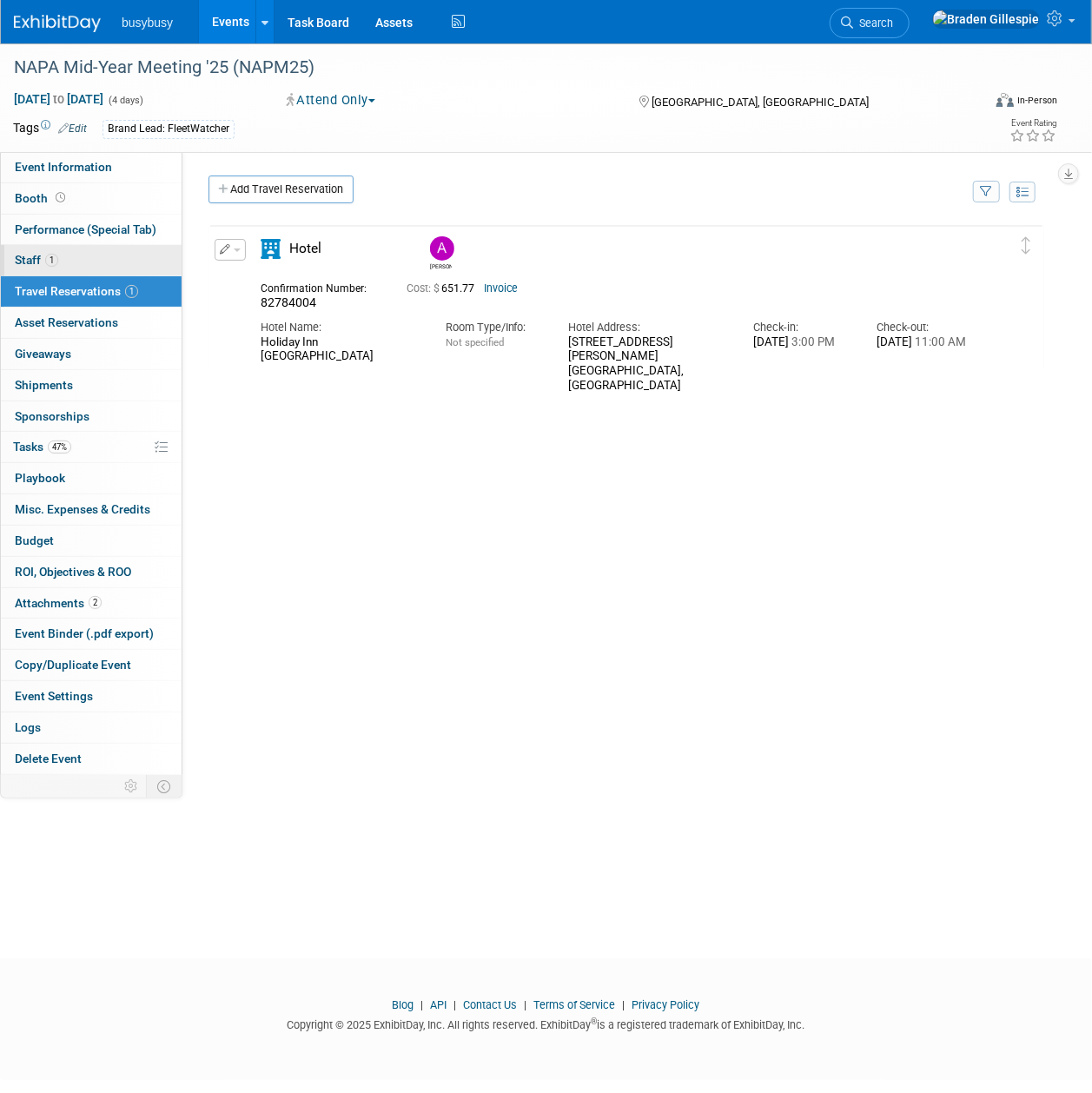 click on "1
Staff 1" at bounding box center (91, 260) 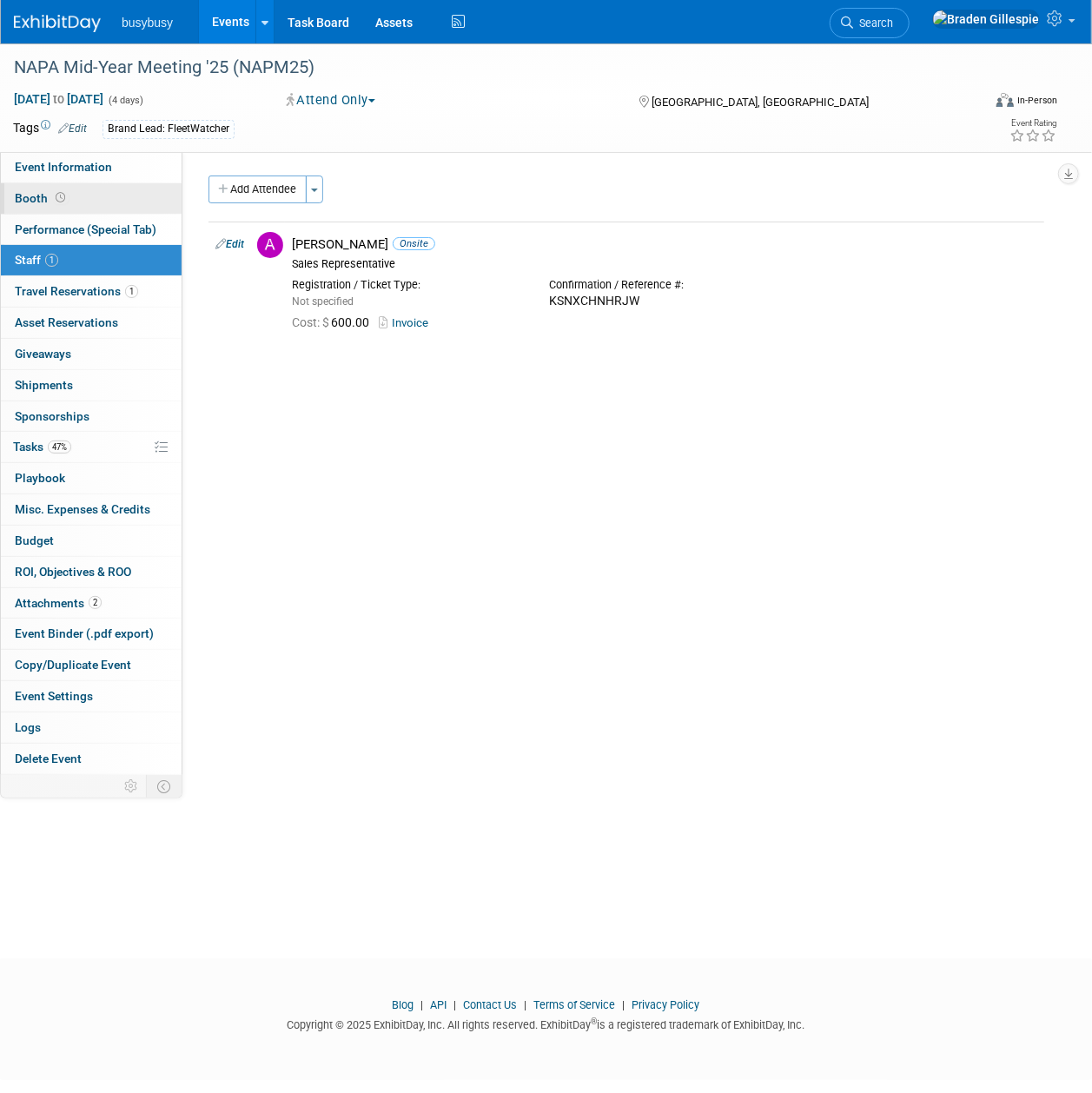 click on "Booth" at bounding box center (91, 198) 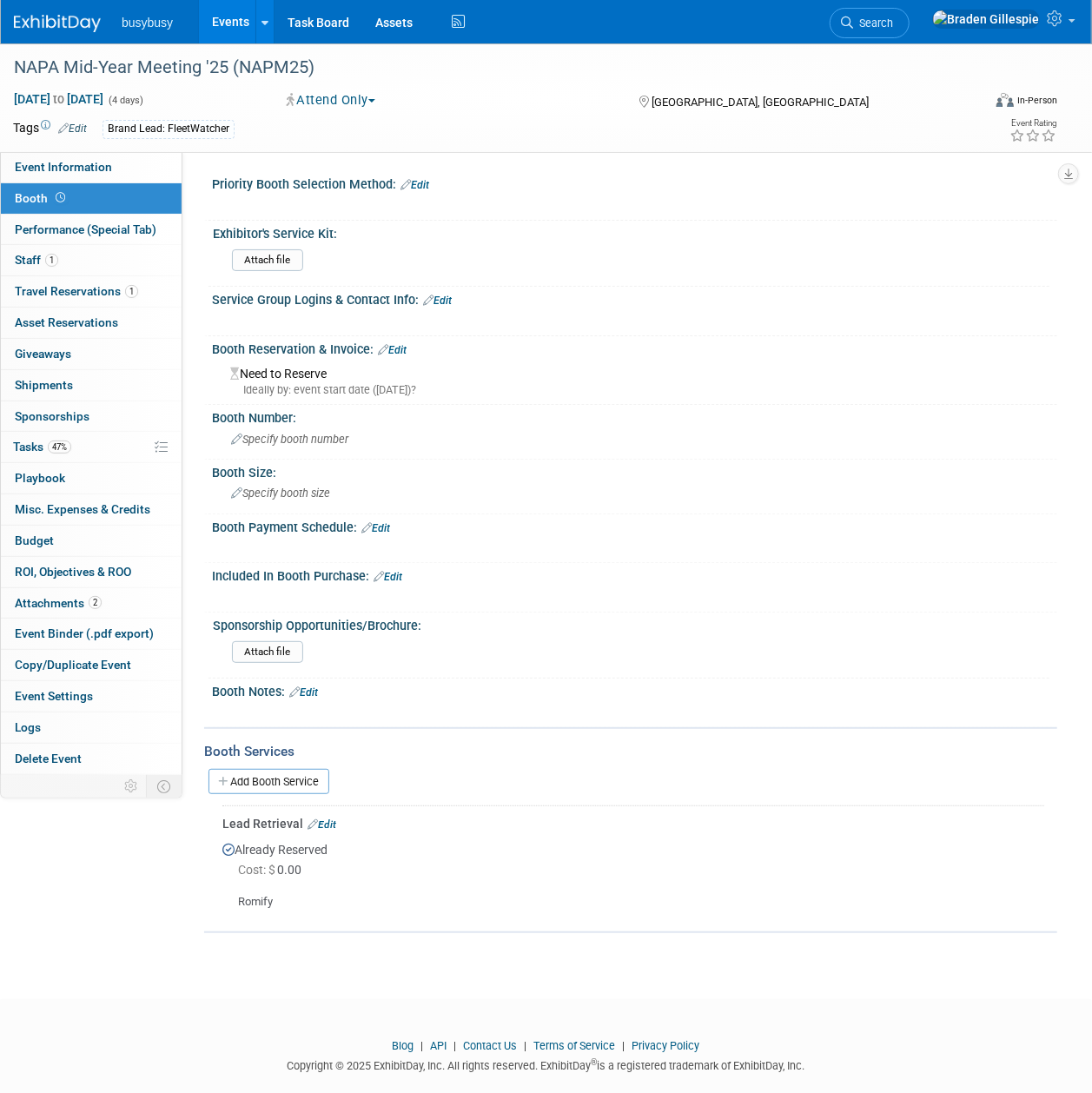 click at bounding box center [57, 23] 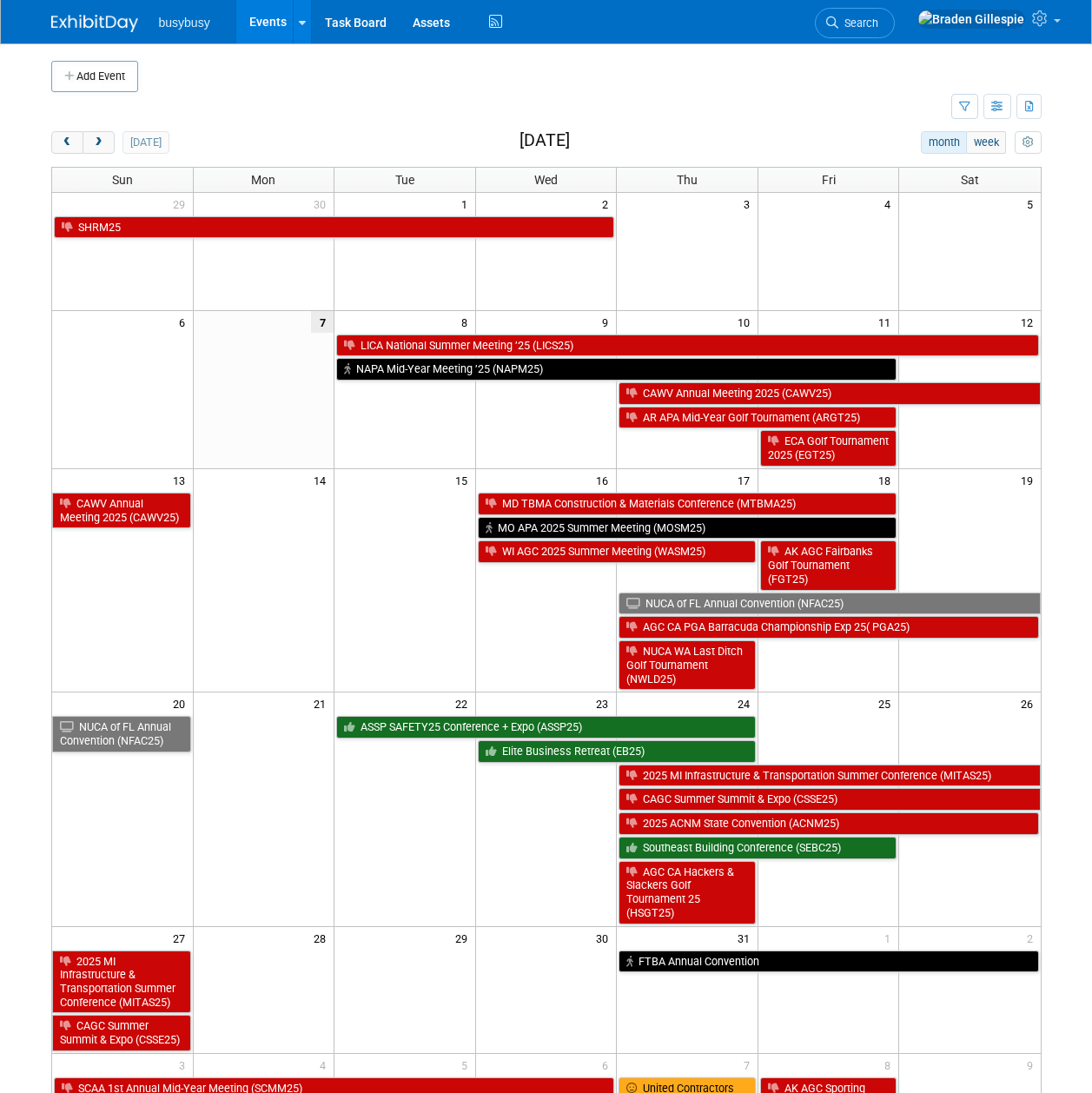 scroll, scrollTop: 0, scrollLeft: 0, axis: both 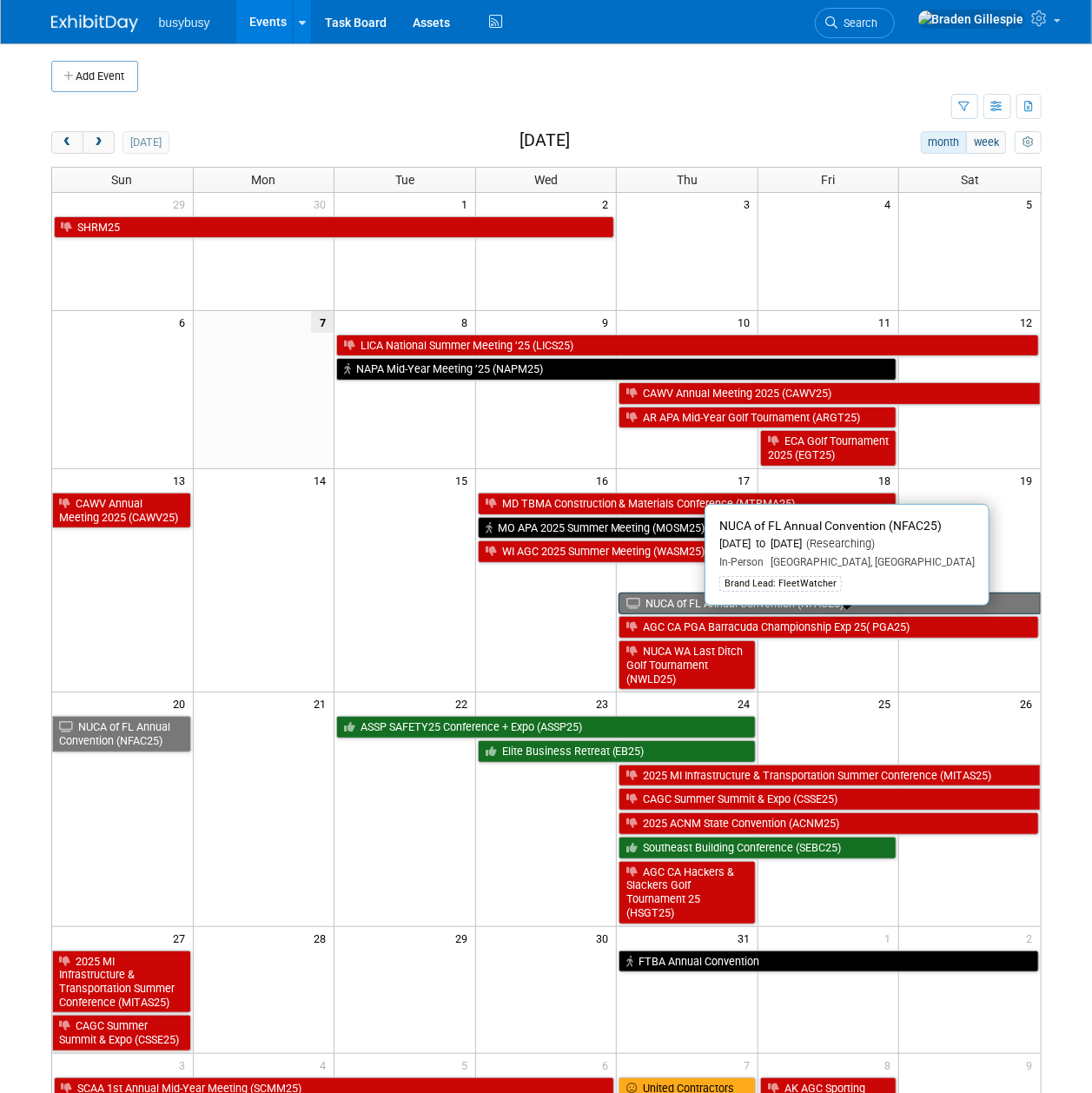 click on "NUCA of FL Annual Convention (NFAC25)" at bounding box center (829, 604) 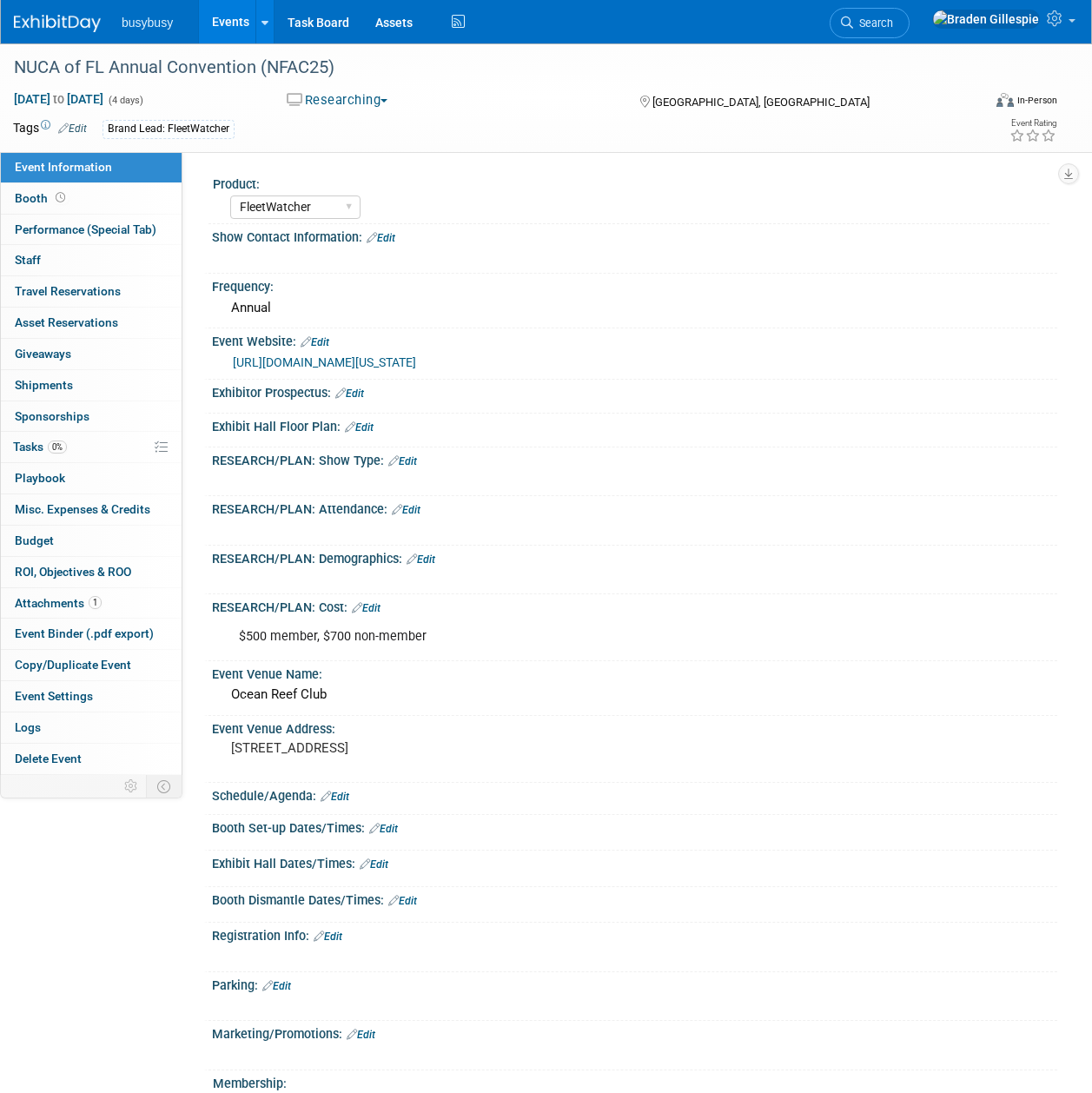 select on "FleetWatcher" 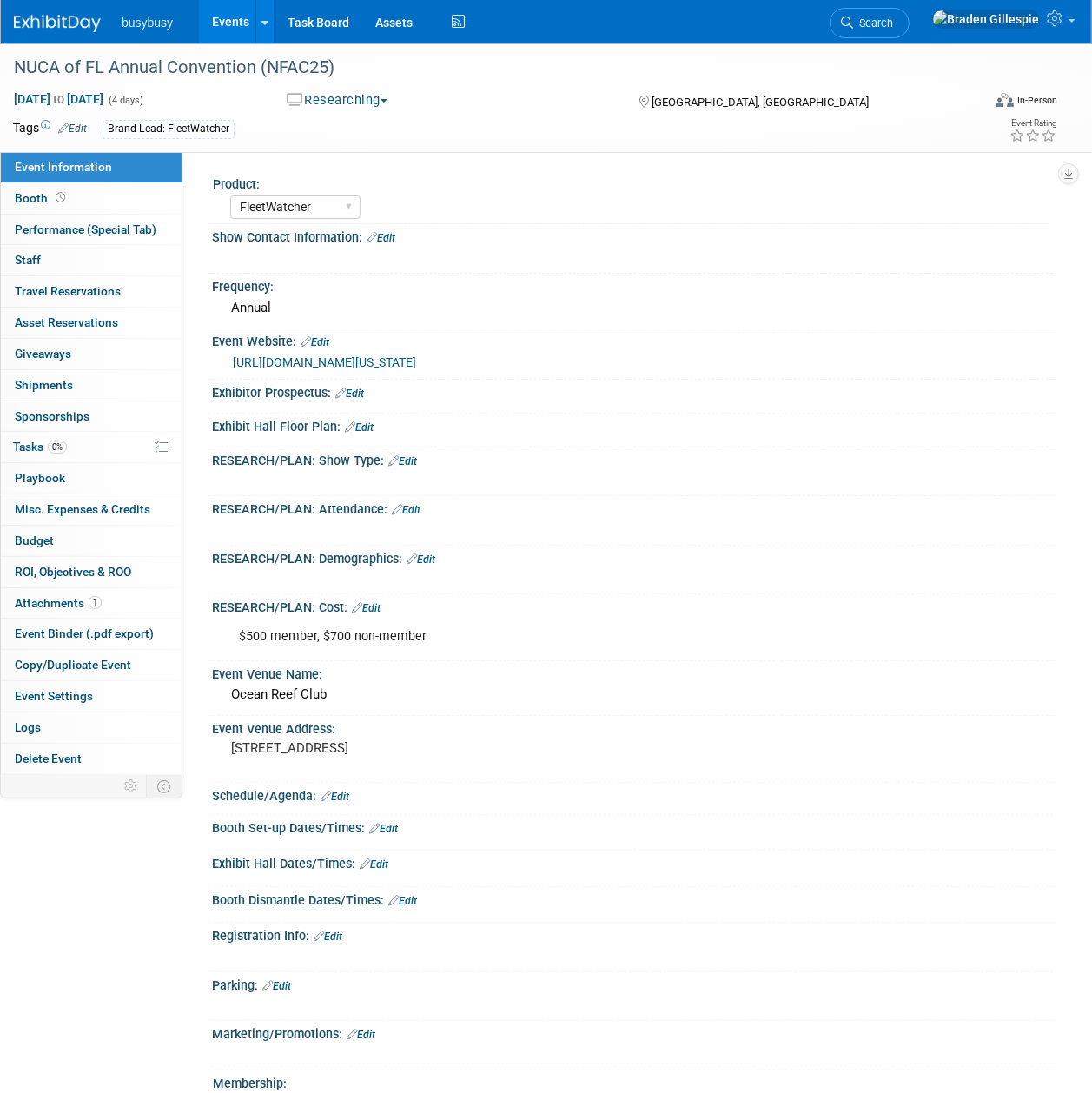scroll, scrollTop: 0, scrollLeft: 0, axis: both 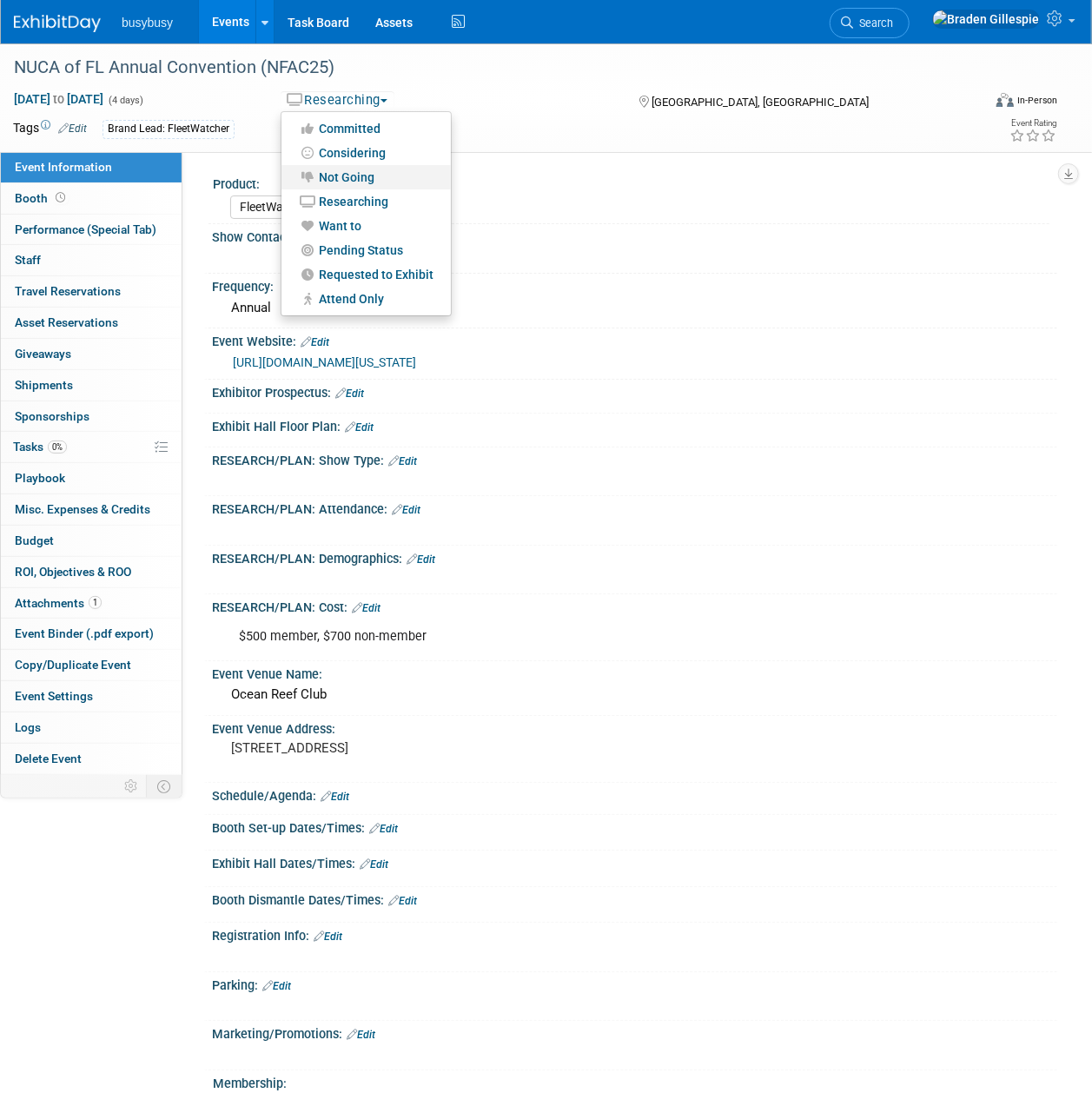 click on "Not Going" at bounding box center [366, 177] 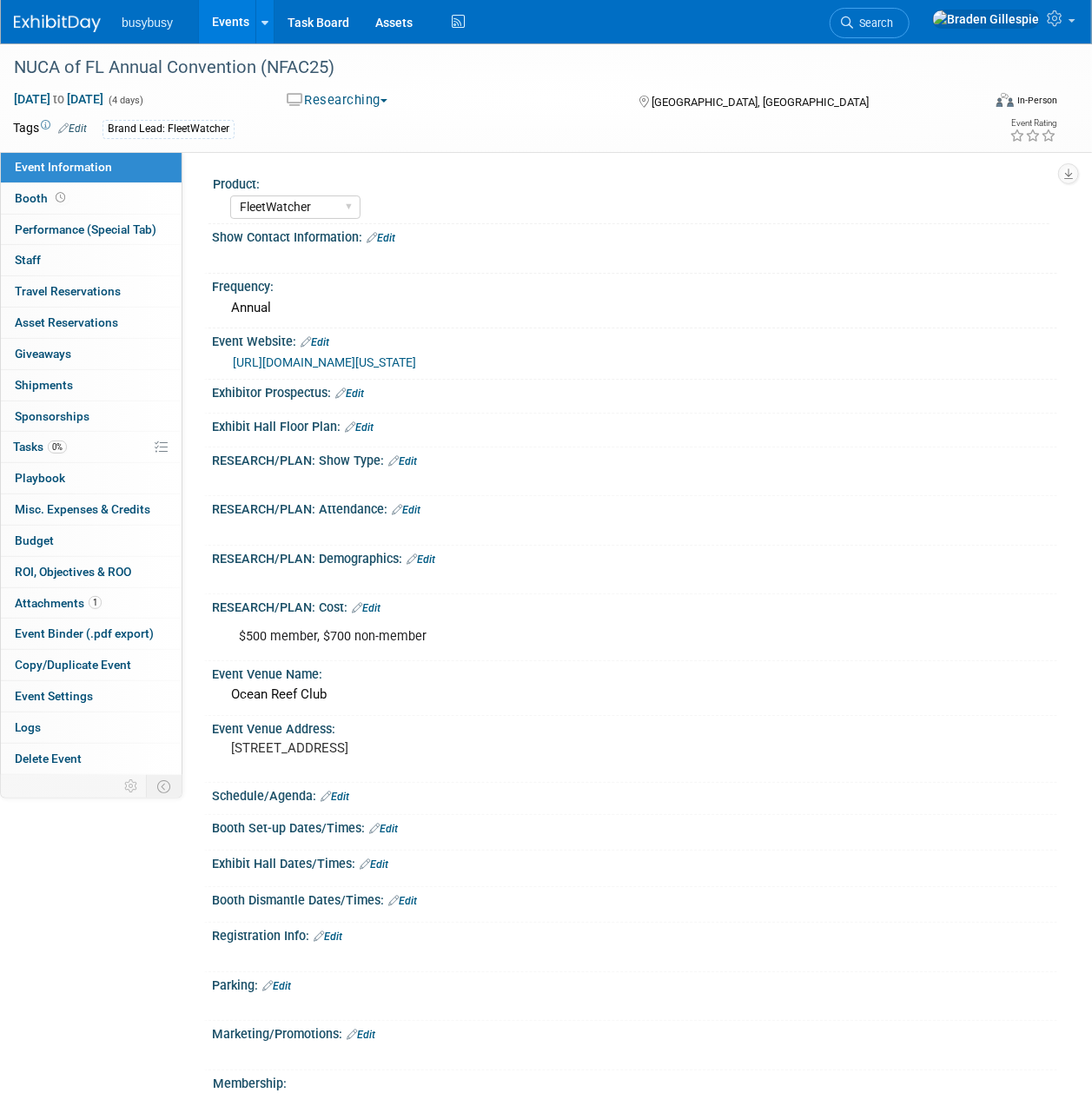 click at bounding box center [57, 23] 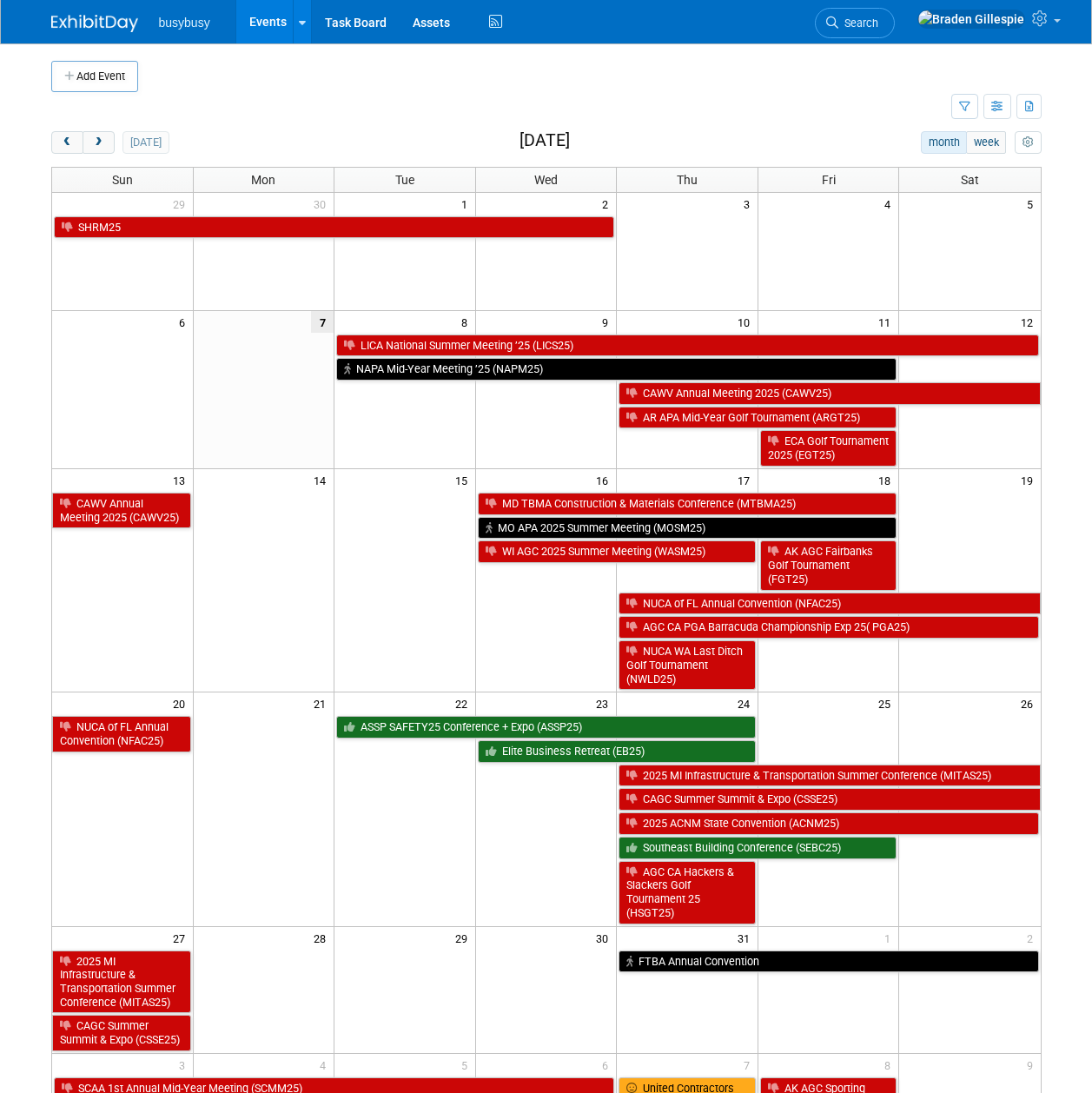 scroll, scrollTop: 0, scrollLeft: 0, axis: both 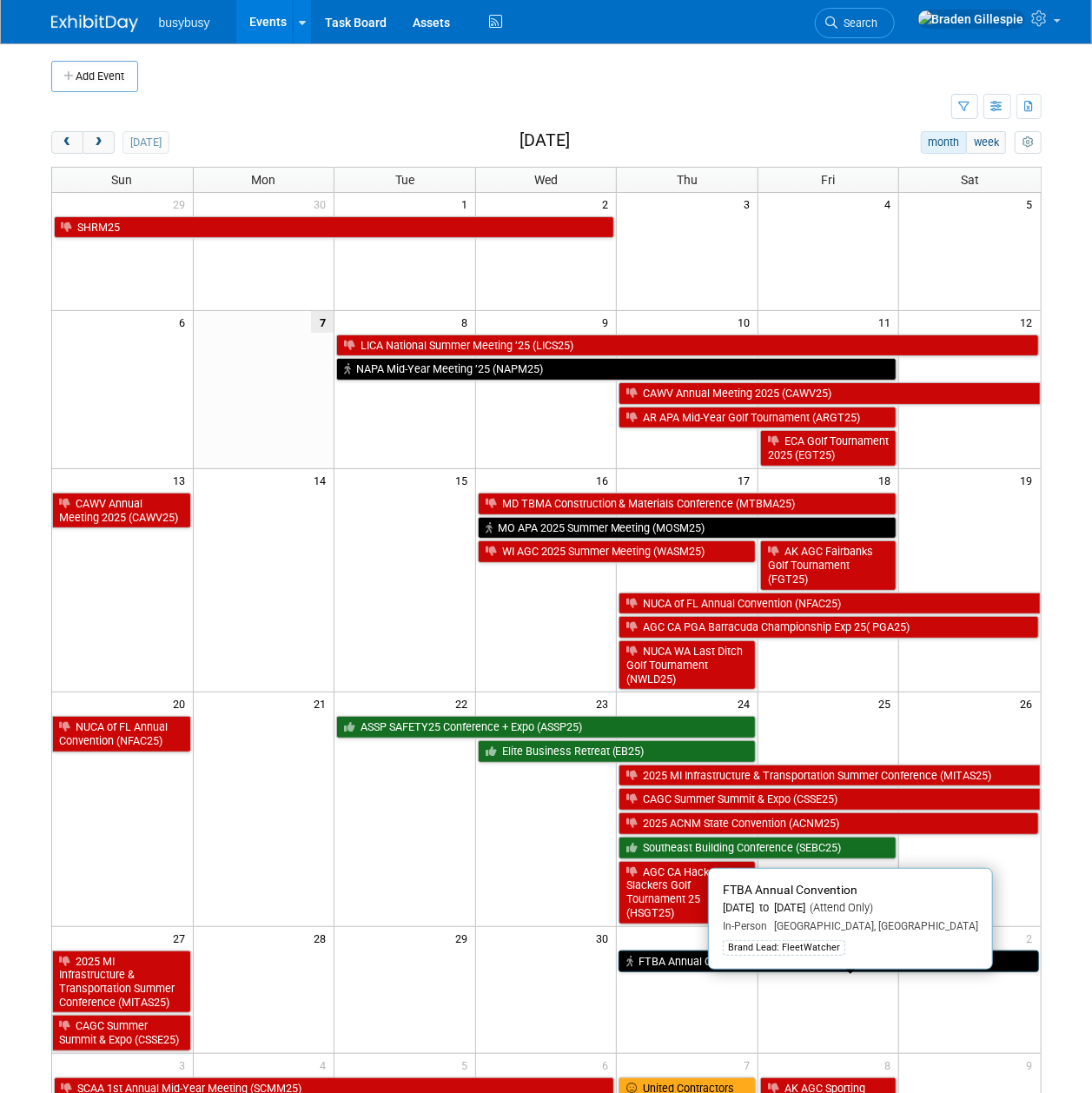 click on "FTBA Annual Convention" at bounding box center [828, 962] 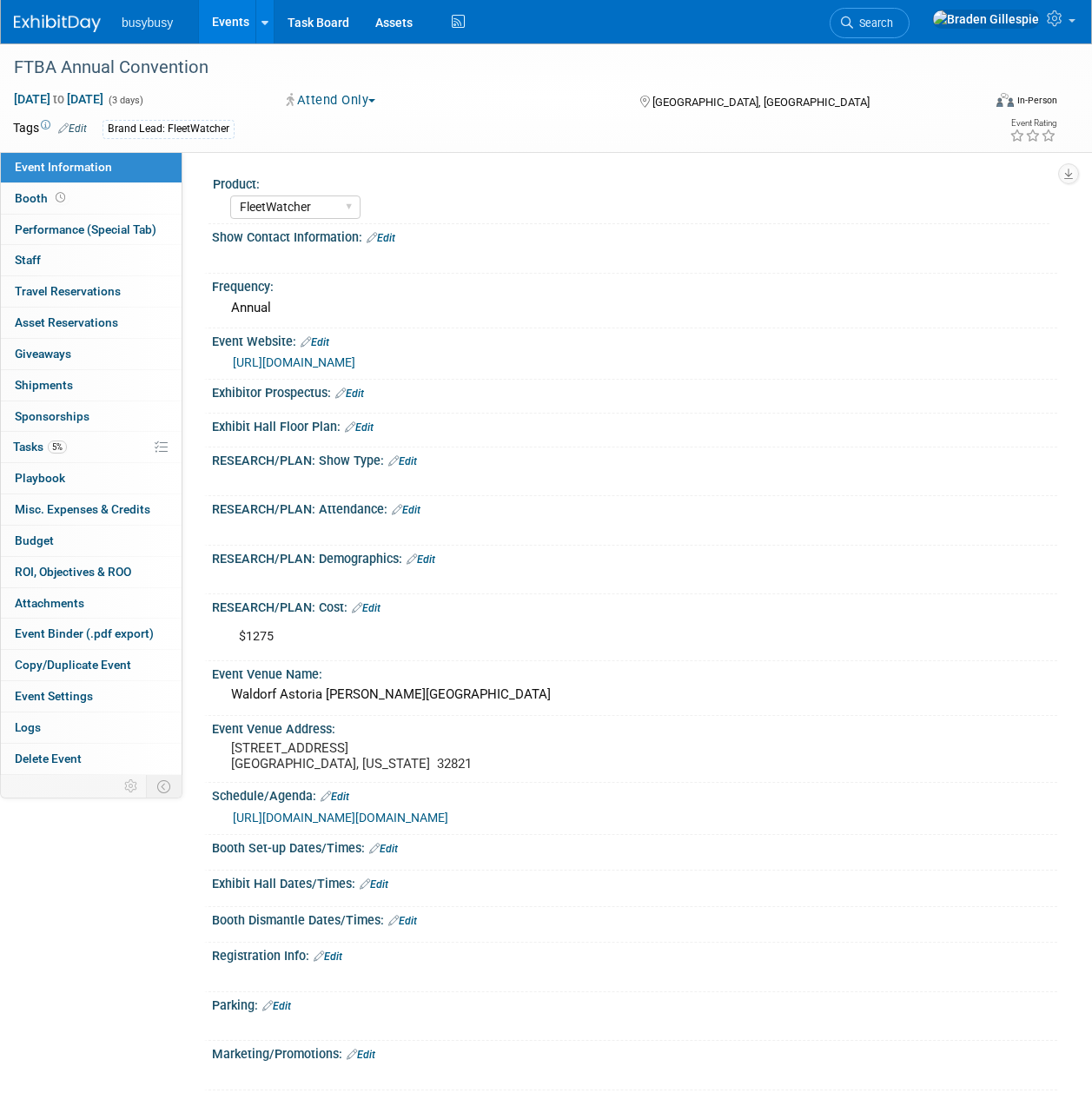 select on "FleetWatcher" 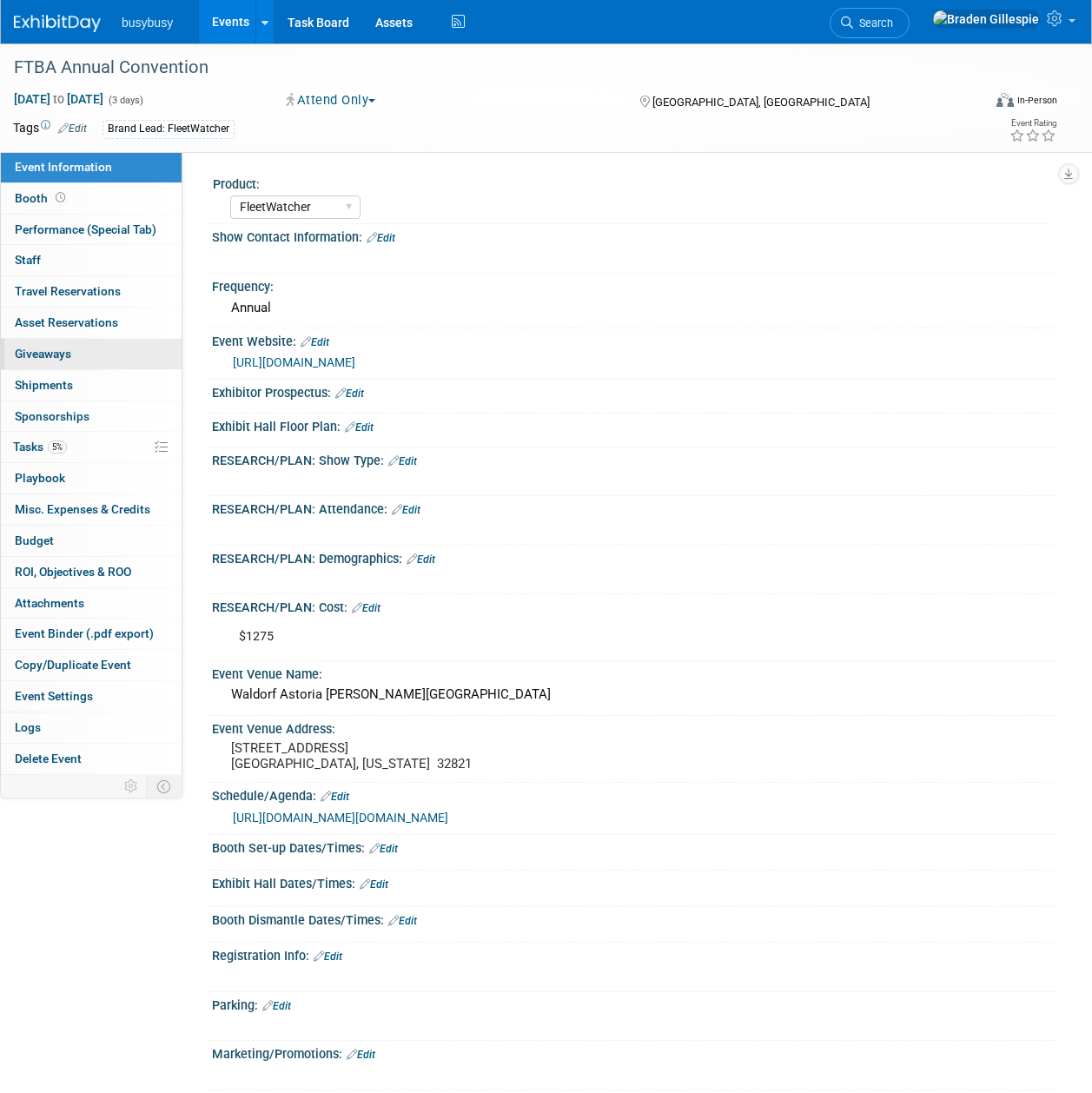 scroll, scrollTop: 0, scrollLeft: 0, axis: both 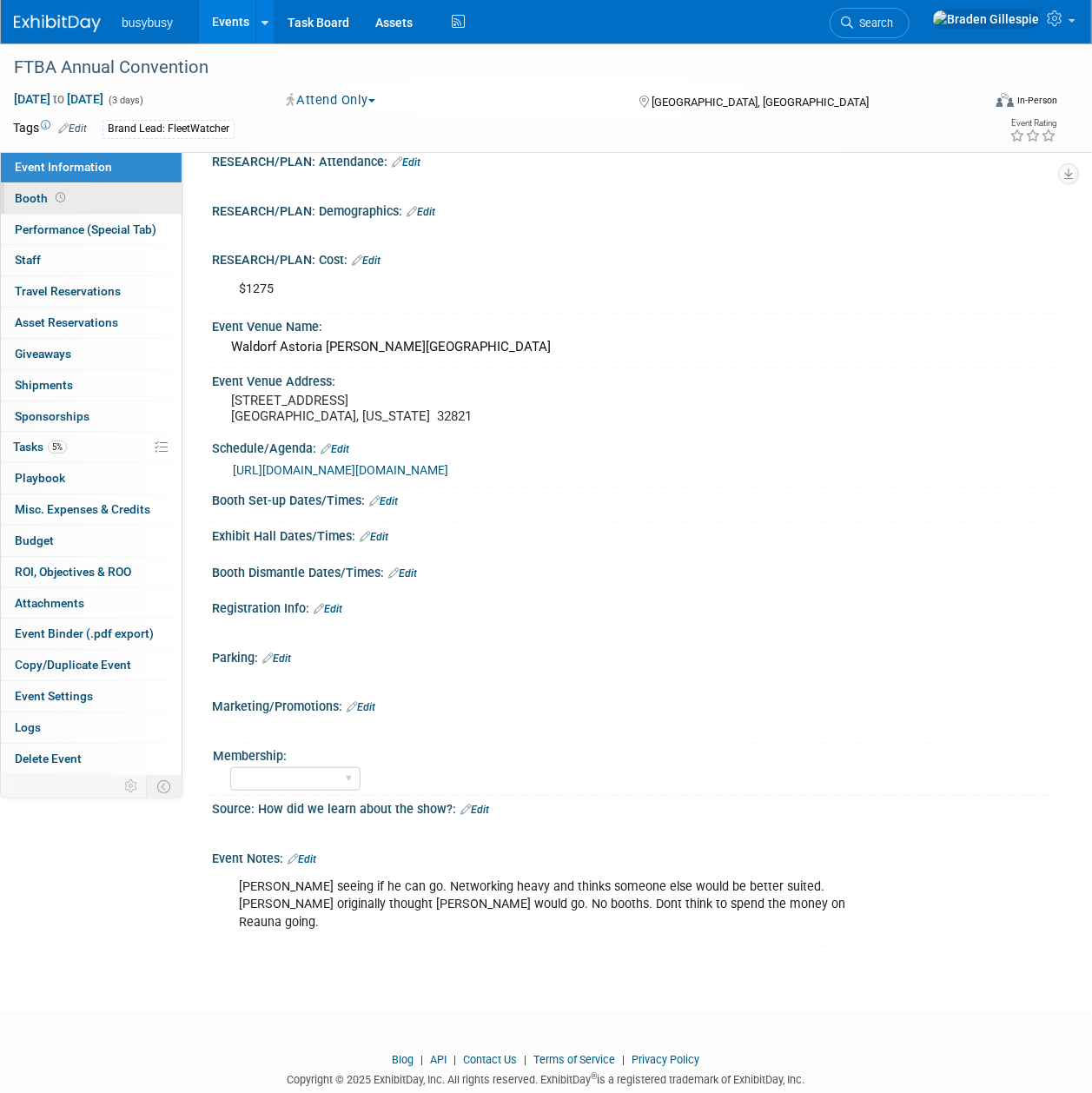 click on "Booth" at bounding box center [91, 198] 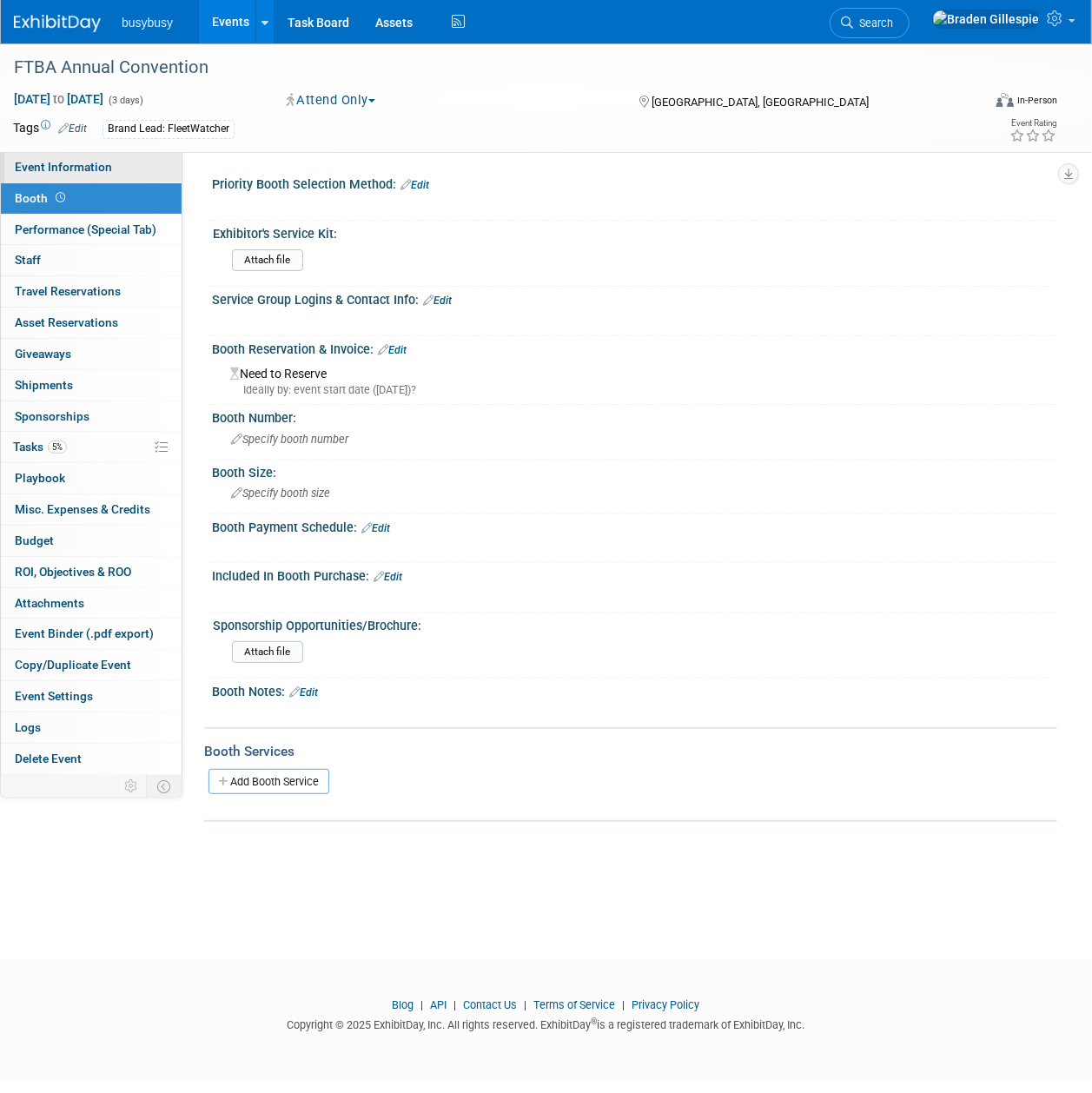 click on "Event Information" at bounding box center (63, 167) 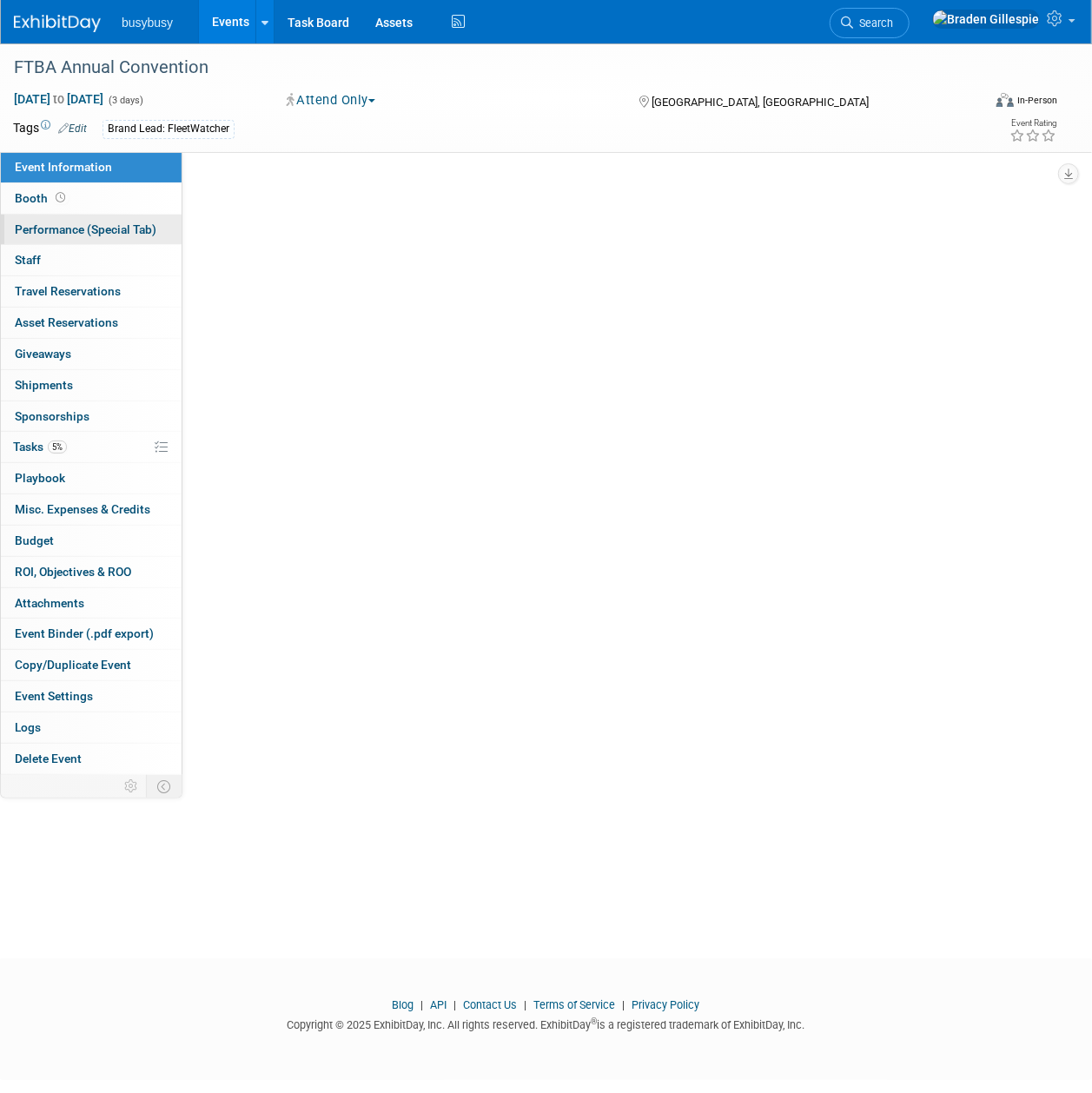 select on "FleetWatcher" 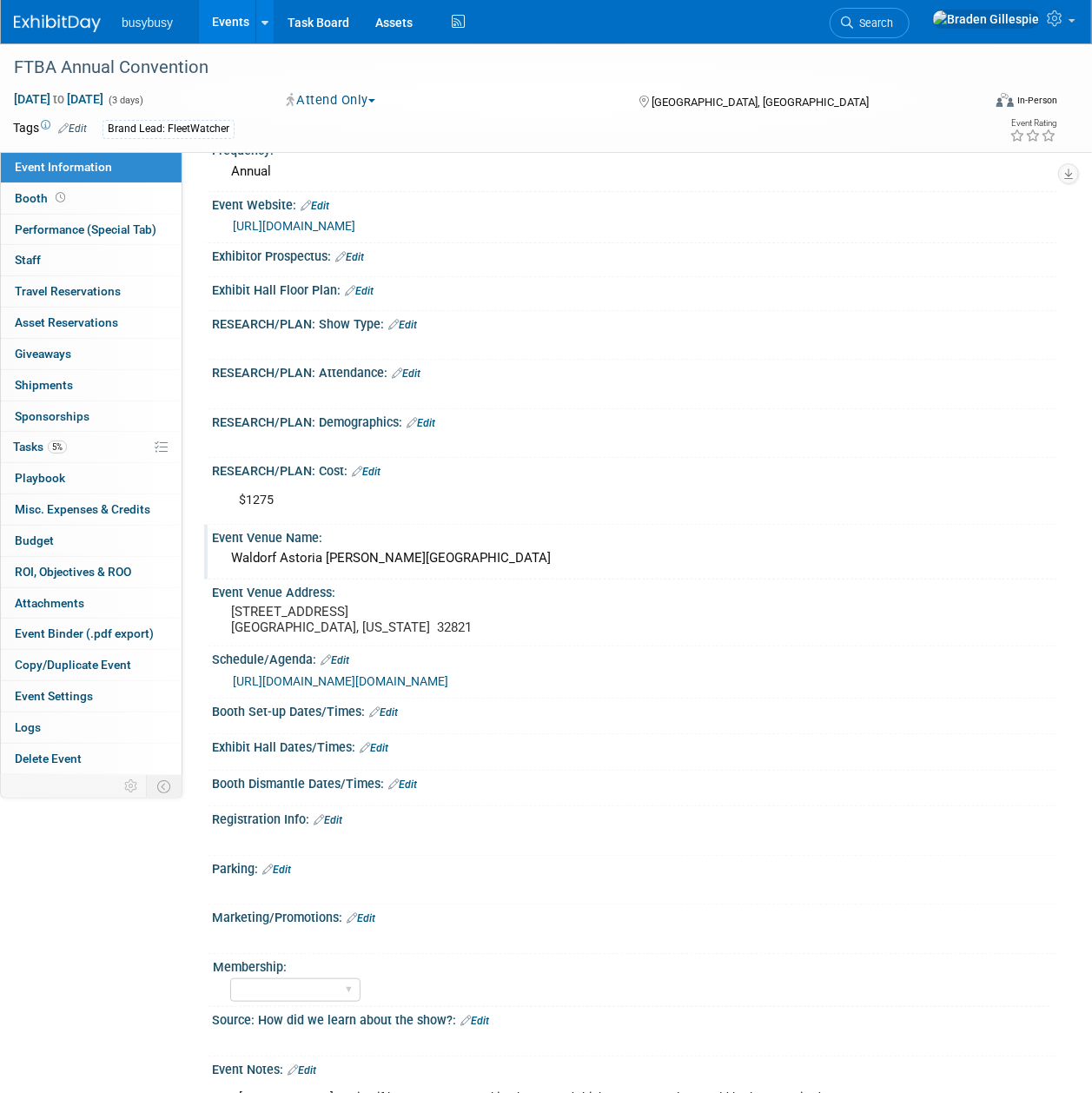 scroll, scrollTop: 368, scrollLeft: 0, axis: vertical 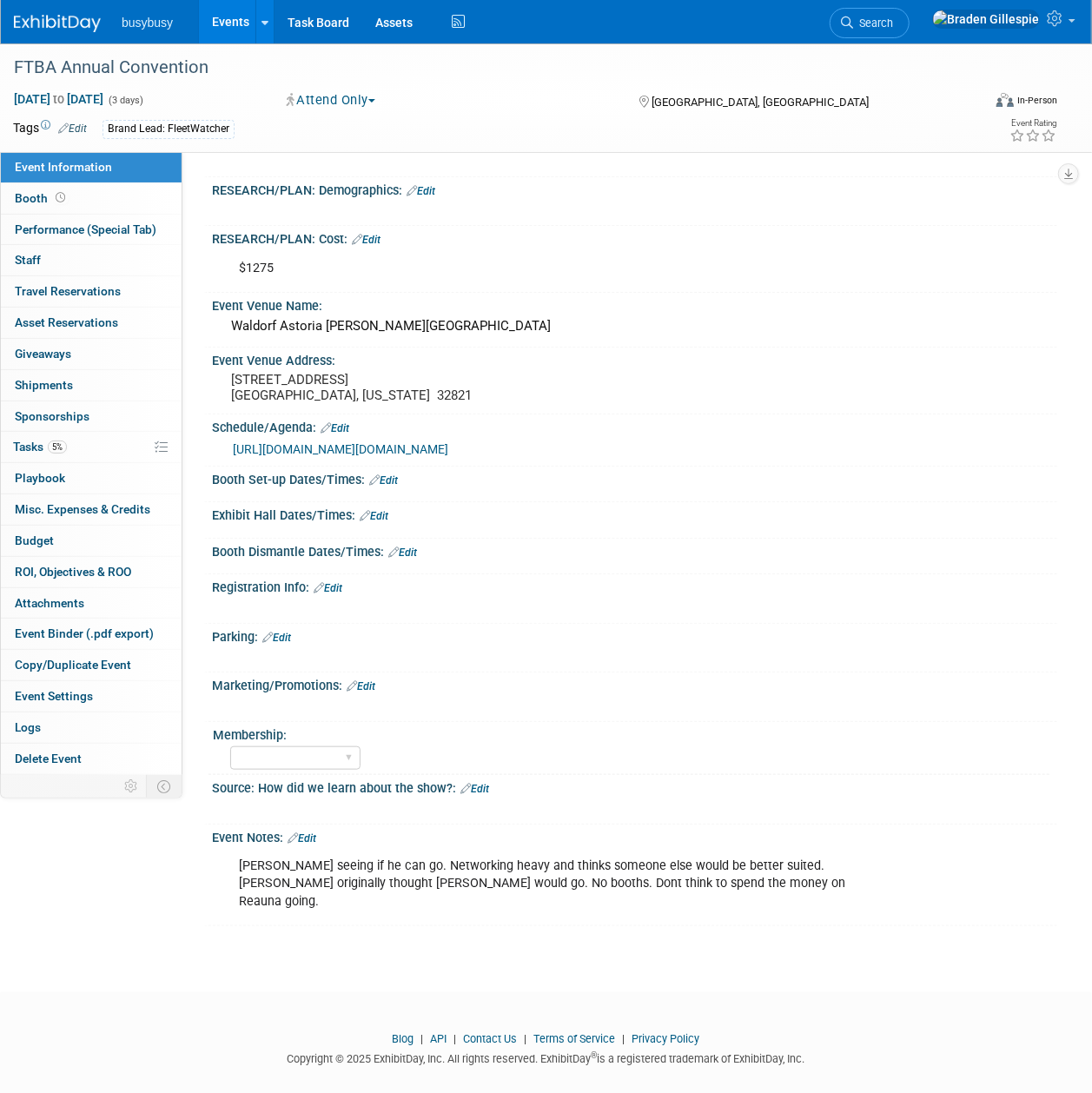 click on "Jul 31, 2025  to  Aug 2, 2025
(3 days)
Jul 31, 2025 to Aug 2, 2025
Attend Only
Committed
Considering
Not Going
Researching
Want to
Pending Status
Requested to Exhibit
Attend Only
Orlando, FL
Virtual
In-Person
Hybrid
<img src="https://www.exhibitday.com/Images/Format-Virtual.png" style="width: 22px; height: 18px; margin-top: 2px; margin-bottom: 2px; margin-left: 2px; filter: Grayscale(70%); opacity: 0.9;" />   Virtual
<img src="https://www.exhibitday.com/Images/Format-InPerson.png" style="width: 22px; height: 18px; margin-top: 2px; margin-bottom: 2px; margin-left: 2px; filter: Grayscale(70%); opacity: 0.9;" />   In-Person
<img src="https://www.exhibitday.com/Images/Format-Hybrid.png" style="width: 22px; height: 18px; margin-top: 2px; margin-bottom: 2px; margin-left: 2px; filter: Grayscale(70%); opacity: 0.9;" />   Hybrid" at bounding box center [535, 103] 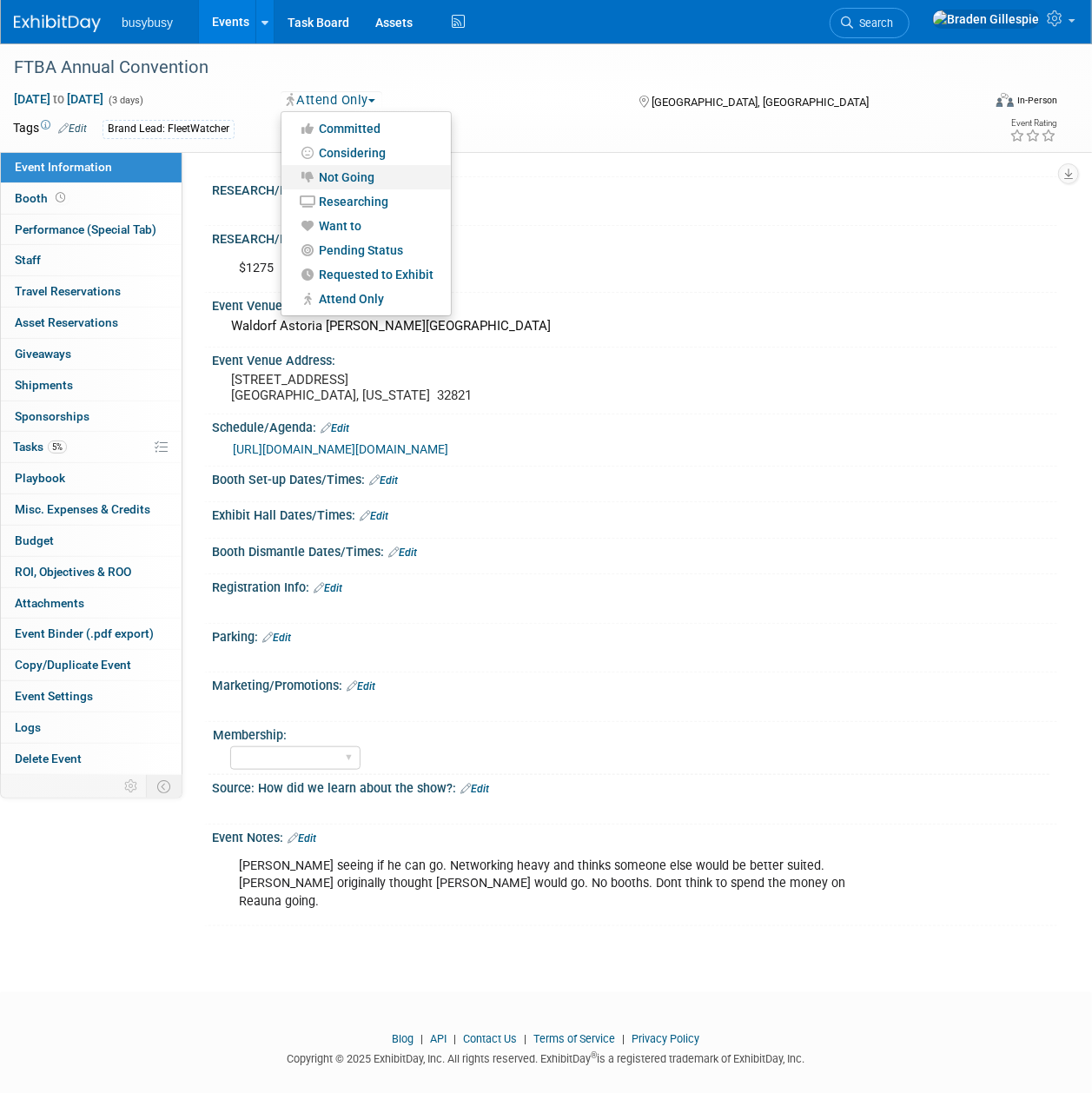 click on "Not Going" at bounding box center [366, 177] 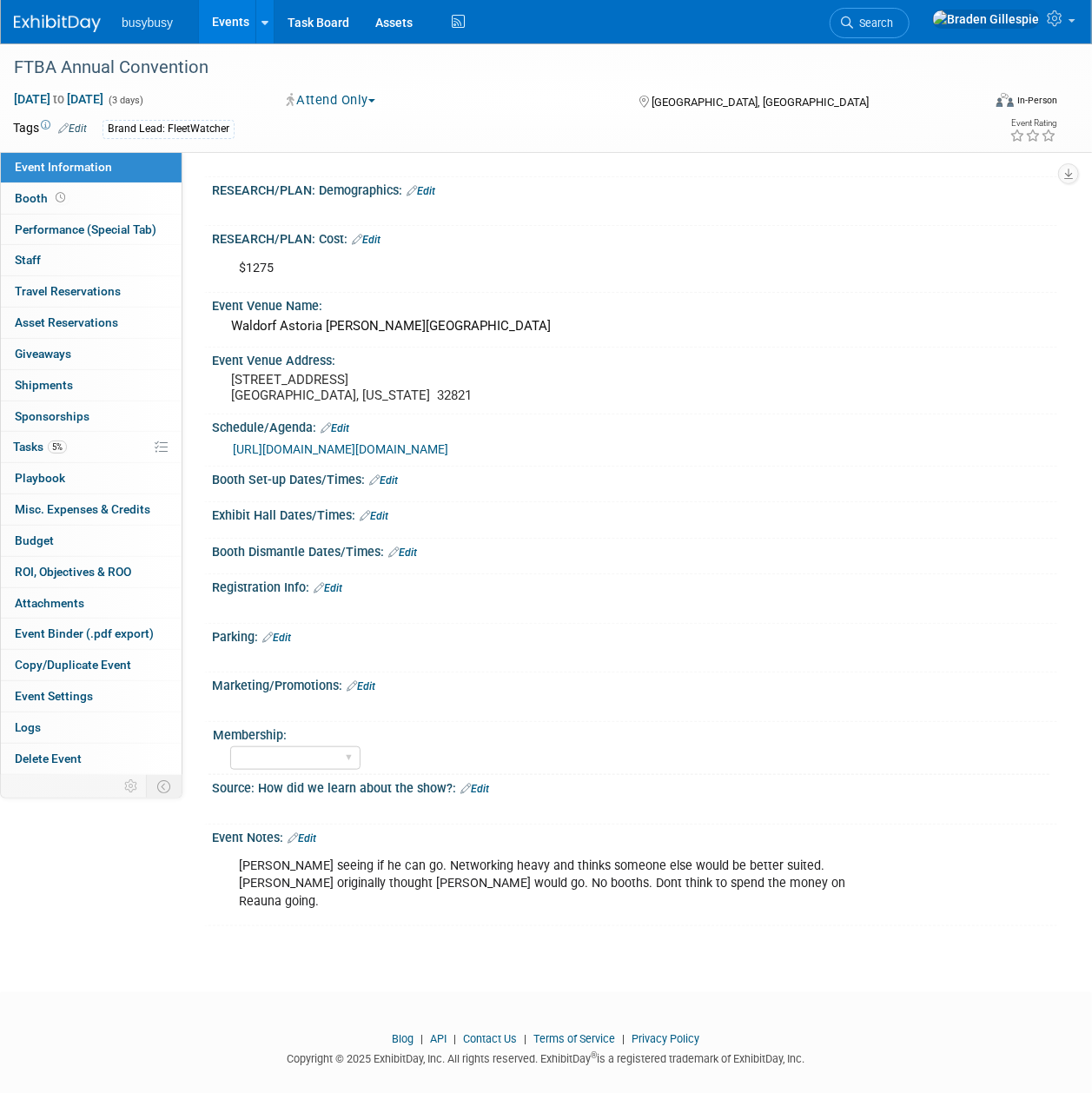 scroll, scrollTop: 0, scrollLeft: 0, axis: both 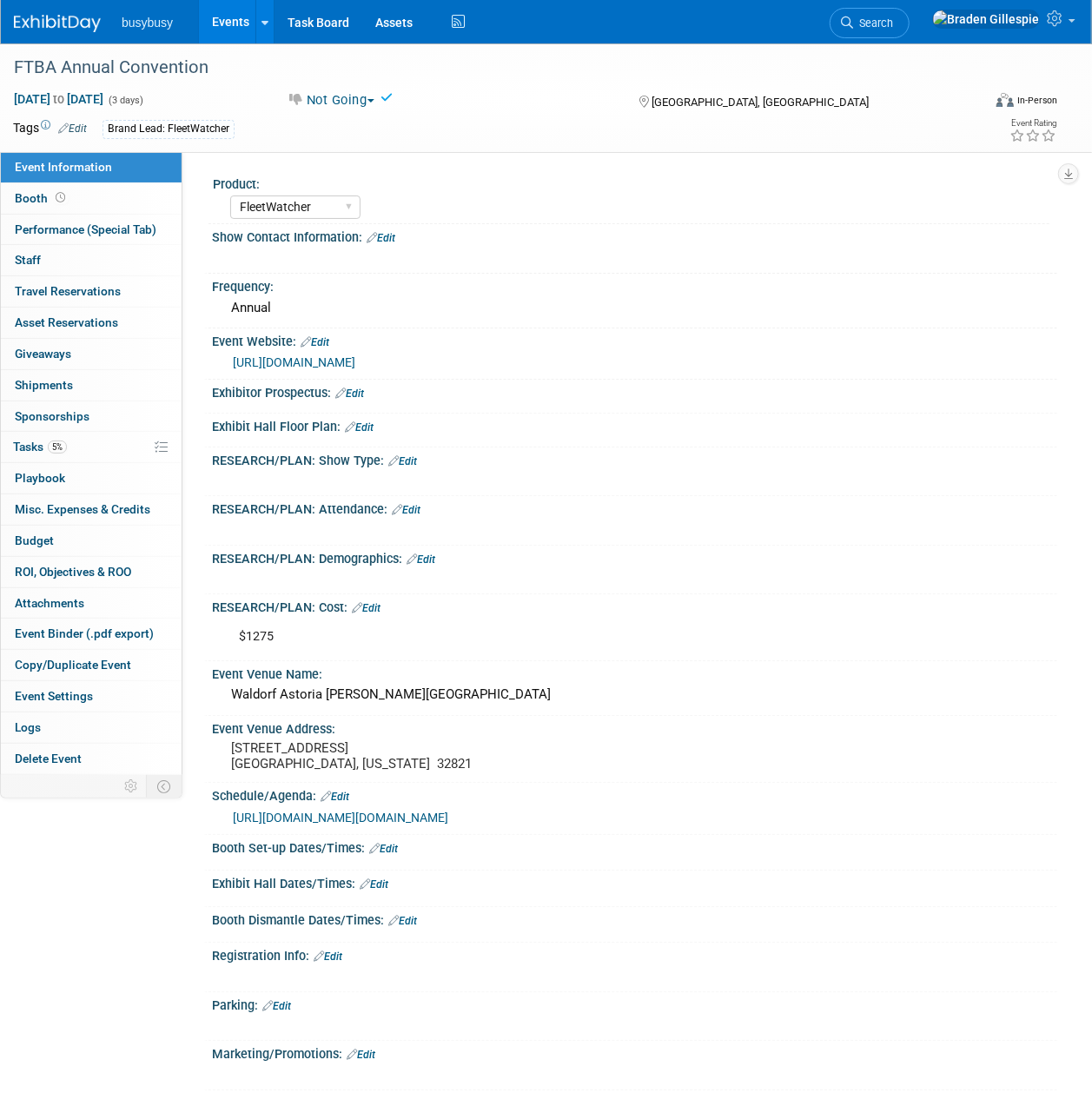 click at bounding box center (57, 23) 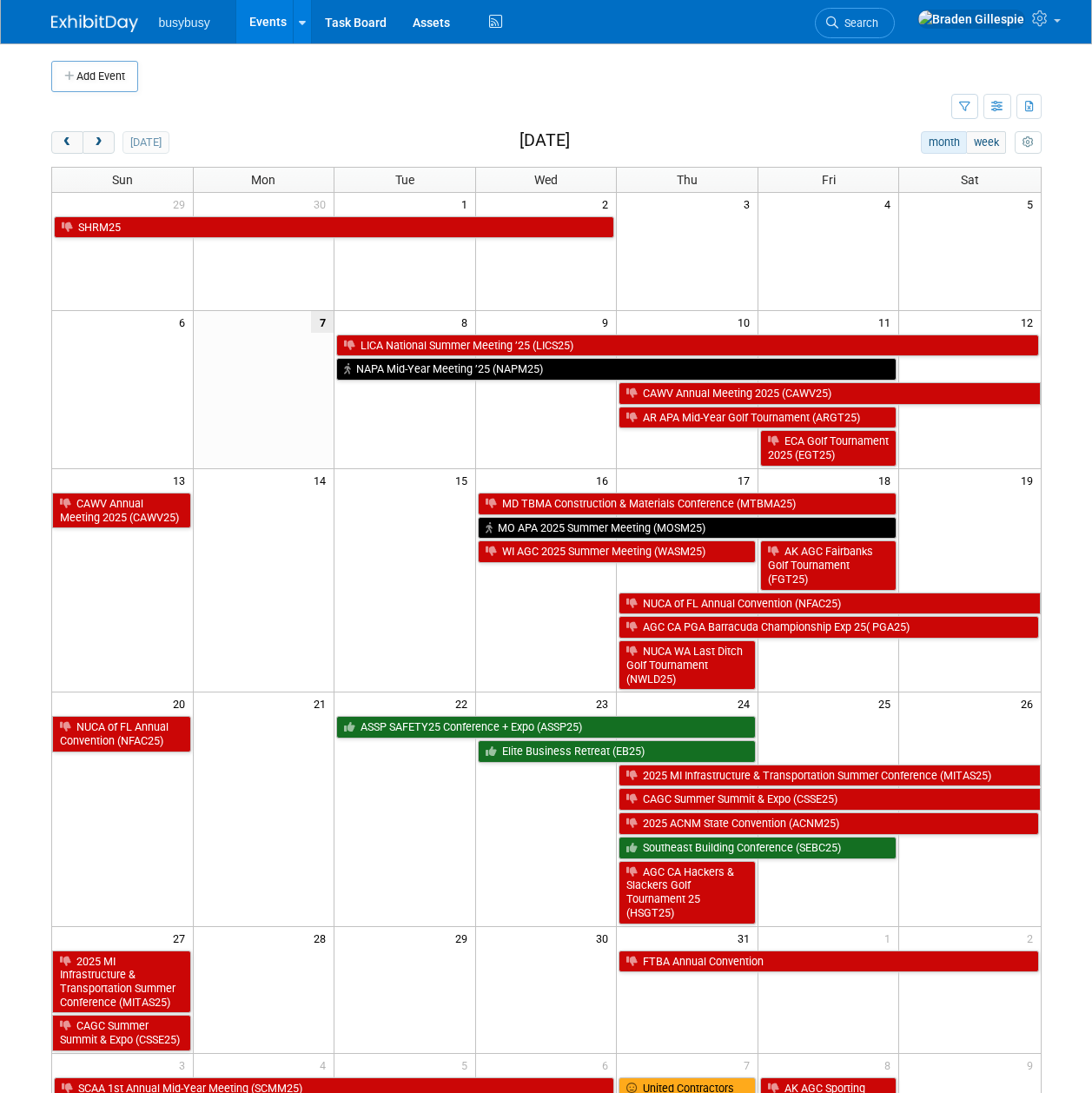 scroll, scrollTop: 0, scrollLeft: 0, axis: both 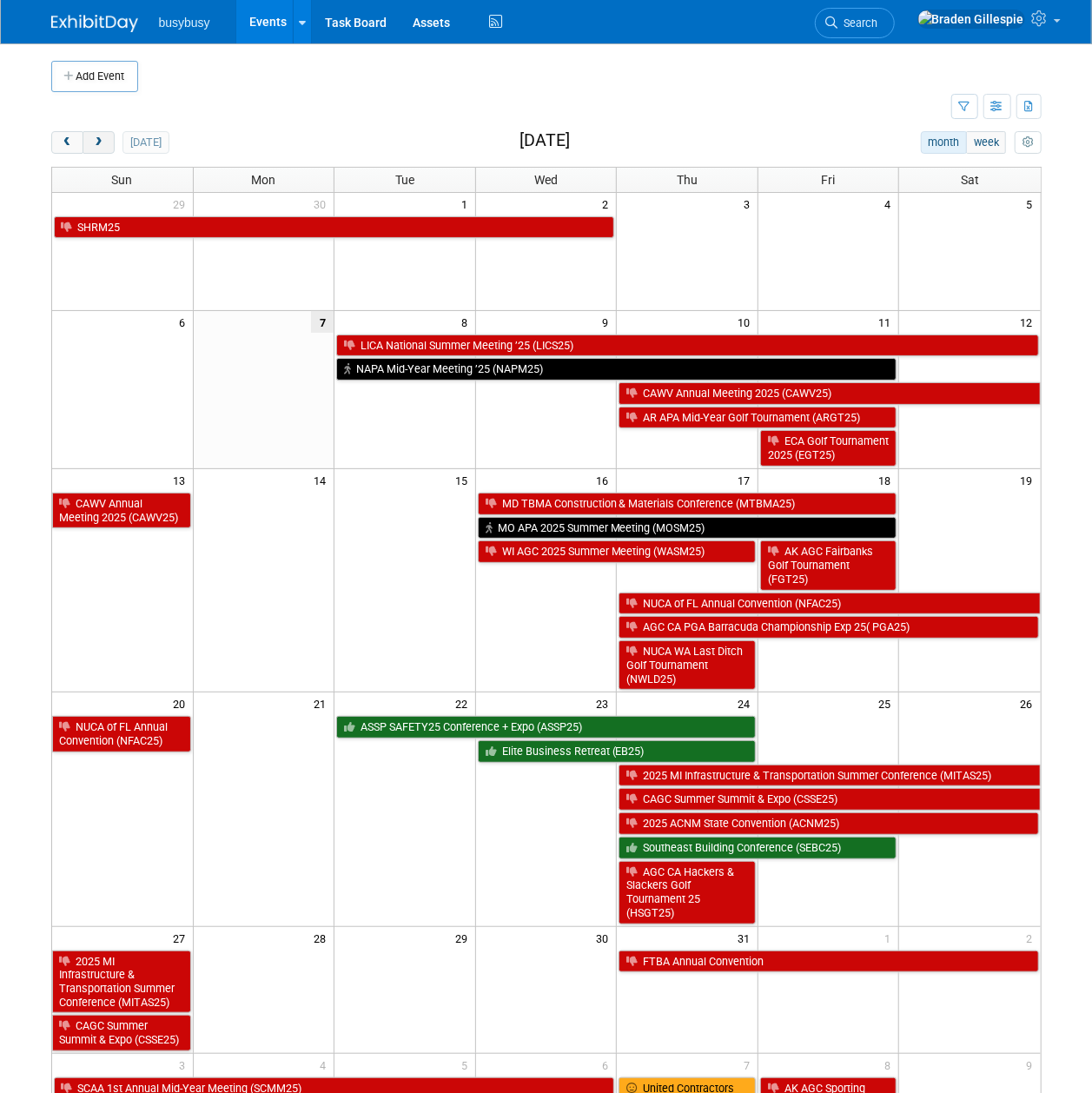 click at bounding box center (98, 142) 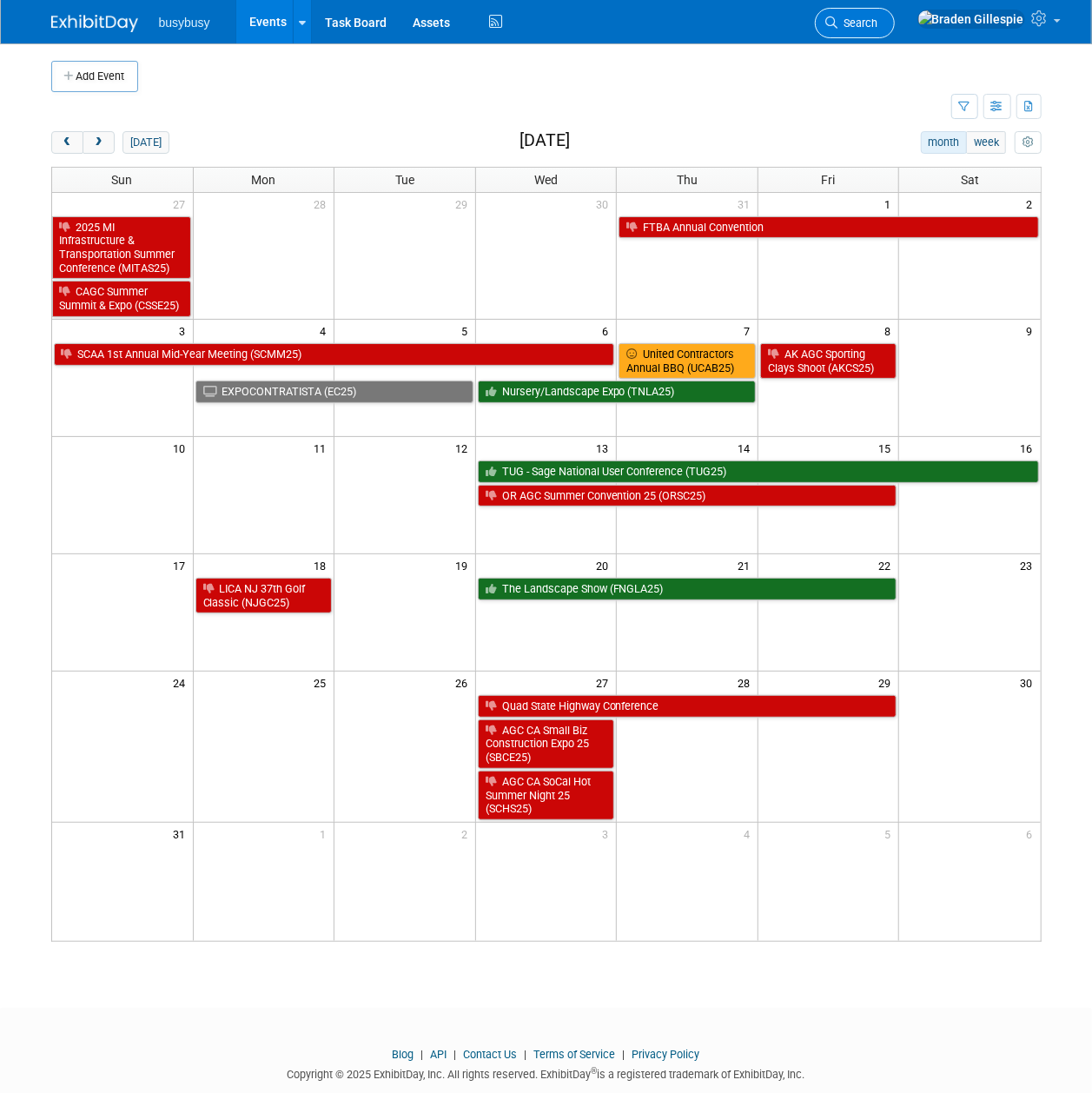 click on "Search" at bounding box center [855, 23] 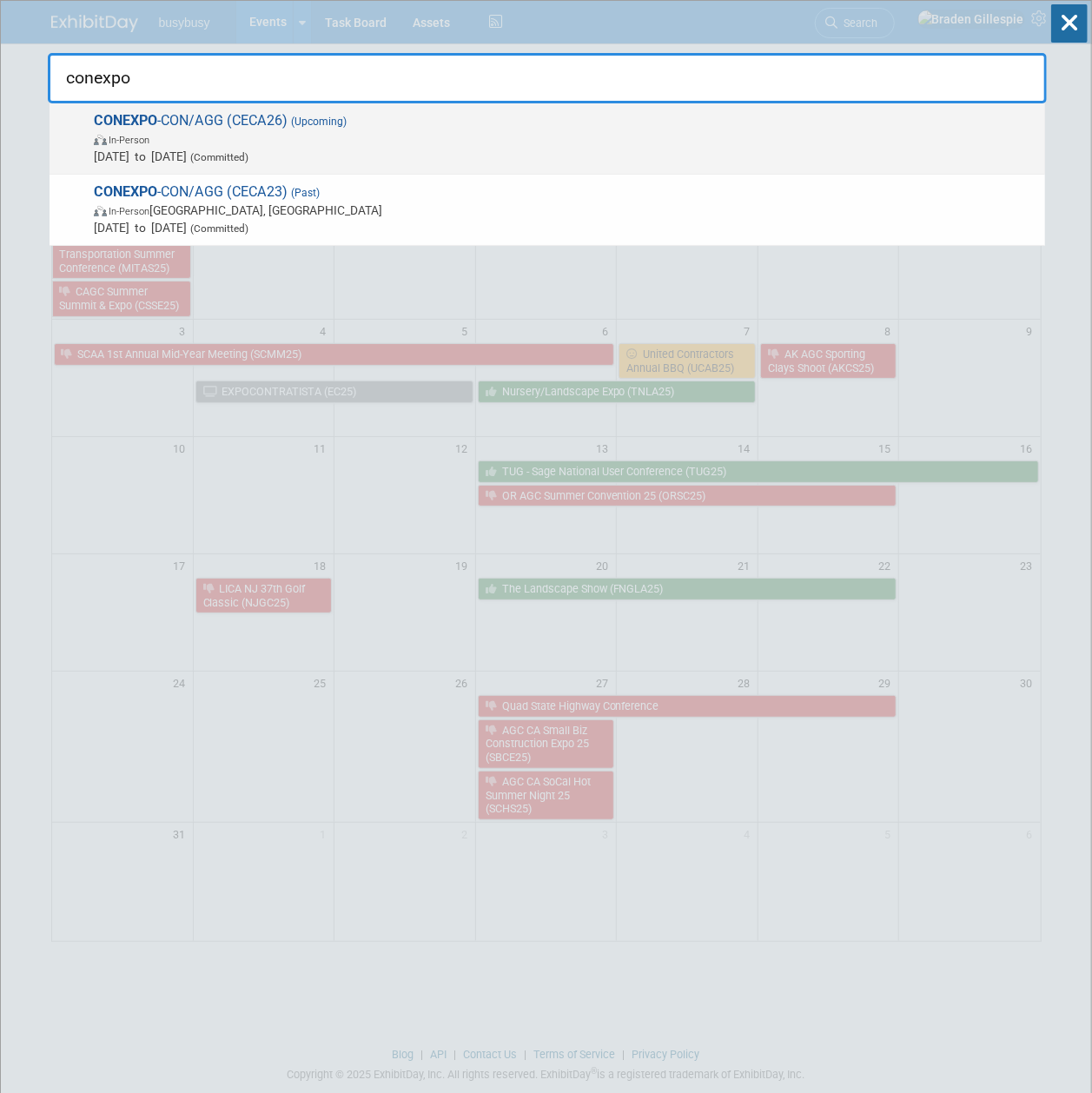 type on "conexpo" 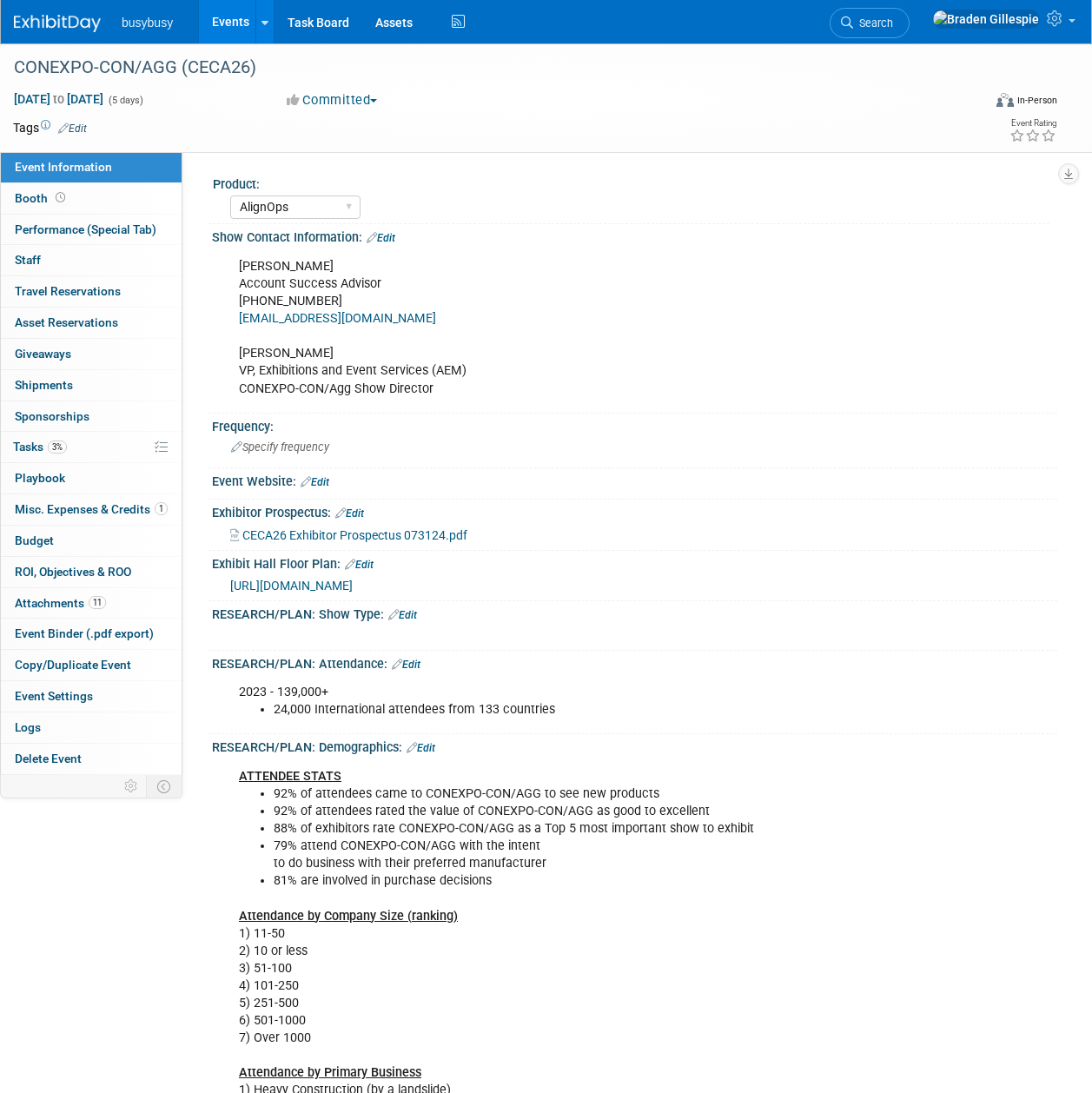 select on "AlignOps" 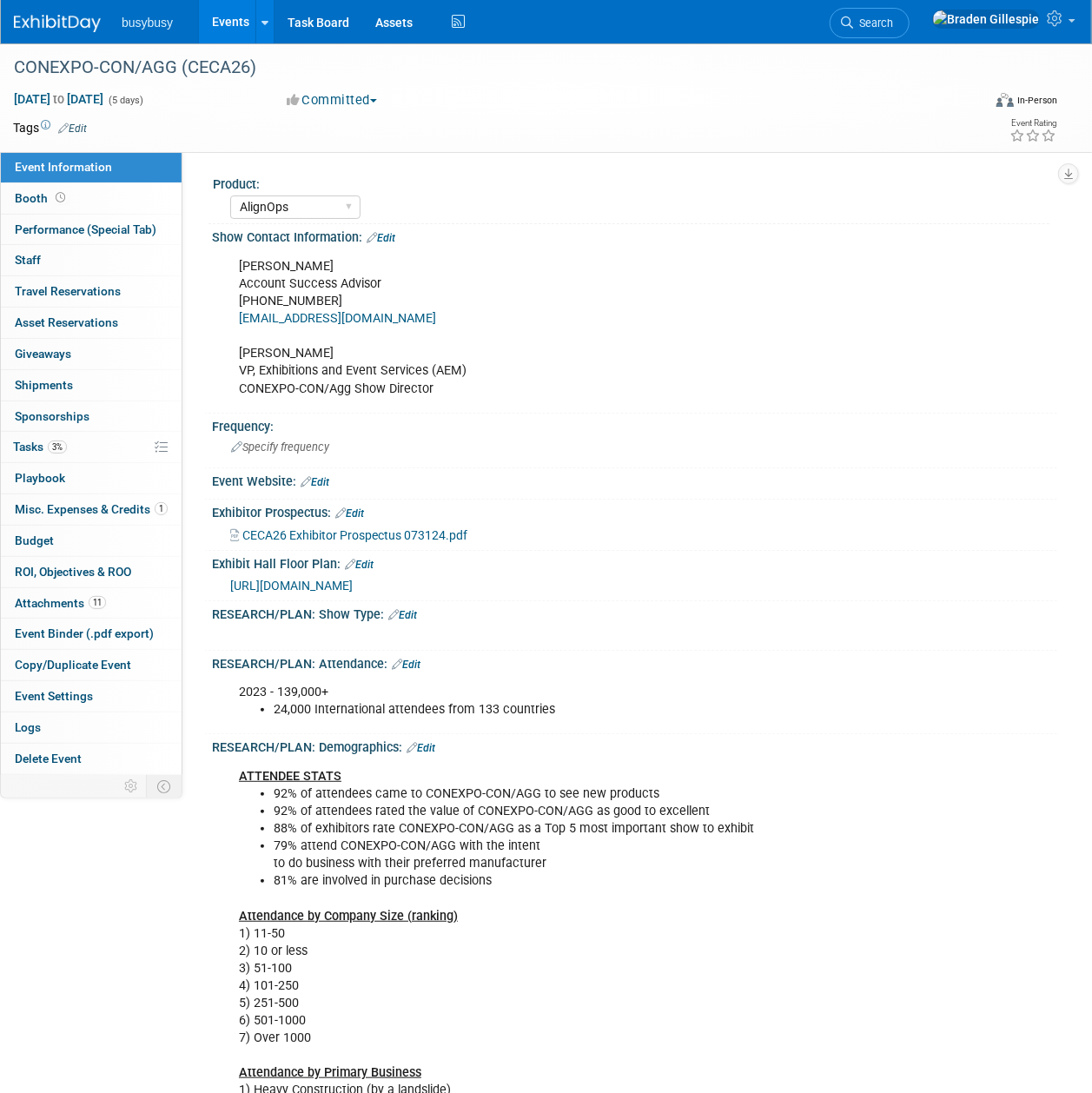 scroll, scrollTop: 0, scrollLeft: 0, axis: both 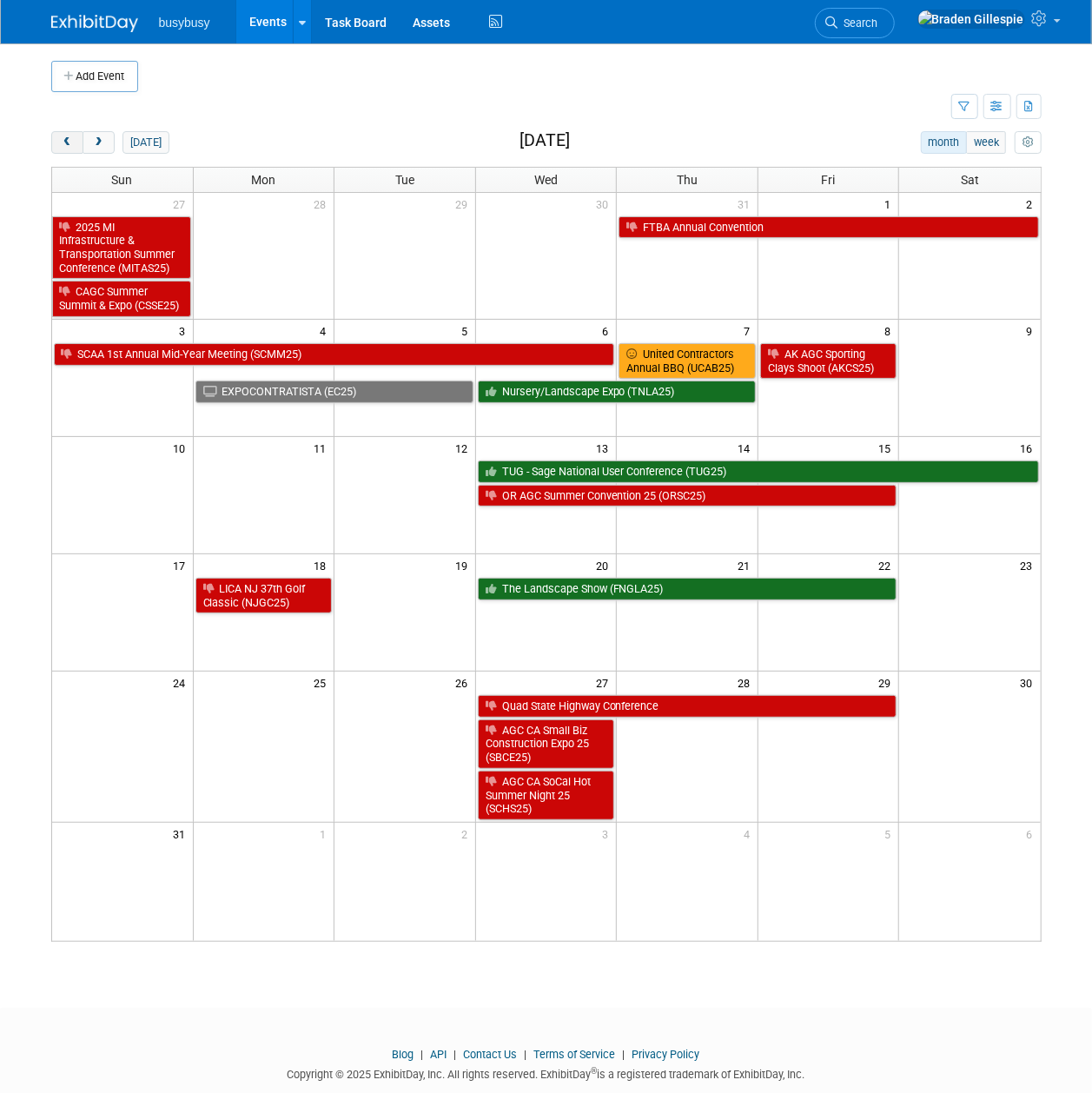 click at bounding box center [67, 142] 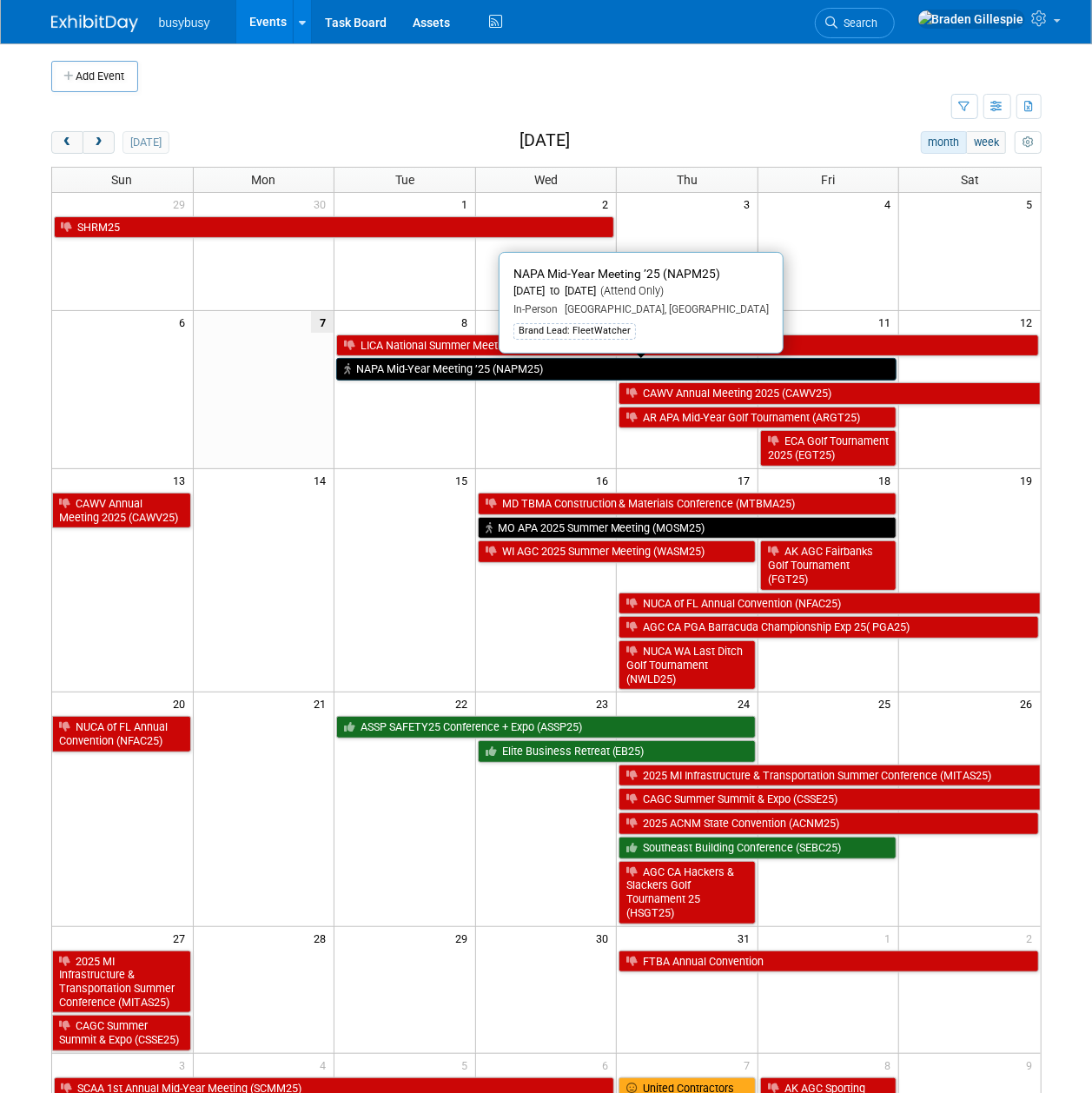 click on "NAPA Mid-Year Meeting ’25 (NAPM25)" at bounding box center [616, 369] 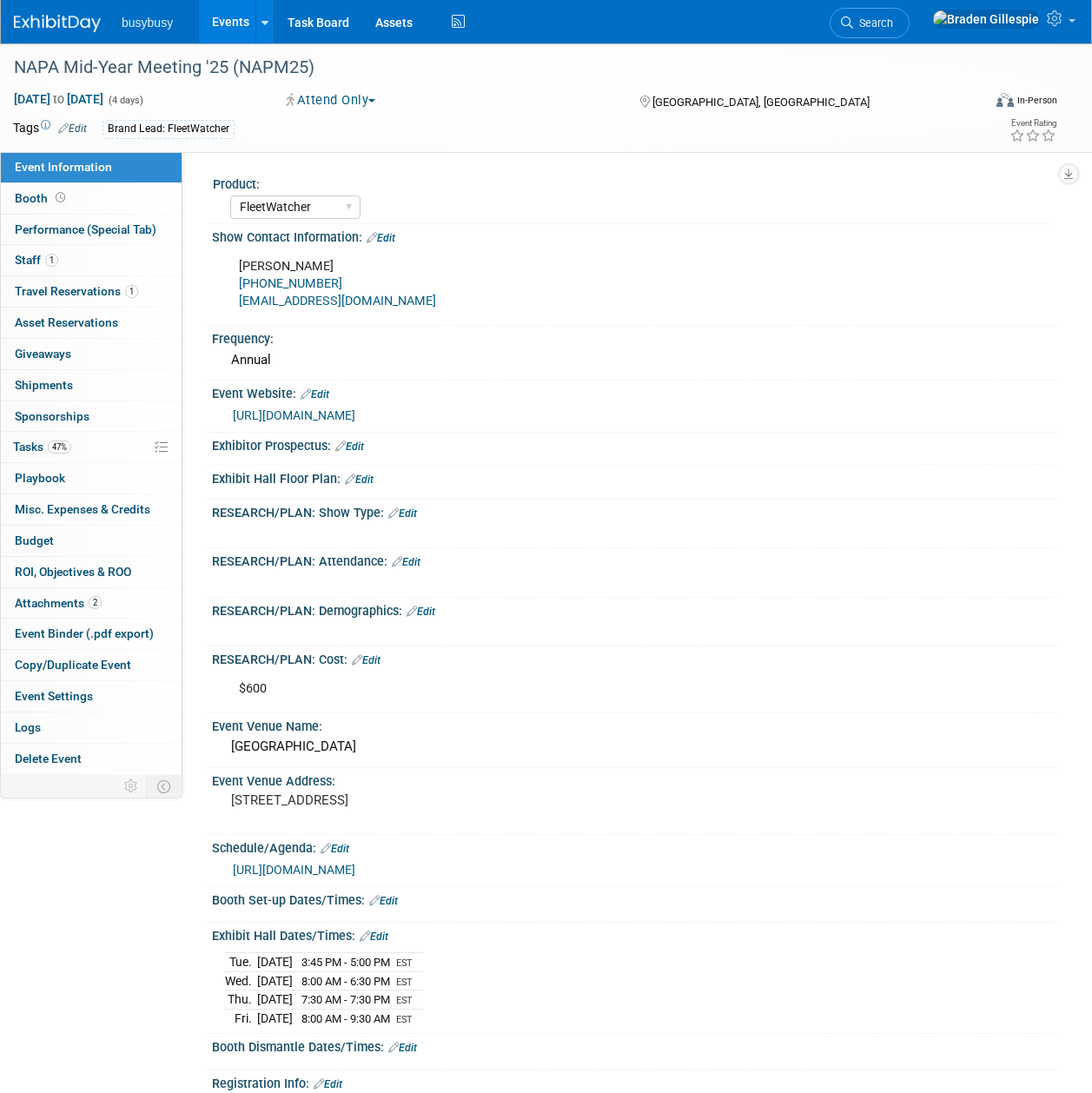 select on "FleetWatcher" 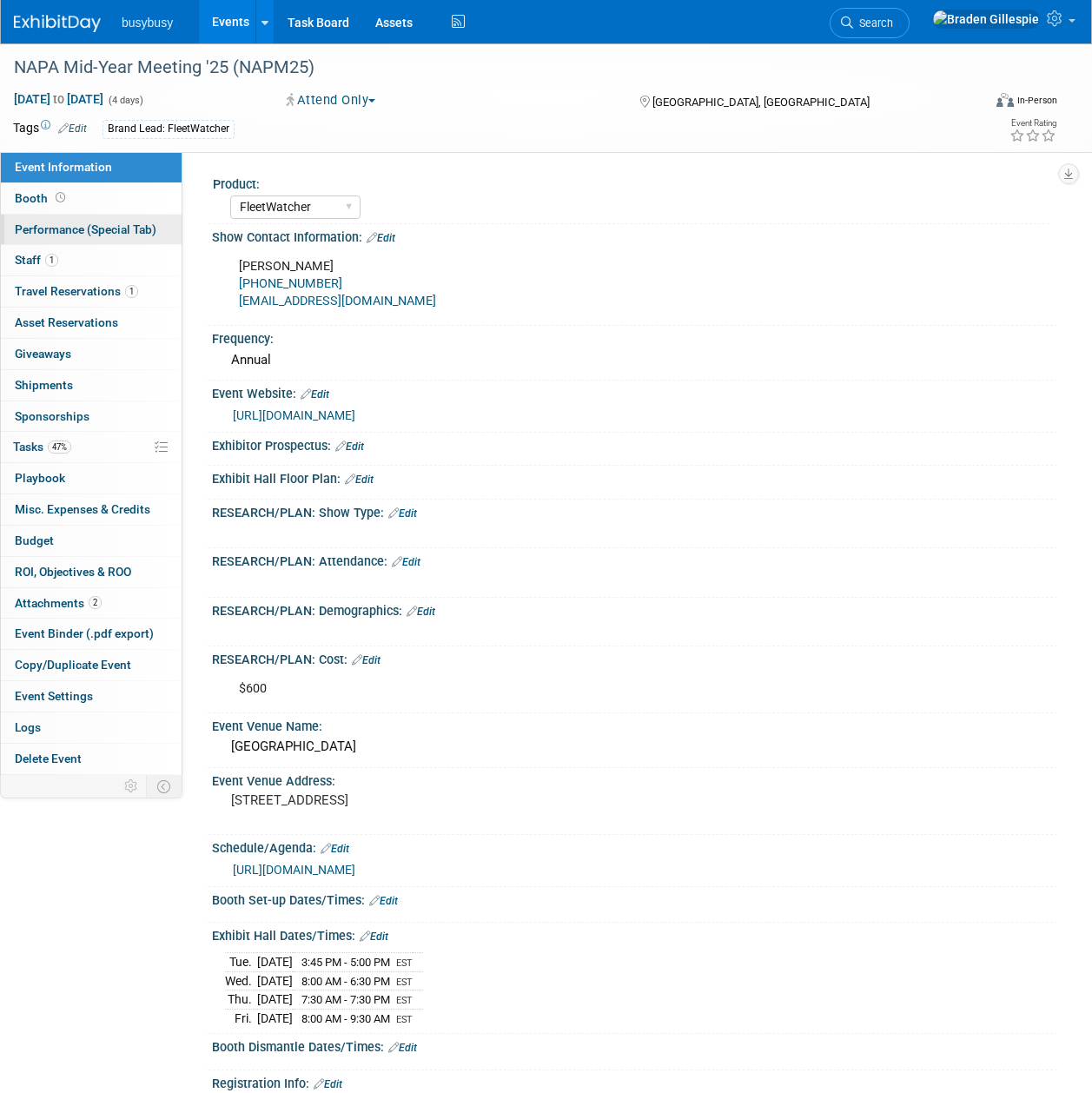 scroll, scrollTop: 0, scrollLeft: 0, axis: both 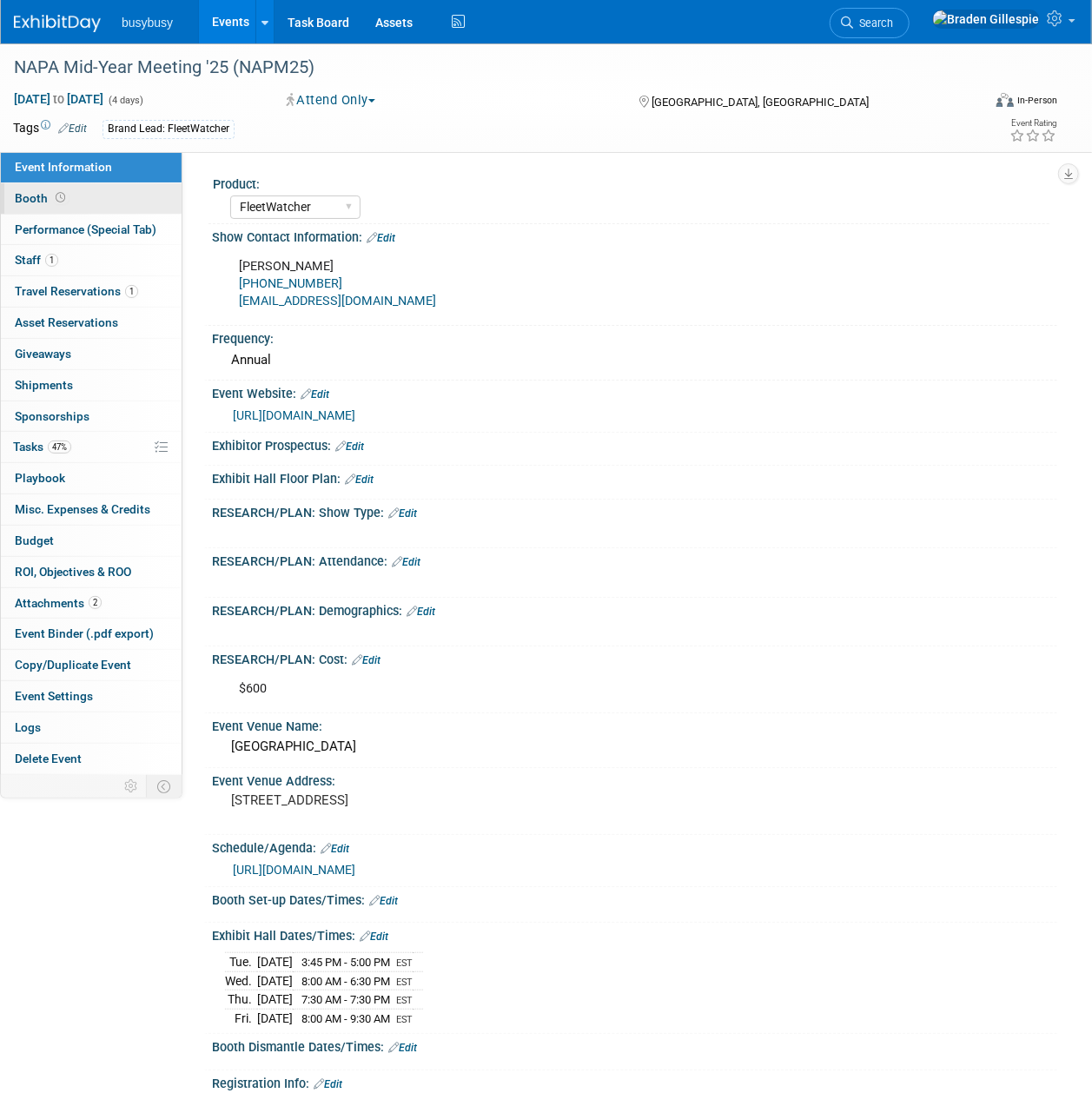click on "Booth" at bounding box center [91, 198] 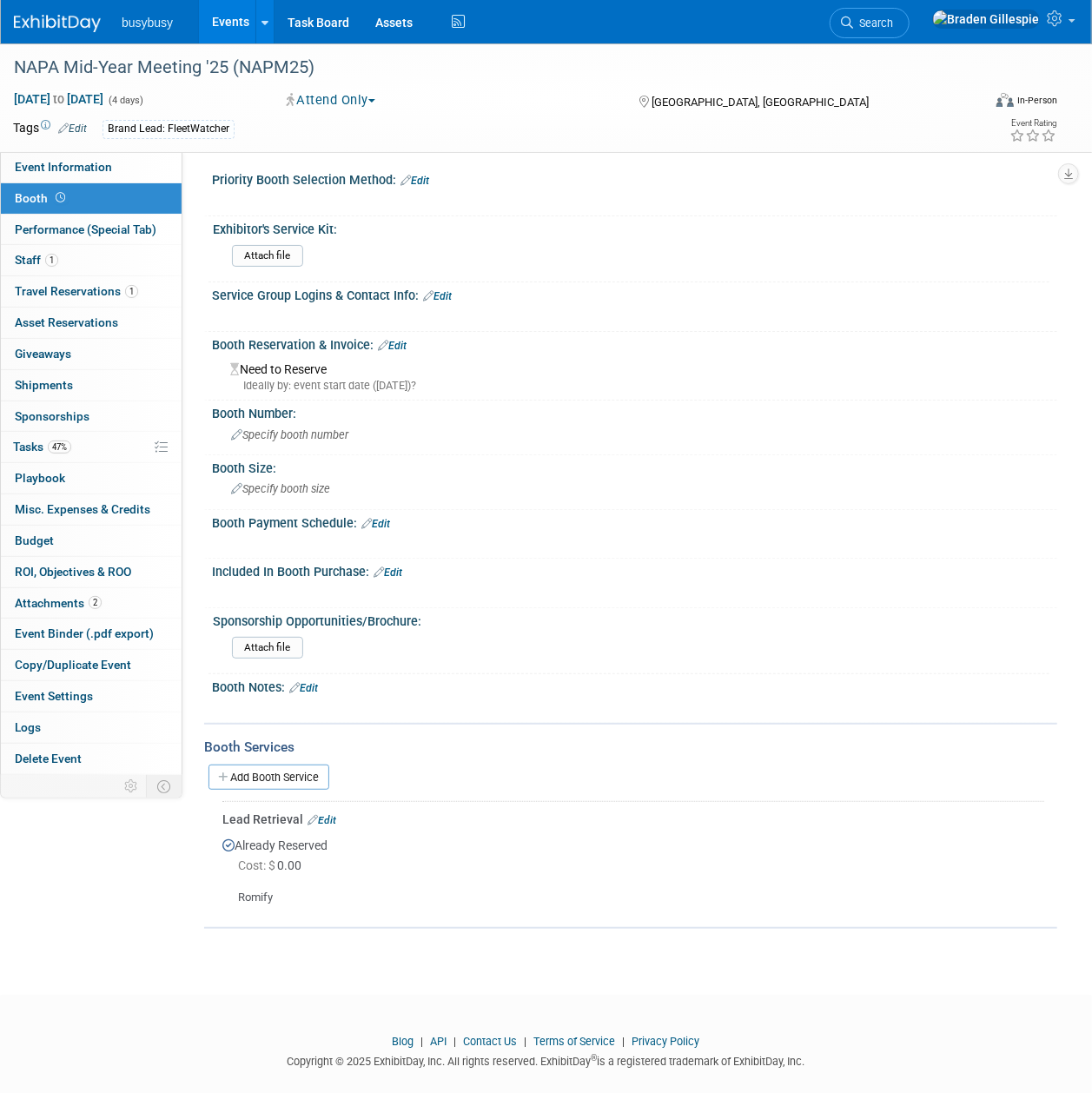 scroll, scrollTop: 0, scrollLeft: 0, axis: both 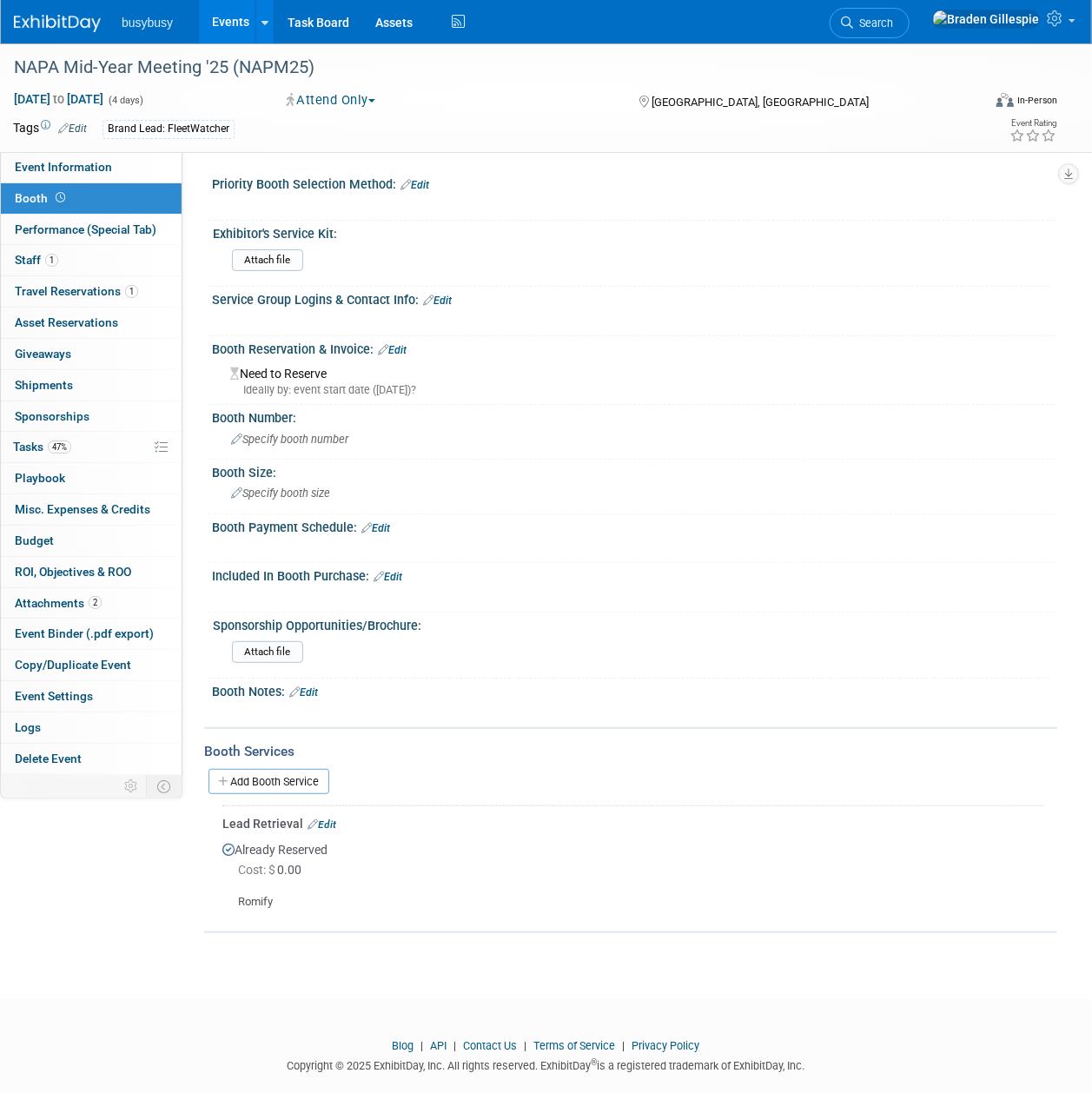 click at bounding box center (57, 23) 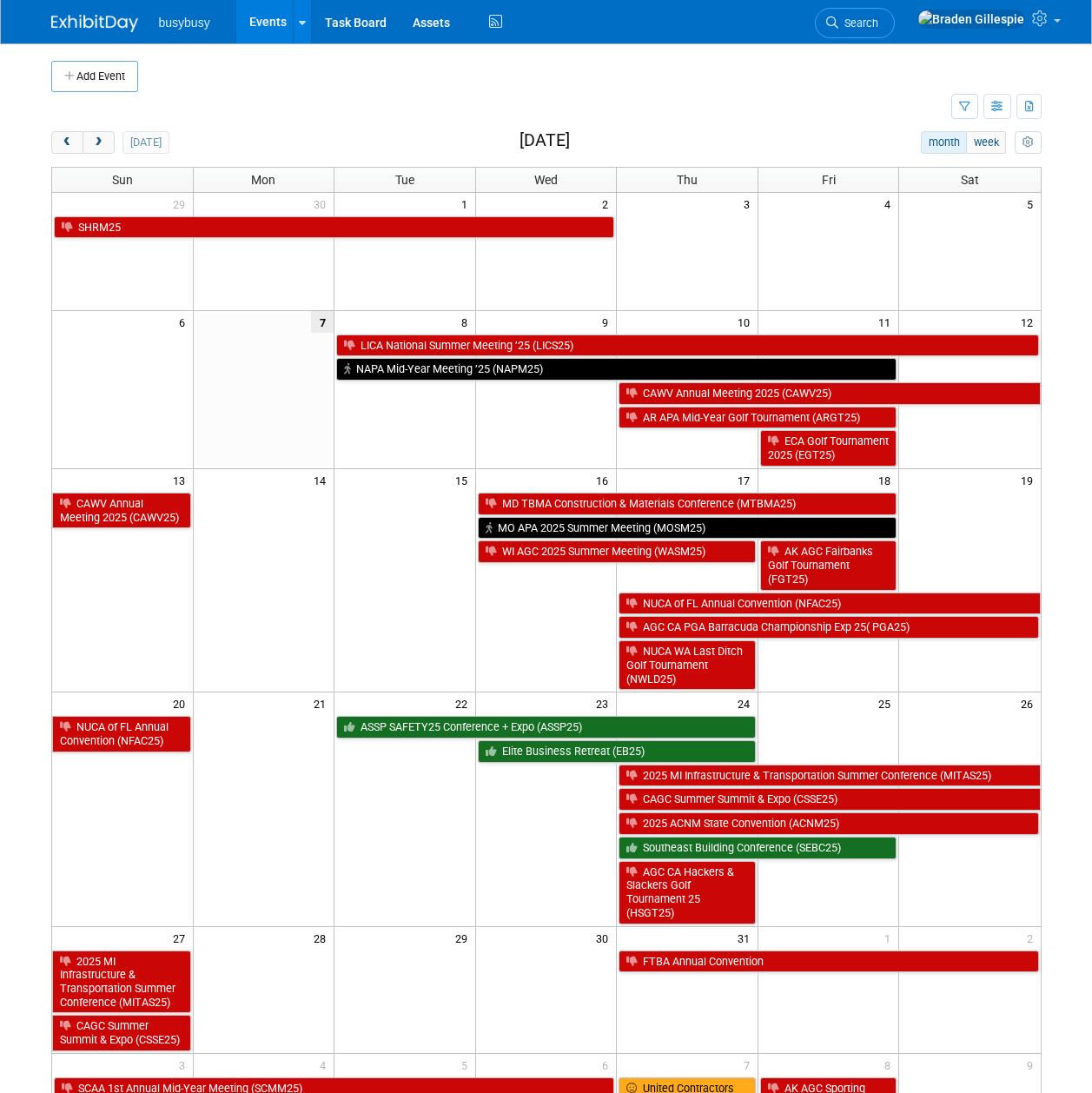 scroll, scrollTop: 0, scrollLeft: 0, axis: both 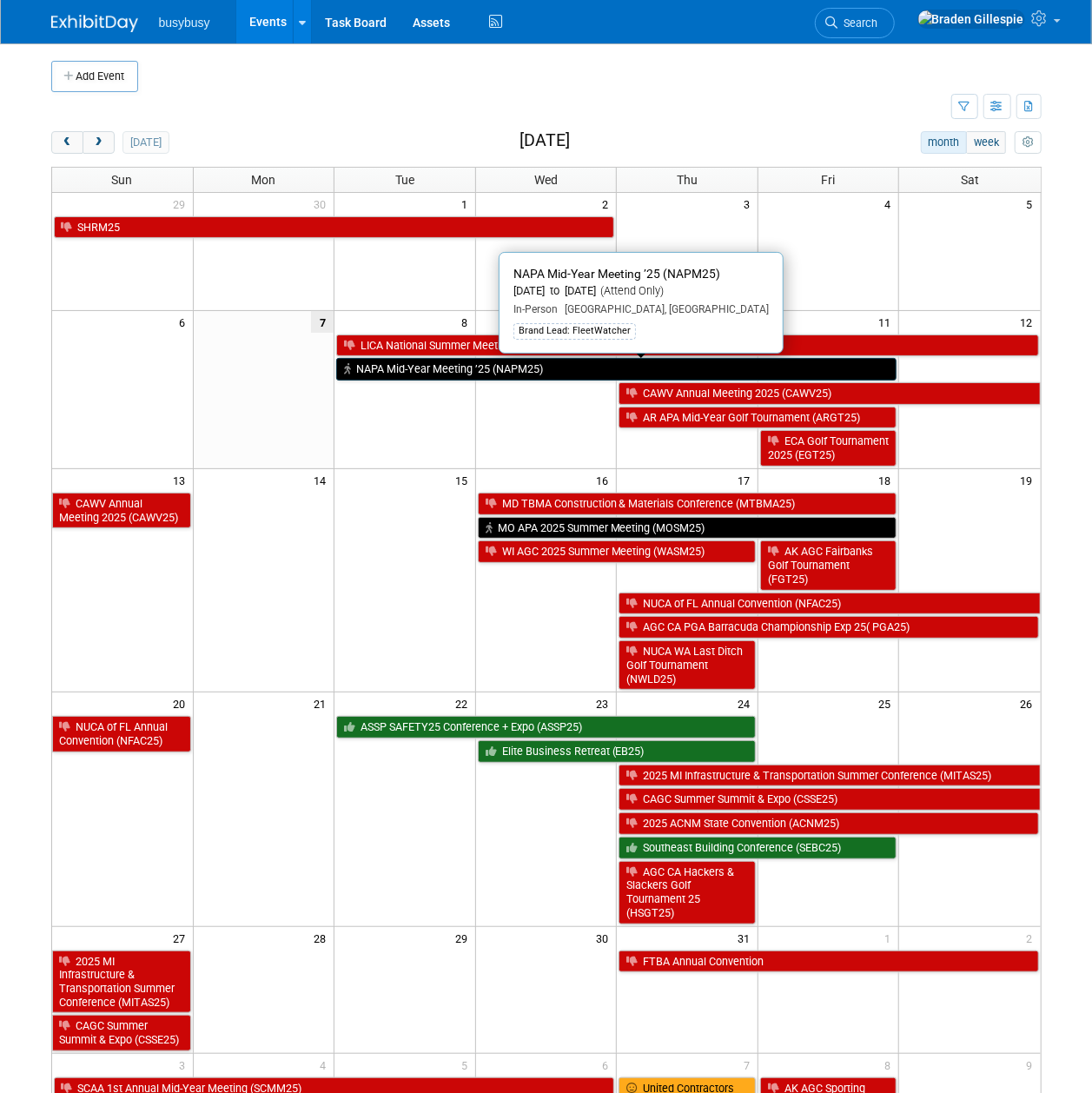 click on "NAPA Mid-Year Meeting ’25 (NAPM25)" at bounding box center [616, 369] 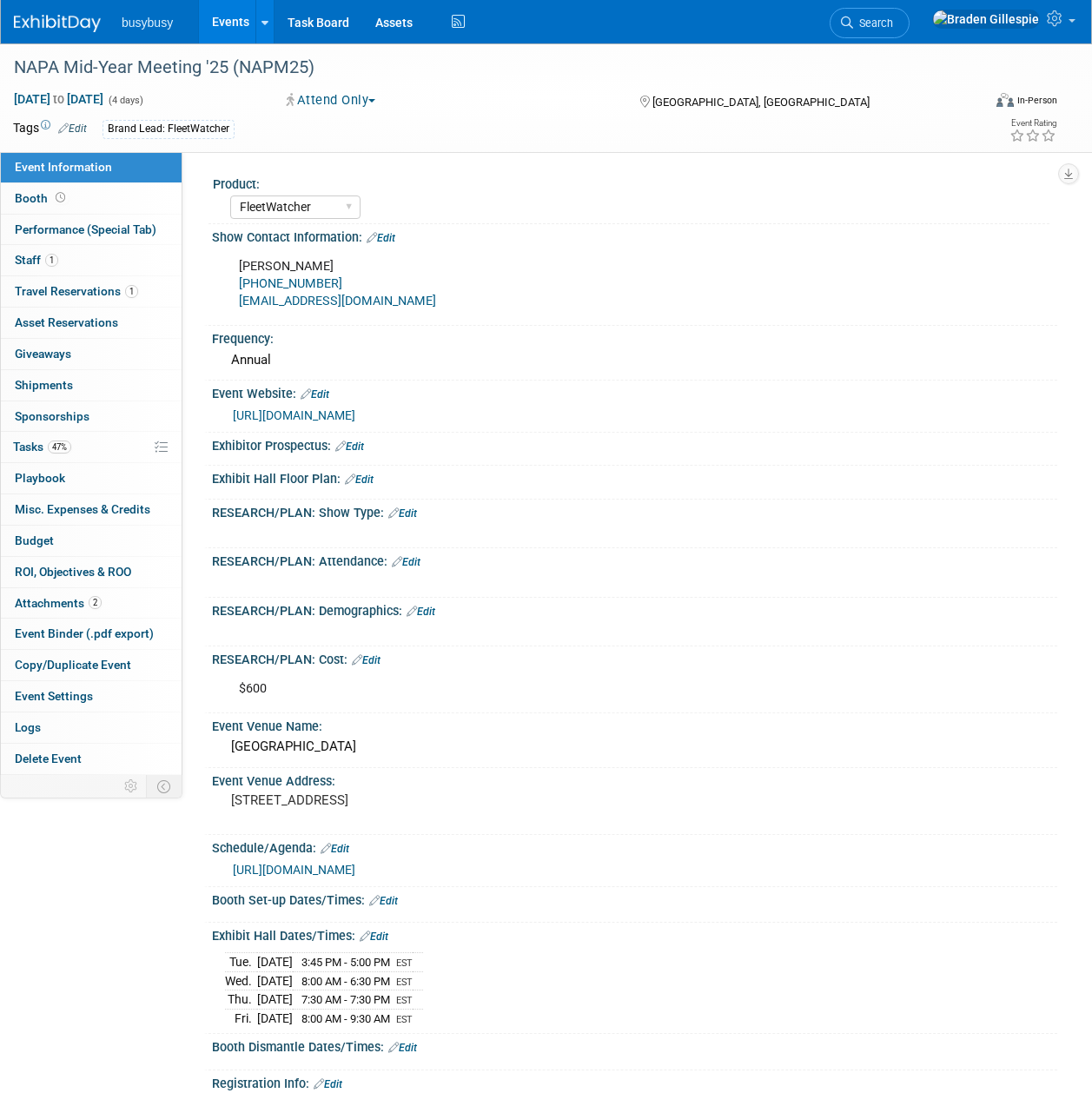 select on "FleetWatcher" 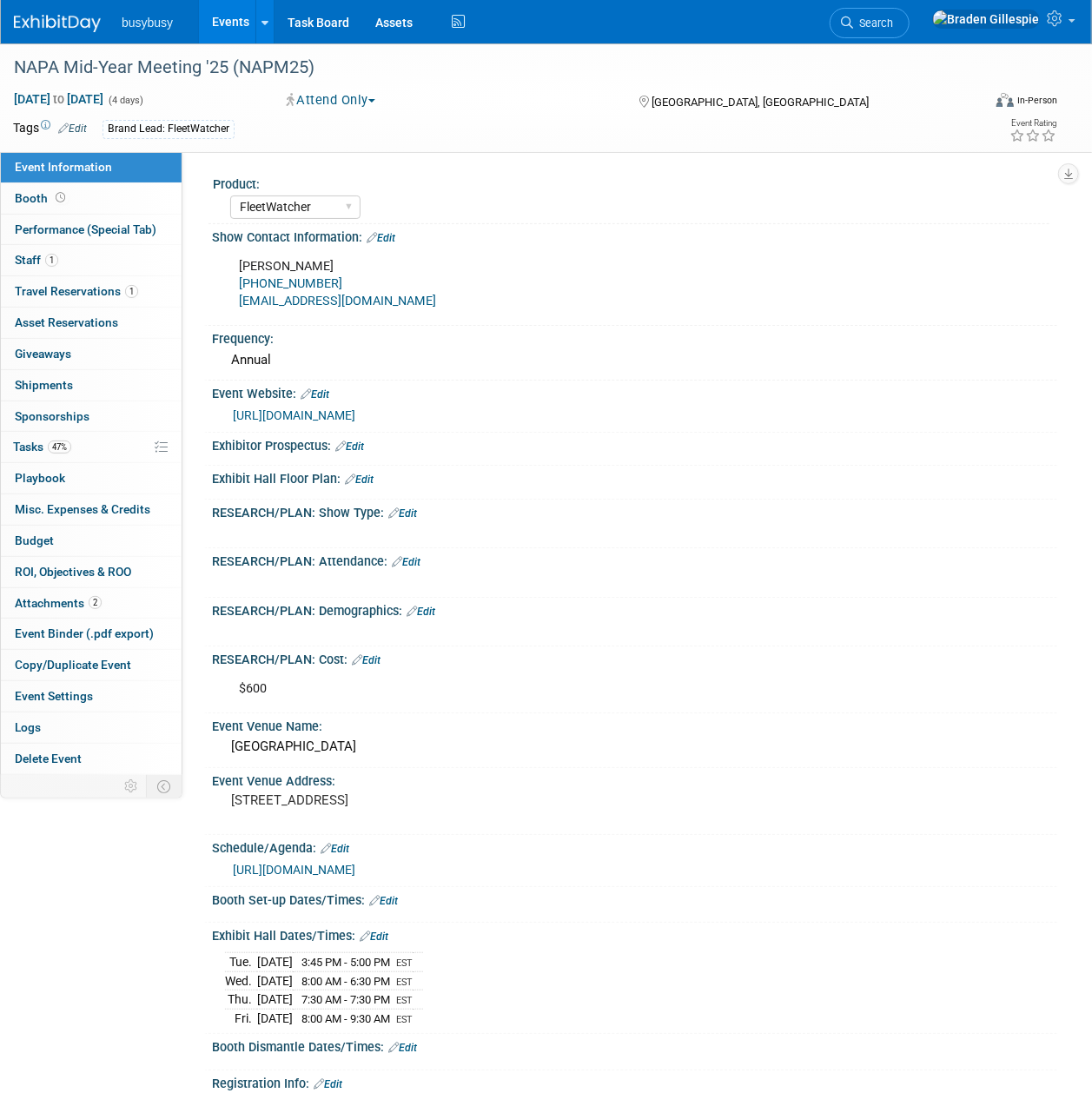 scroll, scrollTop: 0, scrollLeft: 0, axis: both 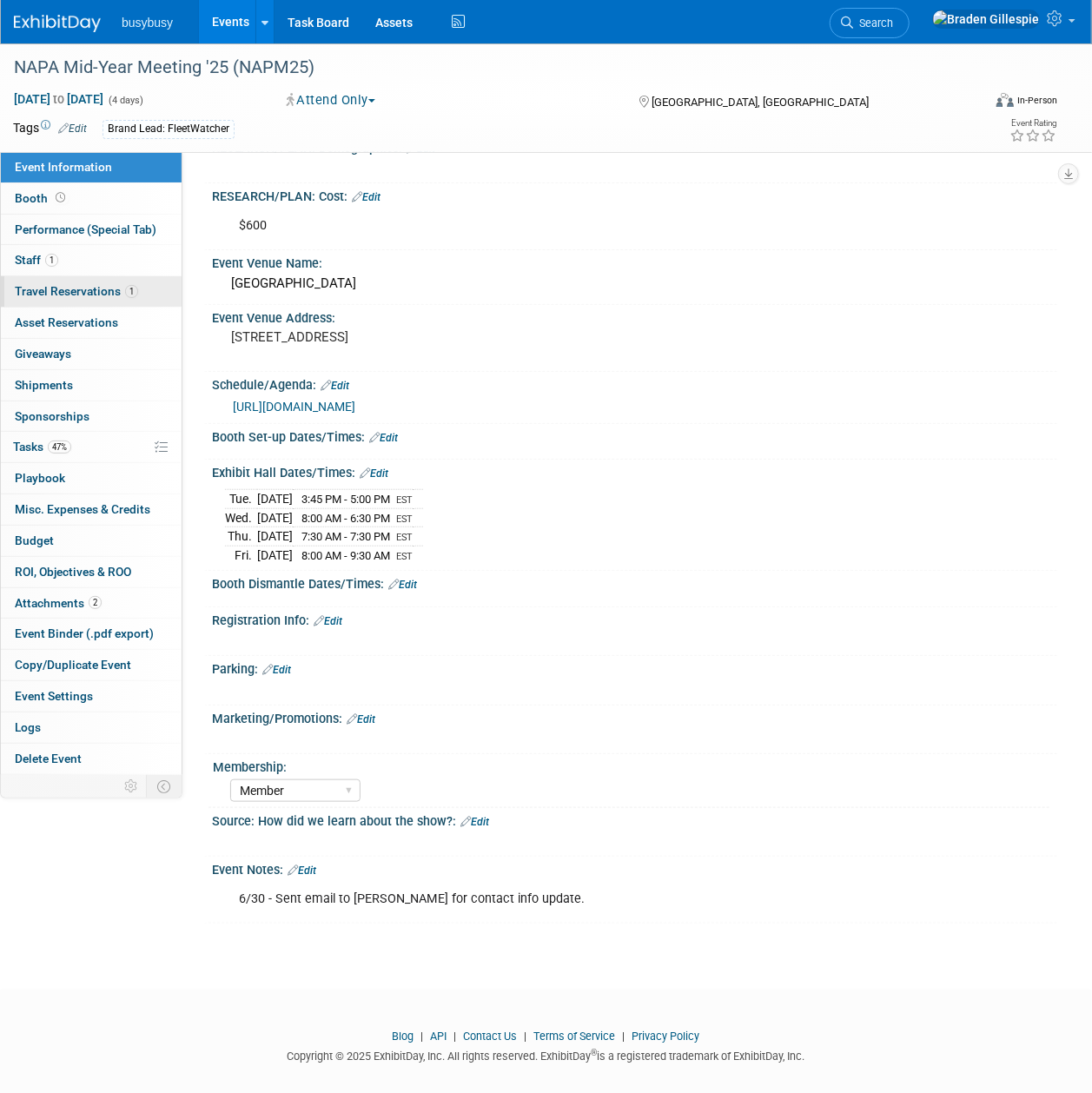 click on "1
Travel Reservations 1" at bounding box center [91, 291] 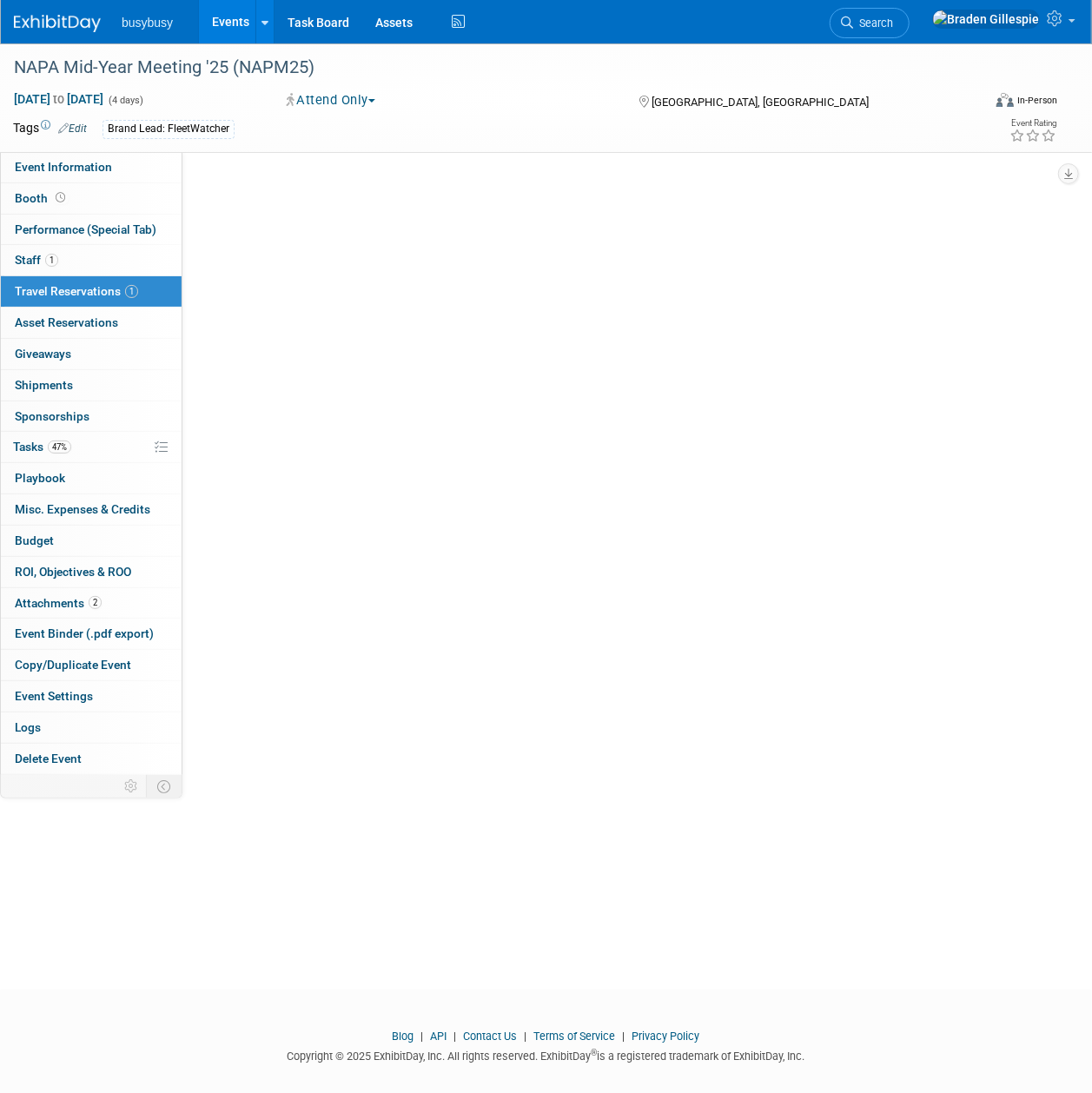 scroll, scrollTop: 0, scrollLeft: 0, axis: both 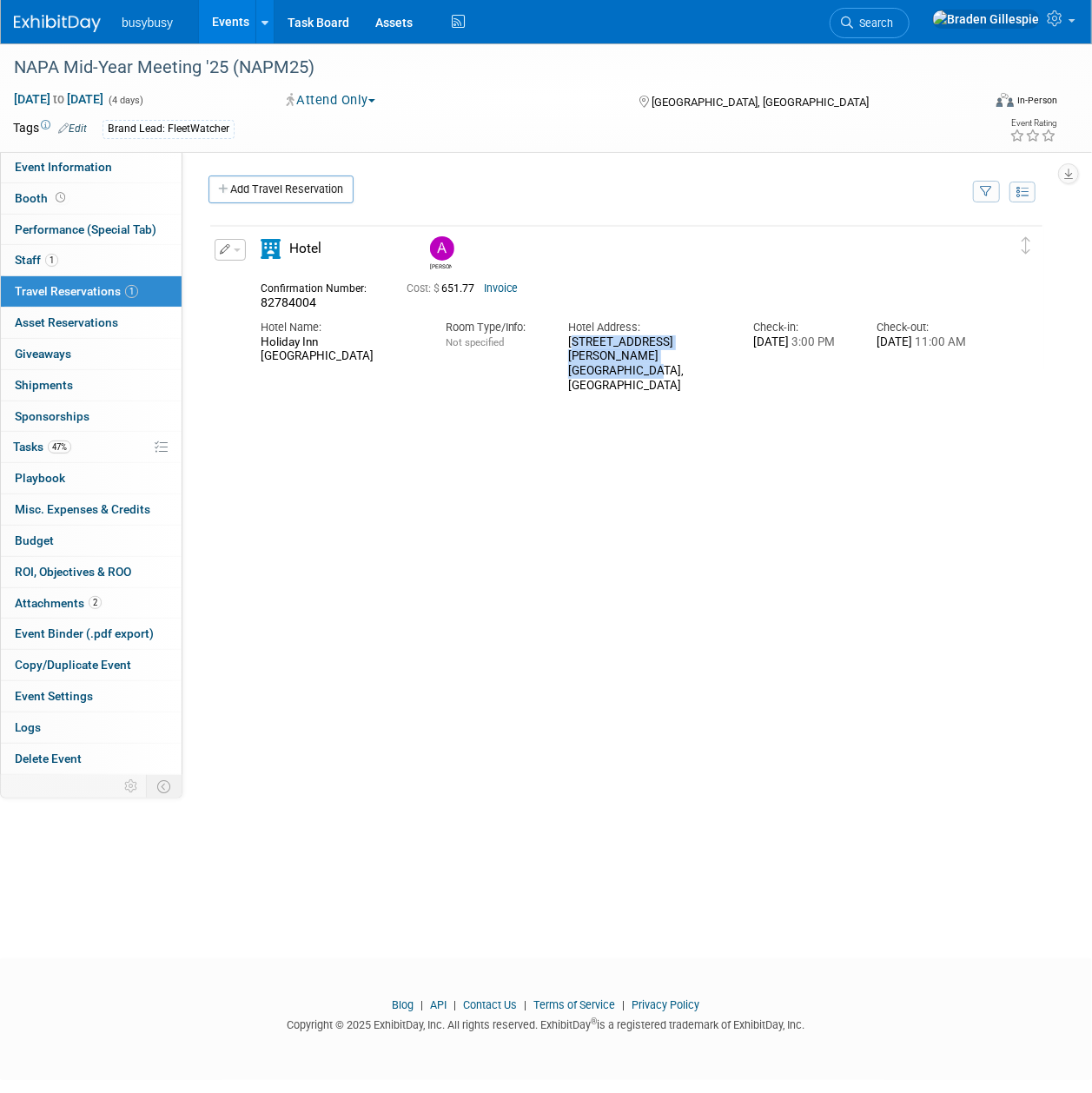 drag, startPoint x: 650, startPoint y: 356, endPoint x: 561, endPoint y: 339, distance: 90.60905 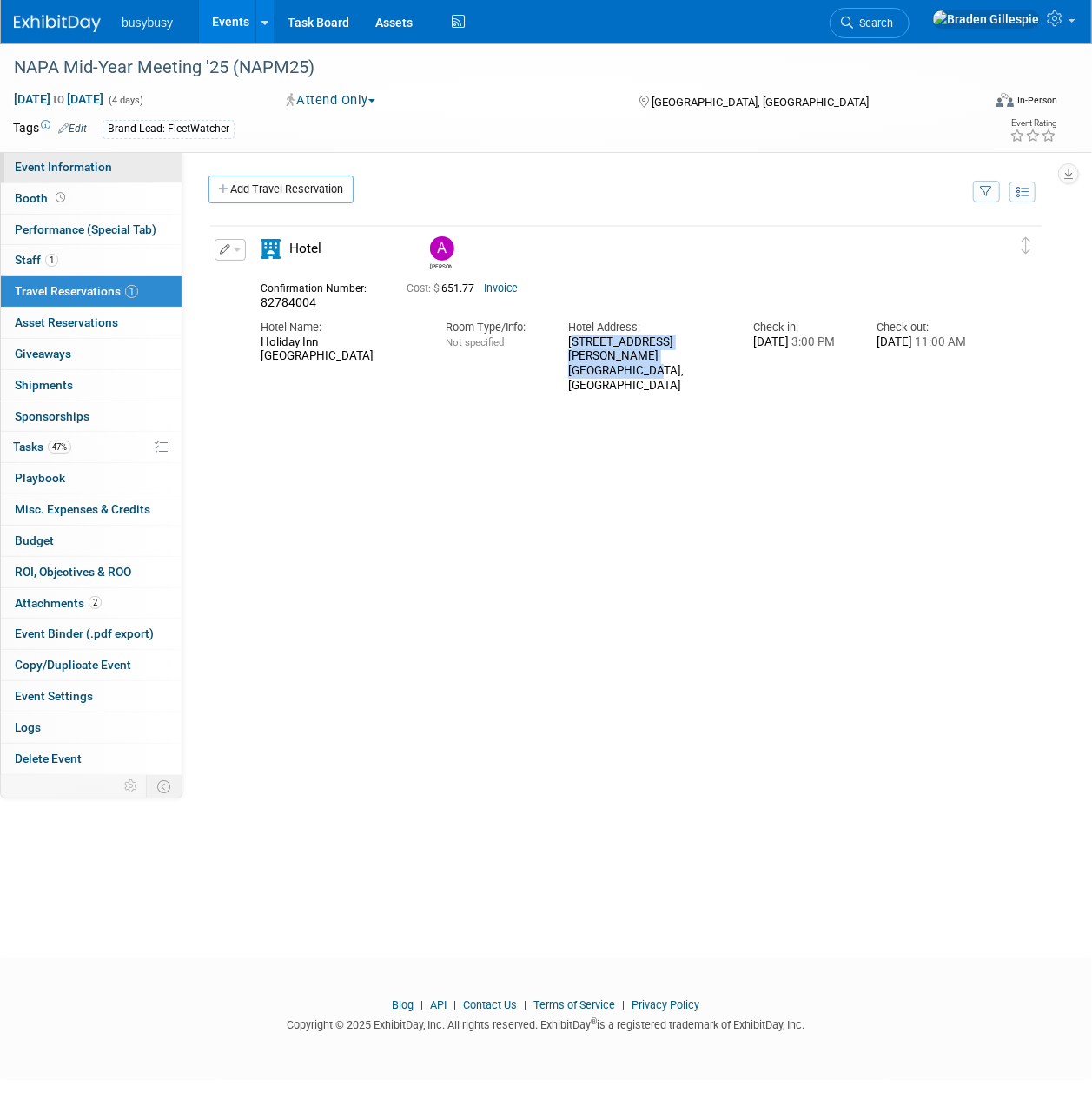 click on "Event Information" at bounding box center [91, 167] 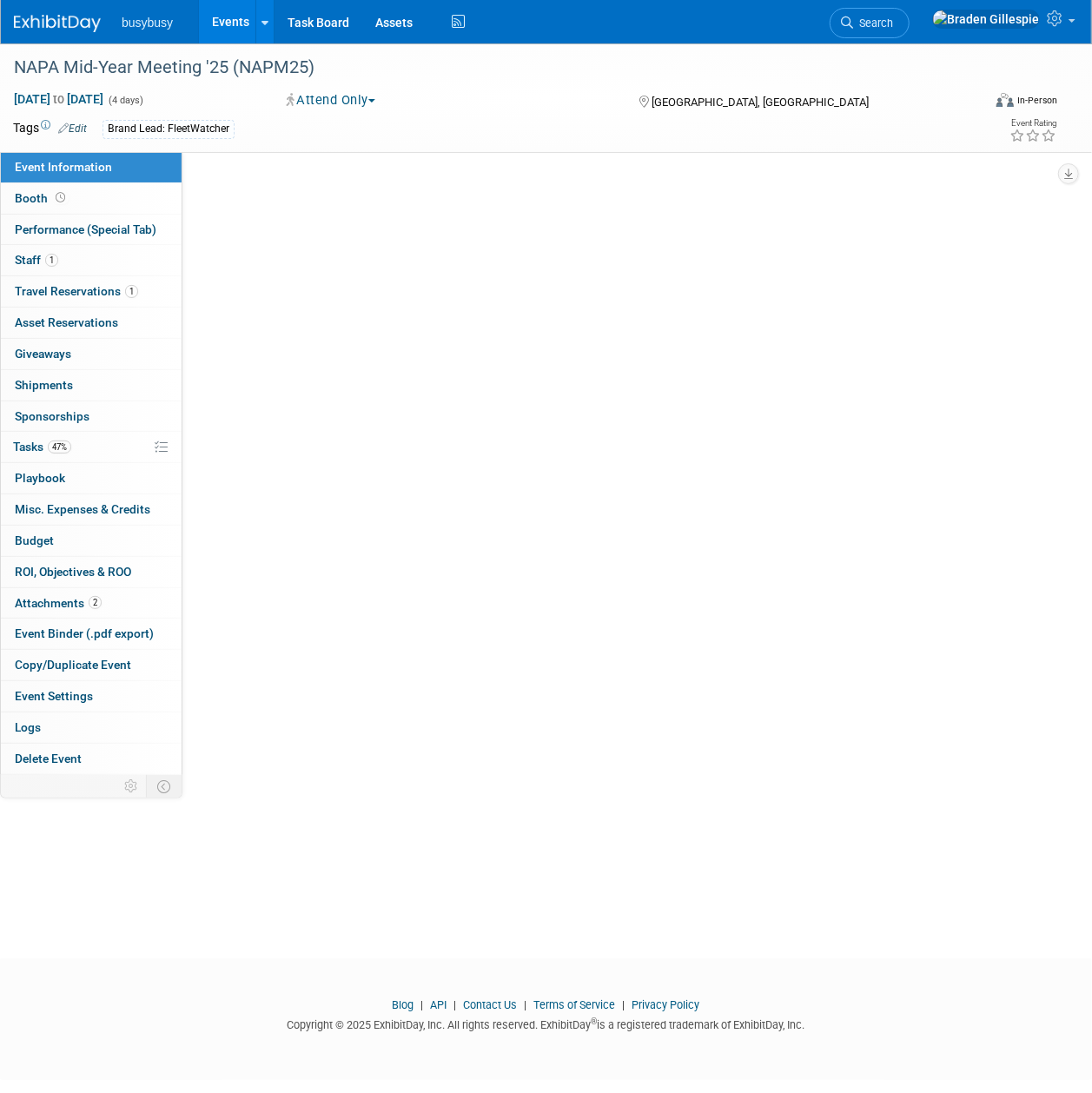 select on "FleetWatcher" 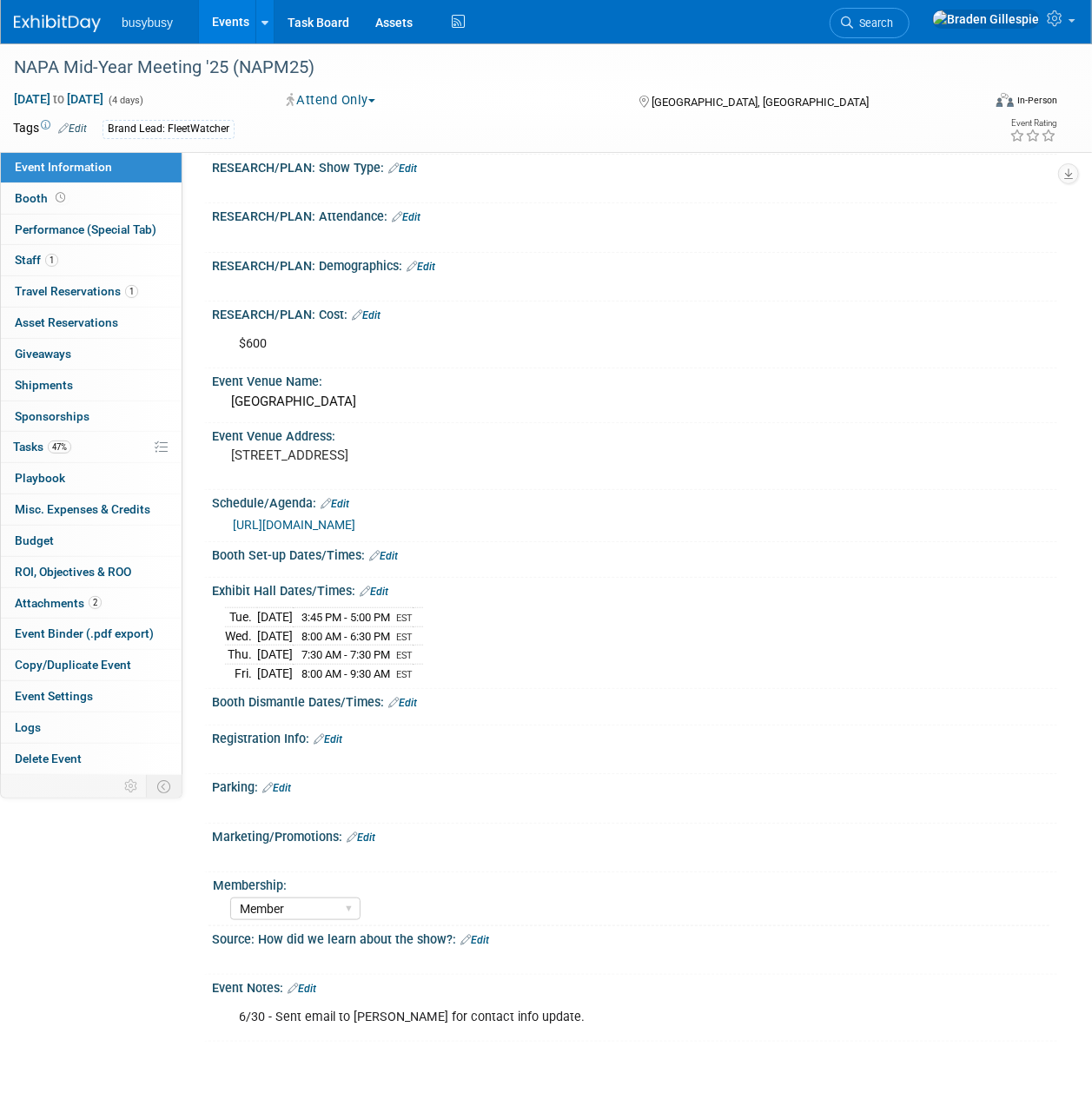 scroll, scrollTop: 231, scrollLeft: 0, axis: vertical 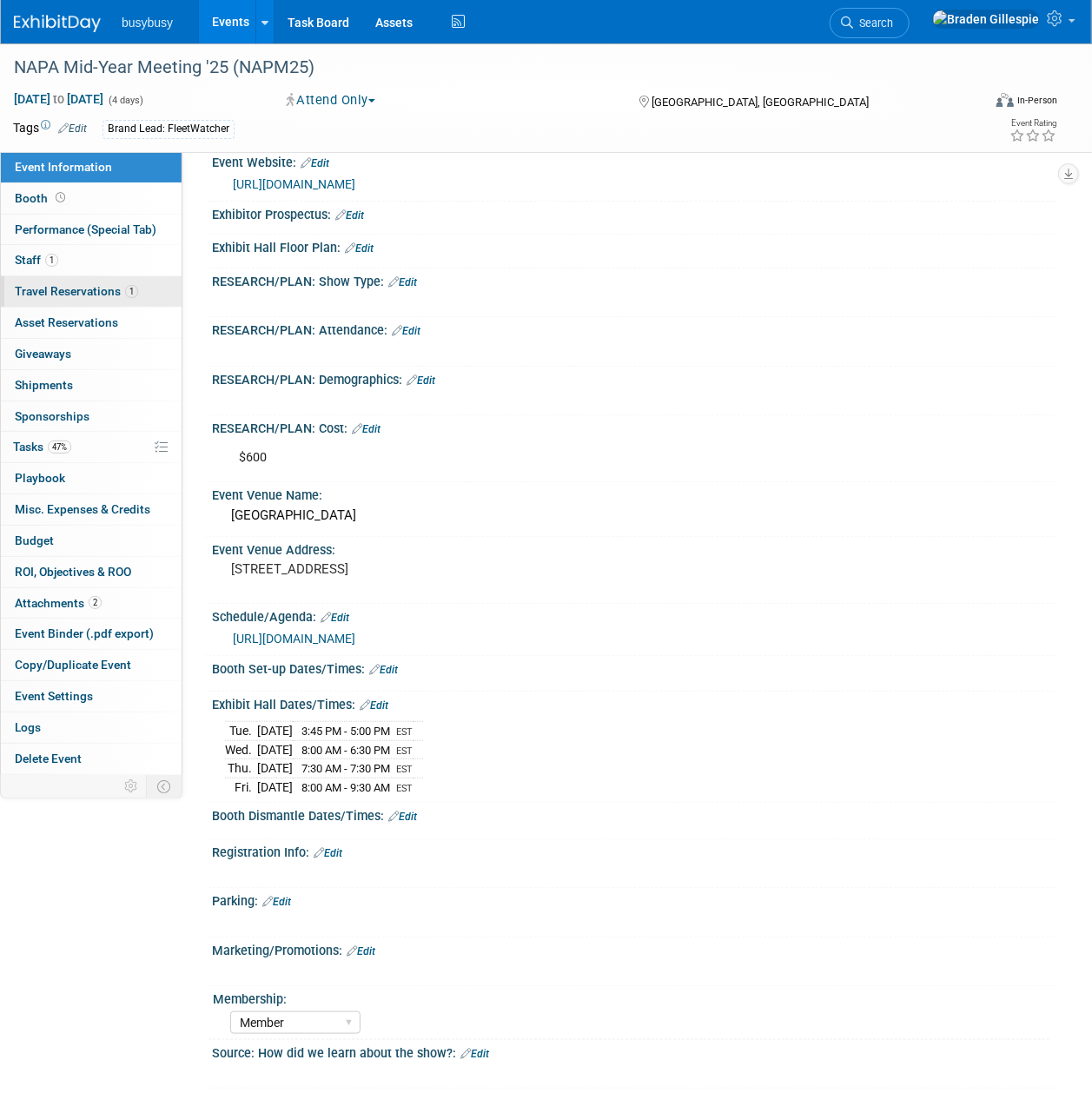 click on "1
Travel Reservations 1" at bounding box center [91, 291] 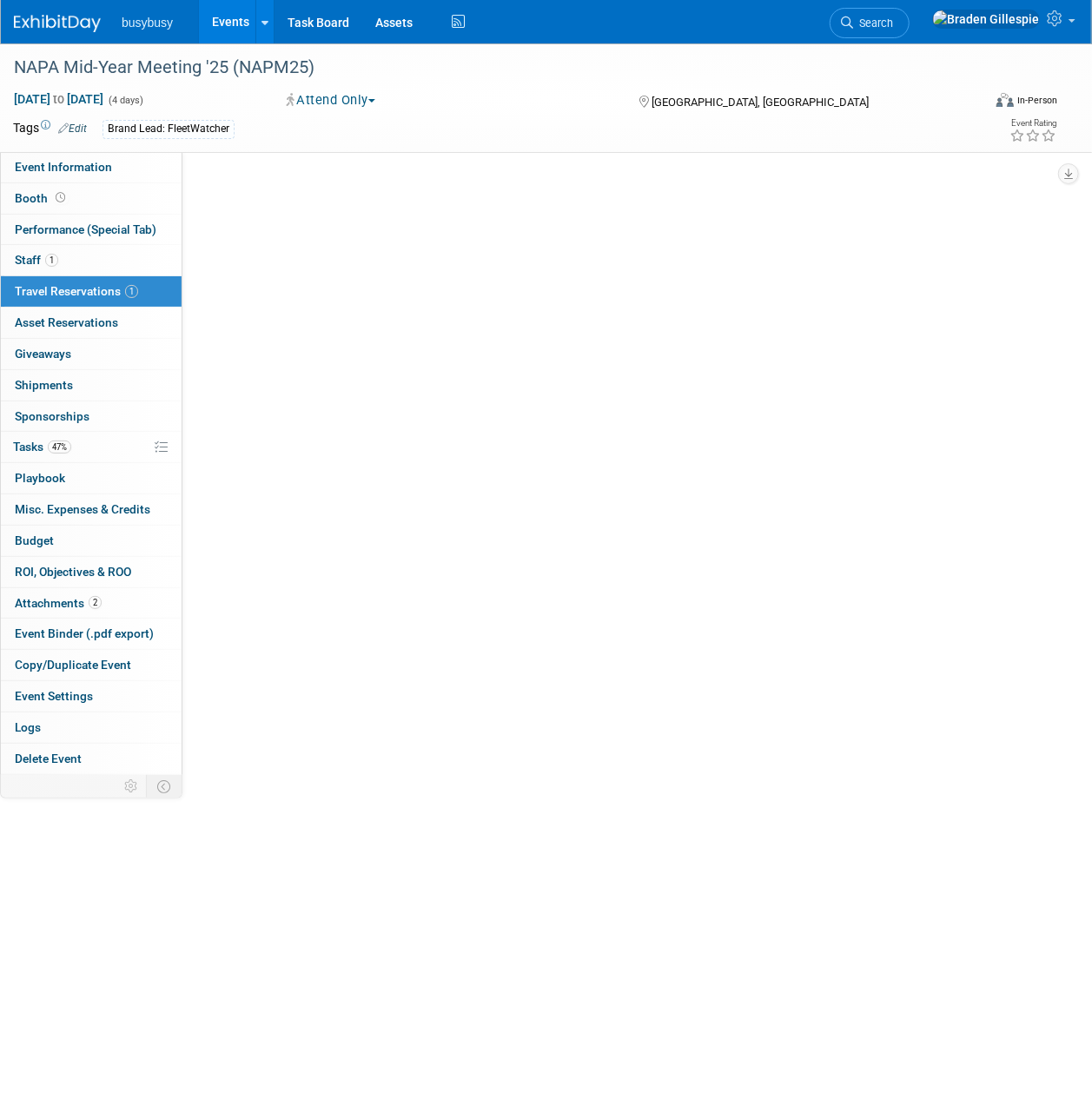 scroll, scrollTop: 0, scrollLeft: 0, axis: both 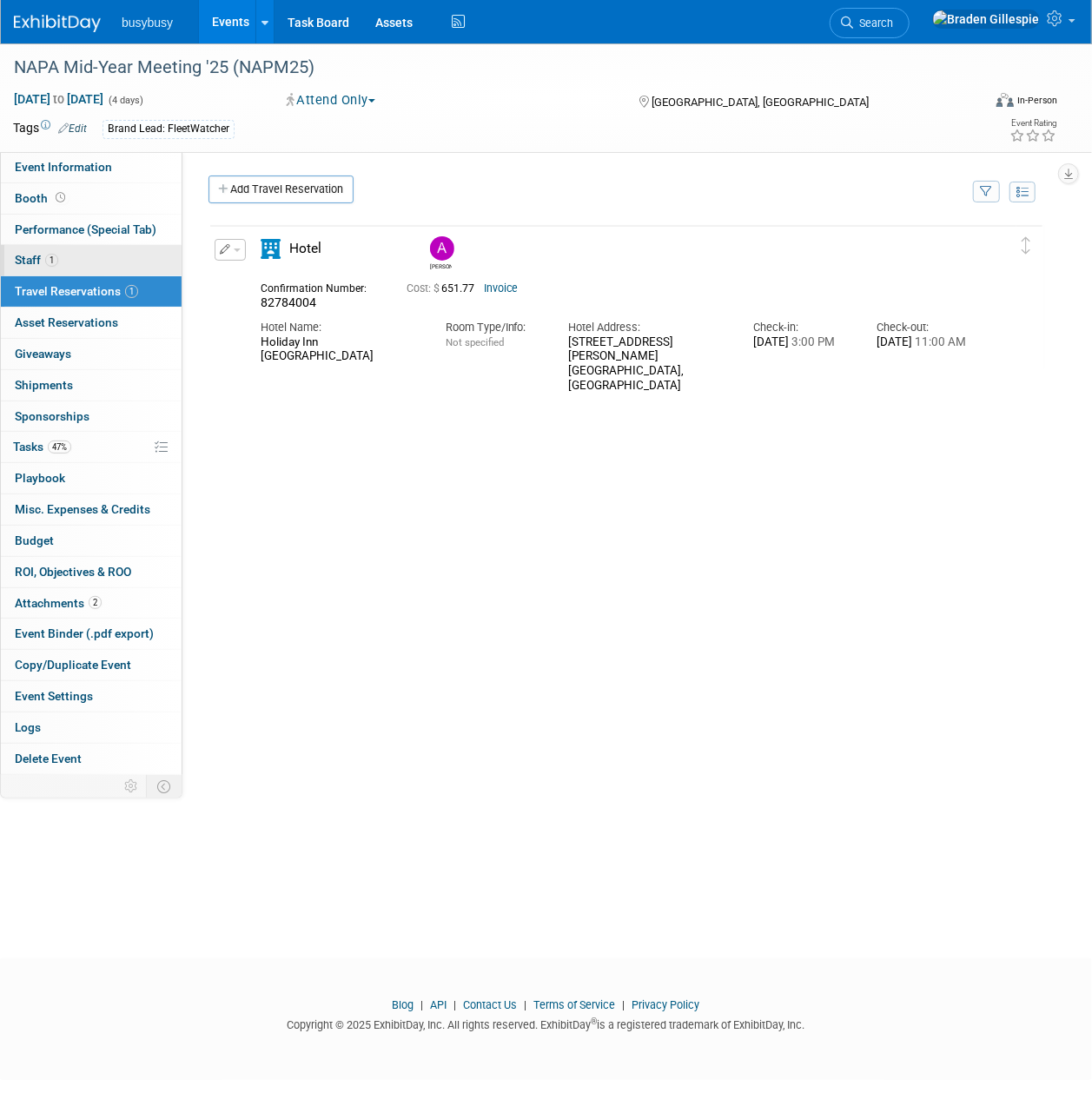 click on "1
Staff 1" at bounding box center (91, 260) 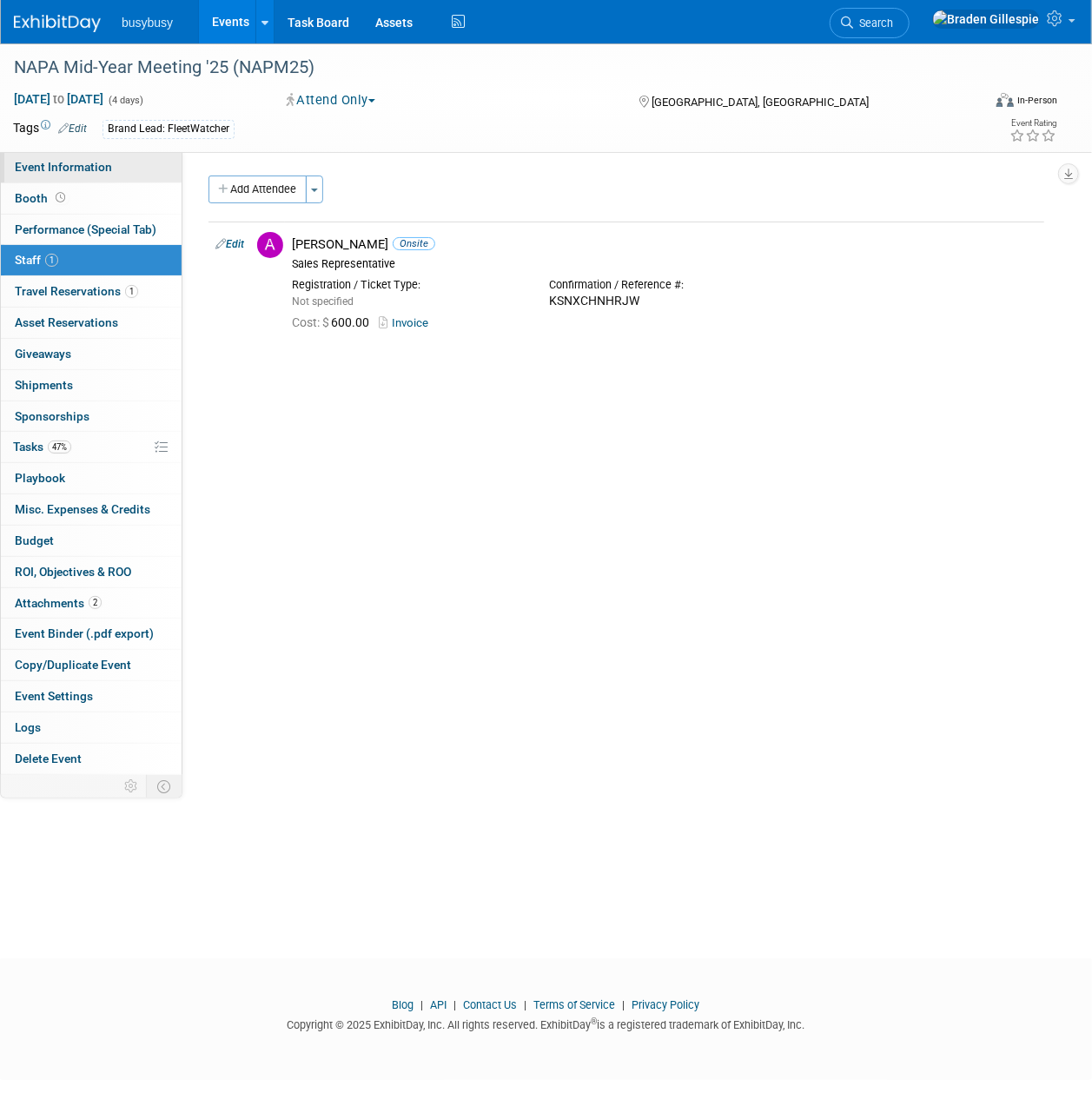 click on "Event Information" at bounding box center [63, 167] 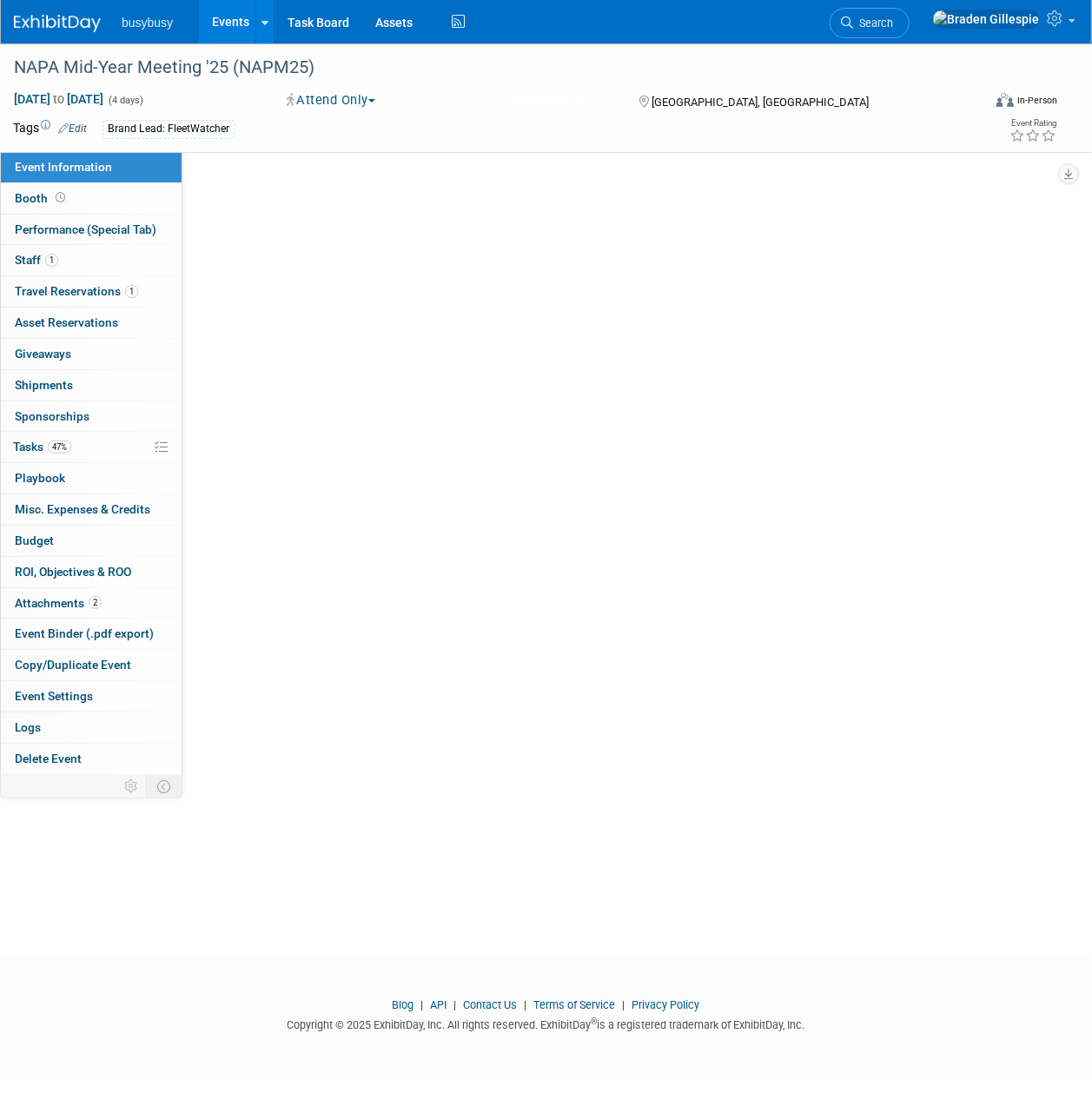 select on "FleetWatcher" 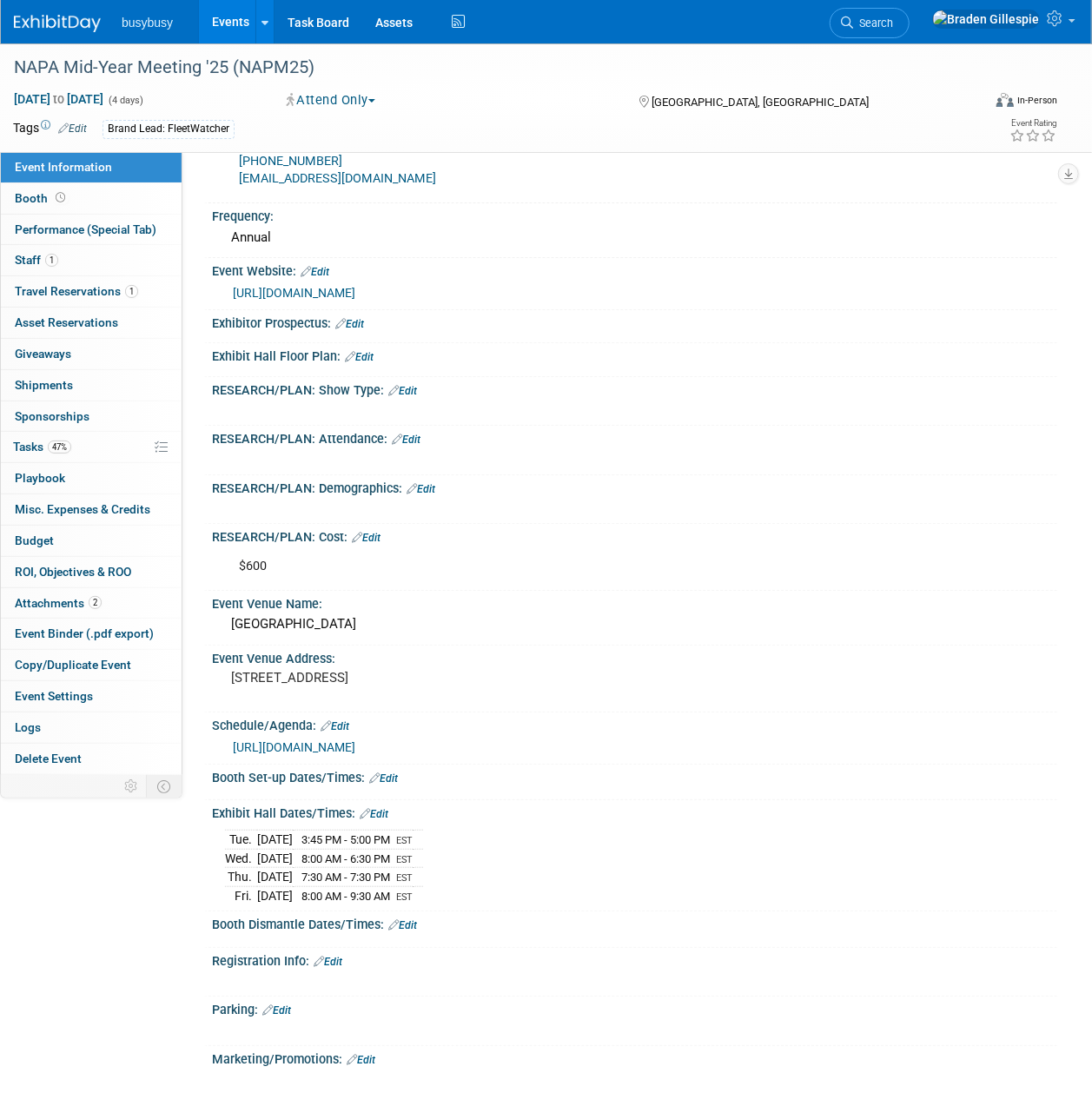 scroll, scrollTop: 231, scrollLeft: 0, axis: vertical 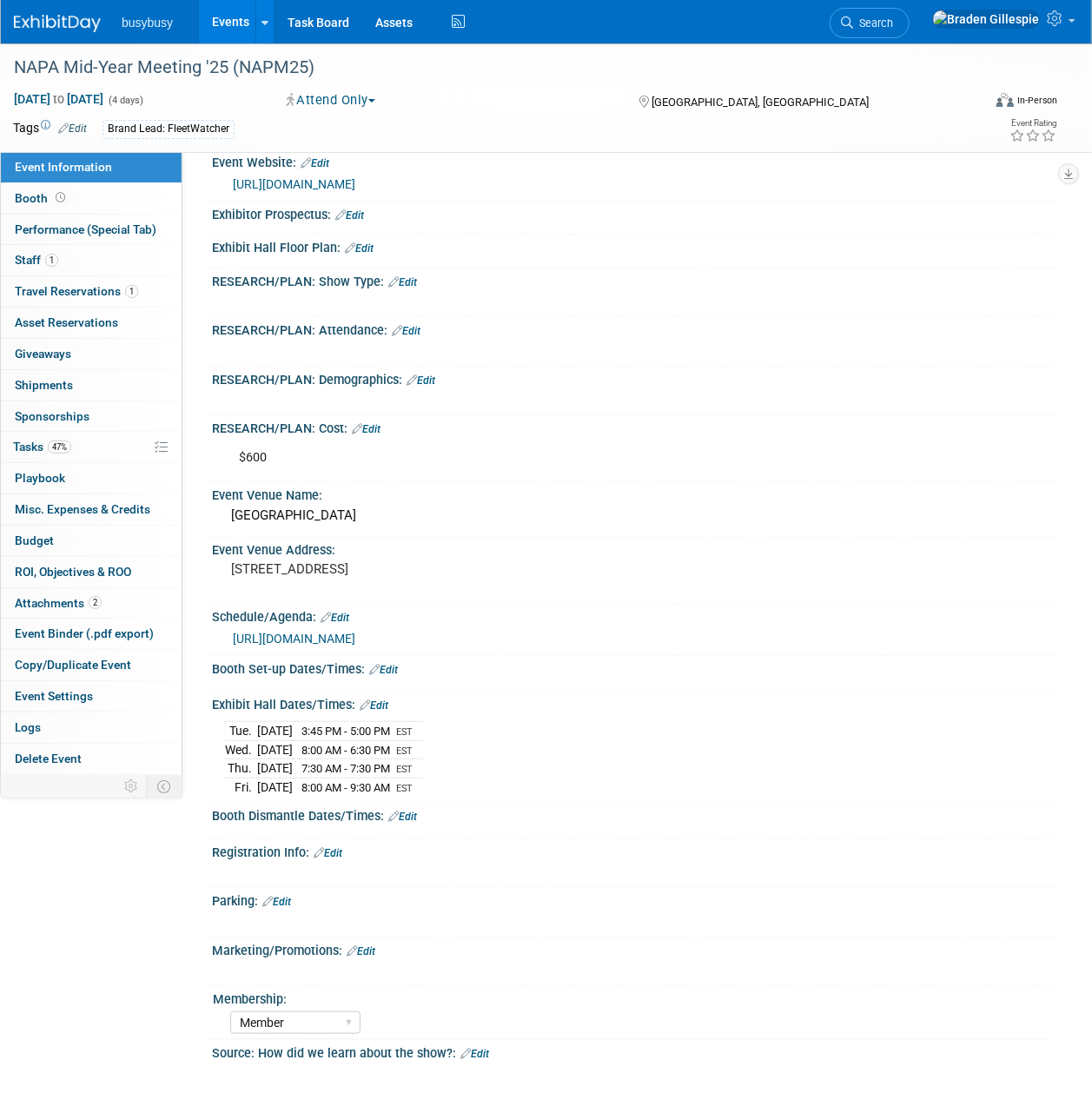 click on "https://web.cvent.com/event/3848f656-a52d-4b11-b6e5-234e570bcae1/websitePage:1a23350d-7558-440a-bdd1-3685b31dbf9b" at bounding box center [294, 639] 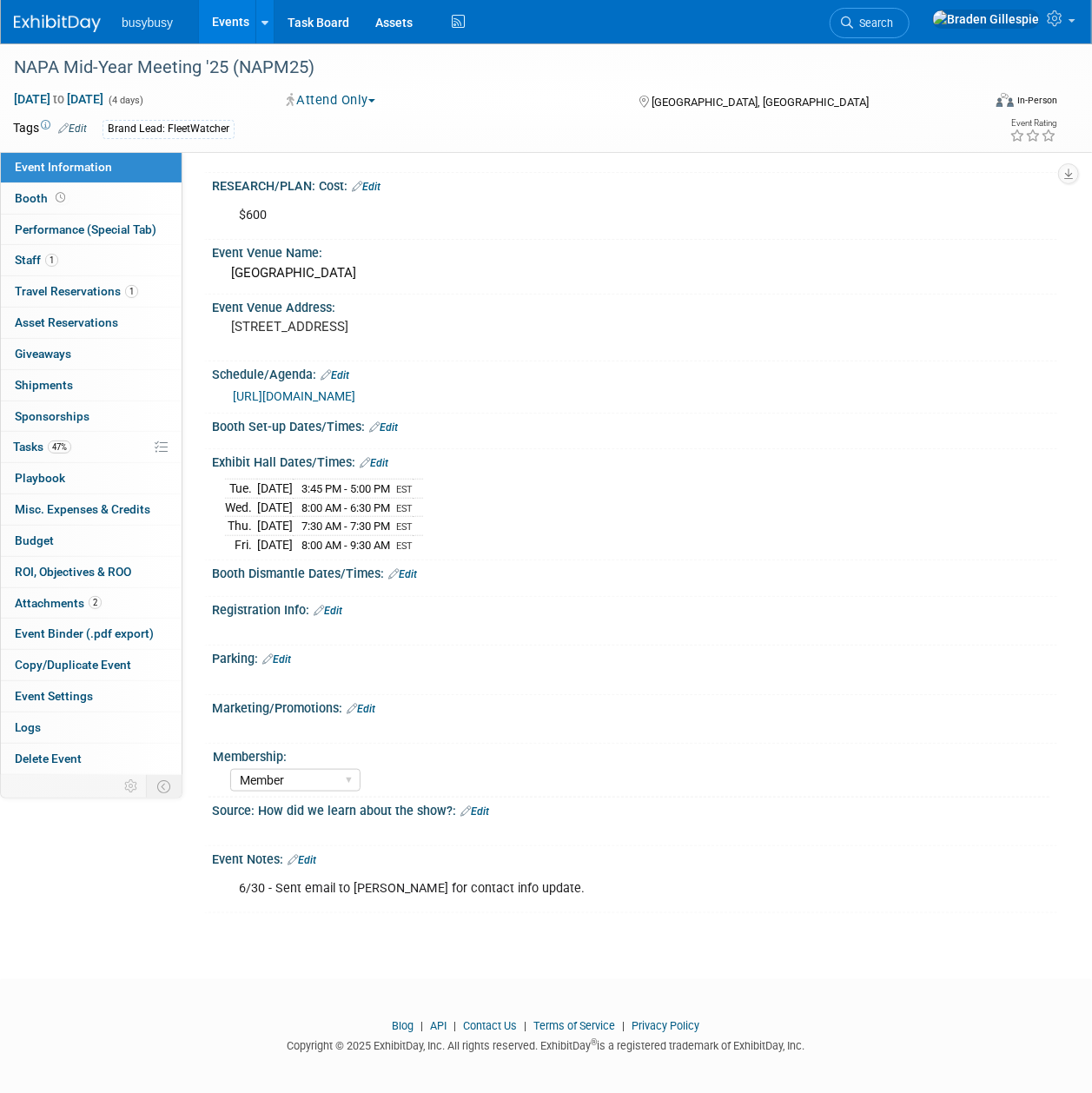 scroll, scrollTop: 477, scrollLeft: 0, axis: vertical 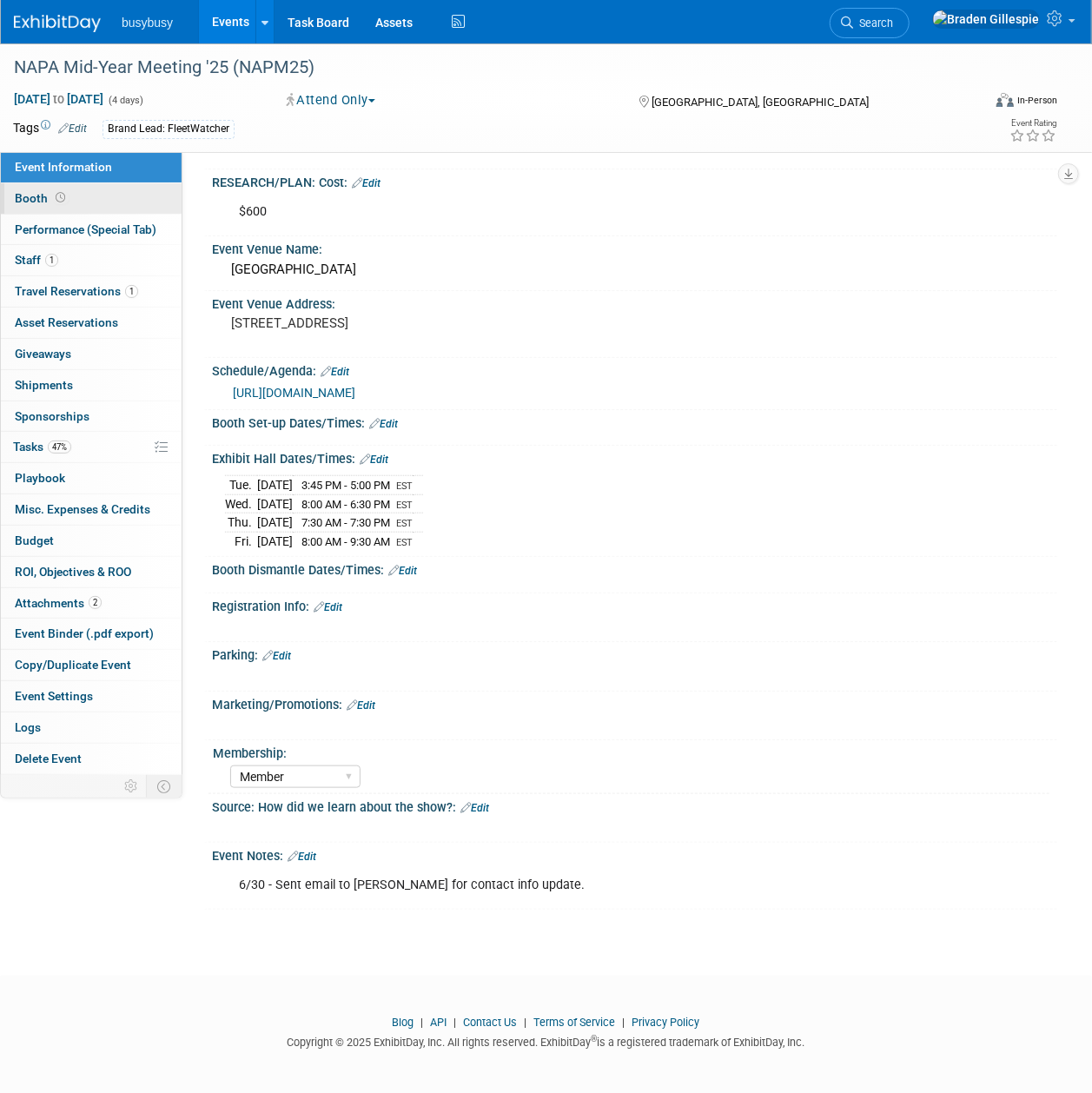 click on "Booth" at bounding box center [91, 198] 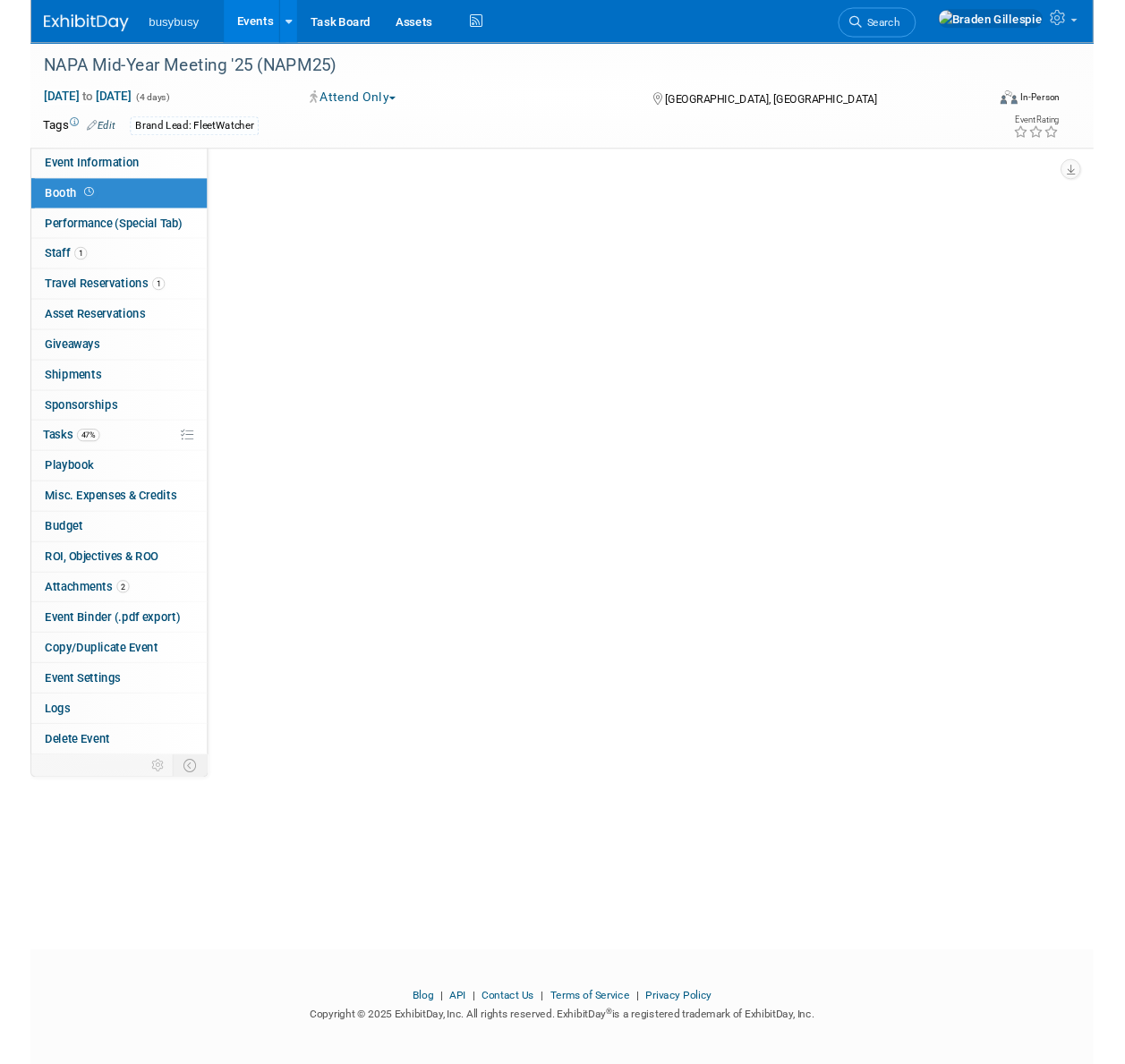 scroll, scrollTop: 0, scrollLeft: 0, axis: both 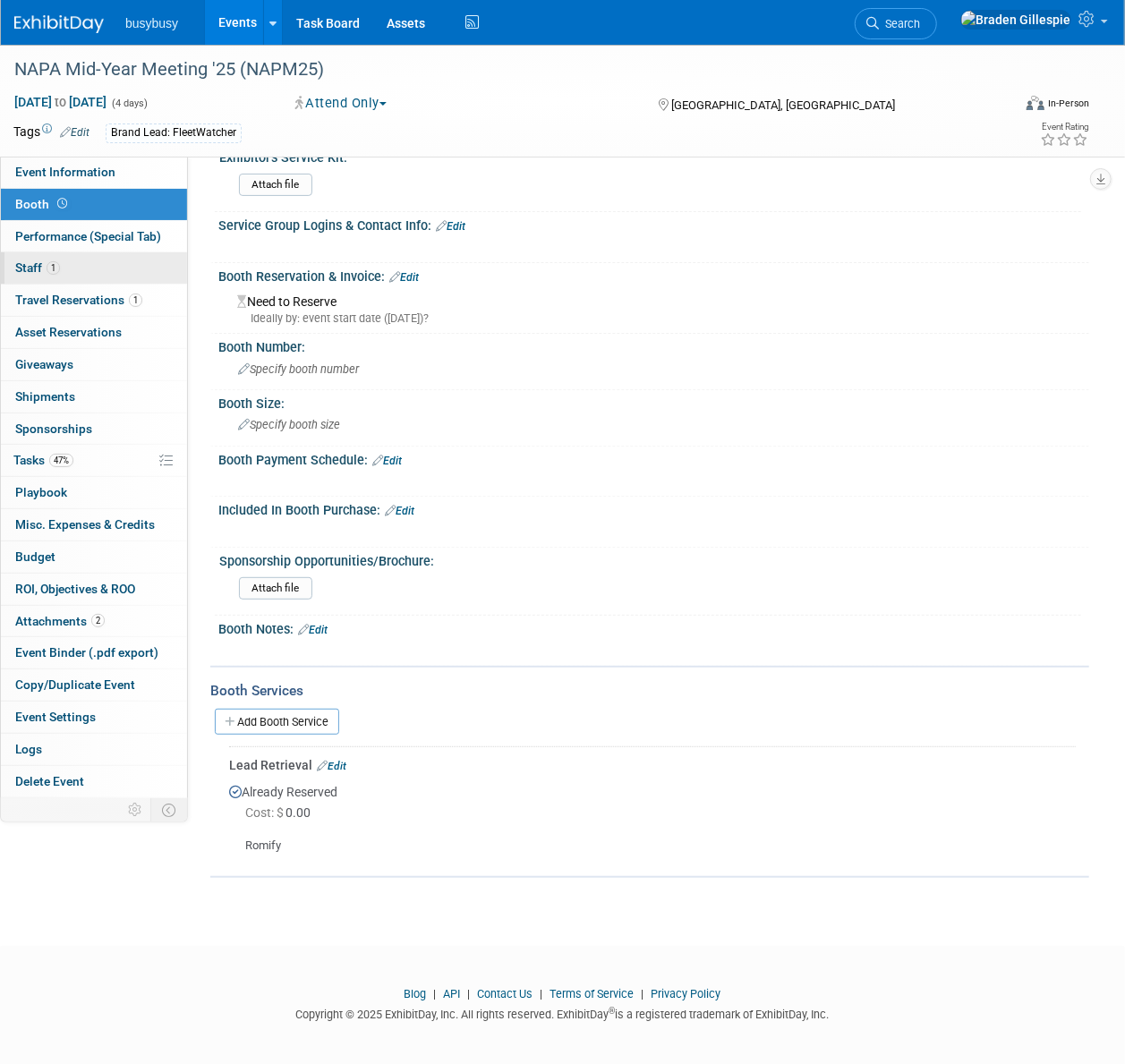 click on "1
Staff 1" at bounding box center [94, 268] 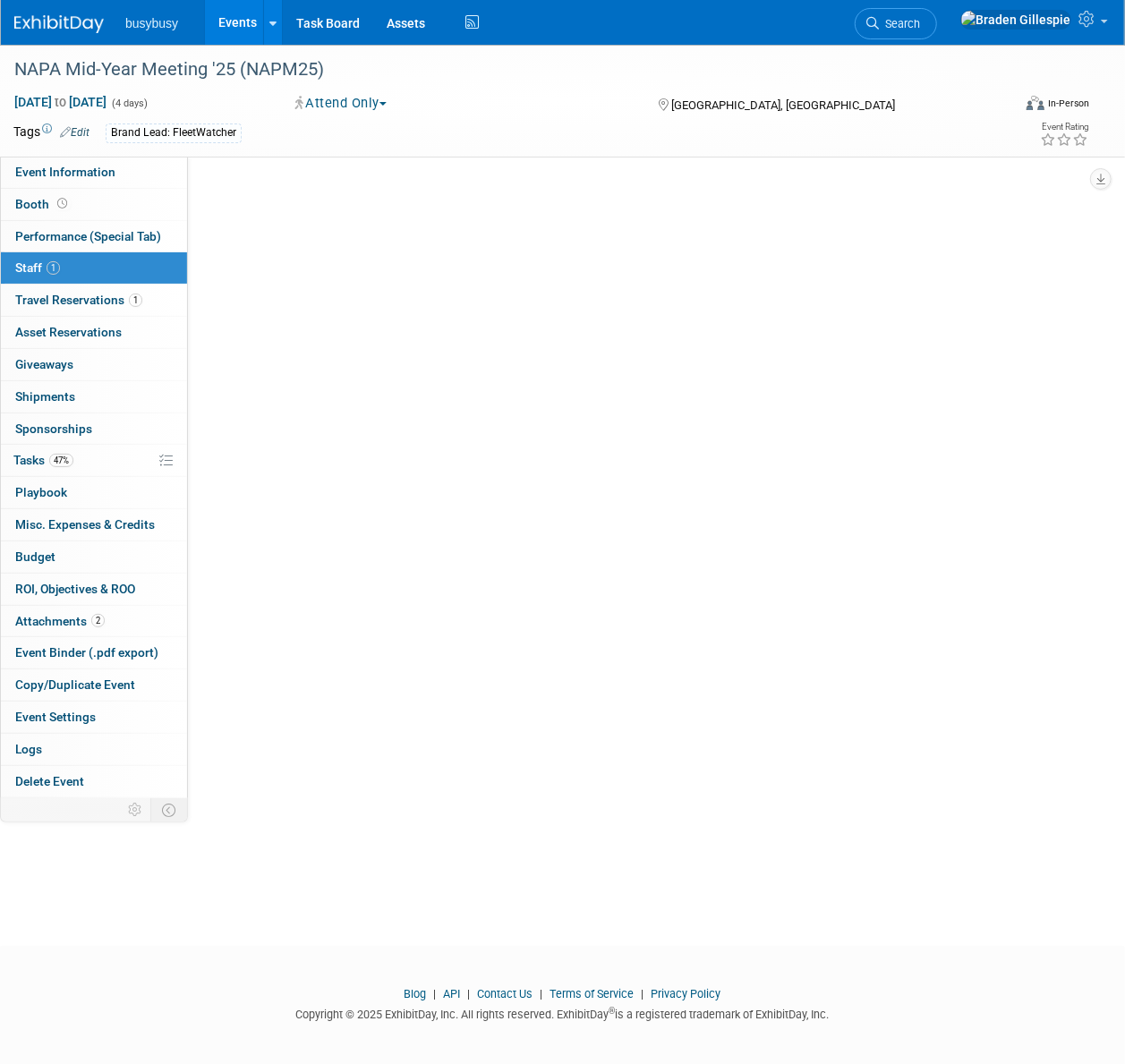 scroll, scrollTop: 0, scrollLeft: 0, axis: both 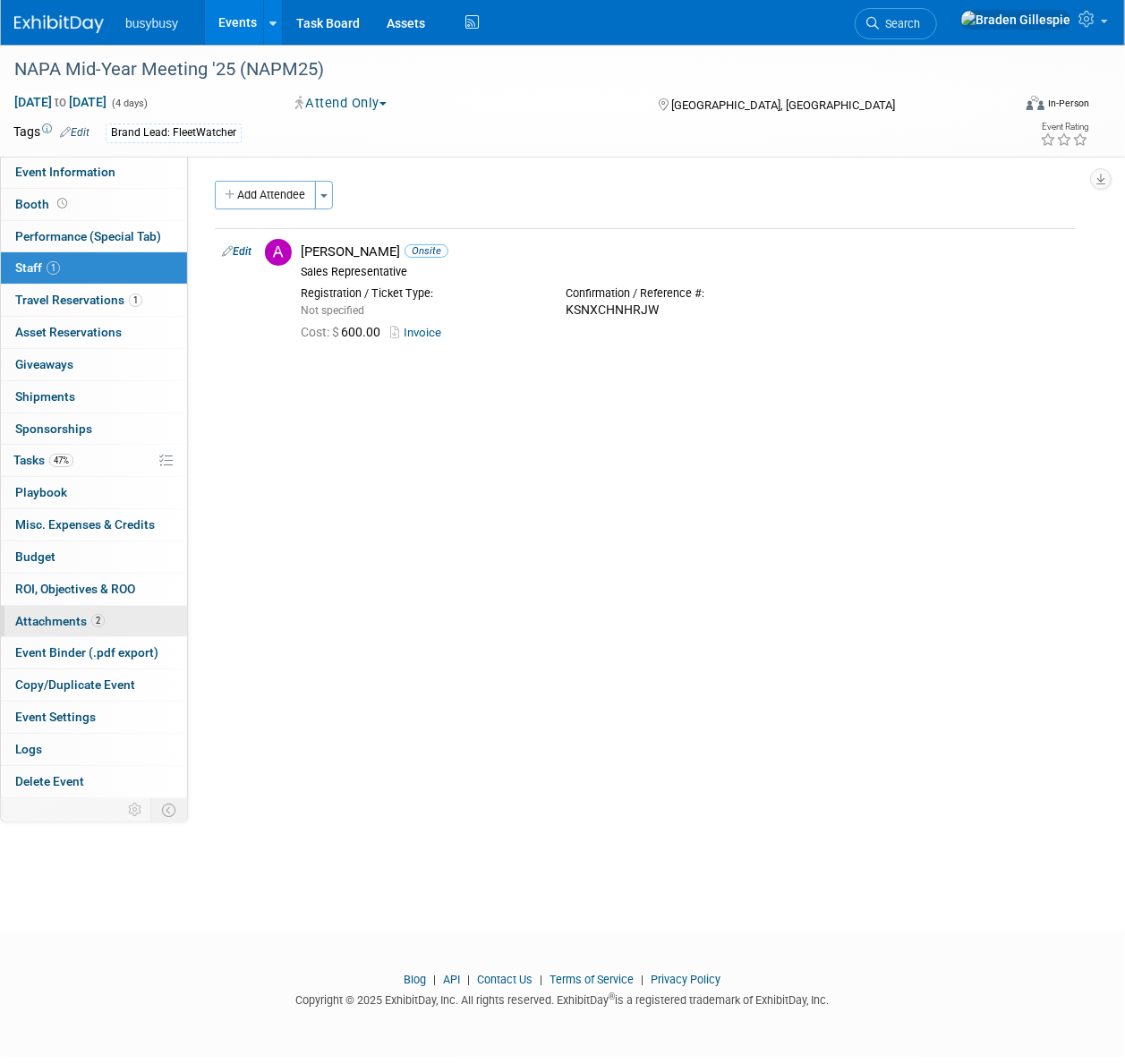 click on "Attachments 2" at bounding box center [60, 621] 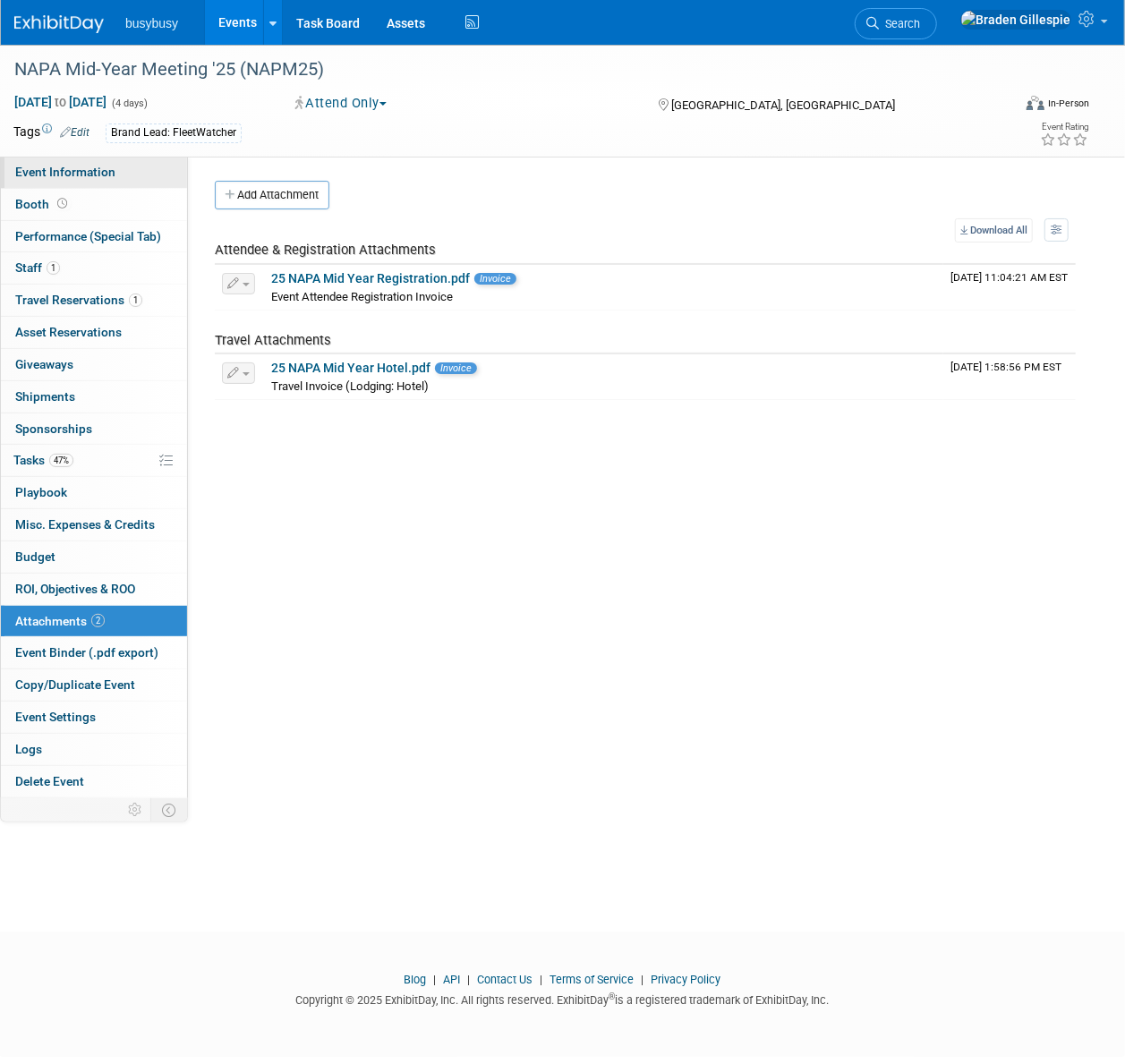 click on "Event Information" at bounding box center (65, 172) 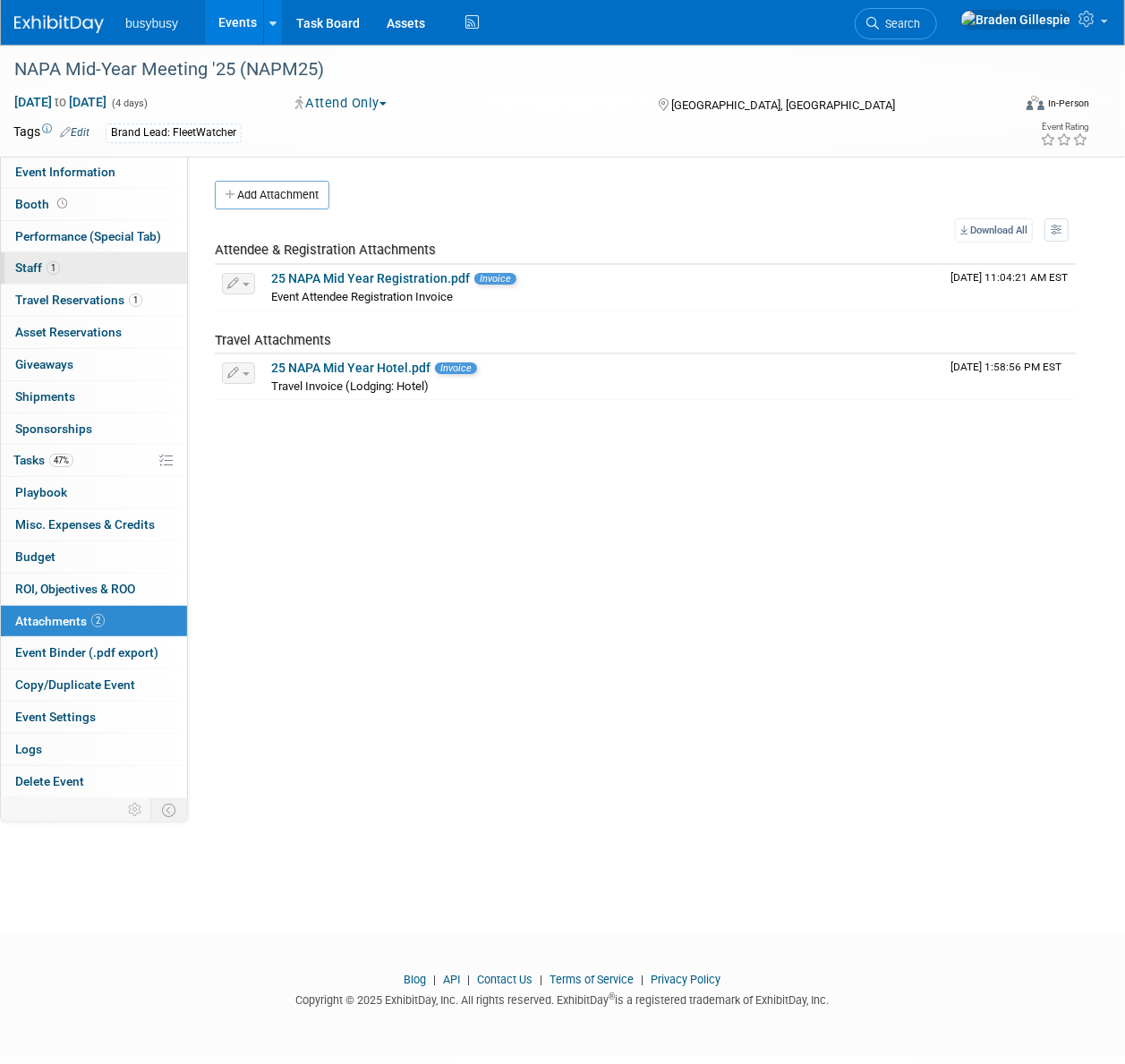 select on "FleetWatcher" 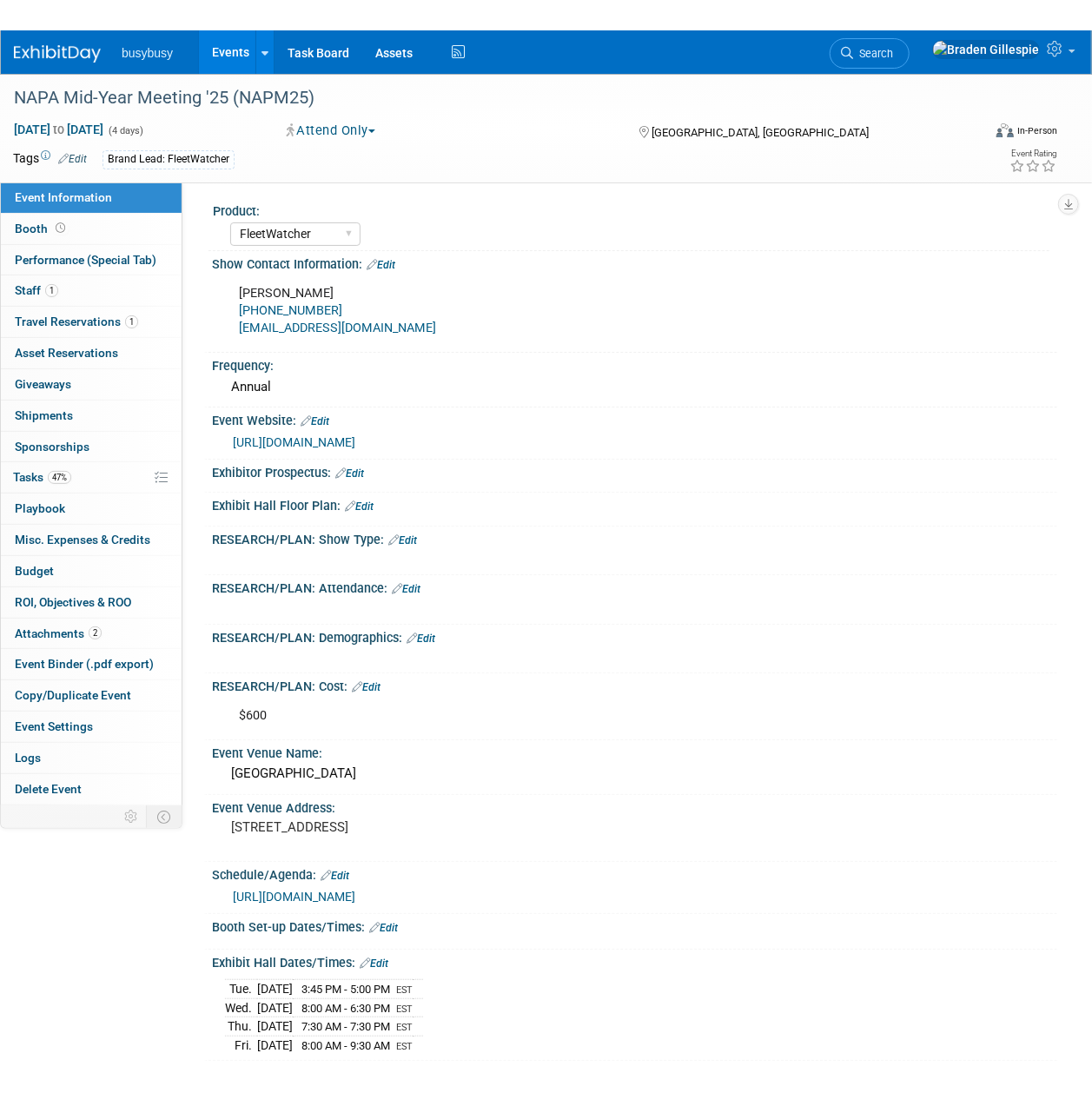 scroll, scrollTop: 0, scrollLeft: 0, axis: both 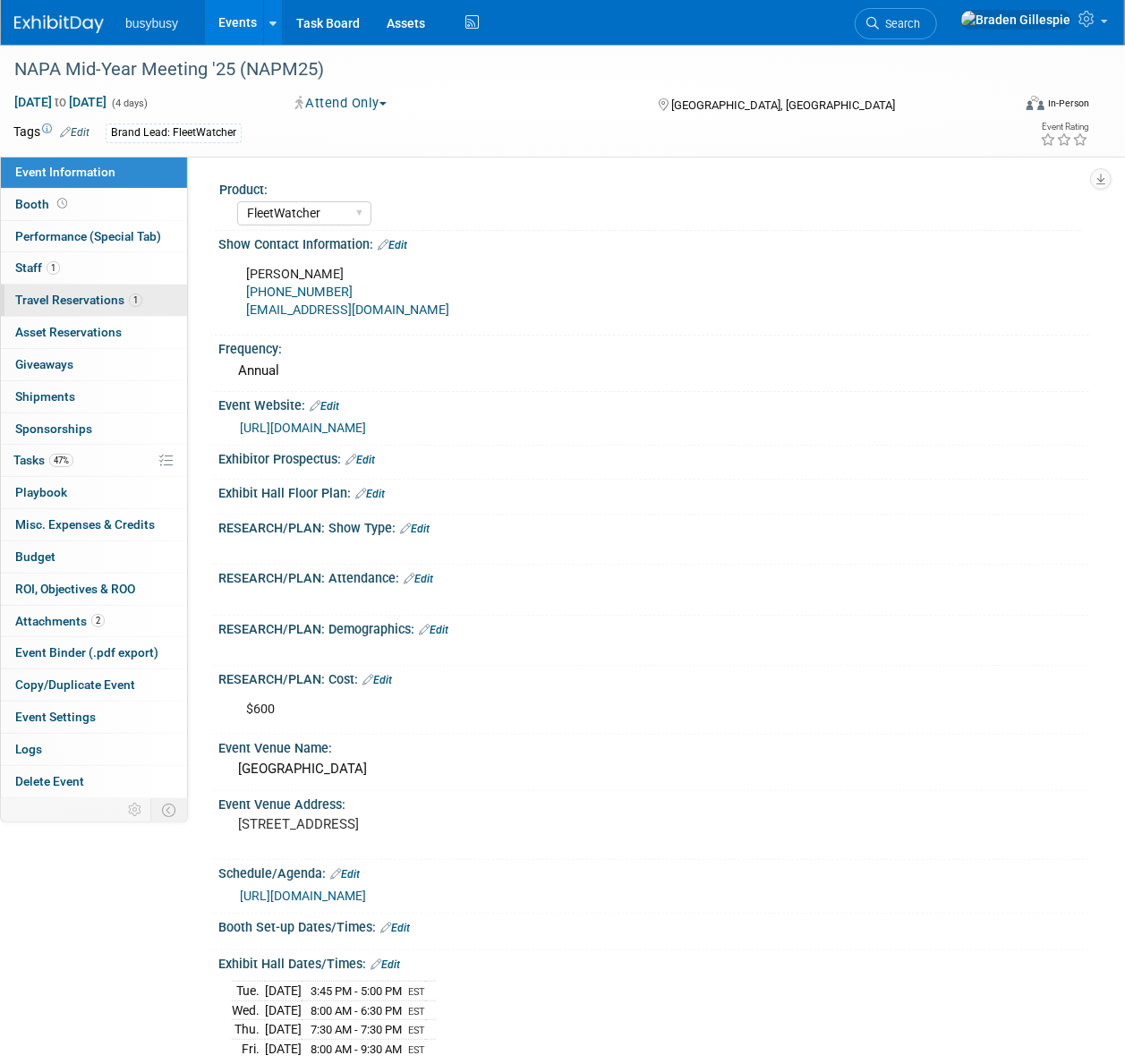click on "1
Travel Reservations 1" at bounding box center [94, 300] 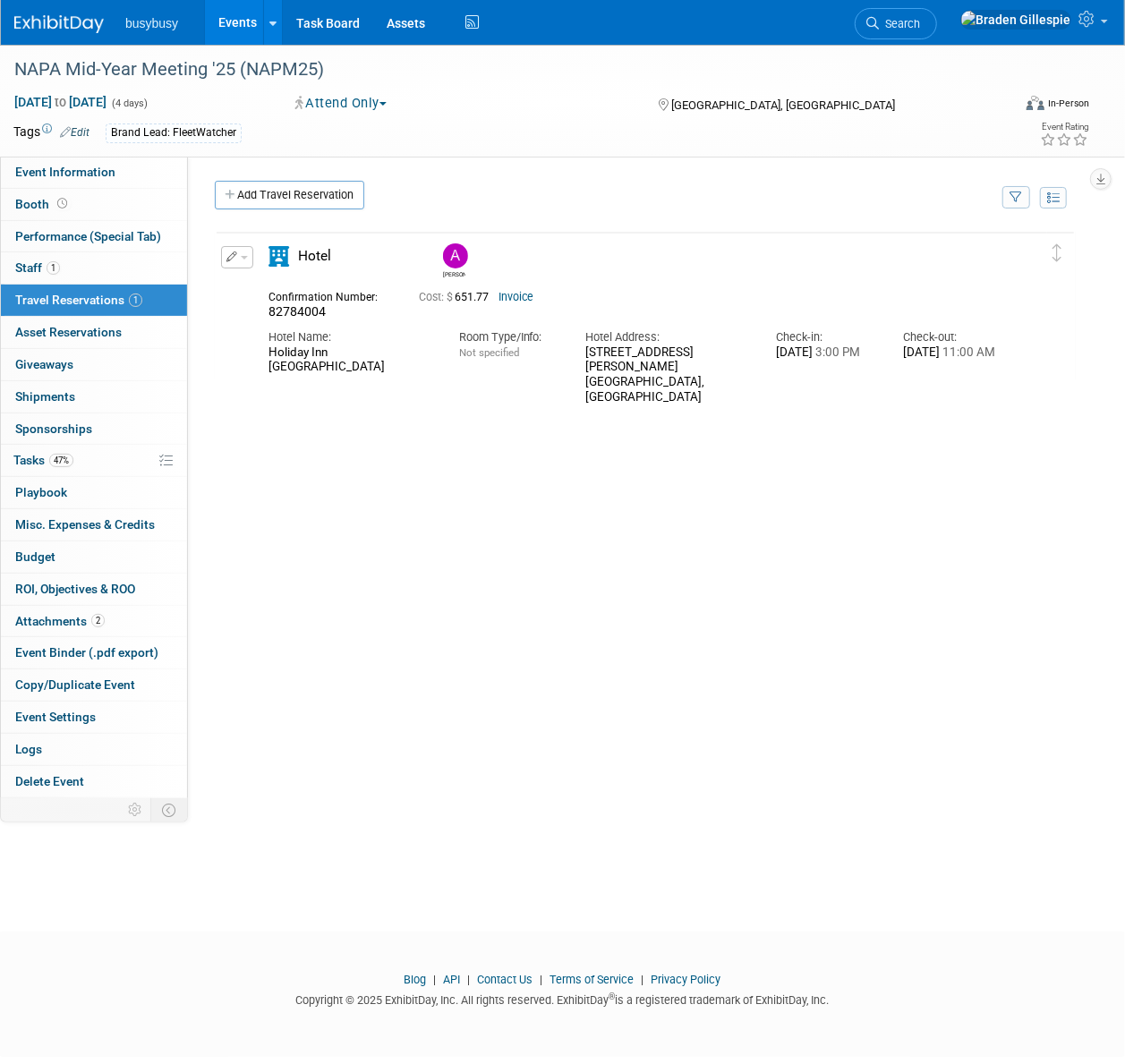 click on "Invoice" at bounding box center (516, 297) 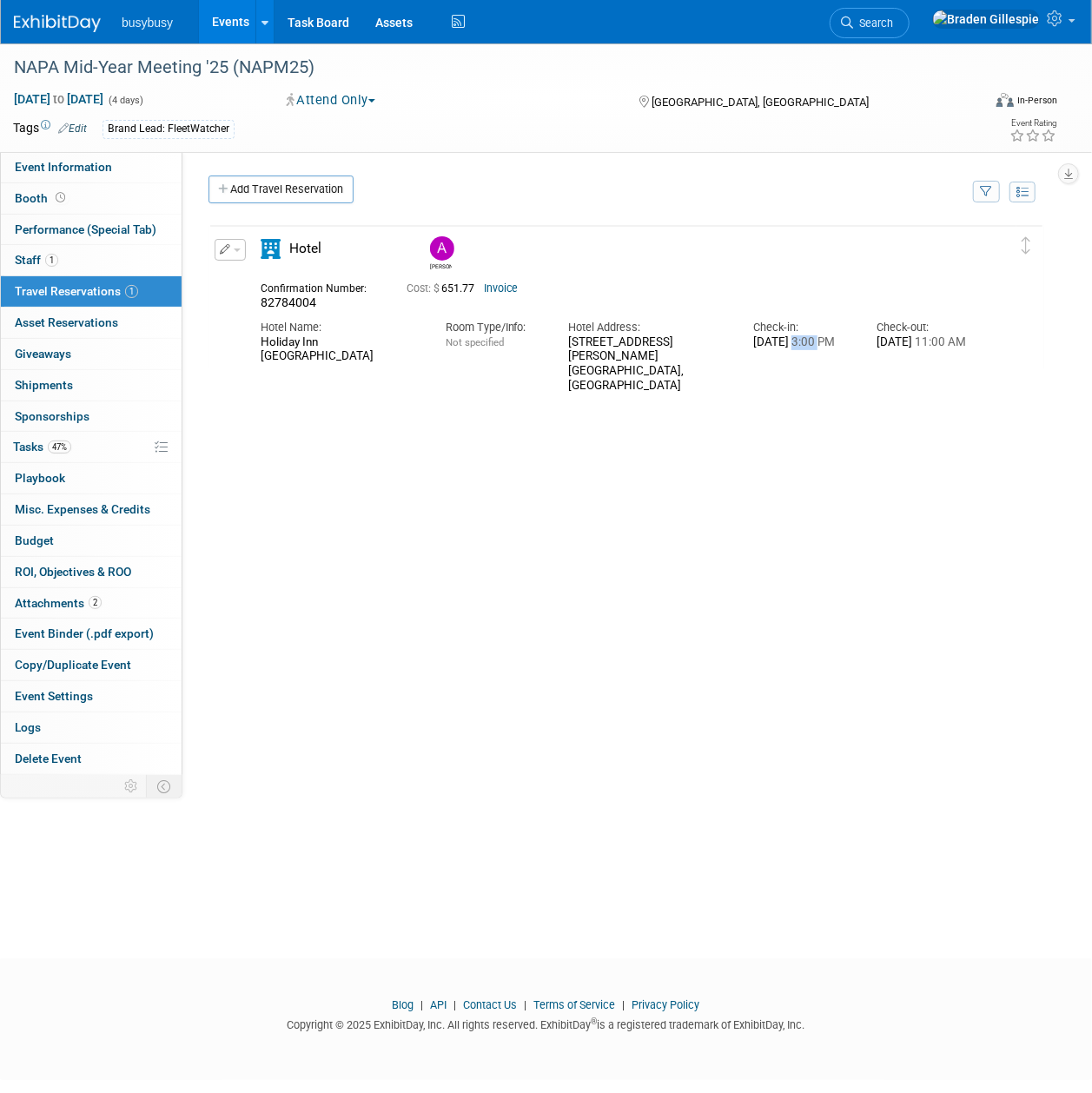 drag, startPoint x: 780, startPoint y: 359, endPoint x: 756, endPoint y: 359, distance: 24 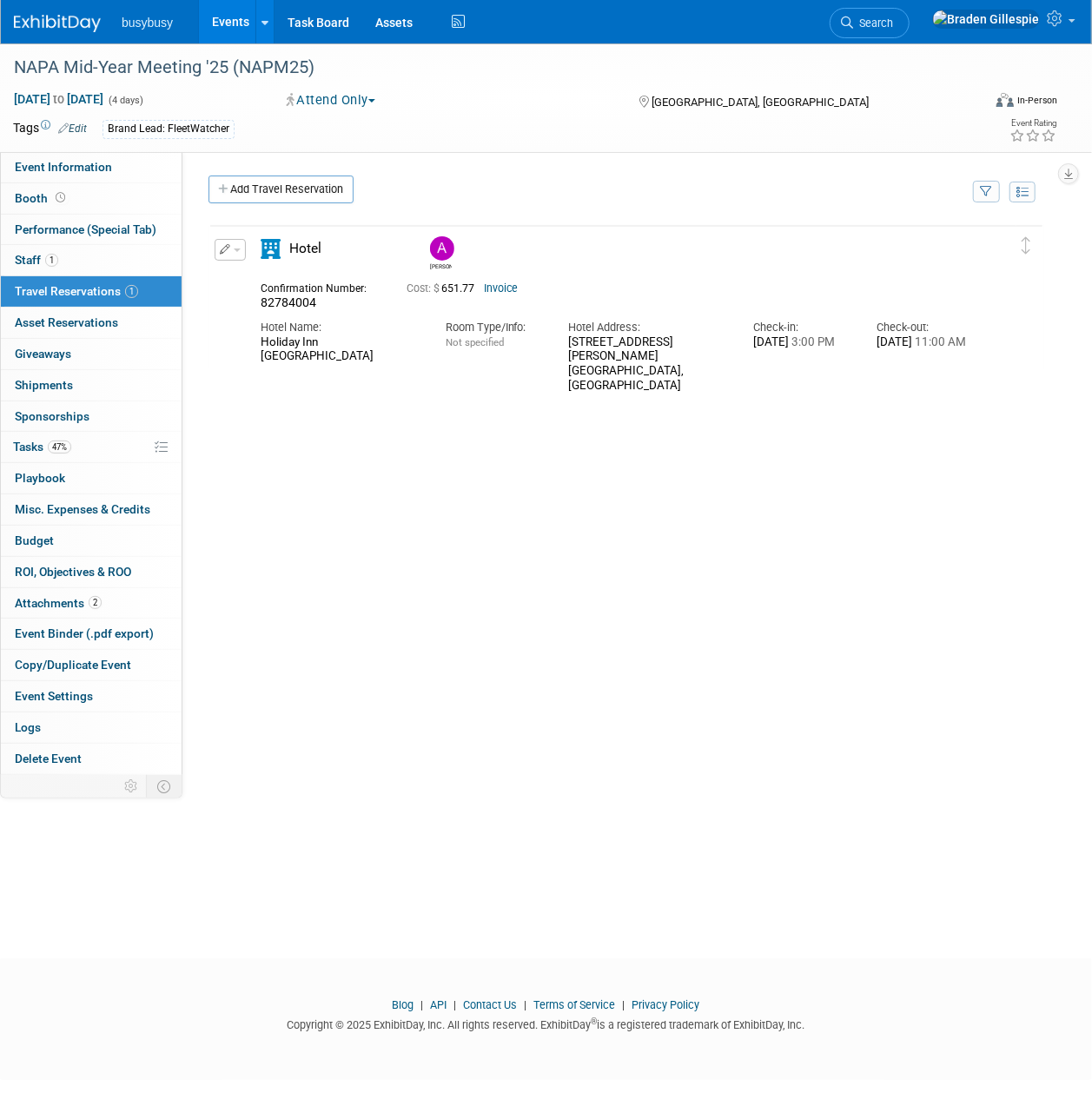 click on "Delete Reservation Aaron 82784004
Cost: $  651.77" at bounding box center [626, 484] 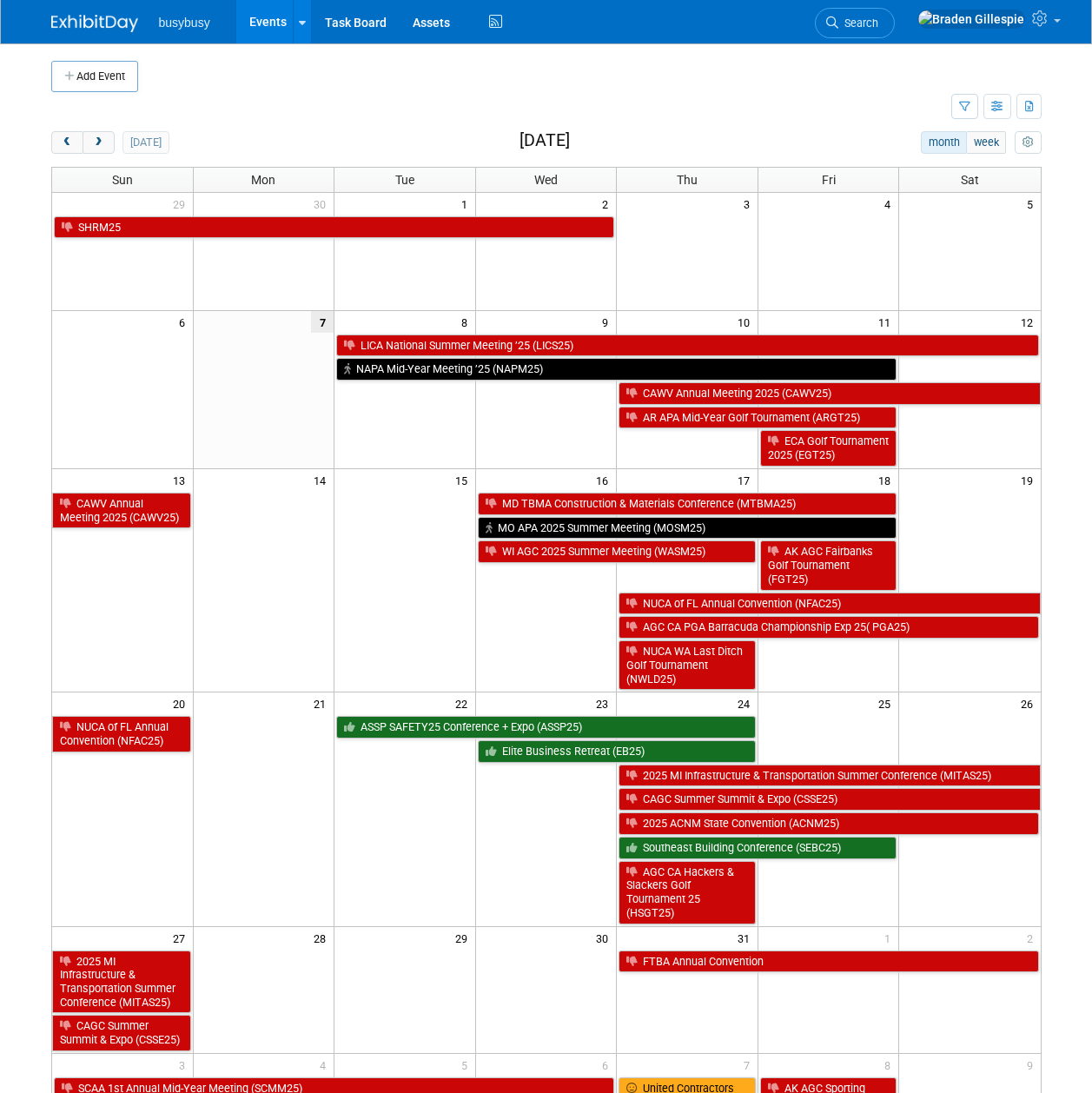 scroll, scrollTop: 0, scrollLeft: 0, axis: both 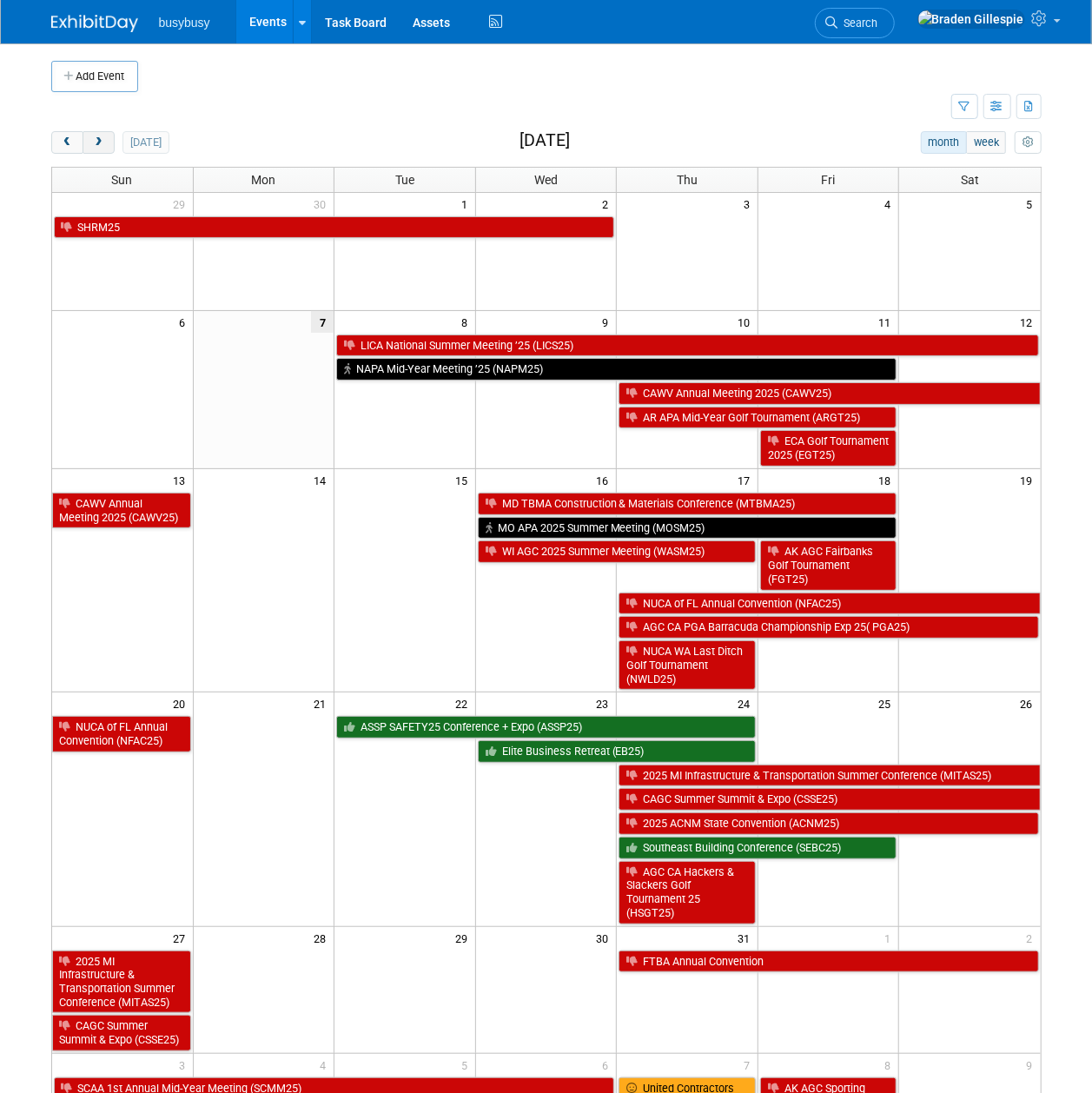 click at bounding box center (98, 142) 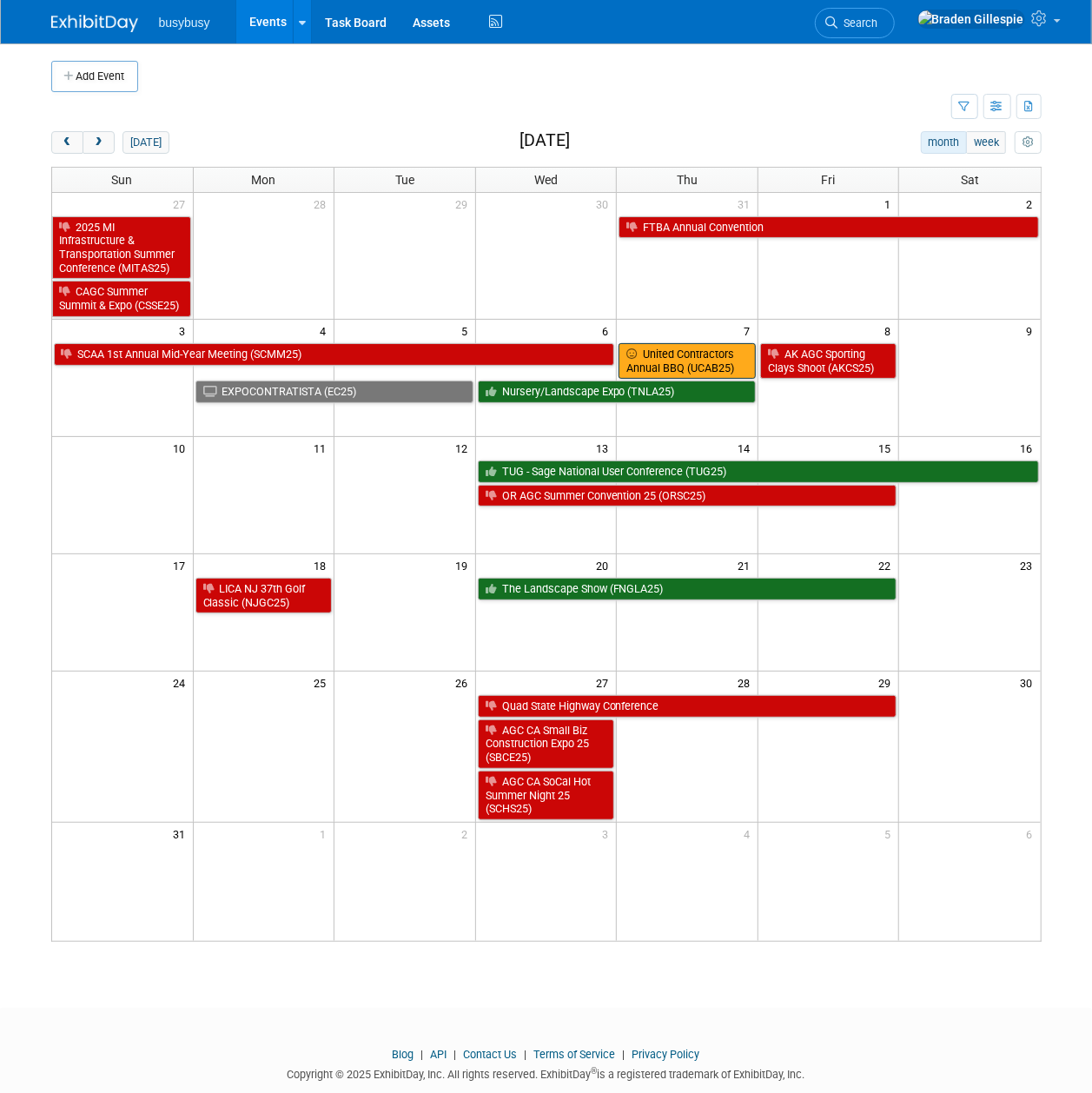 click on "United Contractors Annual BBQ (UCAB25)" at bounding box center [687, 361] 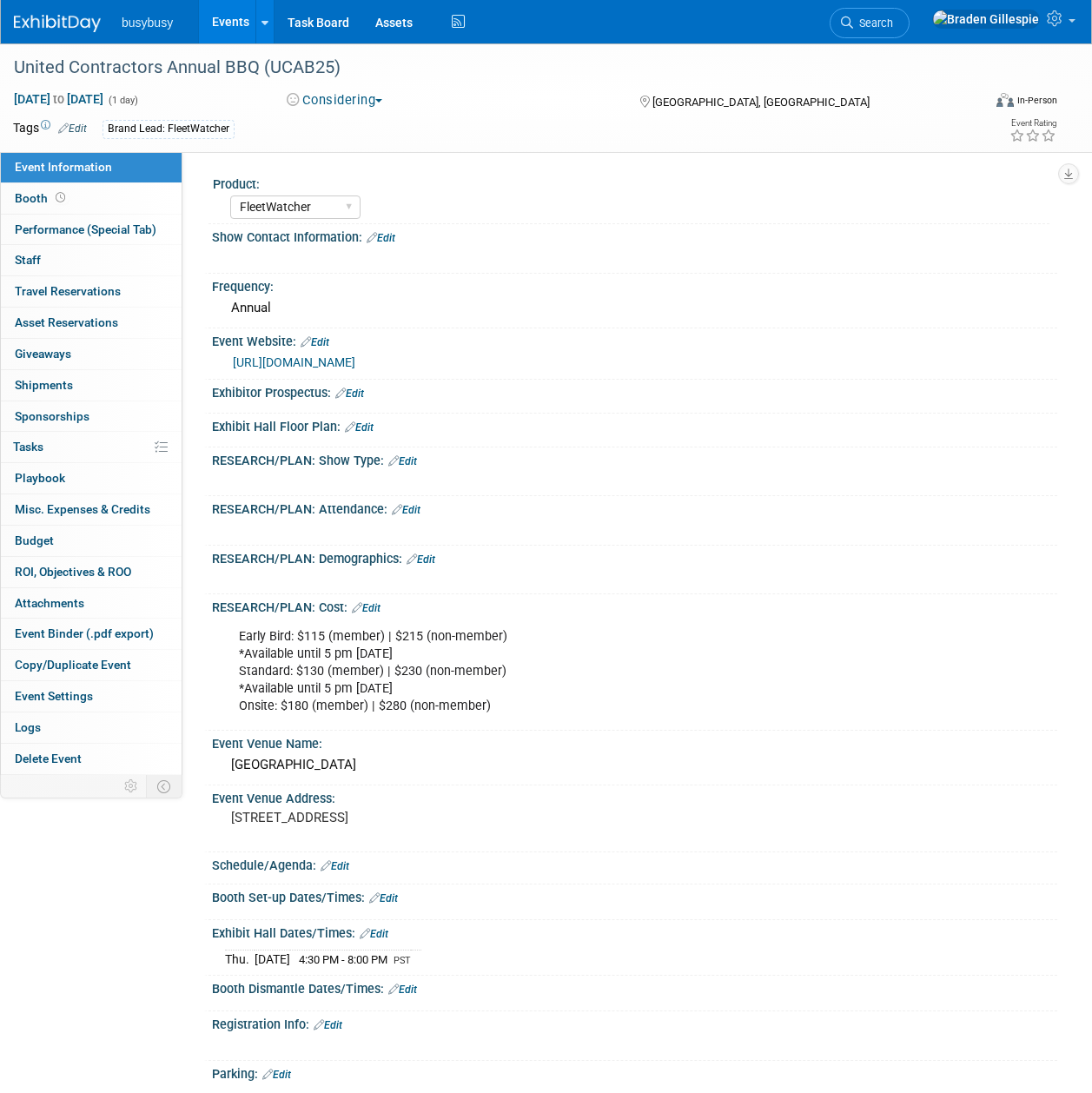 select on "FleetWatcher" 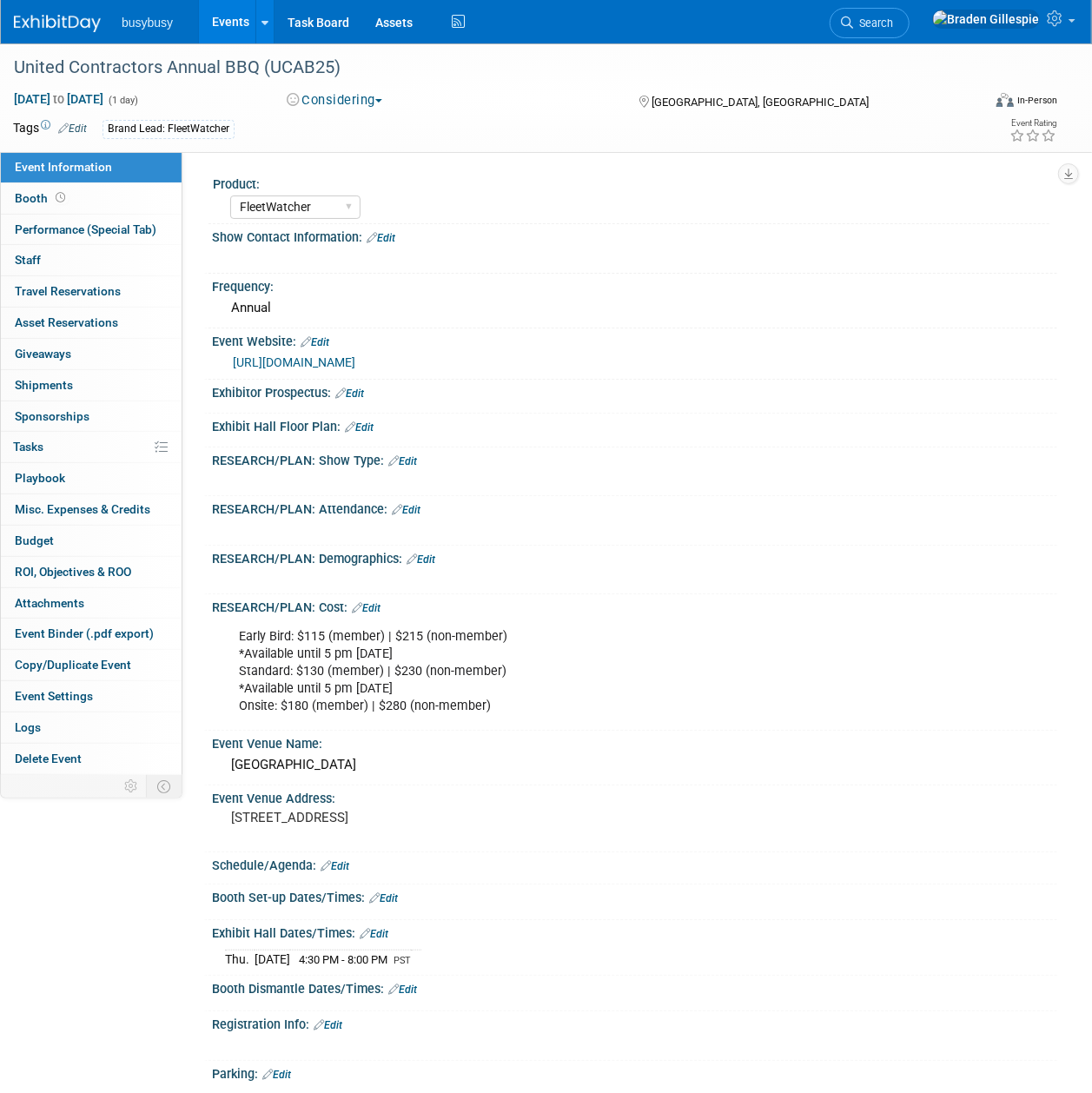 scroll, scrollTop: 0, scrollLeft: 0, axis: both 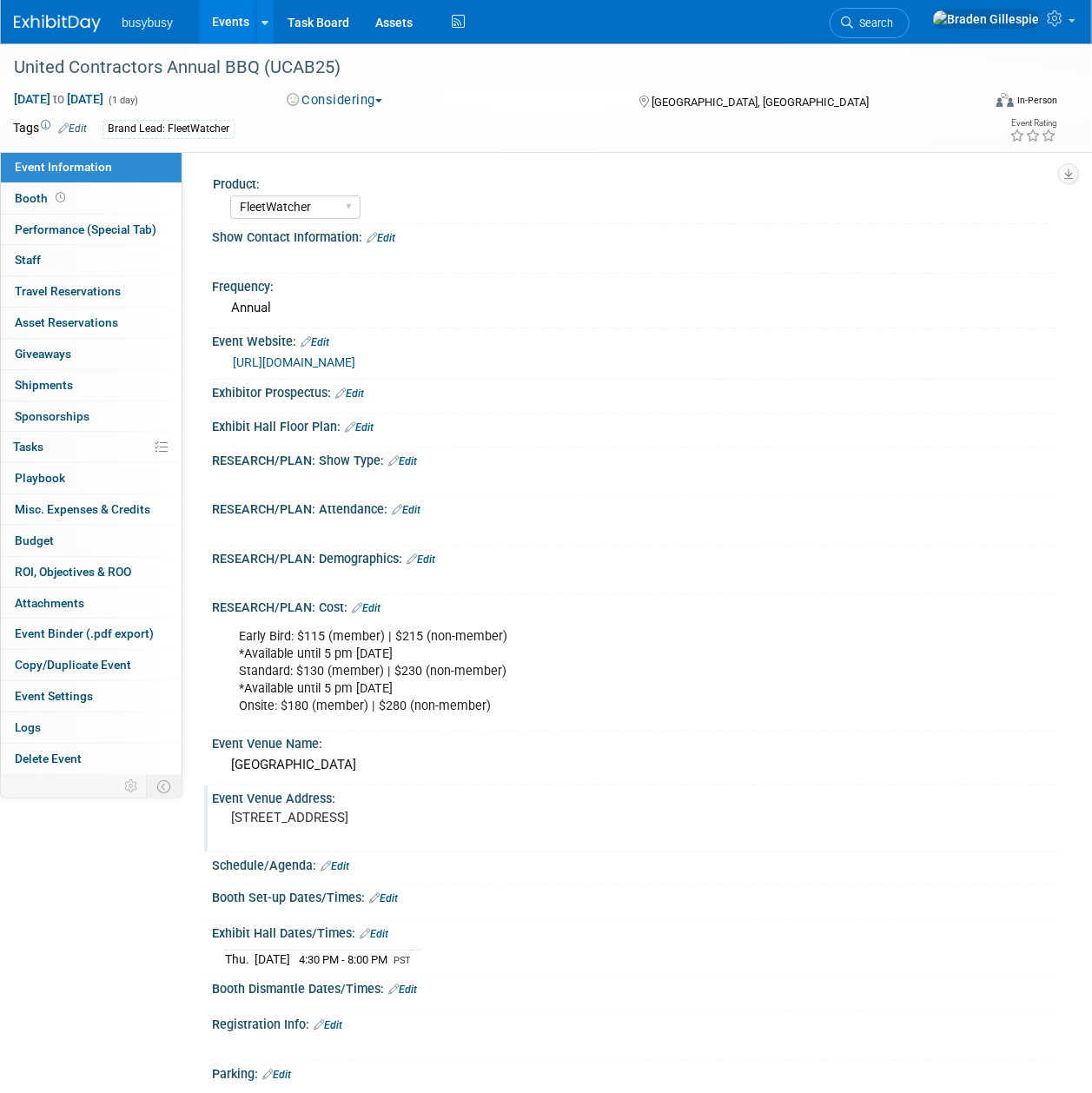 drag, startPoint x: 295, startPoint y: 829, endPoint x: 224, endPoint y: 834, distance: 71.175839 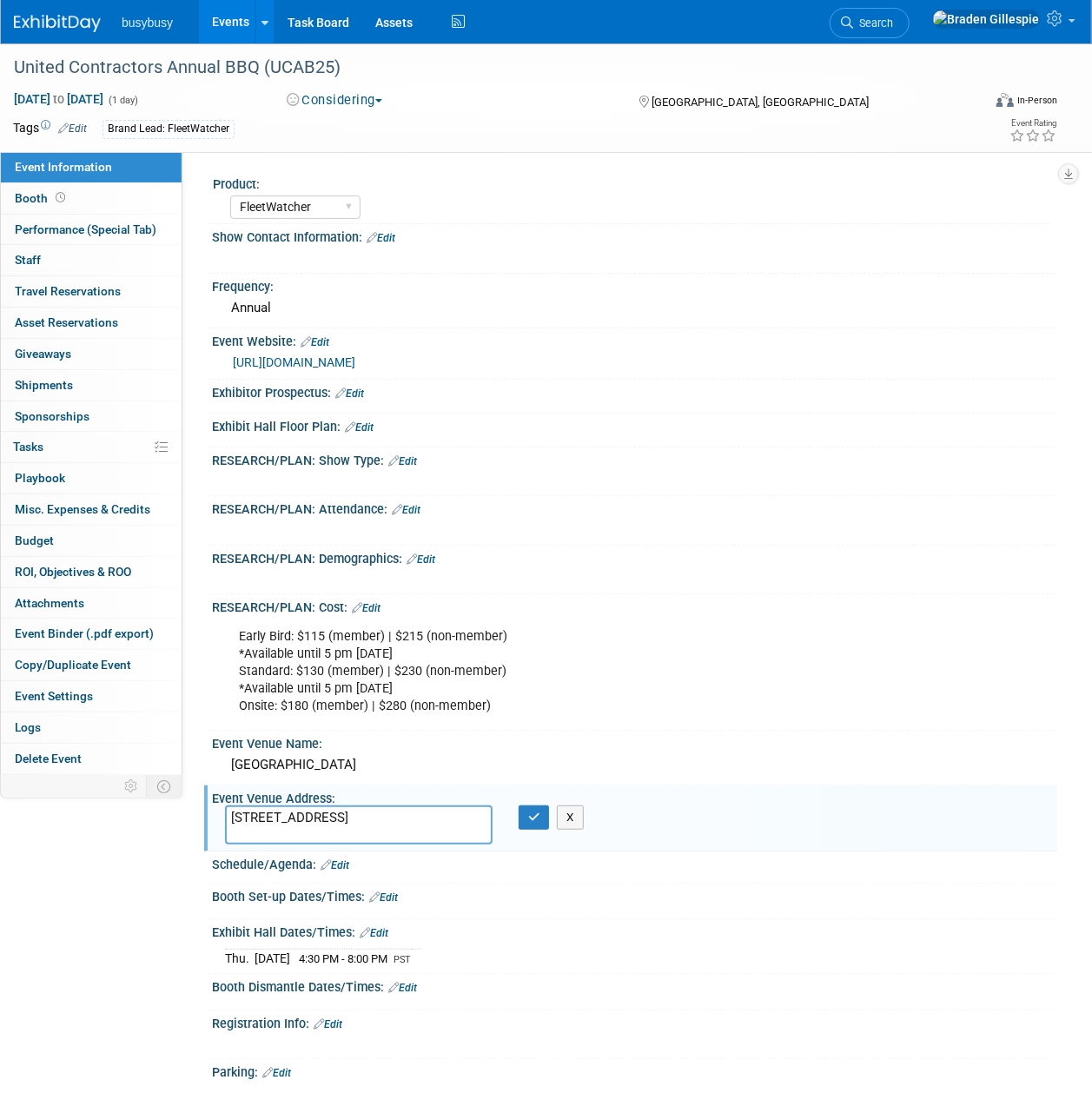 click on "[STREET_ADDRESS]" at bounding box center [359, 825] 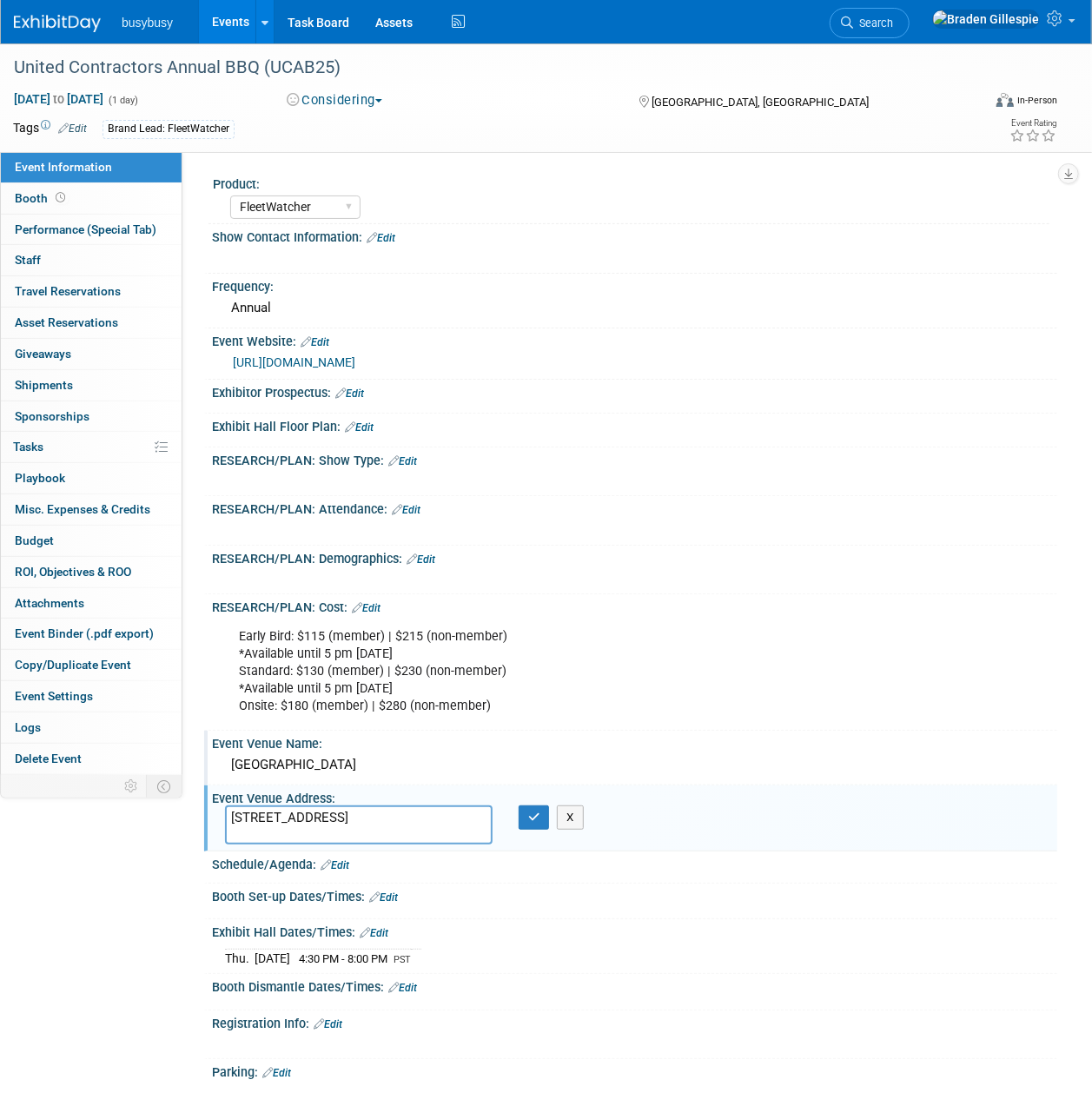 drag, startPoint x: 195, startPoint y: 789, endPoint x: 205, endPoint y: 755, distance: 35.44009 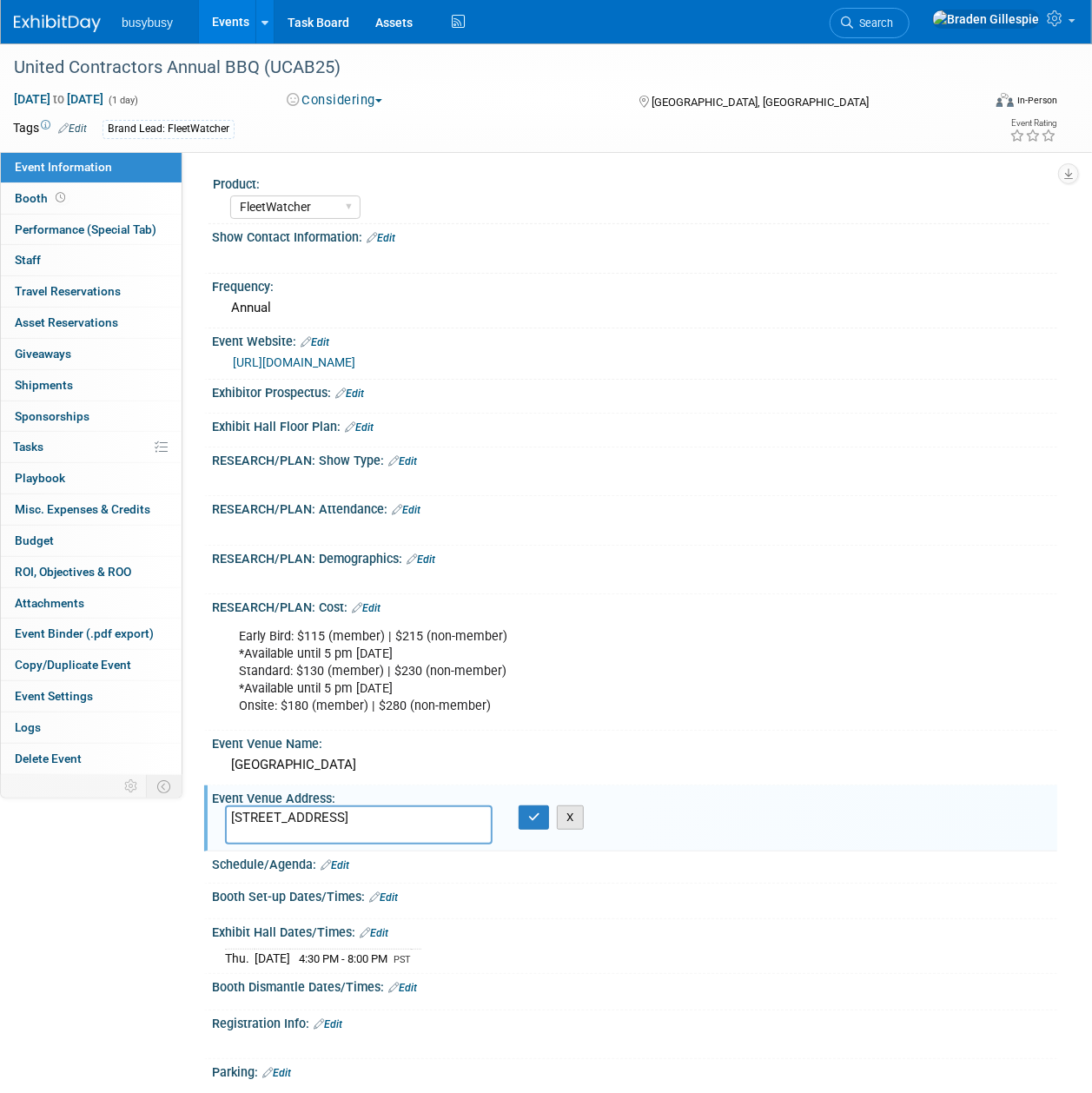 click on "X" at bounding box center [570, 818] 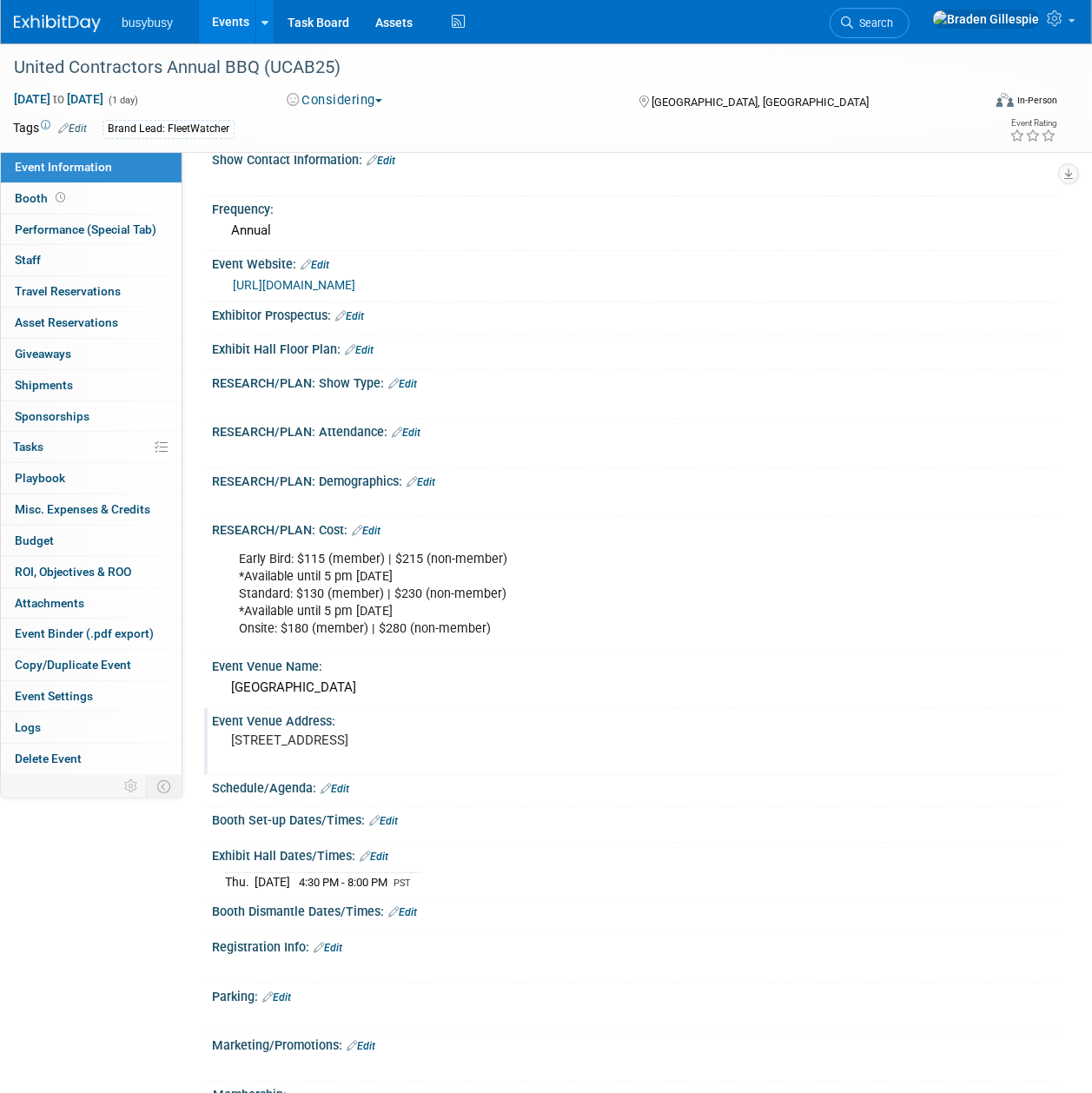 scroll, scrollTop: 116, scrollLeft: 0, axis: vertical 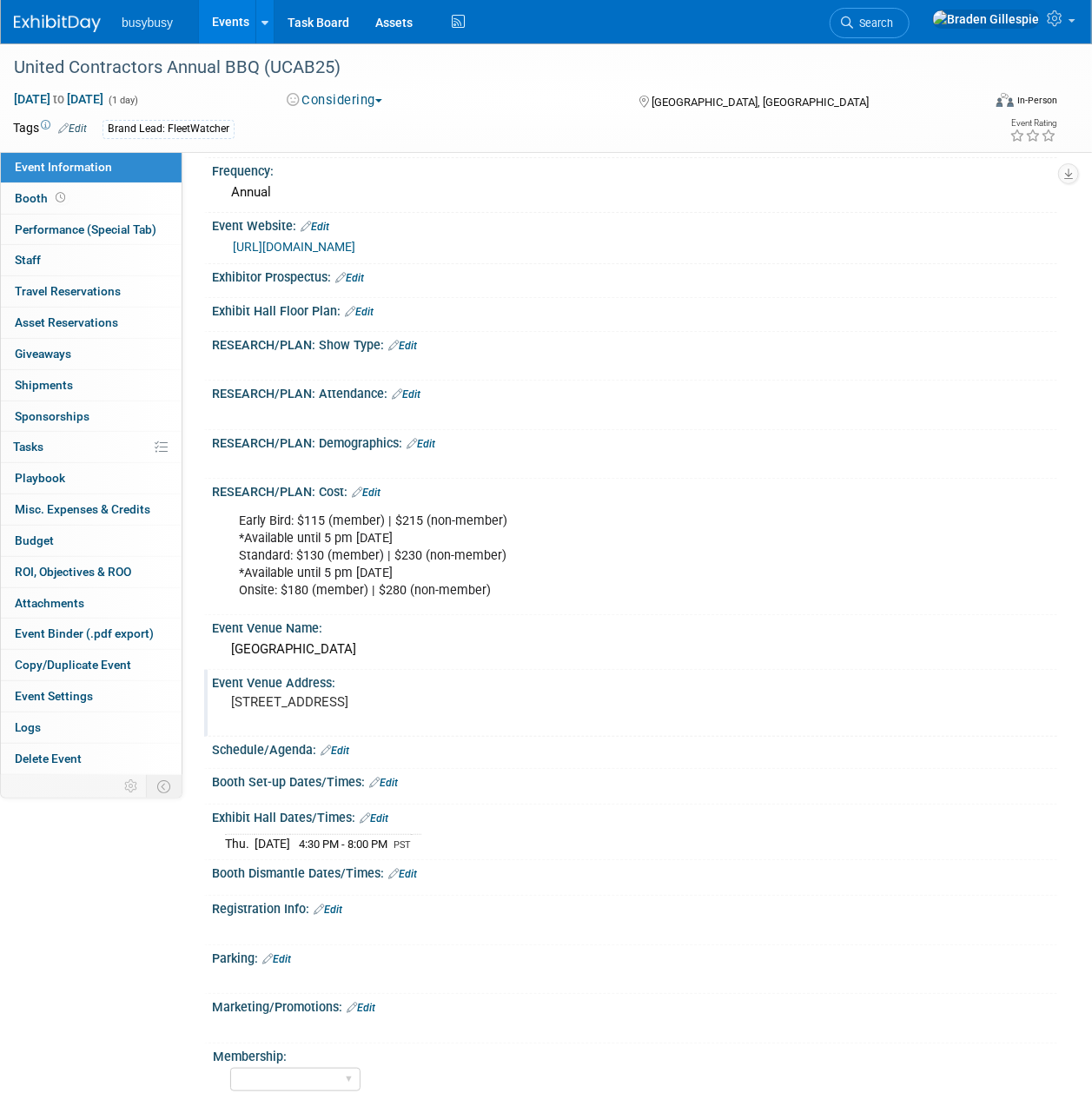 click on "[URL][DOMAIN_NAME]" at bounding box center [294, 247] 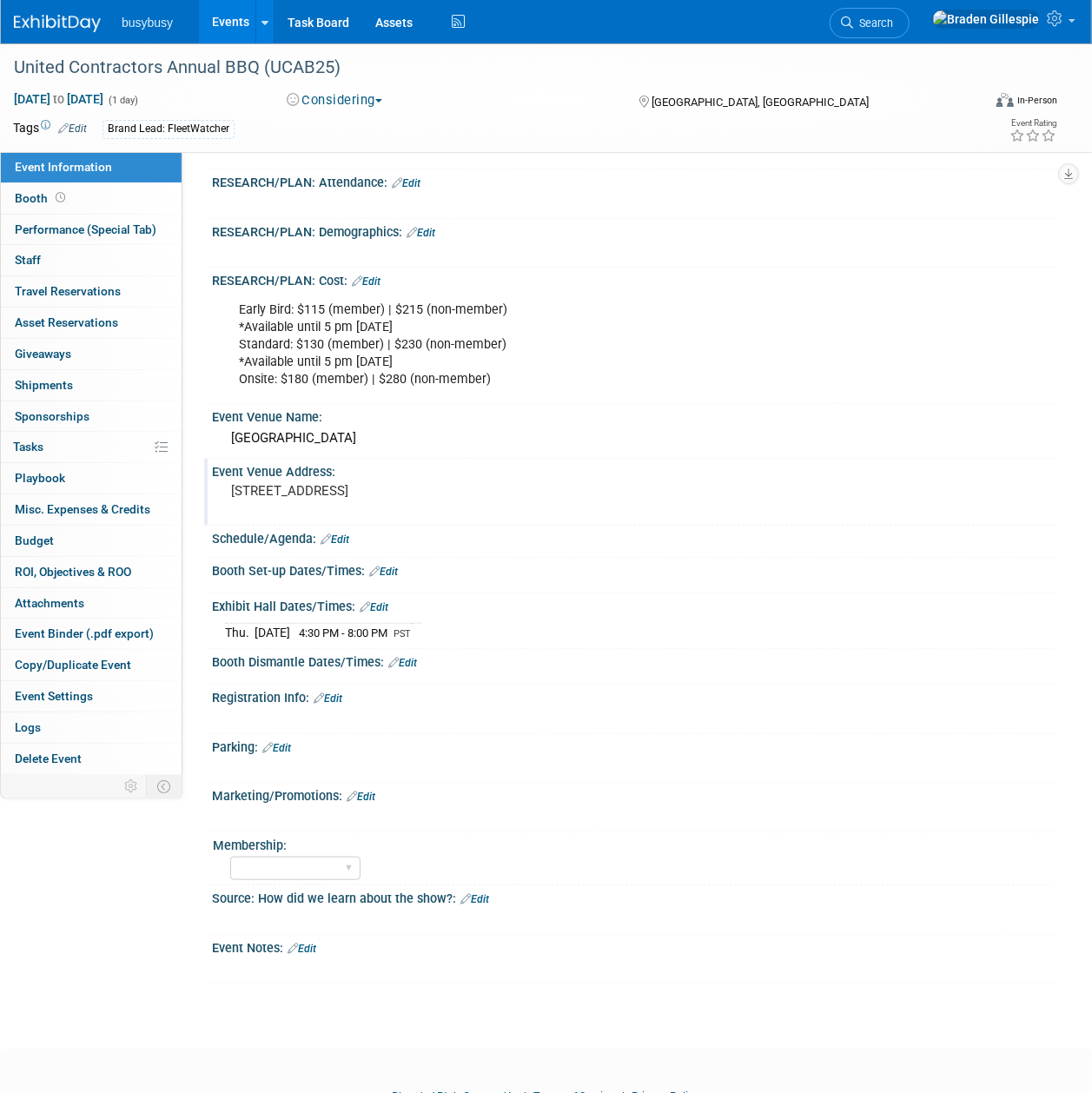 scroll, scrollTop: 285, scrollLeft: 0, axis: vertical 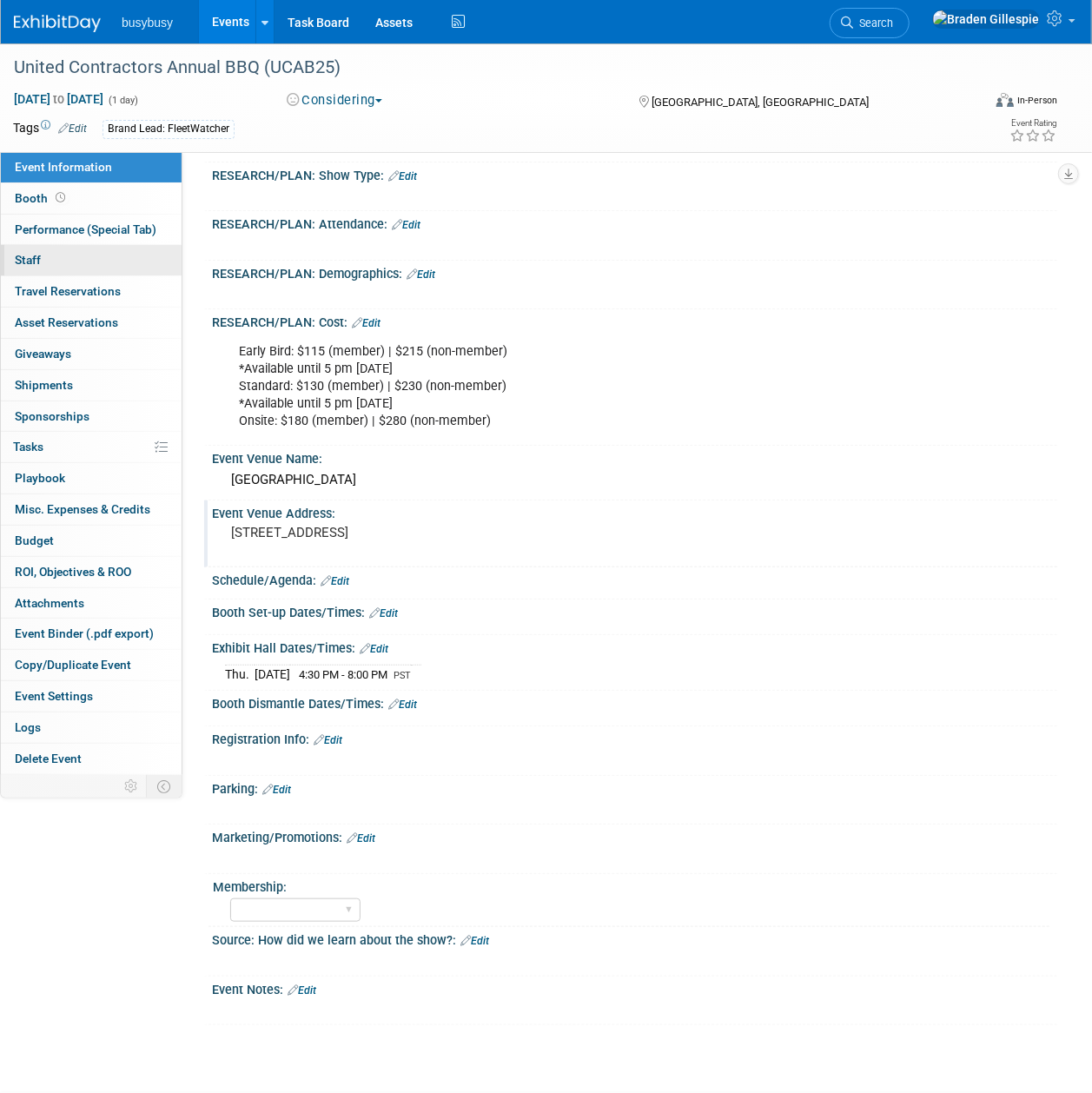click on "0
Staff 0" at bounding box center (91, 260) 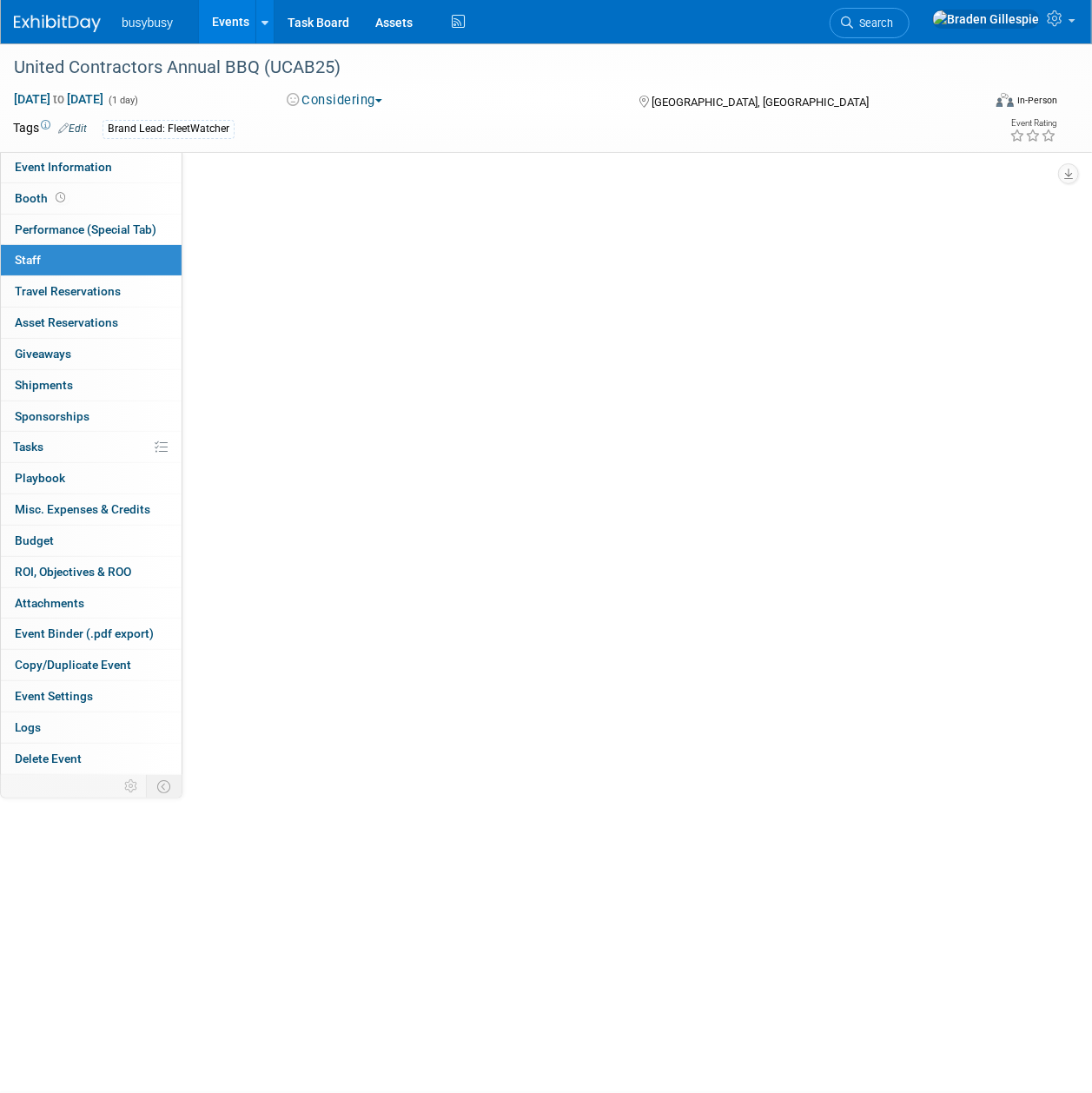 scroll, scrollTop: 0, scrollLeft: 0, axis: both 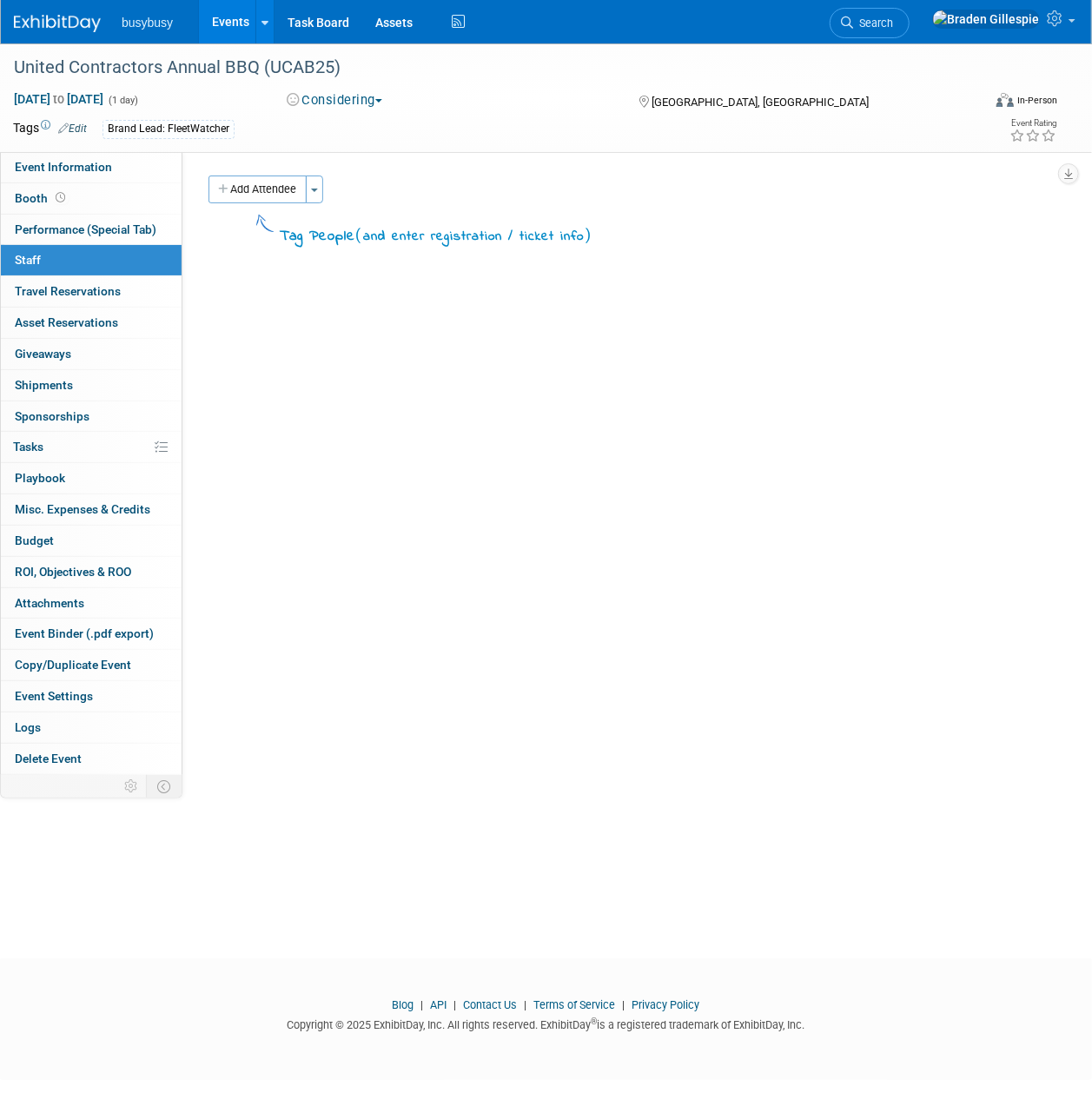 click on "Add Attendee
Toggle Dropdown
Quick -Tag Attendees
Apply" at bounding box center [626, 189] 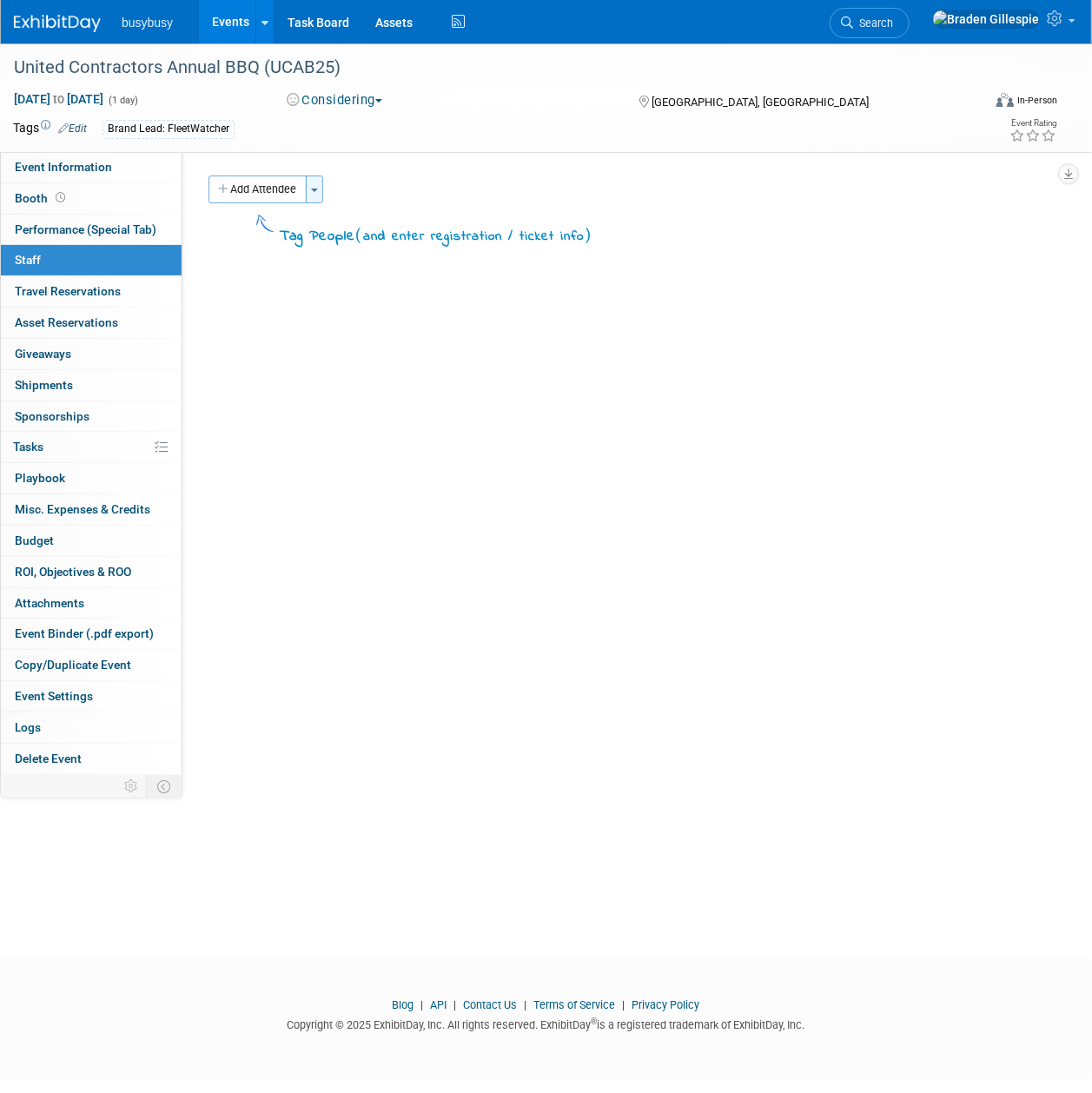 click on "Toggle Dropdown" at bounding box center [314, 189] 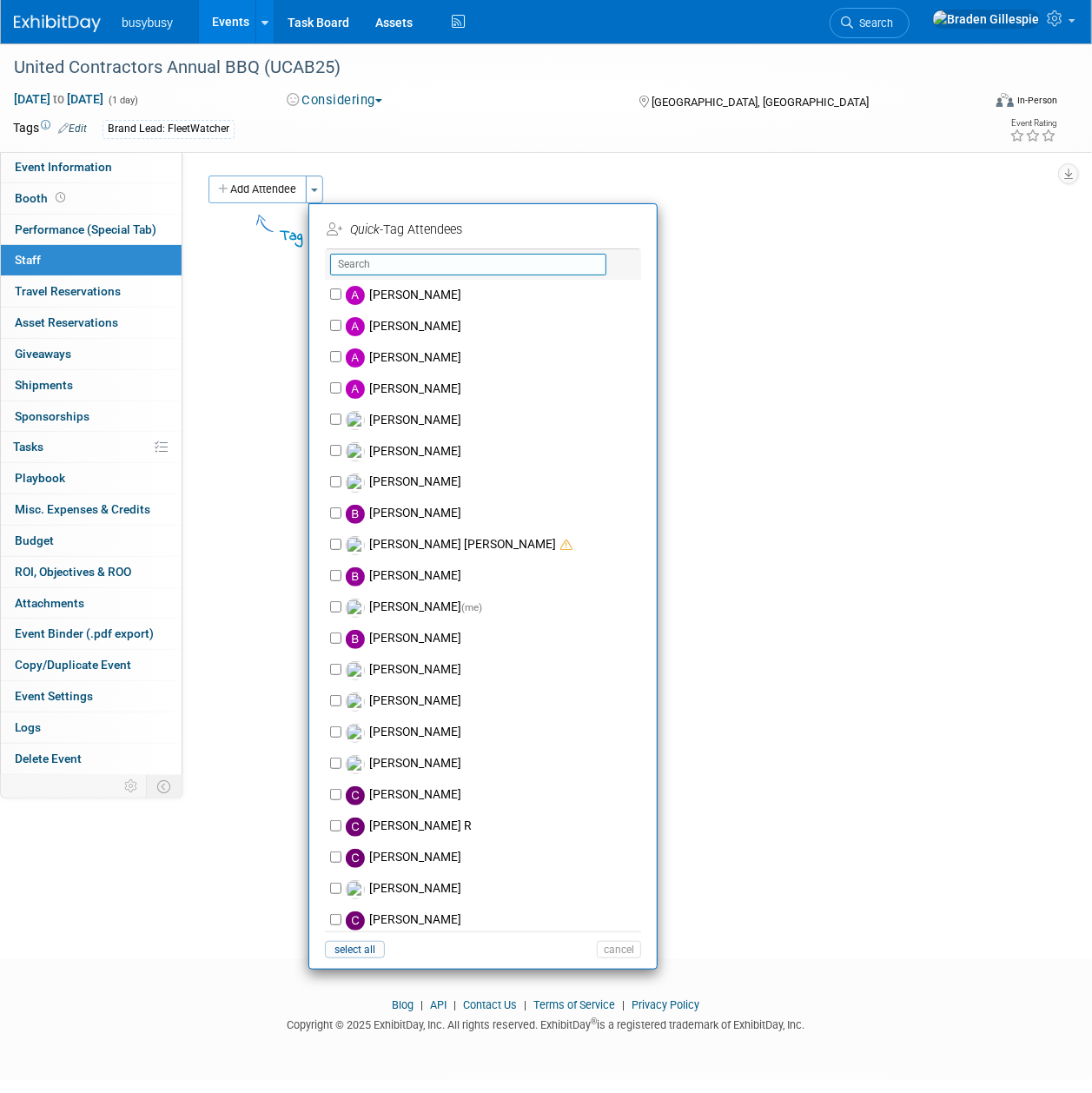 click at bounding box center (468, 264) 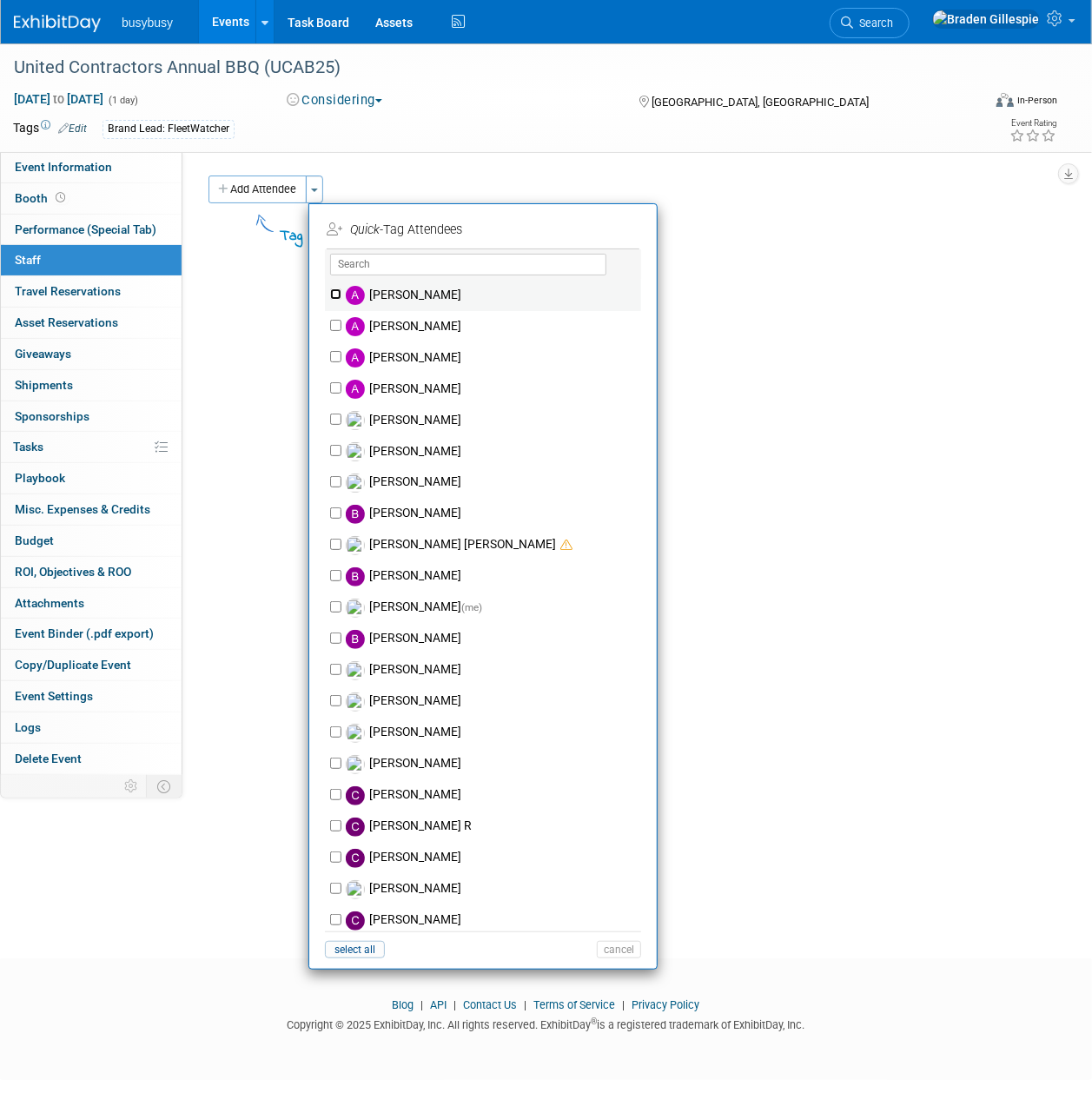 click on "[PERSON_NAME]" at bounding box center (335, 294) 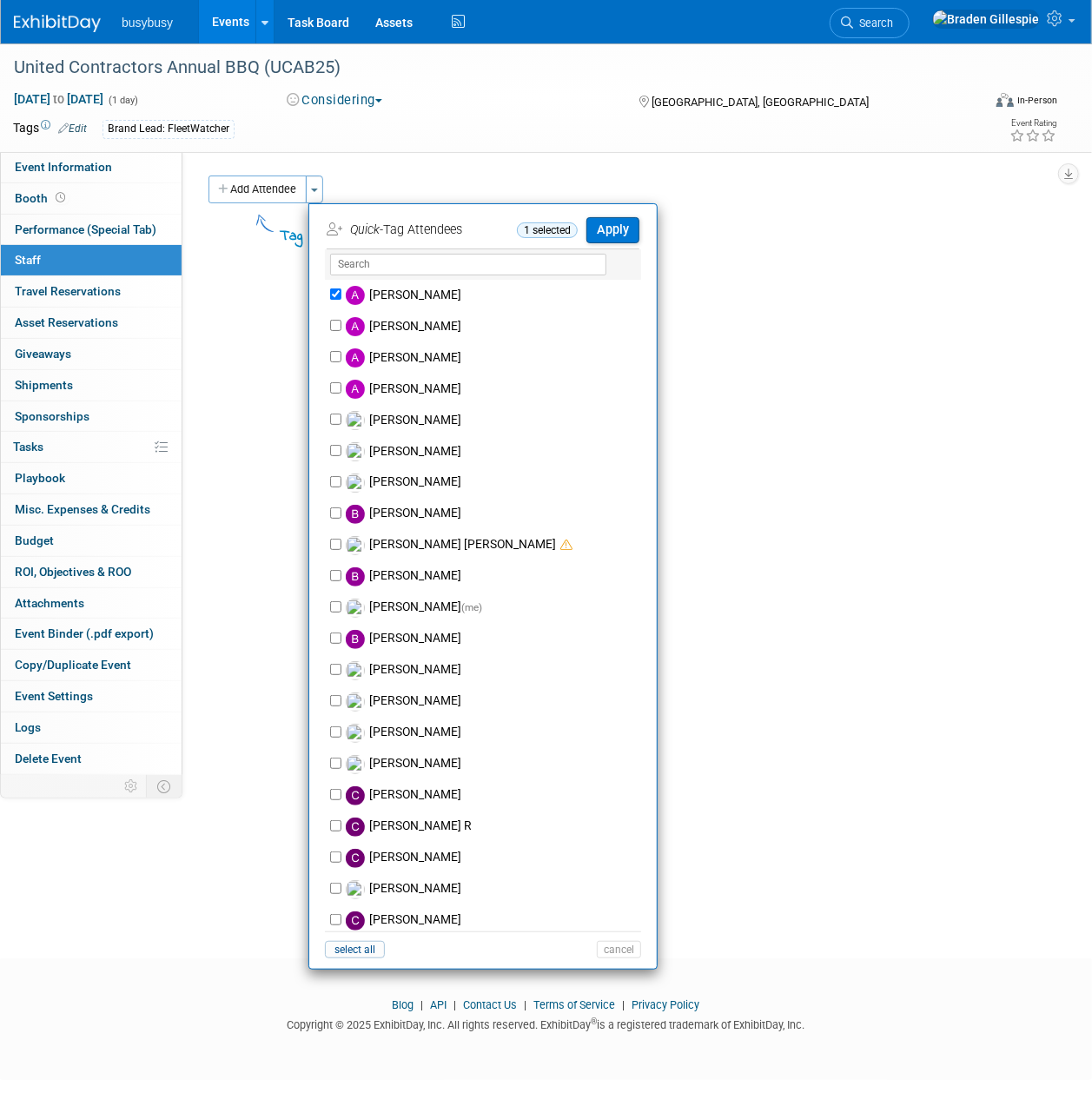 click on "Product:
AlignOps
BusyBusy
FleetWatcher
SafetyReports
ToolWatch
Show Contact Information:
Edit
X
Frequency:
Annual
Event Website:
Edit
[URL][DOMAIN_NAME]
Exhibitor Prospectus:
Edit
Exhibit Hall Floor Plan:
Edit
RESEARCH/PLAN: Show Type:
Edit
X
RESEARCH/PLAN: Attendance:
Edit
X
RESEARCH/PLAN: Demographics:
Edit
X
RESEARCH/PLAN: Cost:
Edit
Early Bird: $115 (member) | $215 (non-member) *Available until 5 pm [DATE] Standard: $130 (member) | $230 (non-member) *Available until 5 pm [DATE] Onsite: $180 (member) | $280 (non-member)
X
Event Venue Name:" at bounding box center (619, 466) 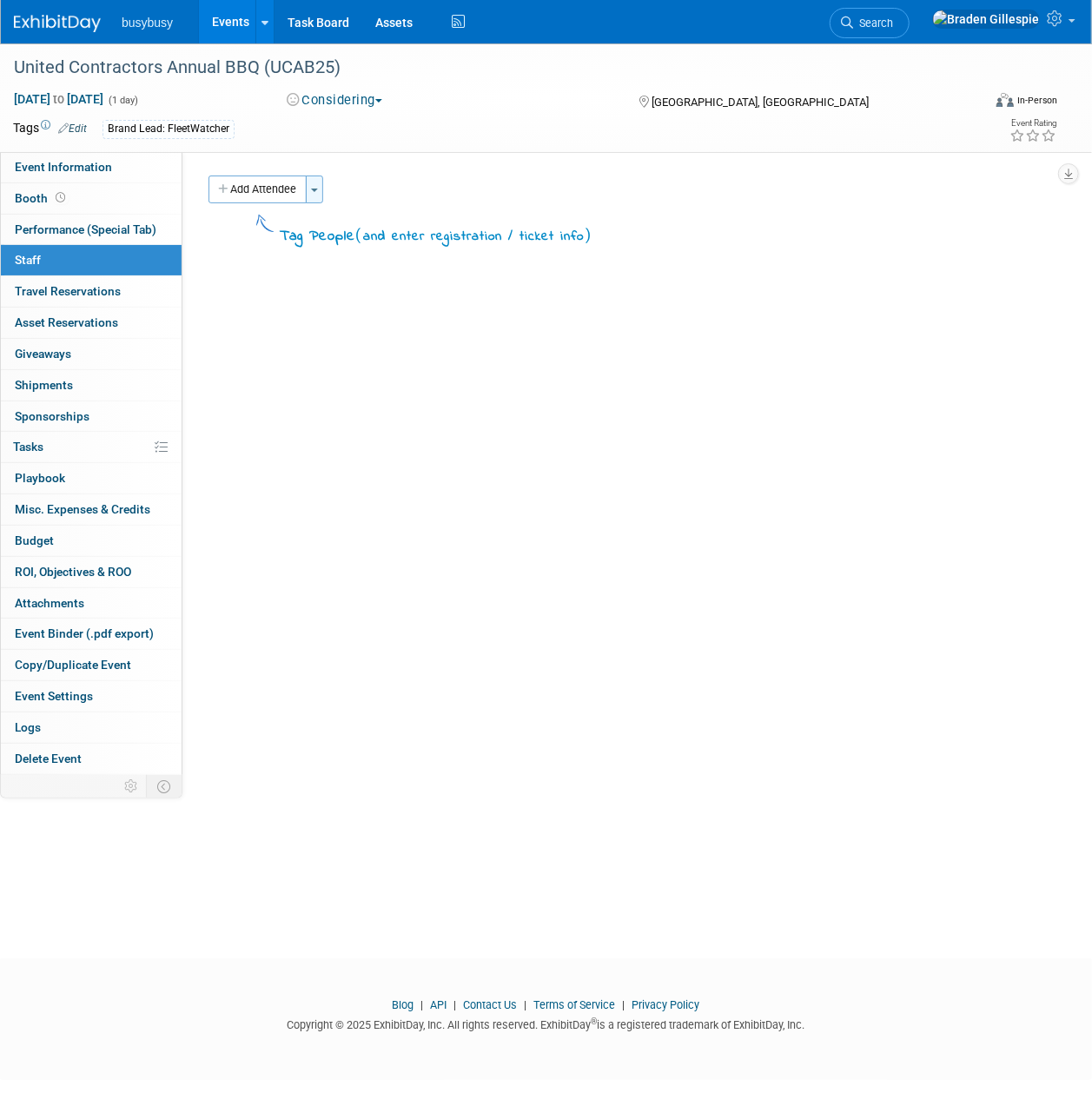 click on "Toggle Dropdown" at bounding box center [314, 189] 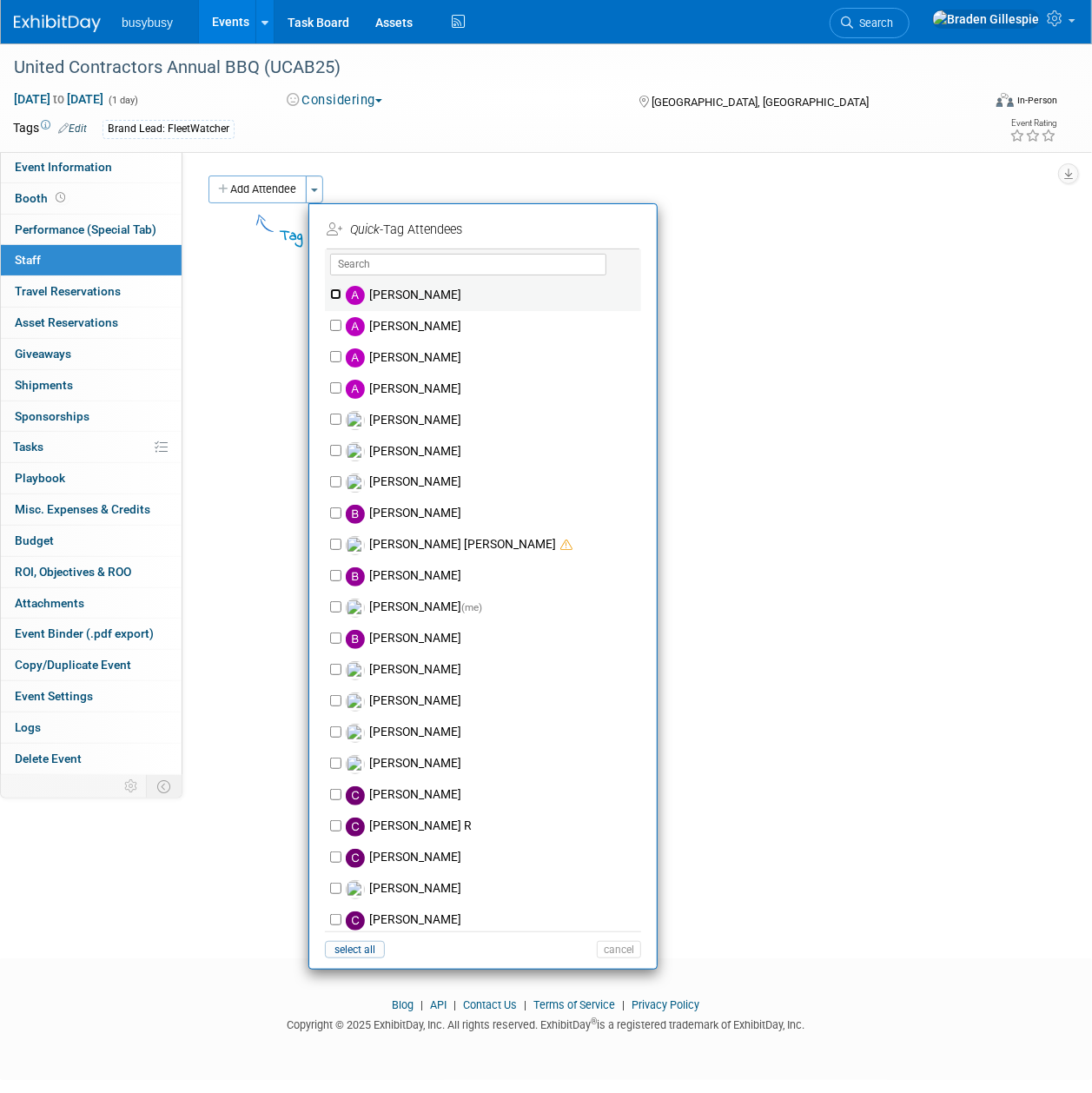 click on "[PERSON_NAME]" at bounding box center [335, 294] 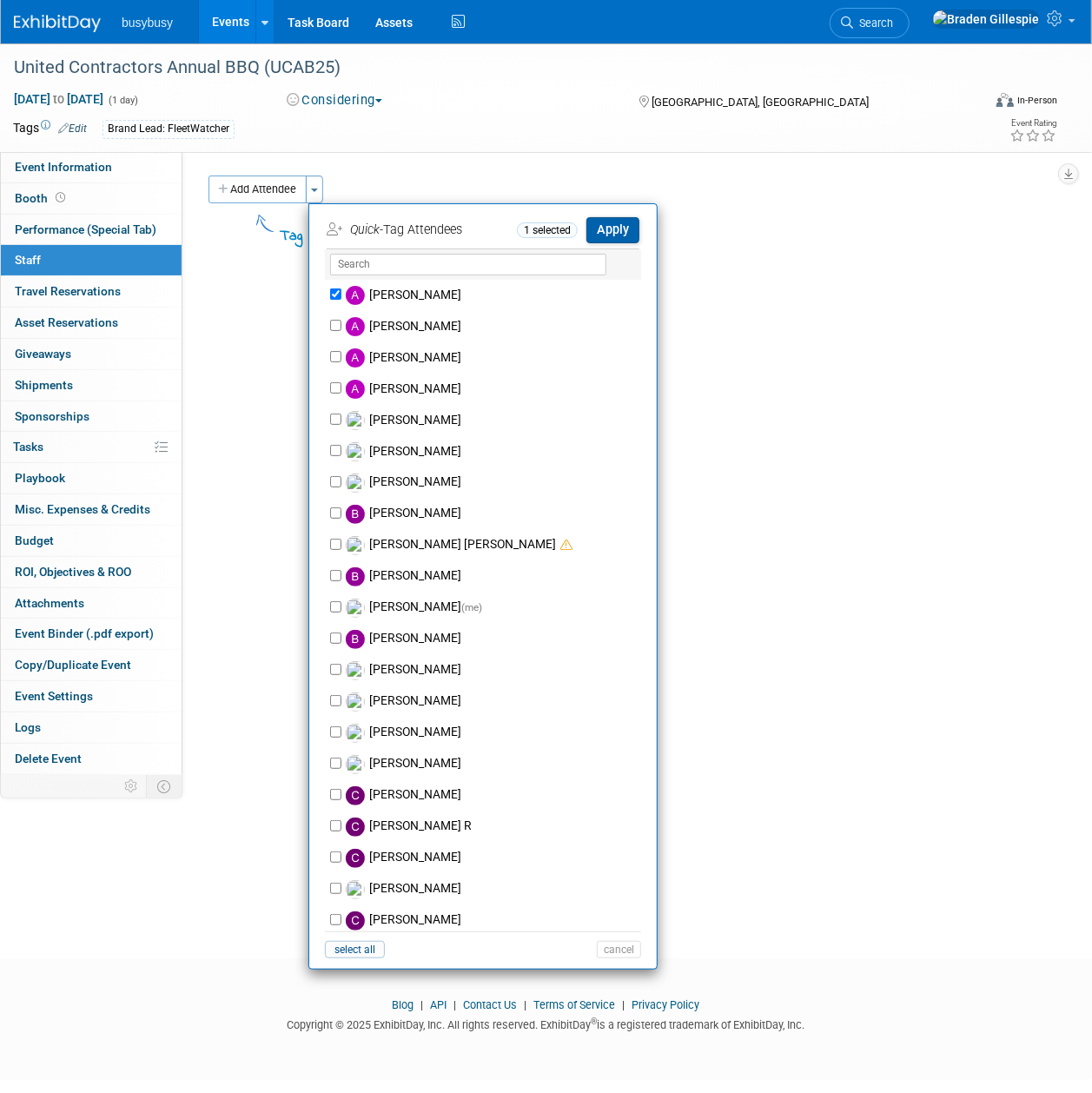click on "Apply" at bounding box center (612, 229) 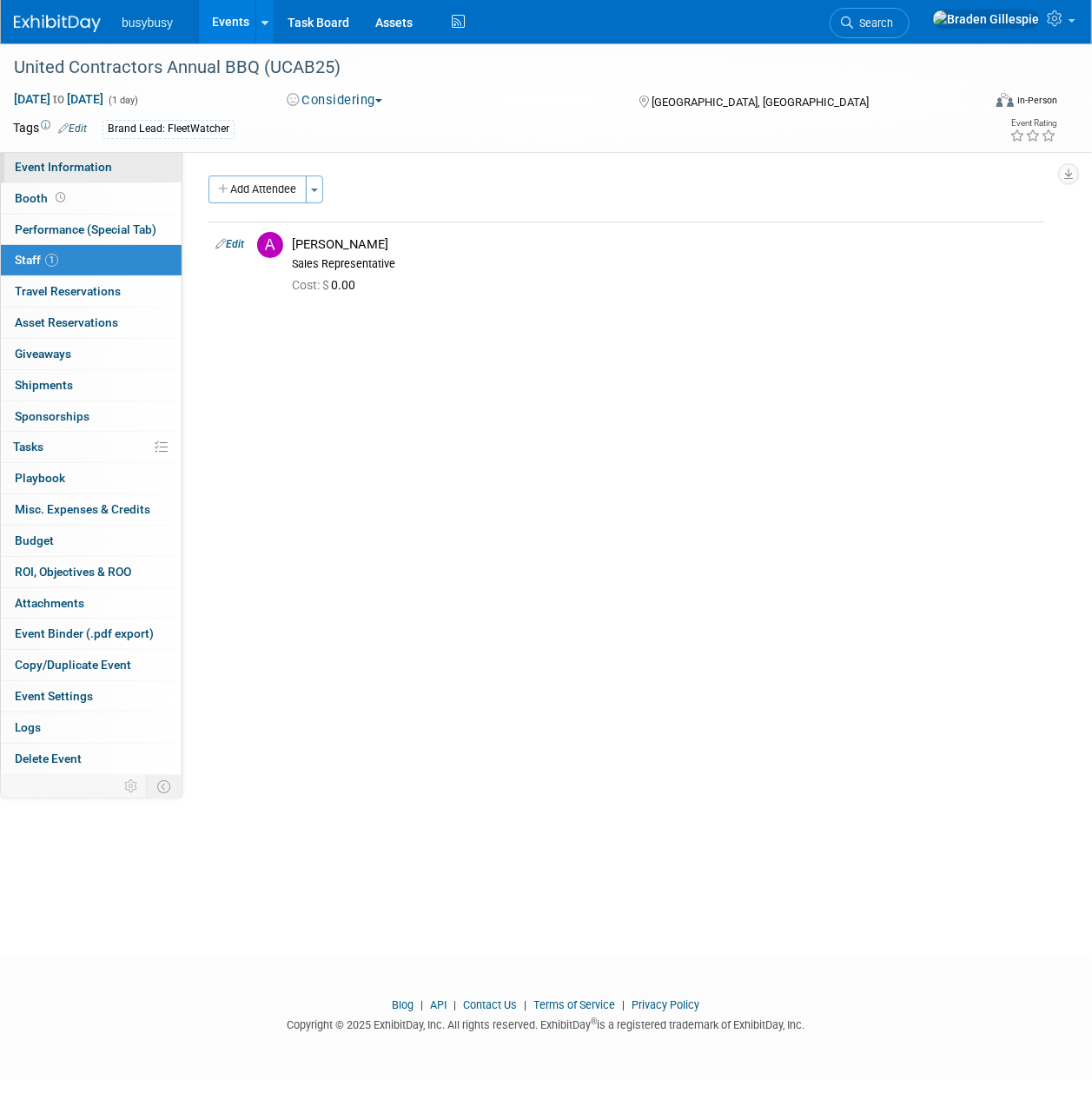 click on "Event Information" at bounding box center [63, 167] 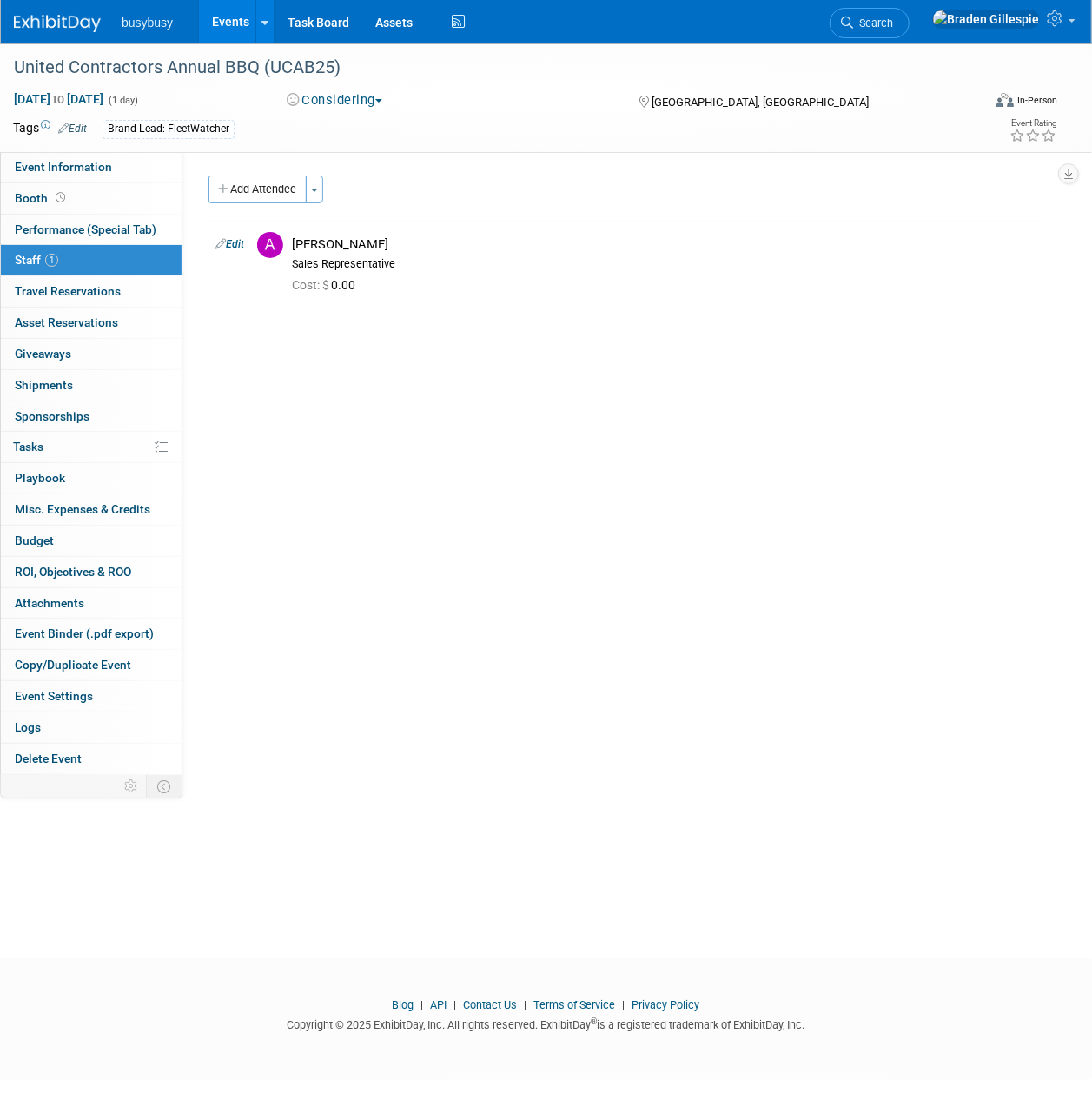 select on "FleetWatcher" 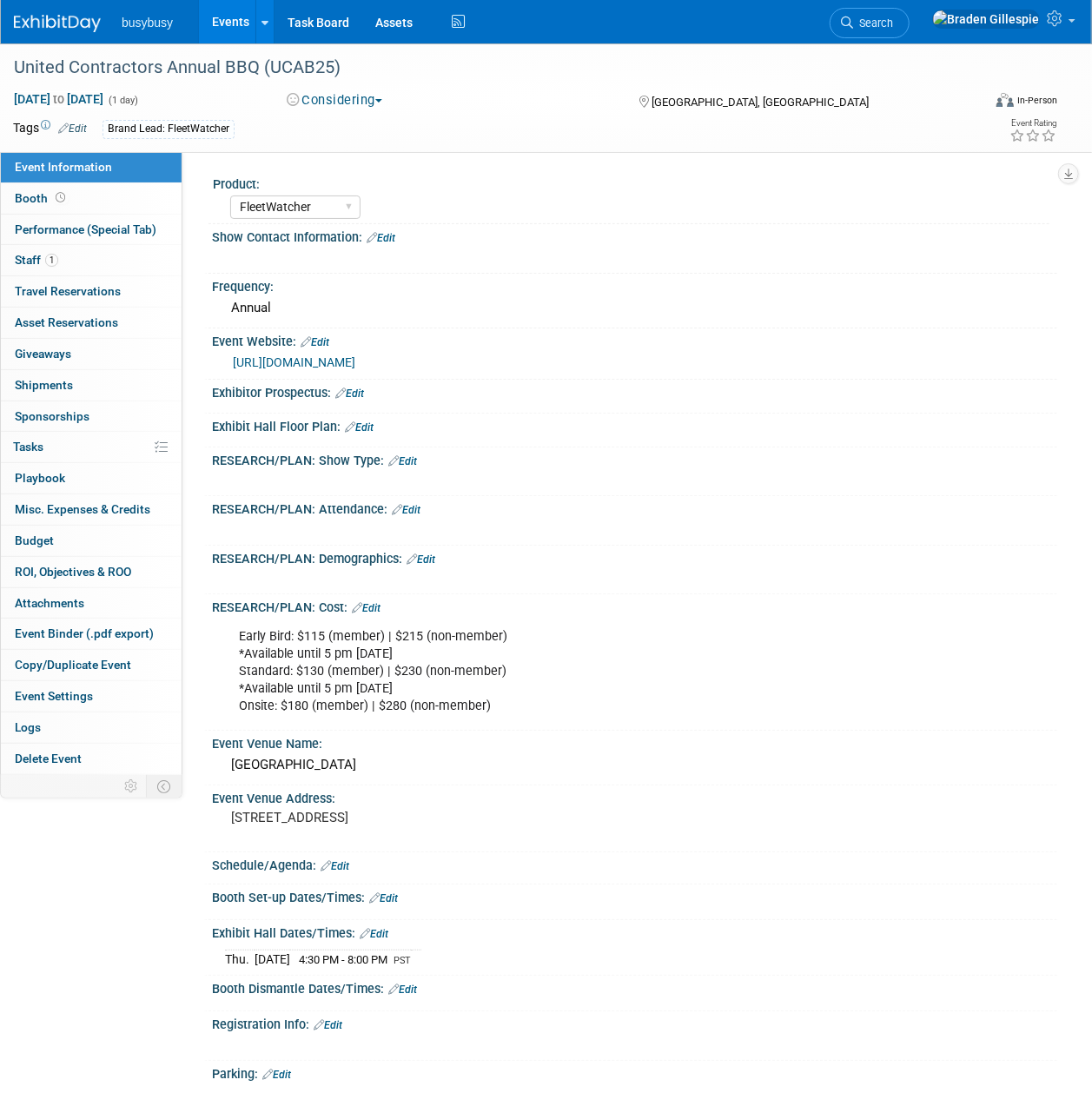 click on "[URL][DOMAIN_NAME]" at bounding box center (294, 362) 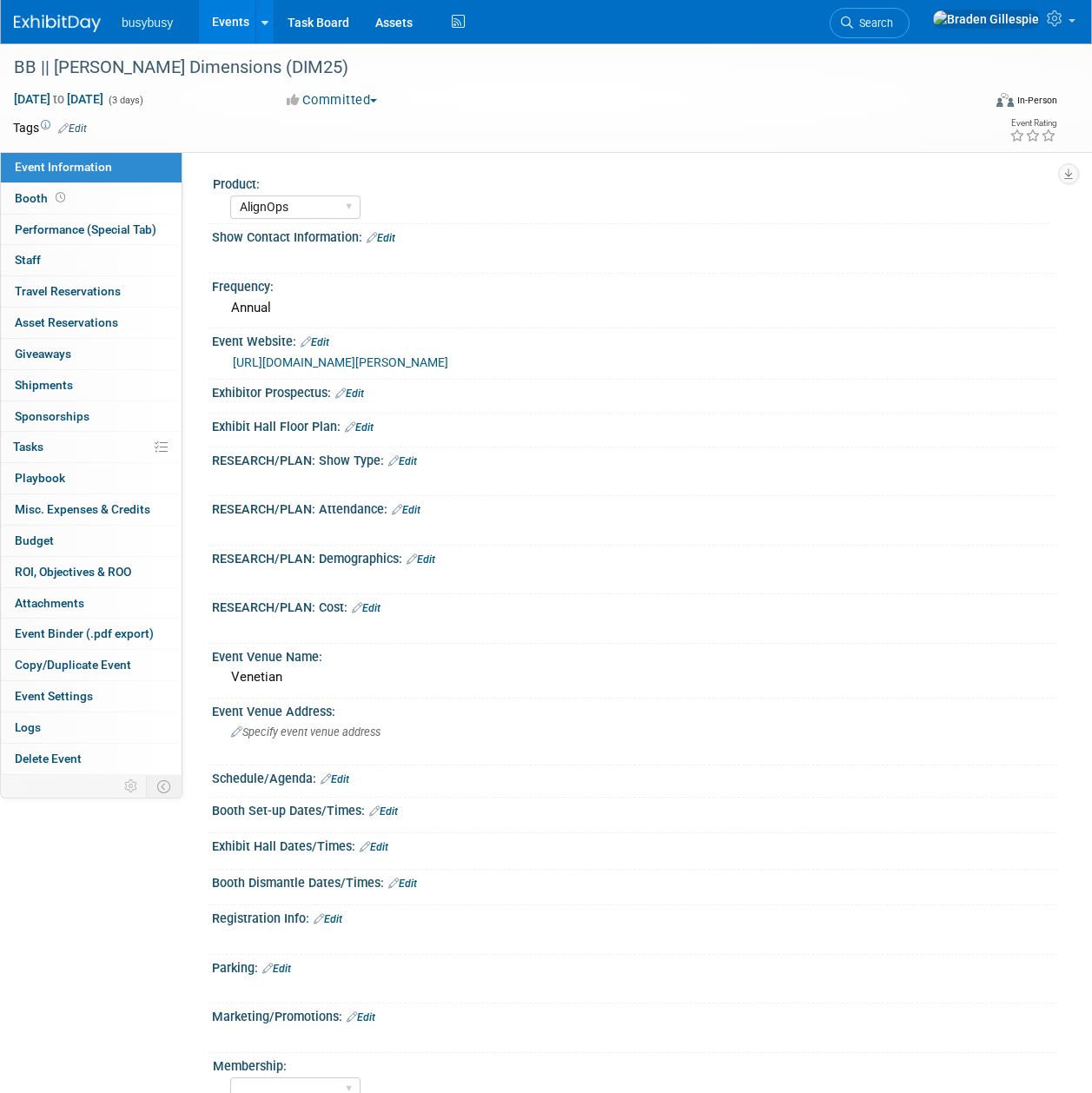 select on "AlignOps" 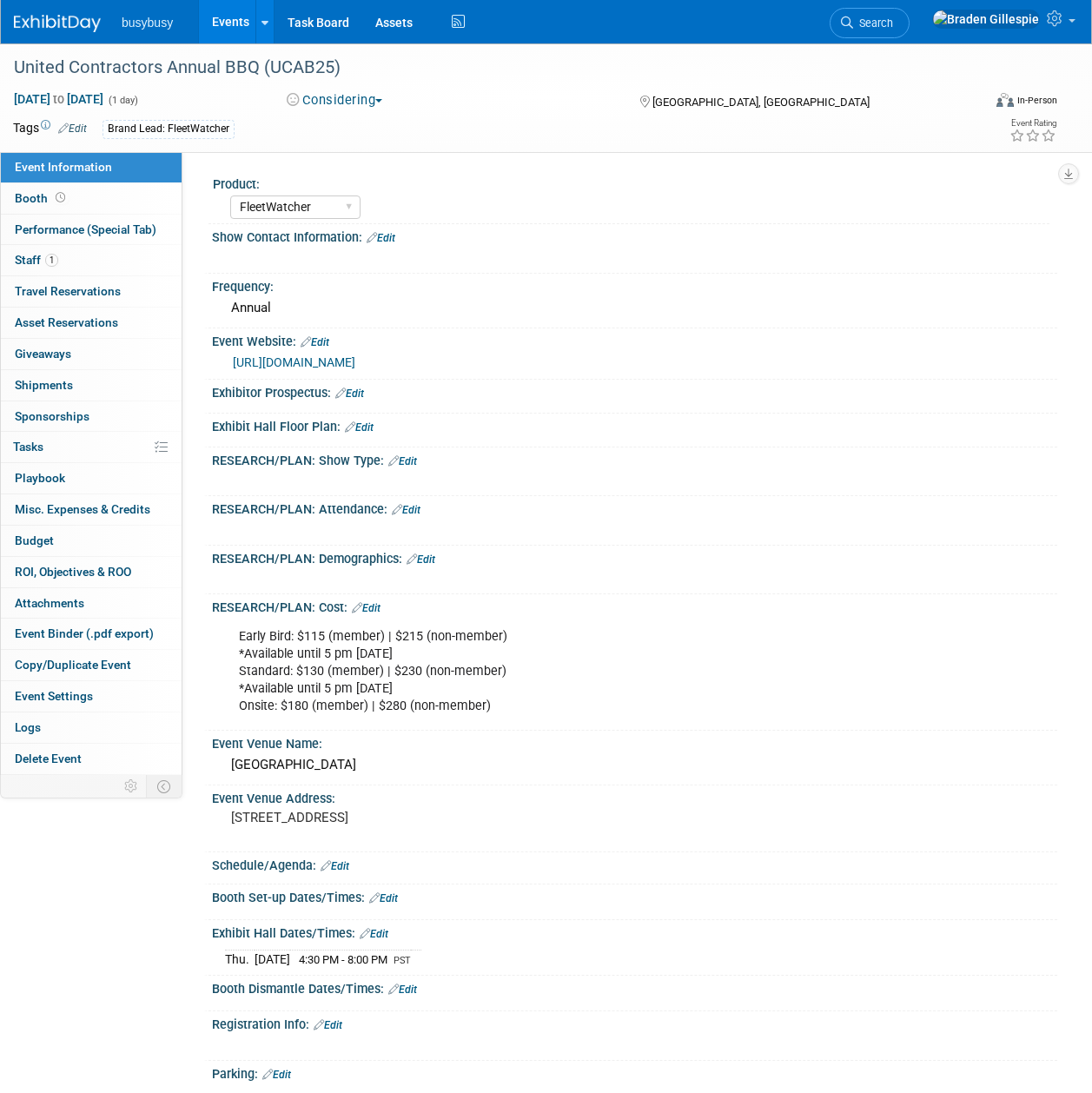 select on "FleetWatcher" 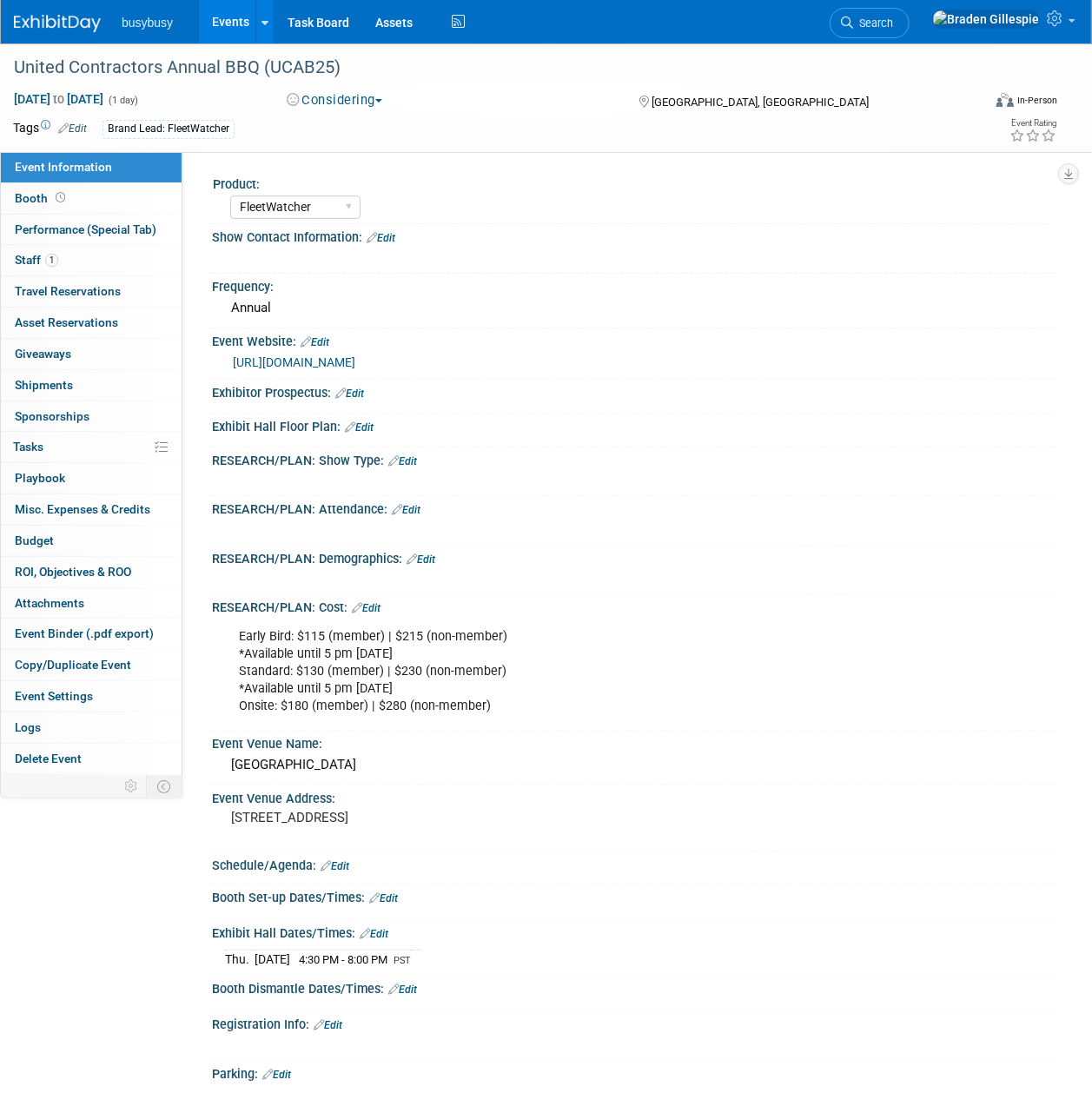 scroll, scrollTop: 0, scrollLeft: 0, axis: both 